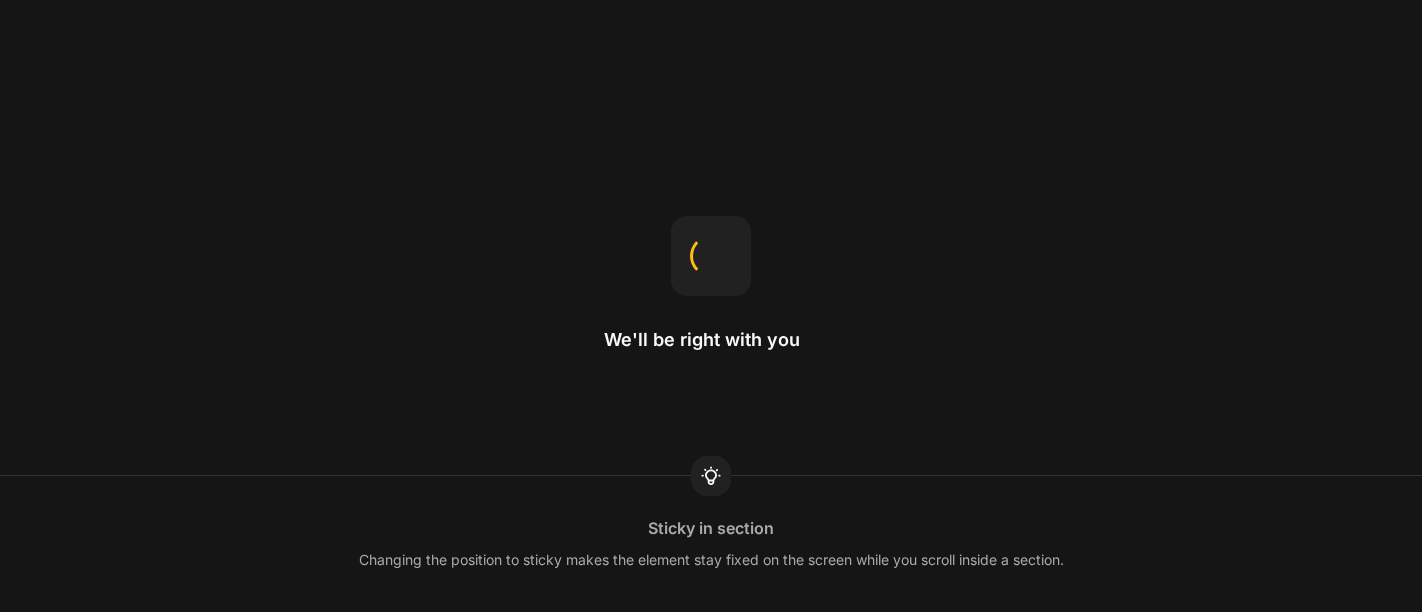 scroll, scrollTop: 0, scrollLeft: 0, axis: both 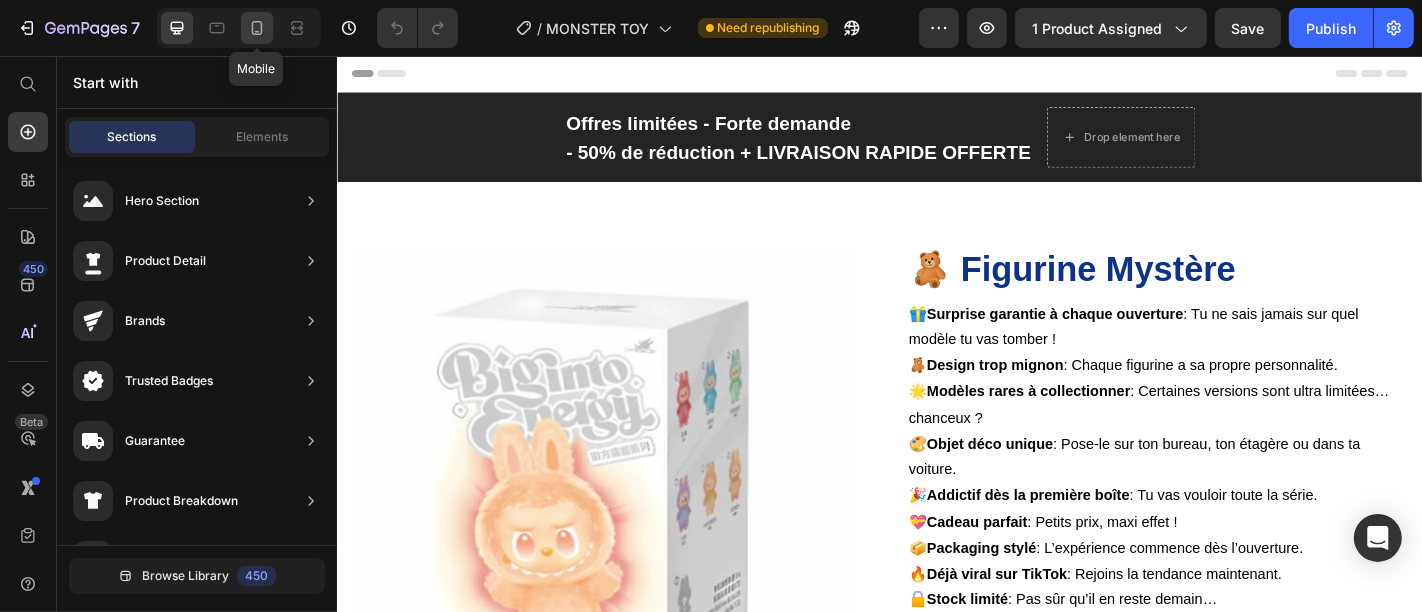click 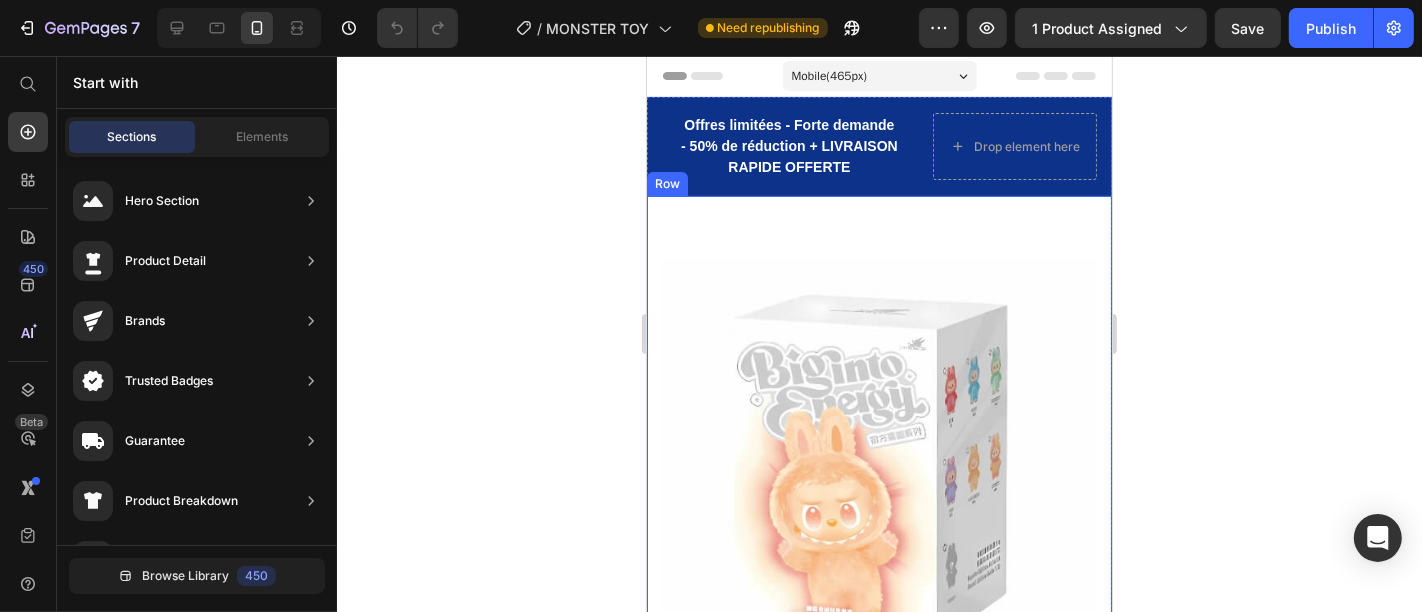 scroll, scrollTop: 0, scrollLeft: 0, axis: both 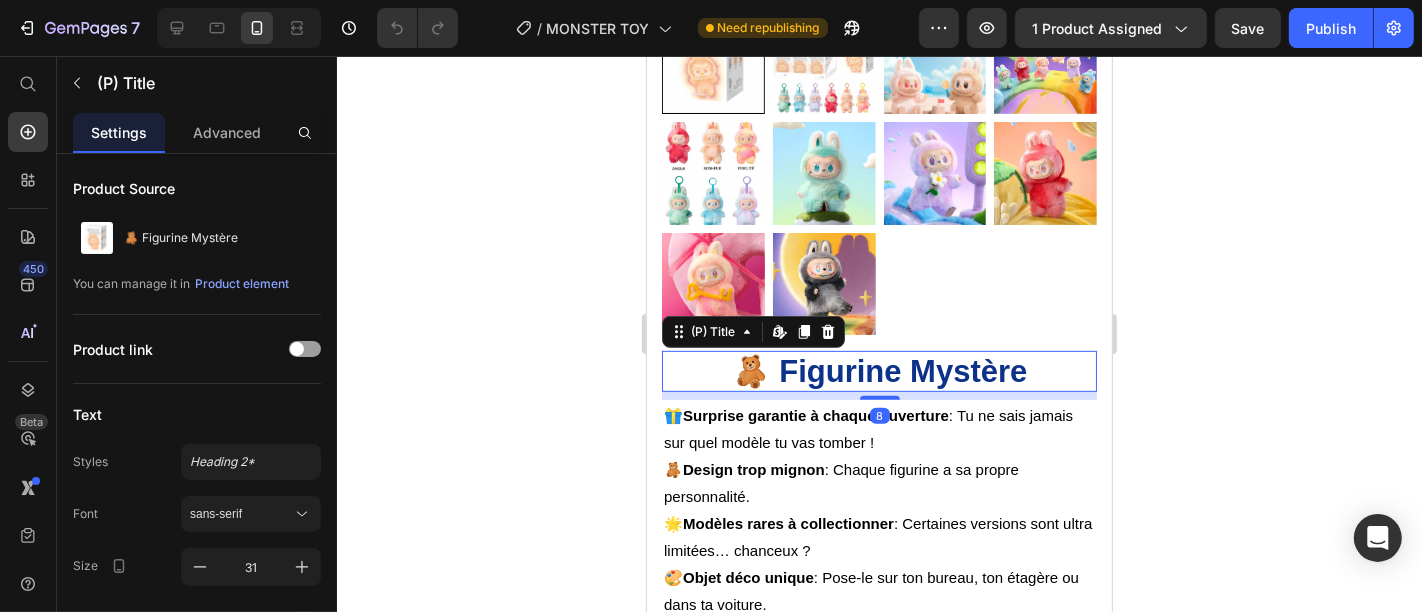 click on "🧸 Figurine Mystère" at bounding box center (878, 370) 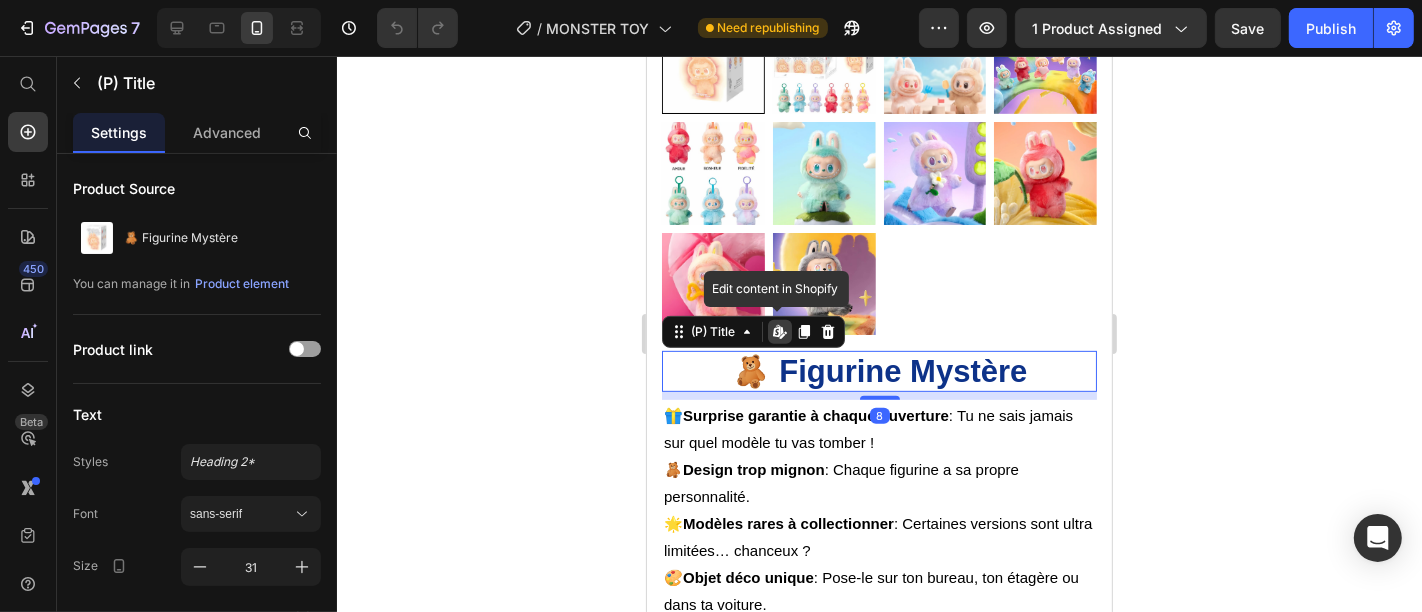 click on "🧸 Figurine Mystère" at bounding box center [878, 370] 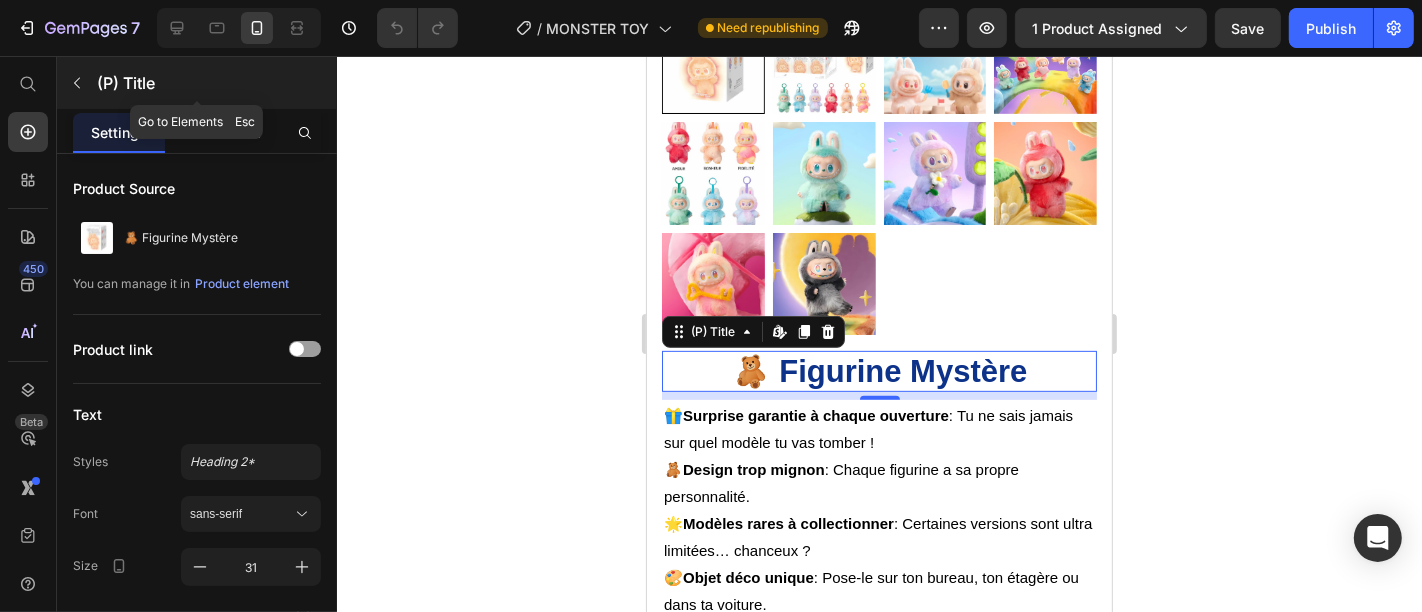 click 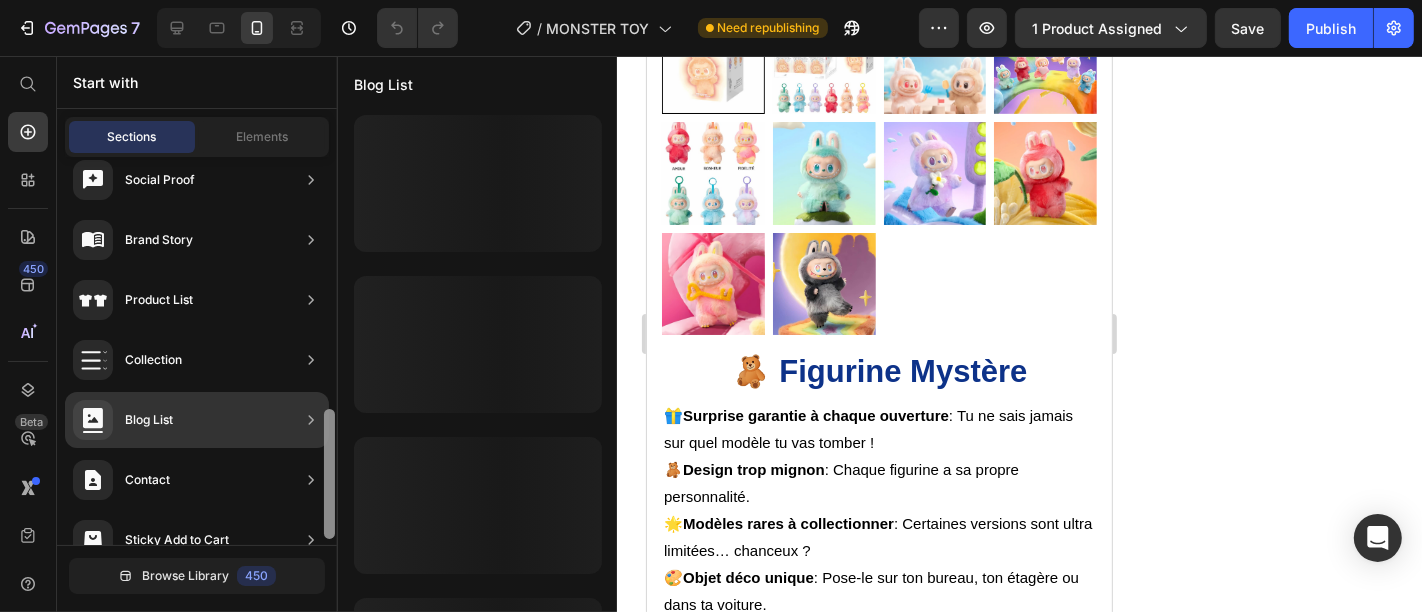 scroll, scrollTop: 699, scrollLeft: 0, axis: vertical 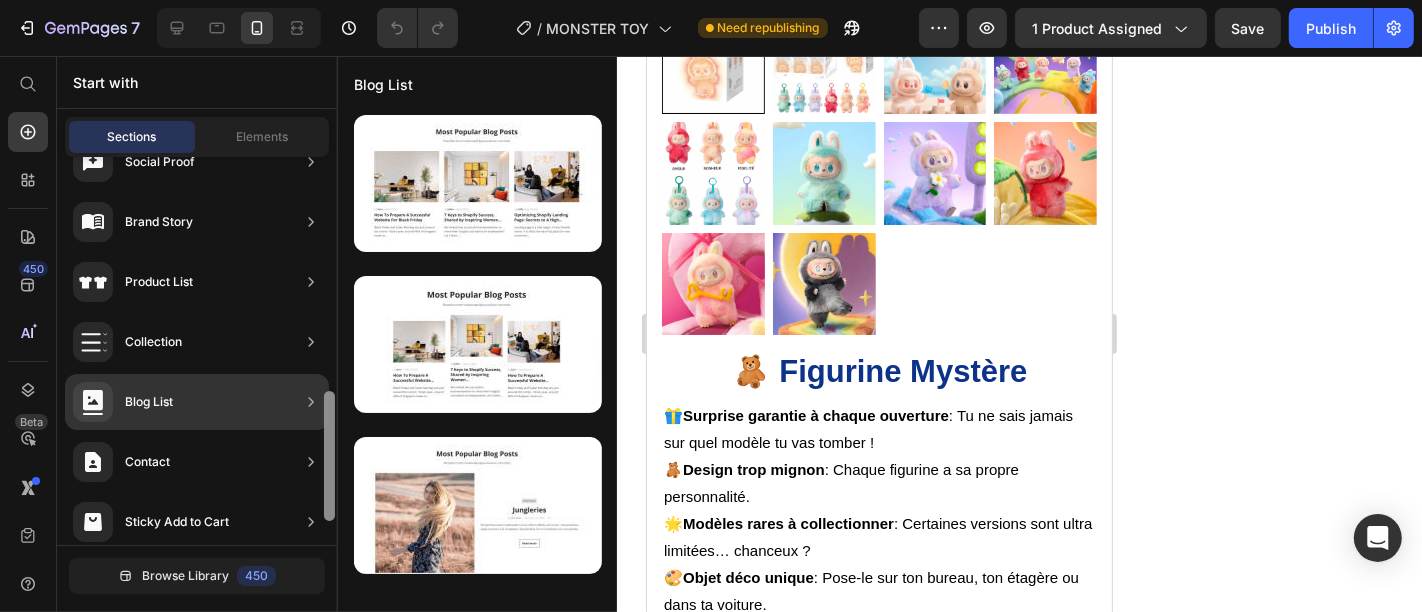 drag, startPoint x: 334, startPoint y: 192, endPoint x: 320, endPoint y: 427, distance: 235.41666 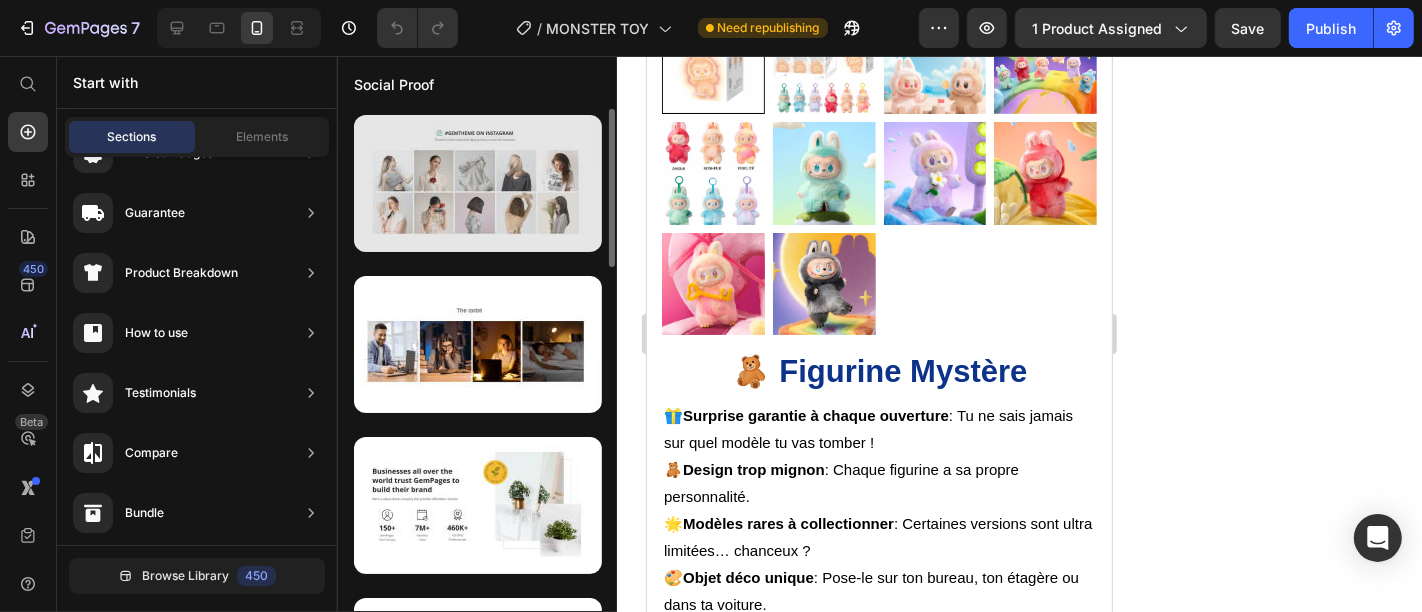 scroll, scrollTop: 0, scrollLeft: 0, axis: both 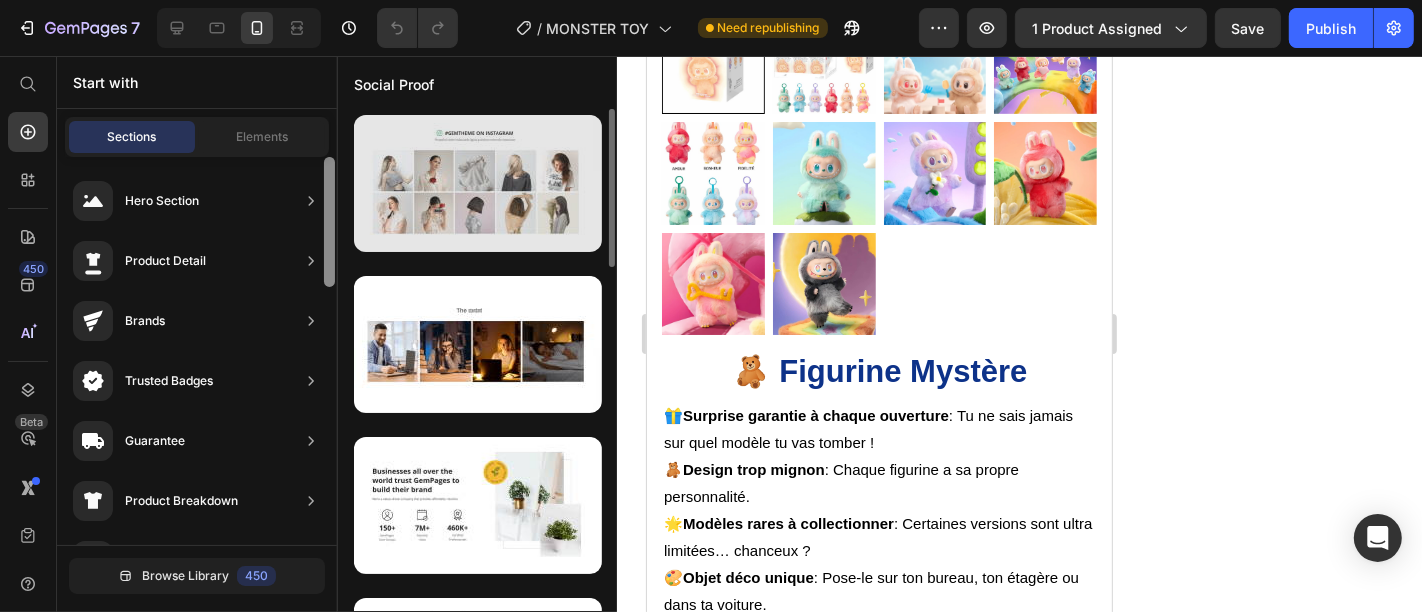 drag, startPoint x: 332, startPoint y: 444, endPoint x: 385, endPoint y: 171, distance: 278.0971 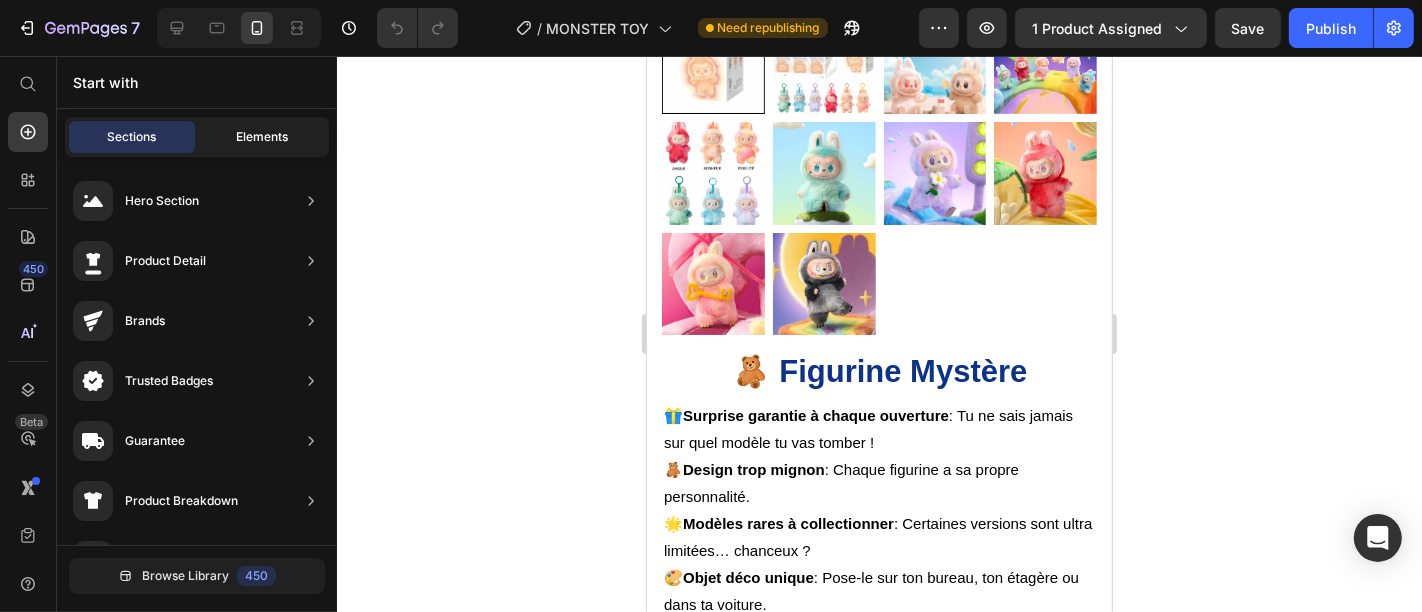 click on "Elements" at bounding box center (262, 137) 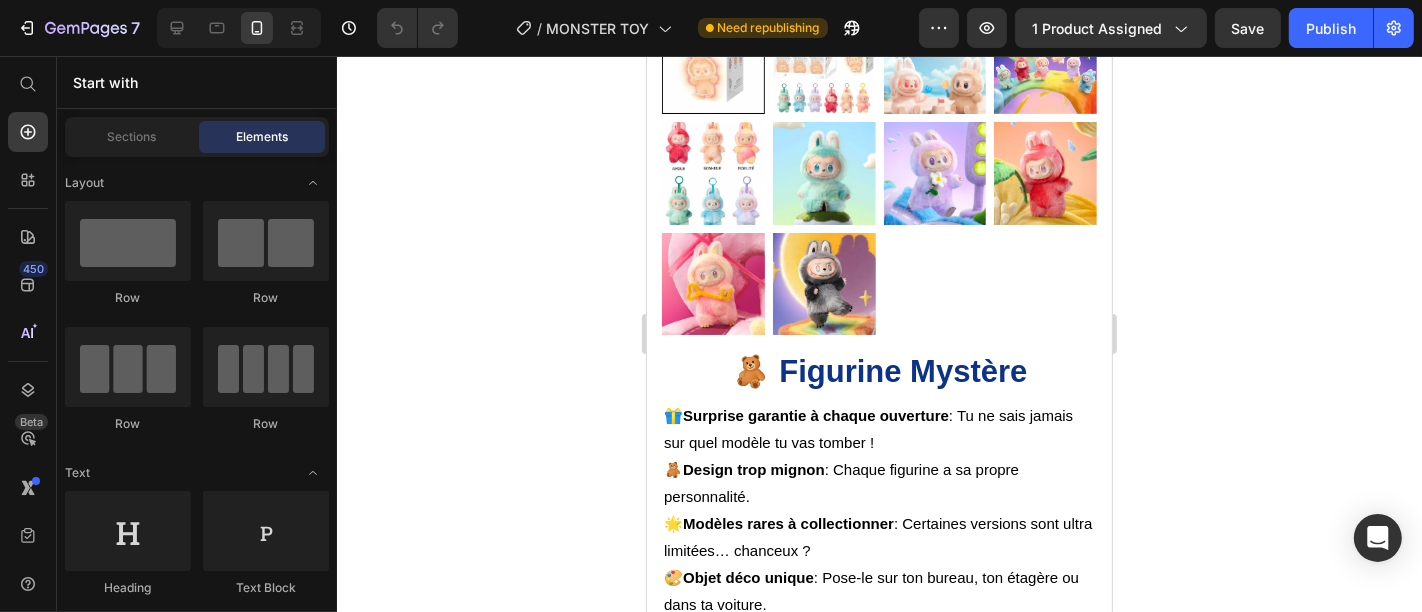 click on "Layout
Row
Row
Row
Row Text
Heading
Text Block Button
Button
Button
Sticky Back to top Media
Image
Image
Video
Video Banner" at bounding box center (197, 3249) 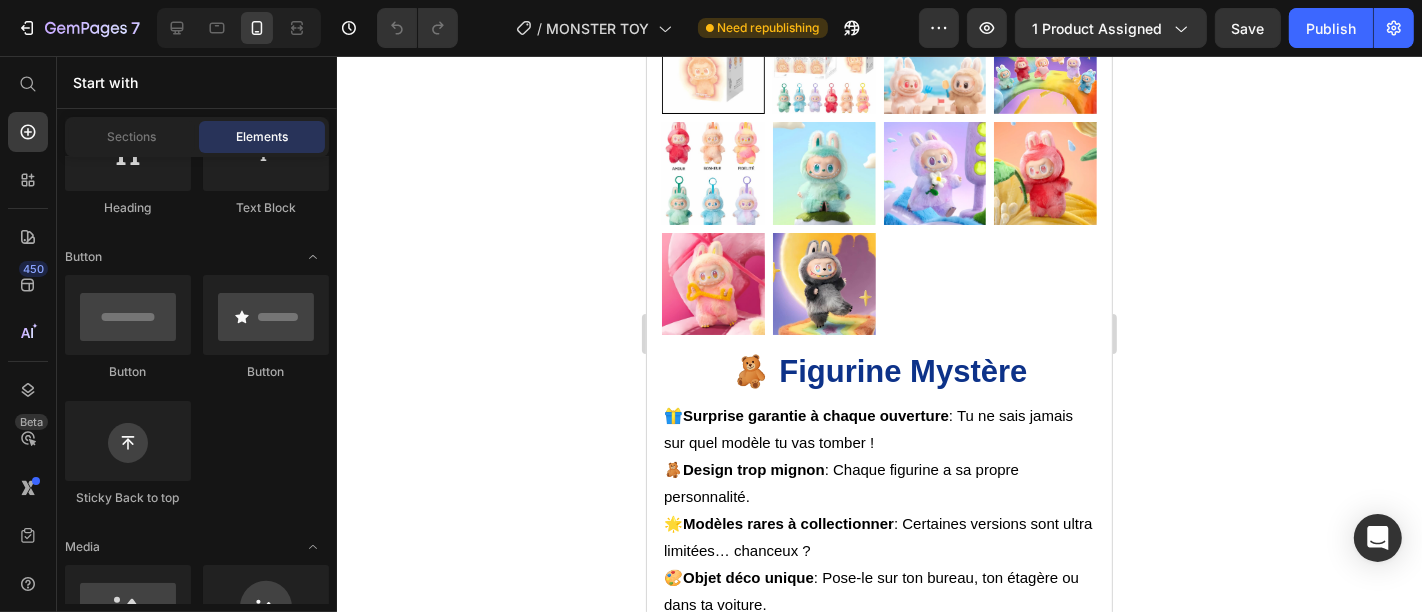 scroll, scrollTop: 172, scrollLeft: 0, axis: vertical 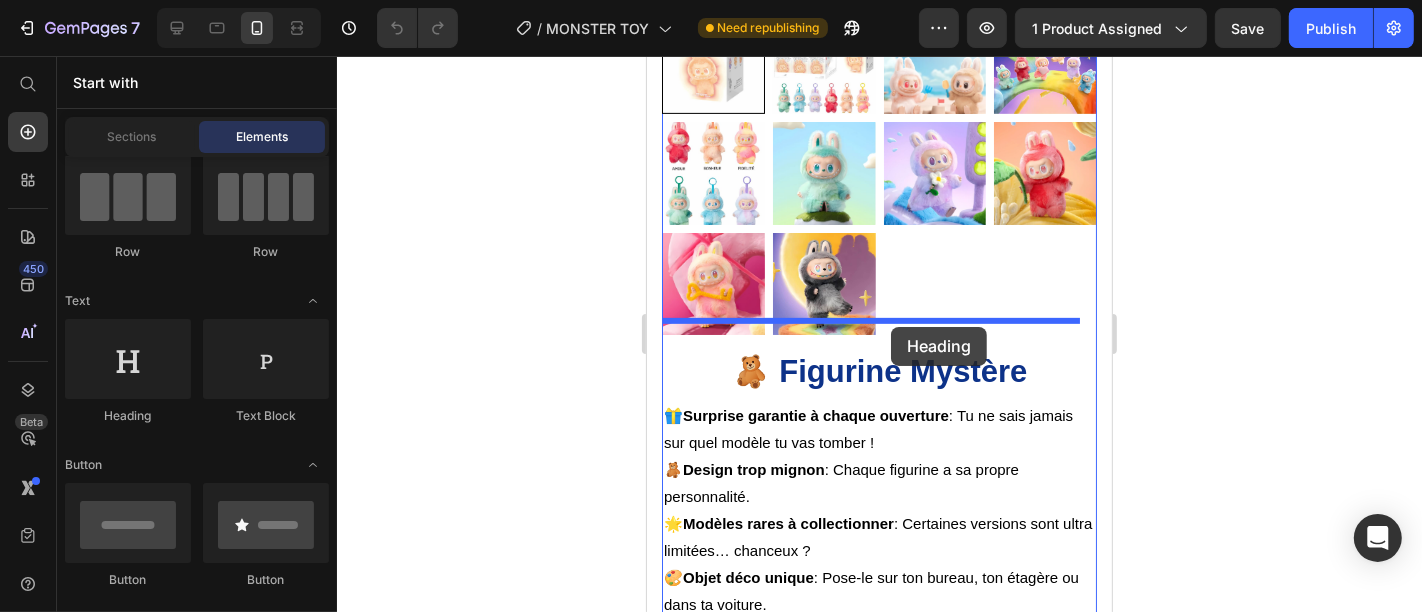 drag, startPoint x: 775, startPoint y: 401, endPoint x: 890, endPoint y: 325, distance: 137.84412 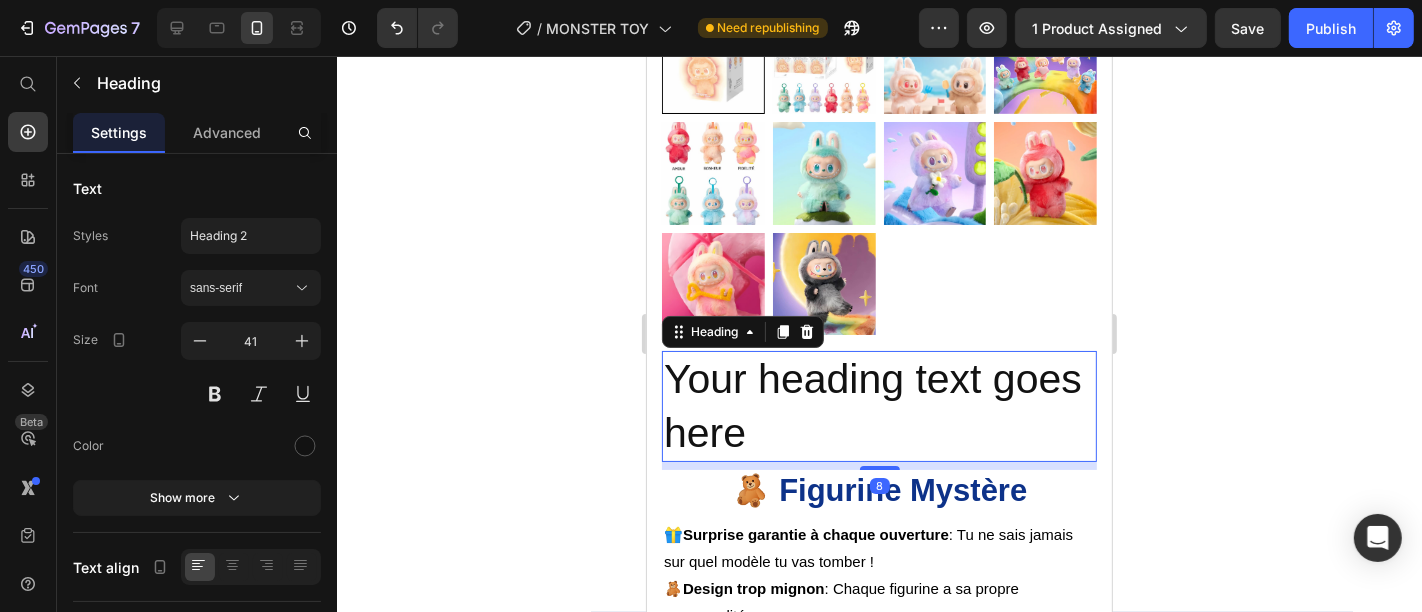 click on "Your heading text goes here" at bounding box center (878, 405) 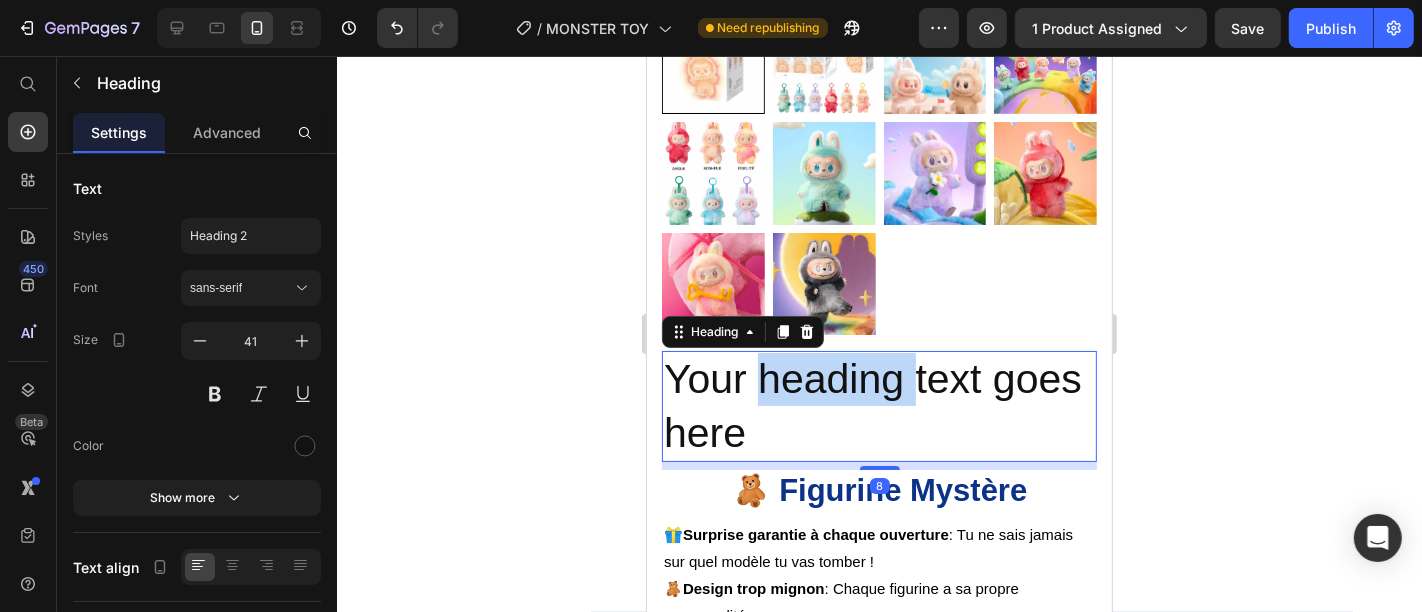 click on "Your heading text goes here" at bounding box center (878, 405) 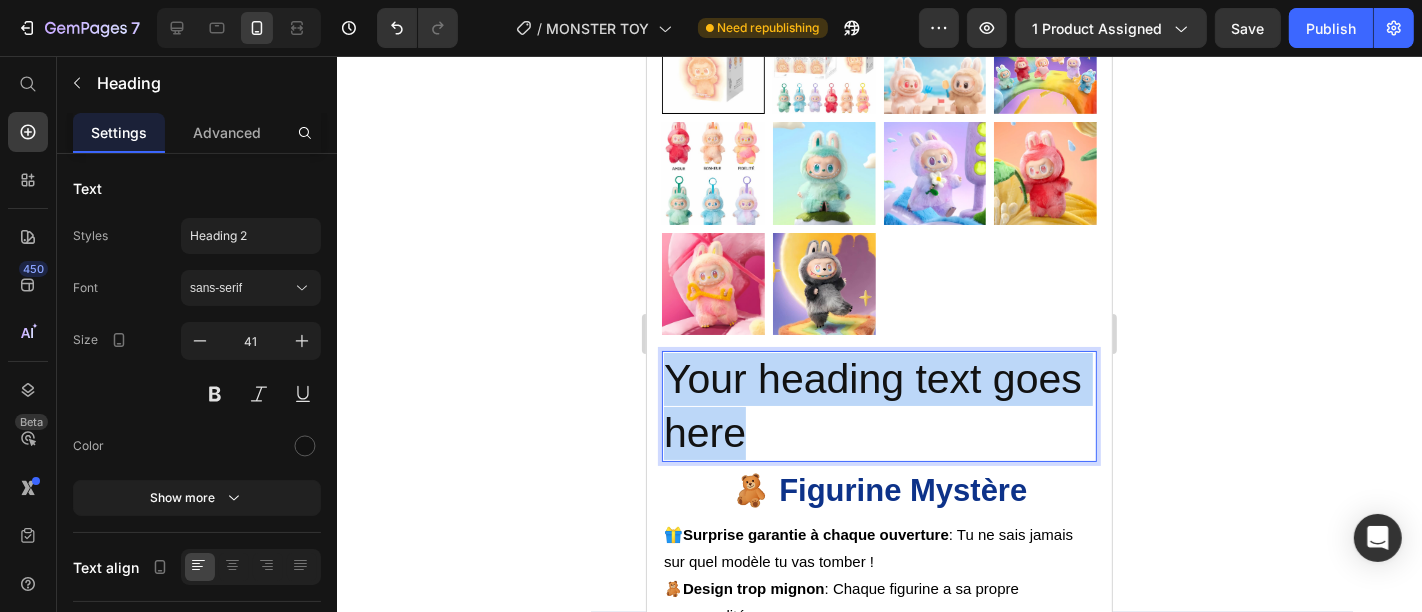 click on "Your heading text goes here" at bounding box center (878, 405) 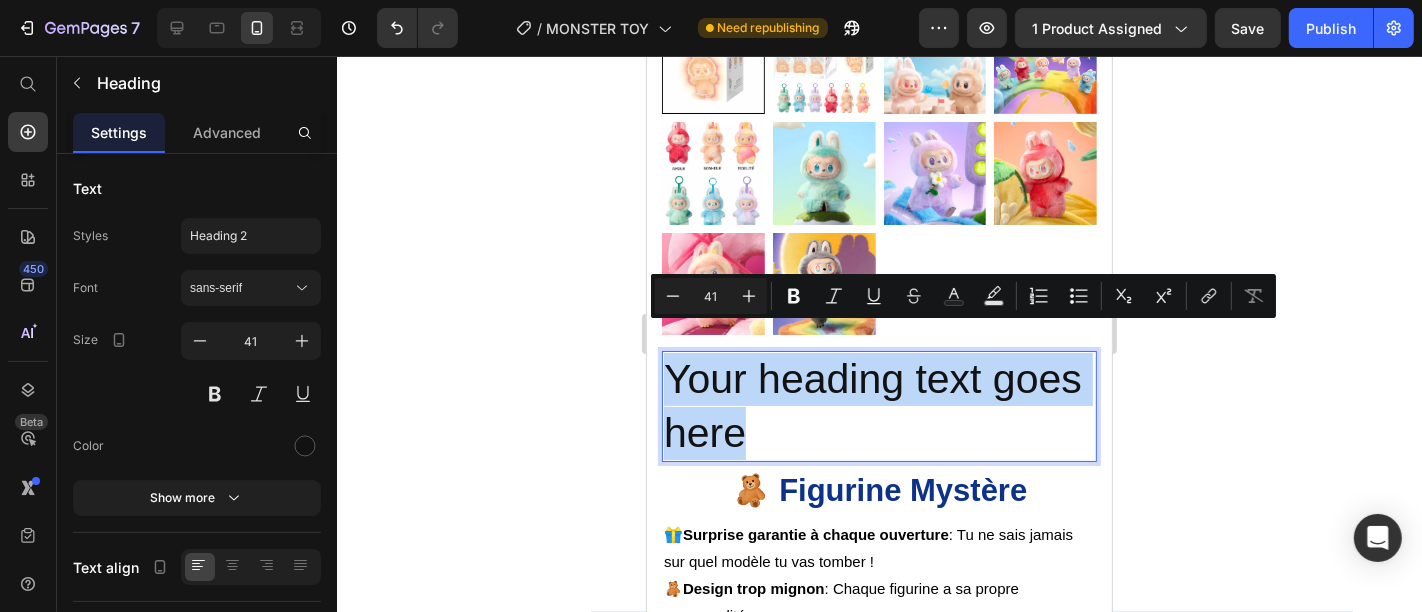 click on "Your heading text goes here" at bounding box center [878, 405] 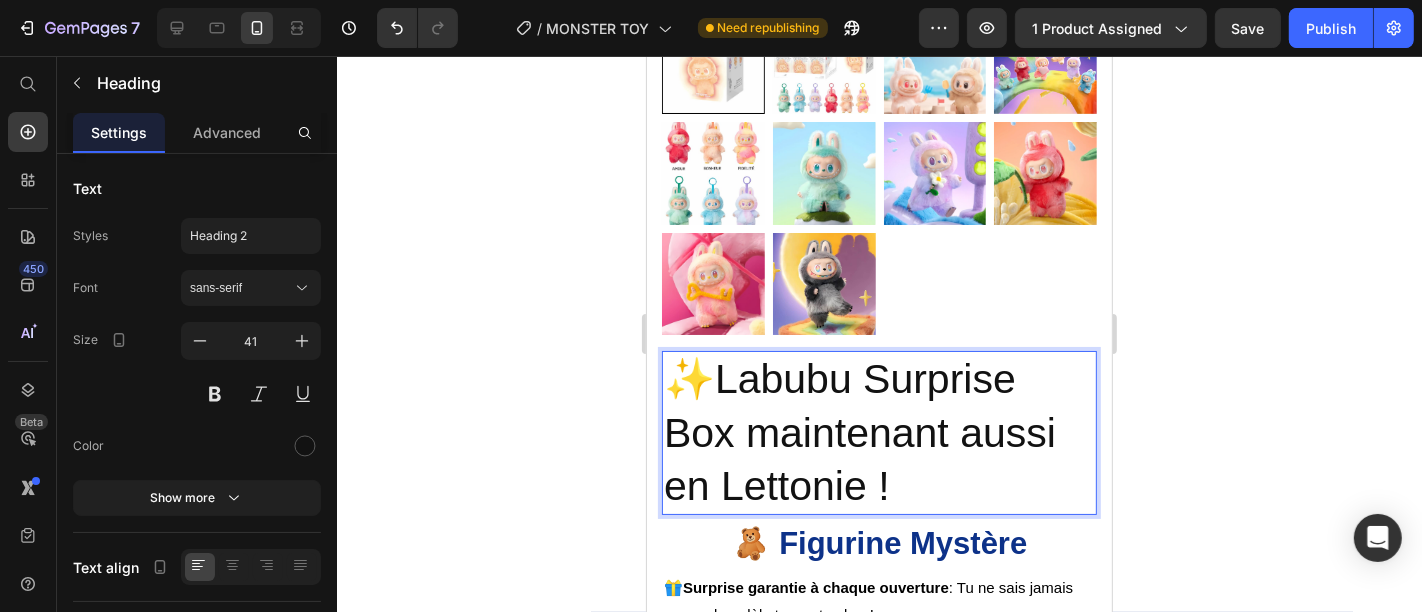 click on "✨Labubu Surprise Box maintenant aussi en Lettonie !" at bounding box center (878, 432) 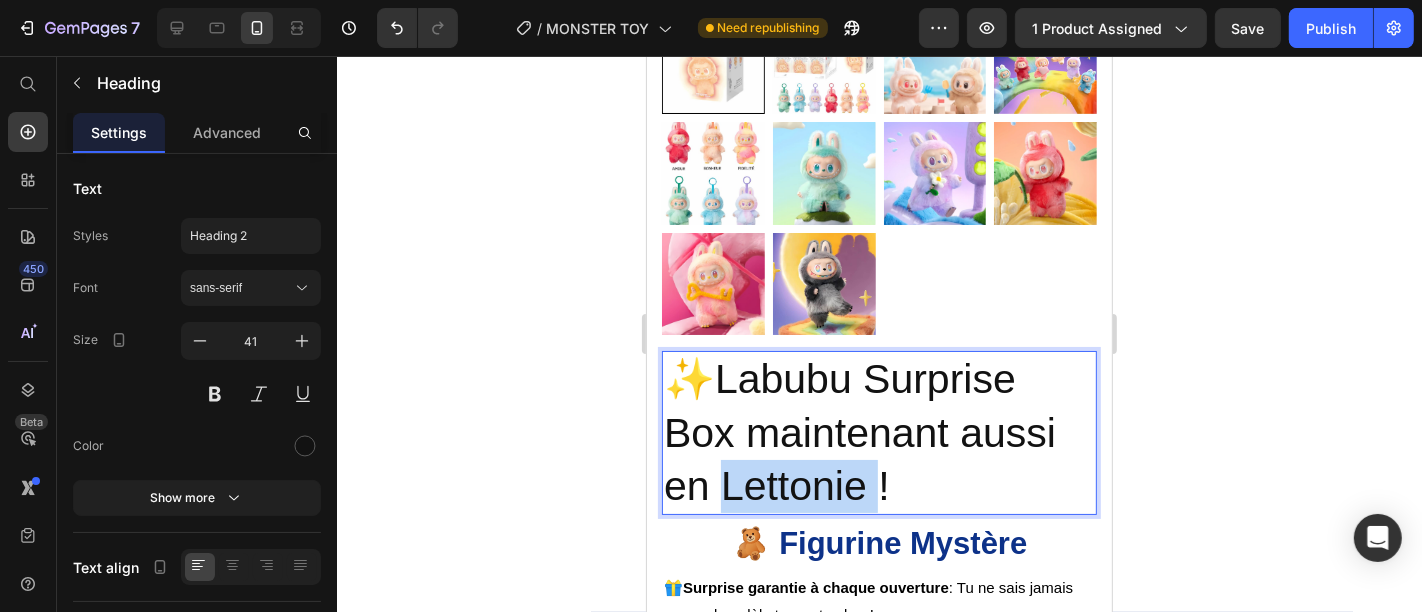 click on "✨Labubu Surprise Box maintenant aussi en Lettonie !" at bounding box center (878, 432) 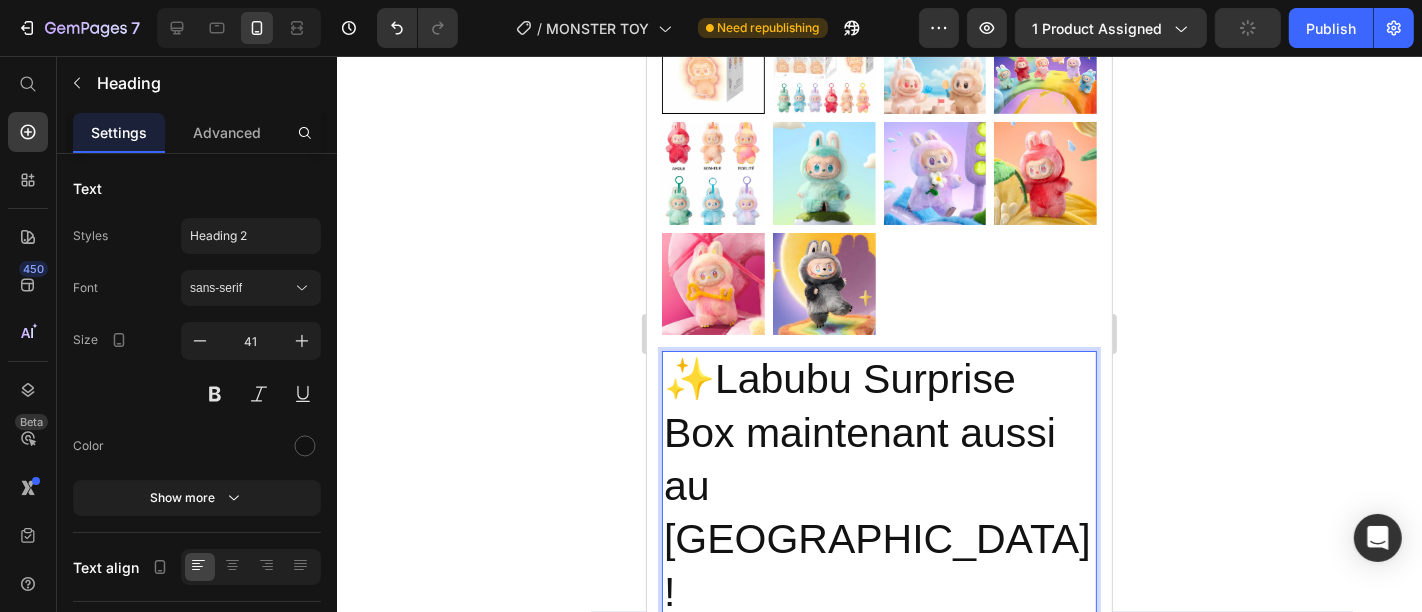 click 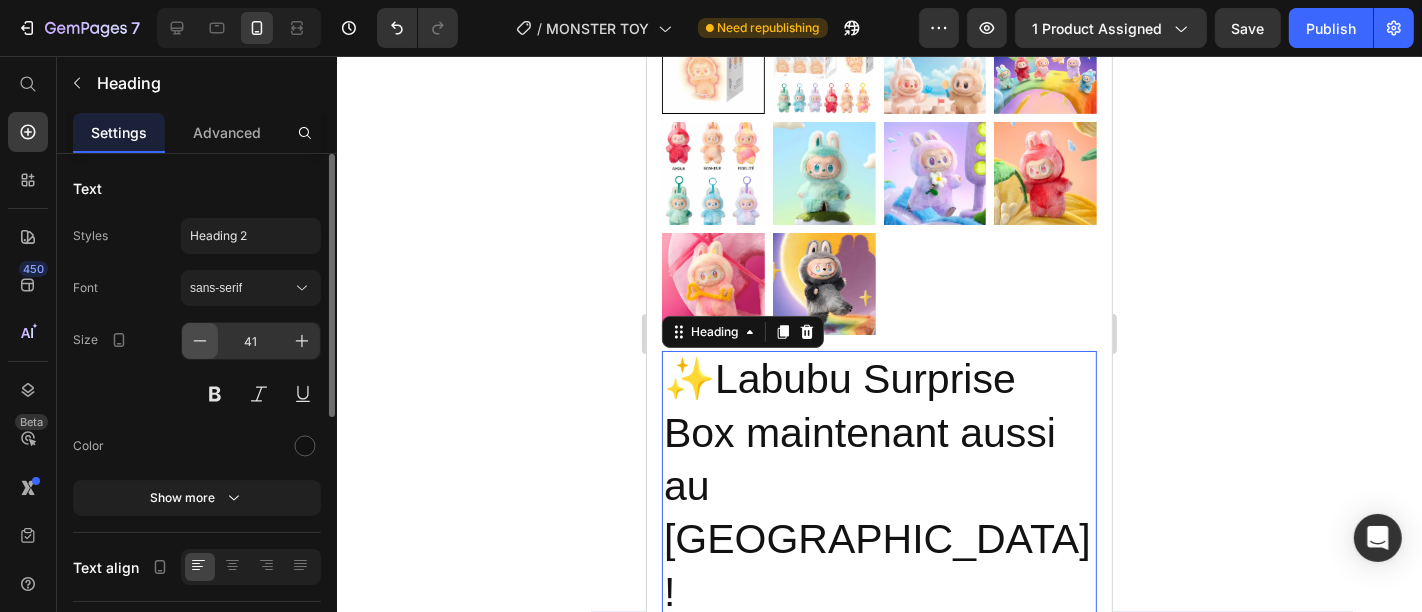click 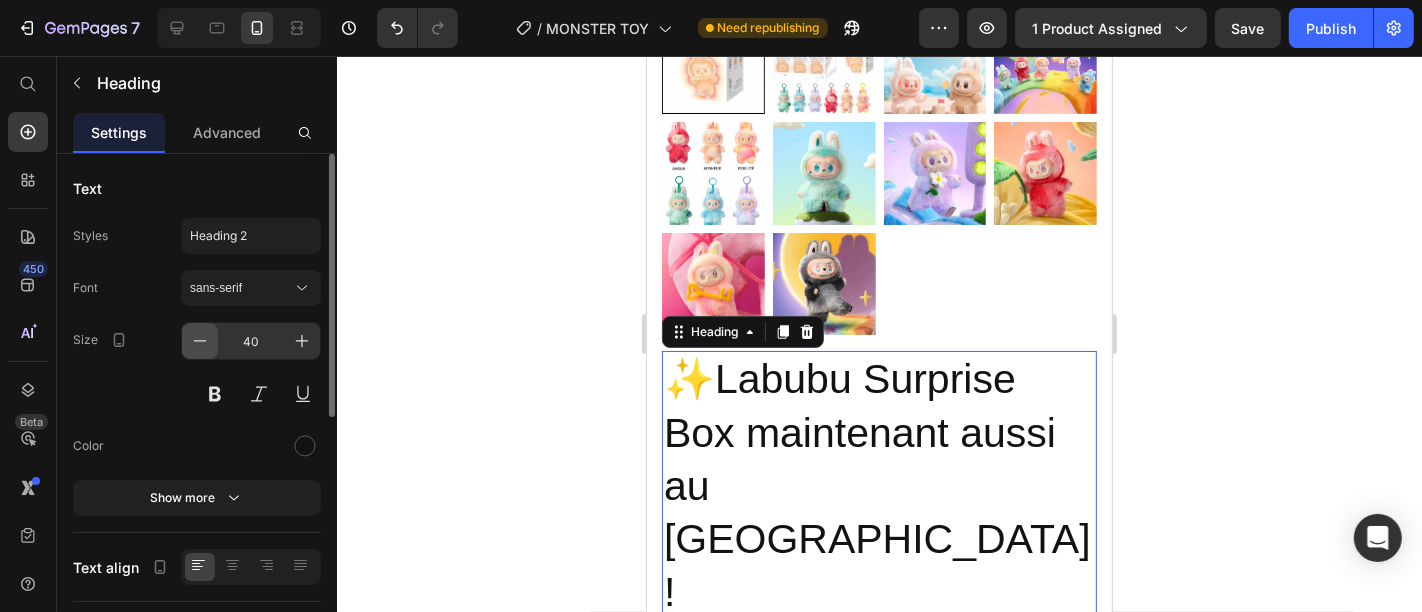 click 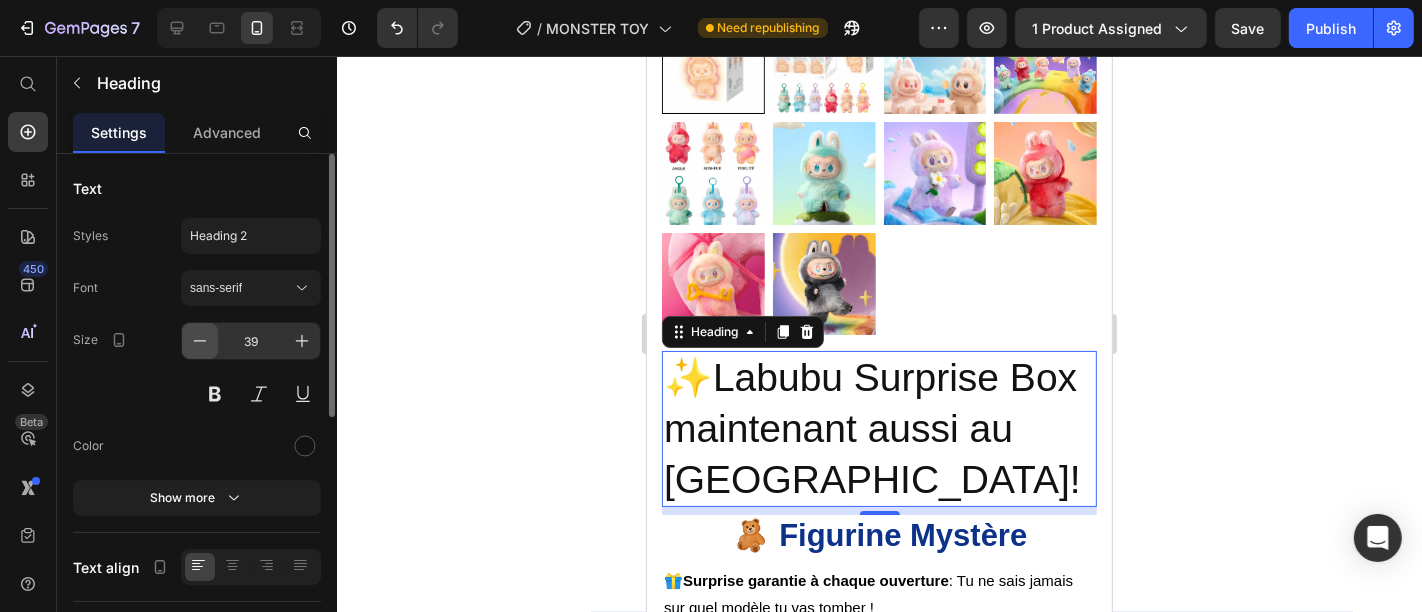 click 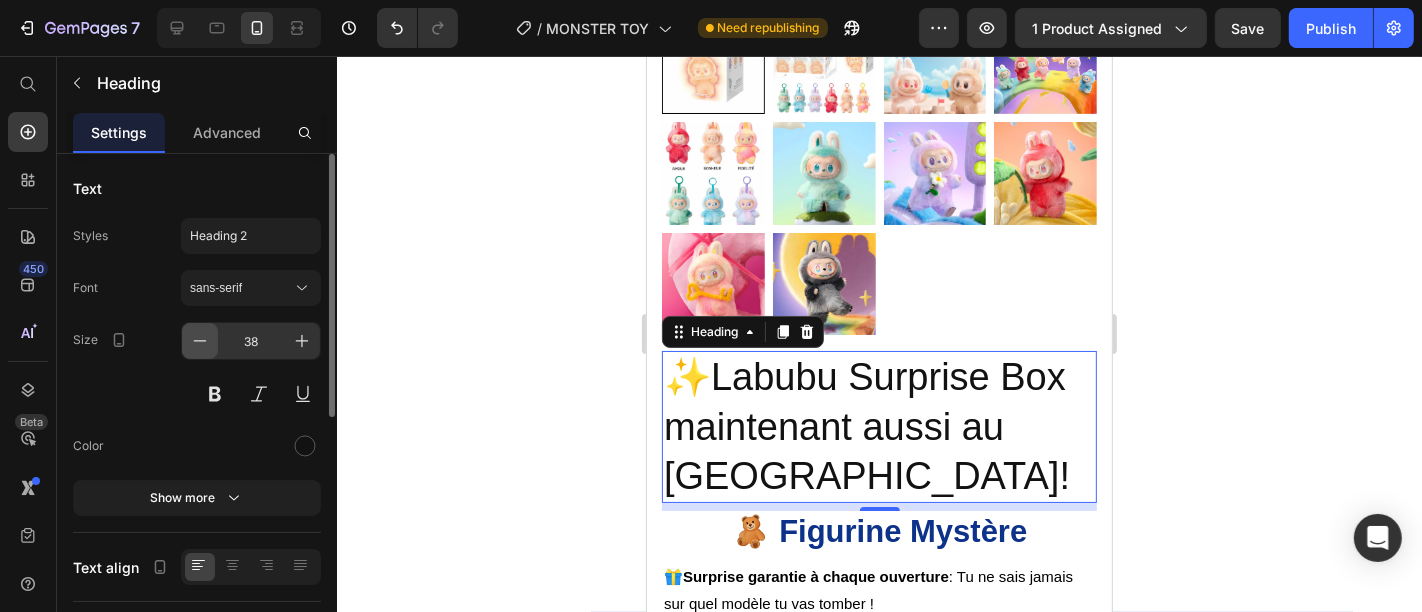 click 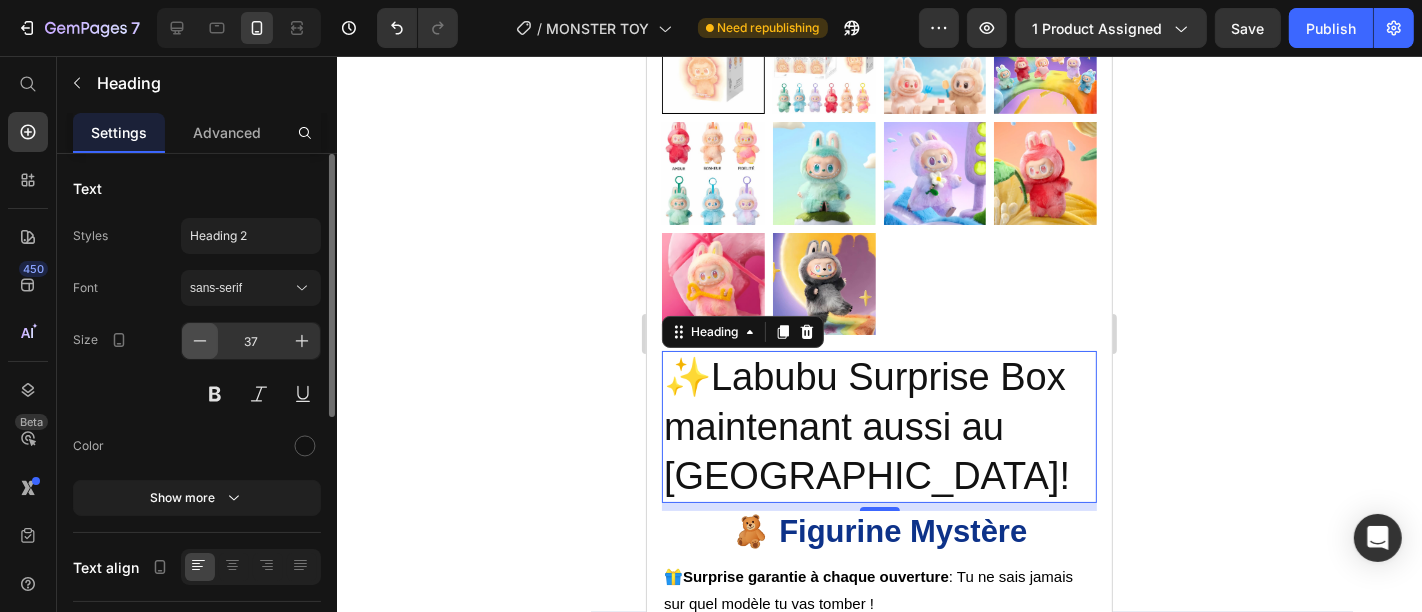 click 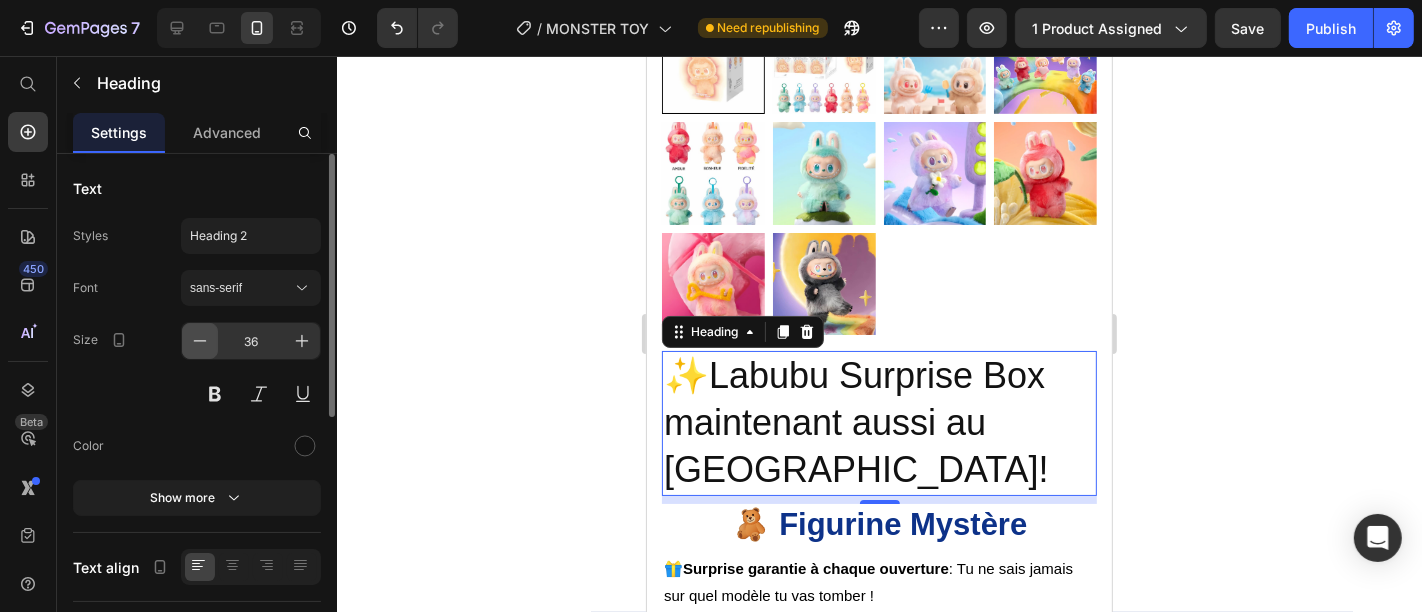 click 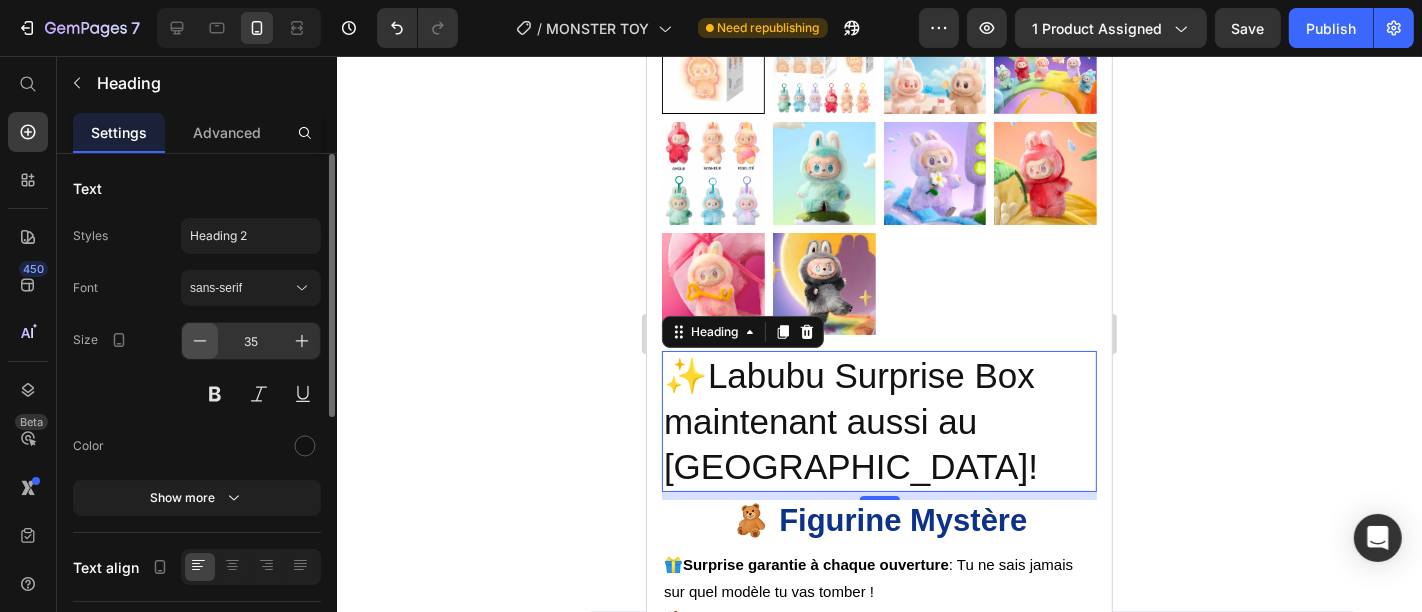 click 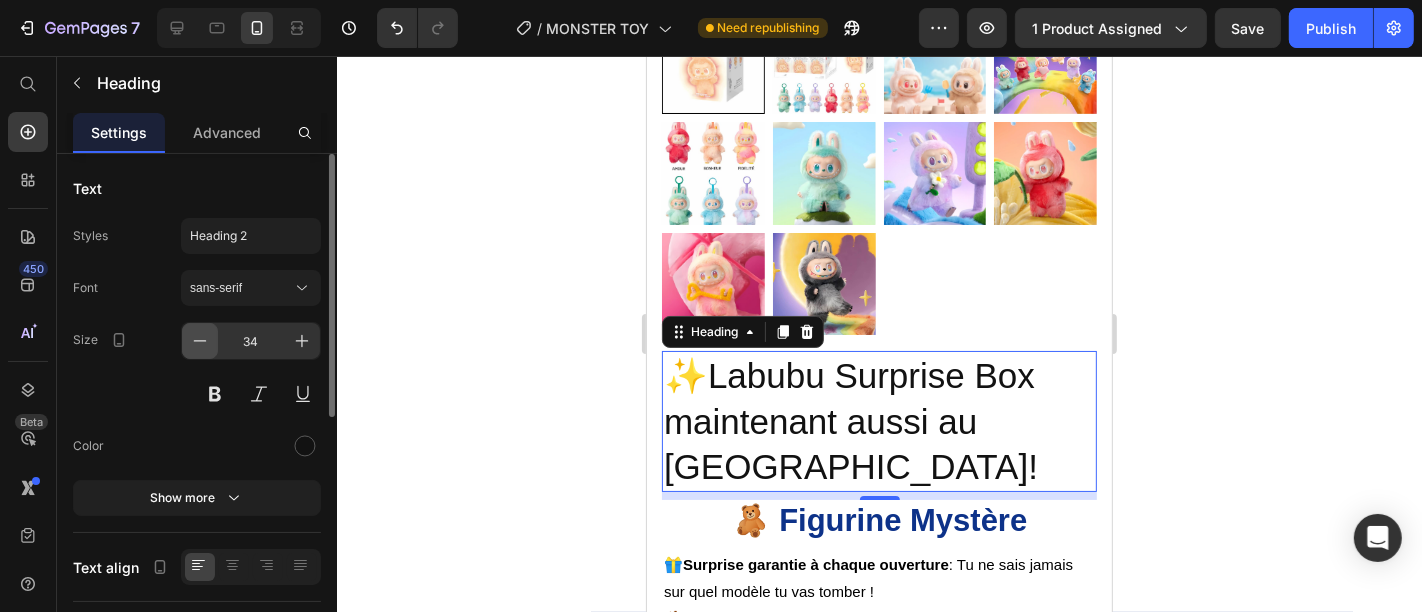 click 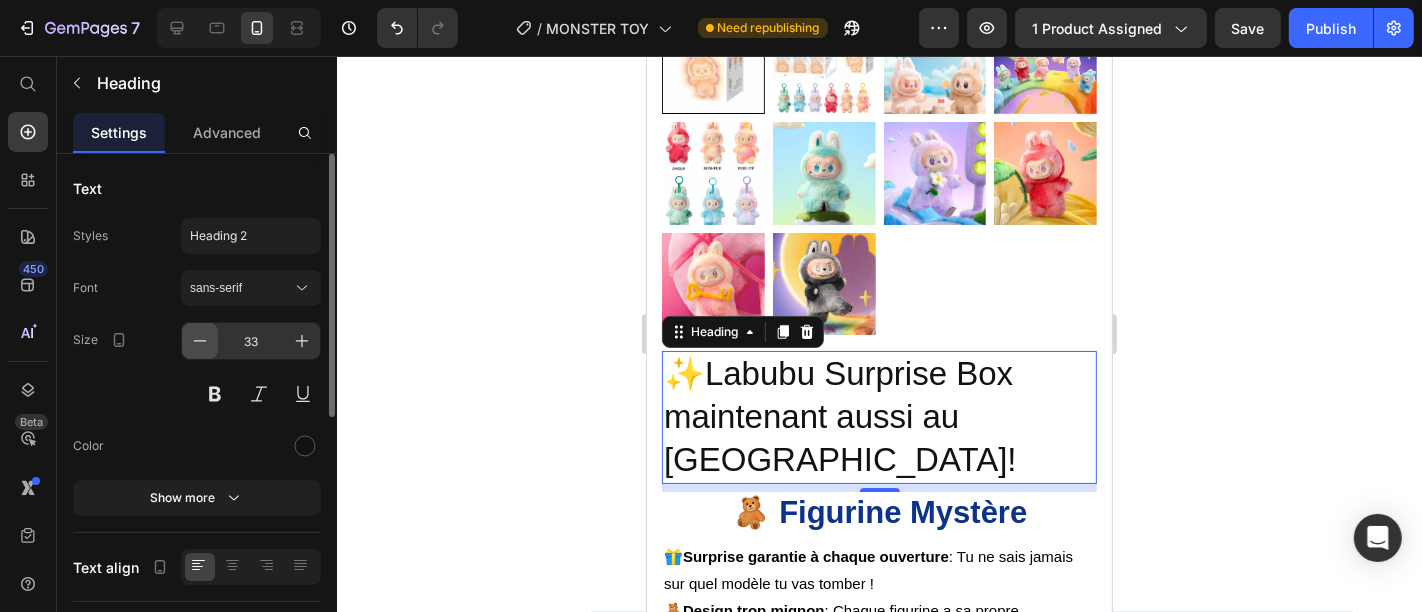click 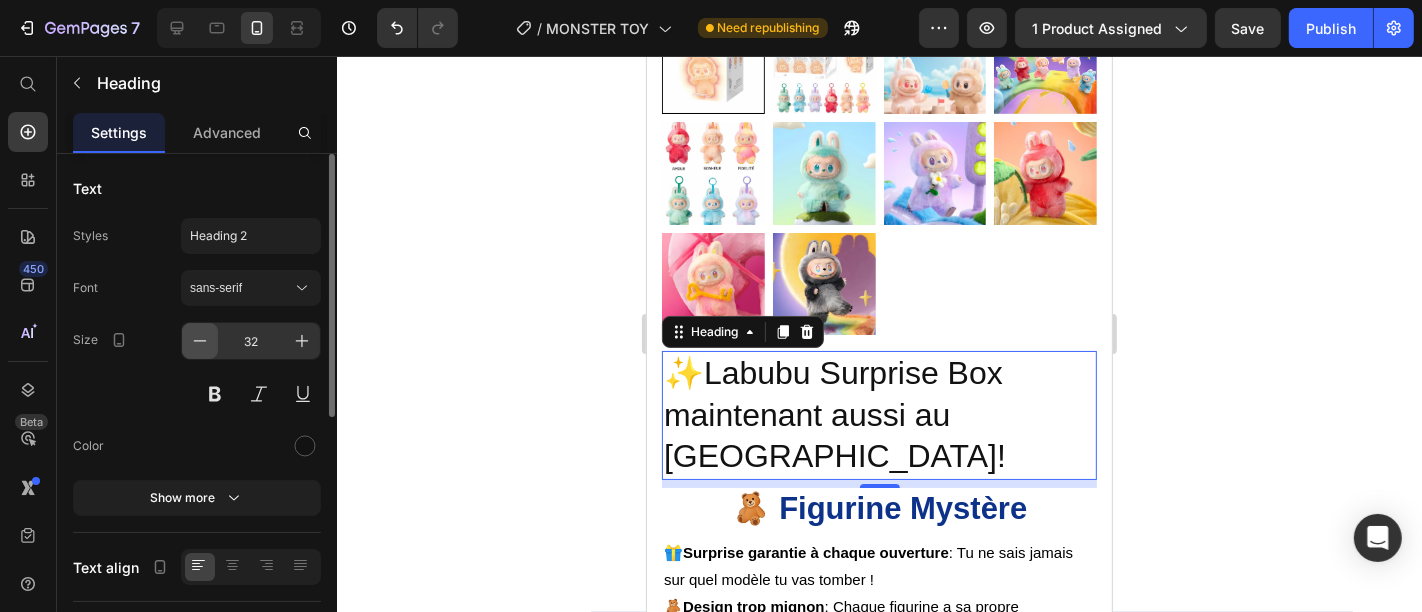 click 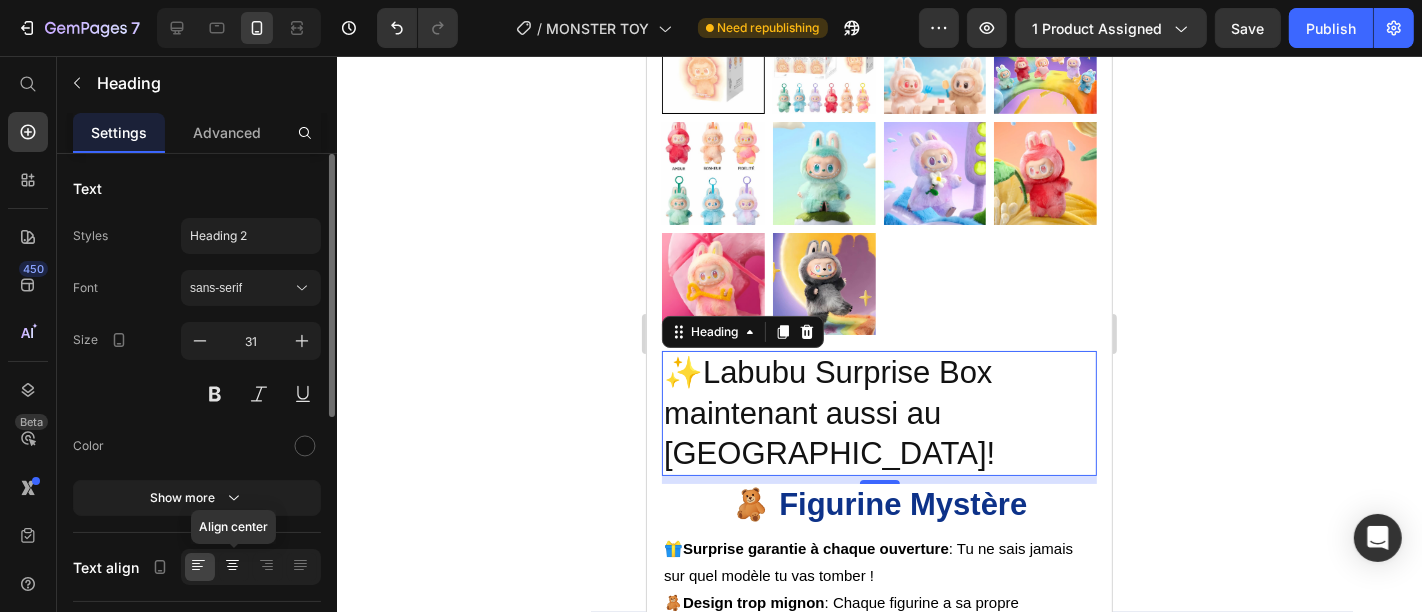 click 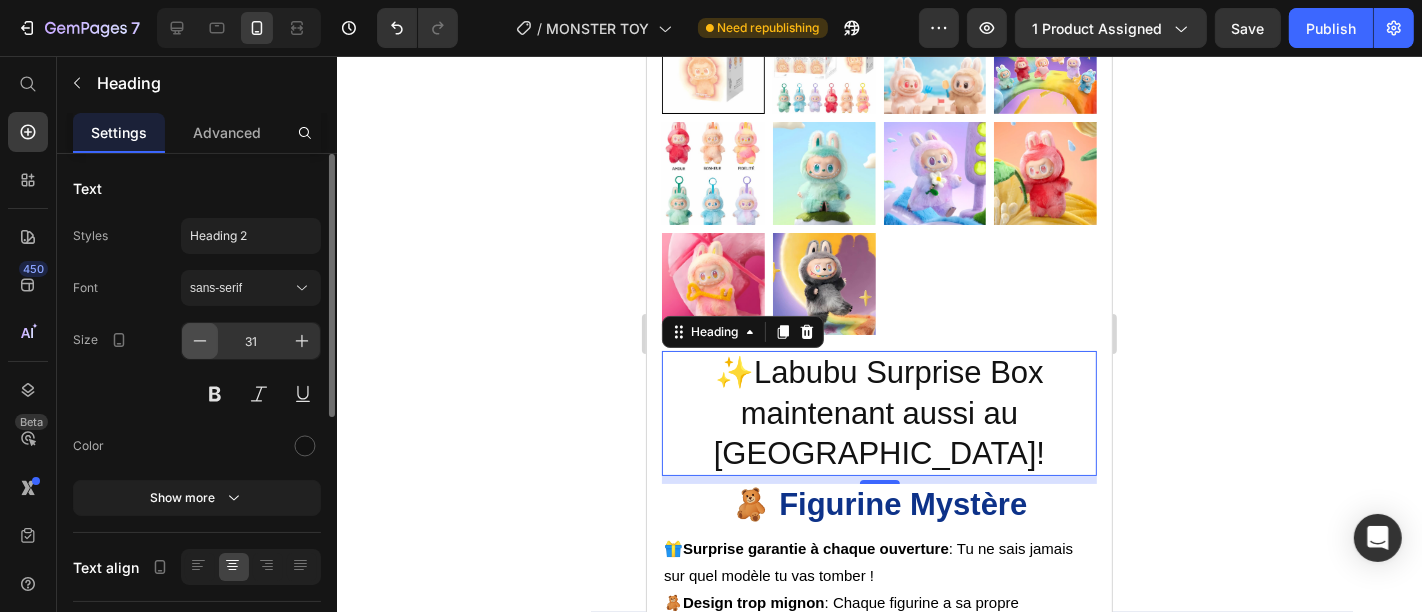 click 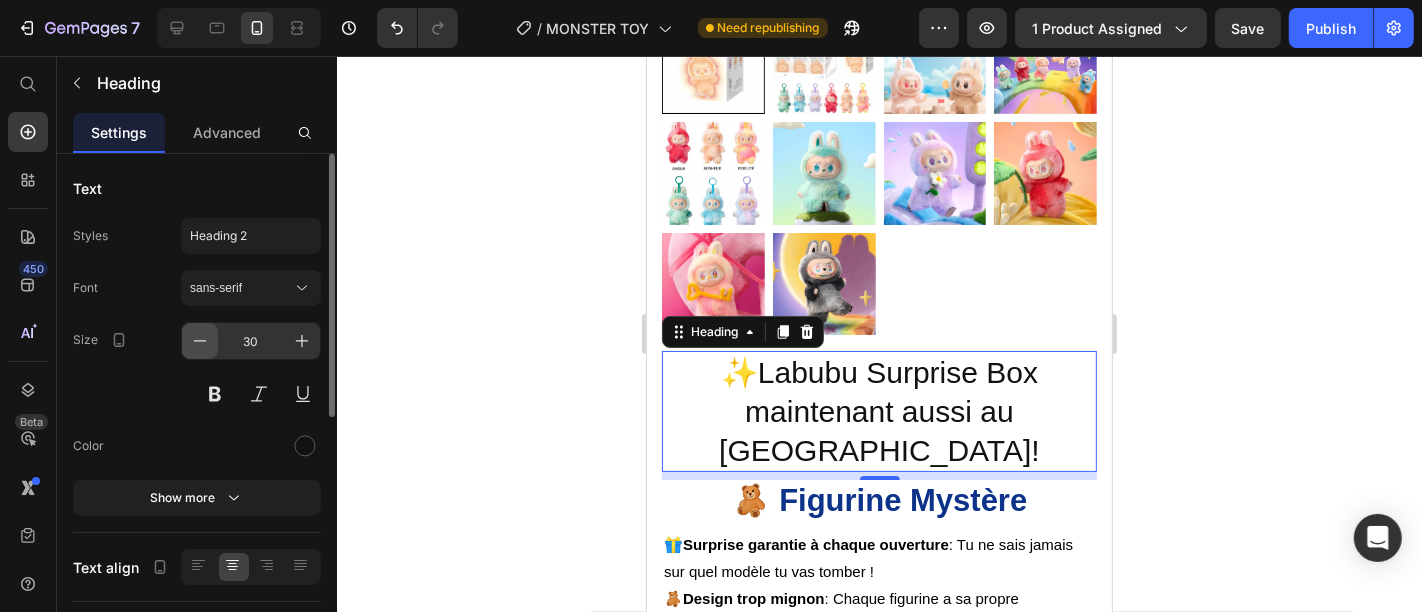 click 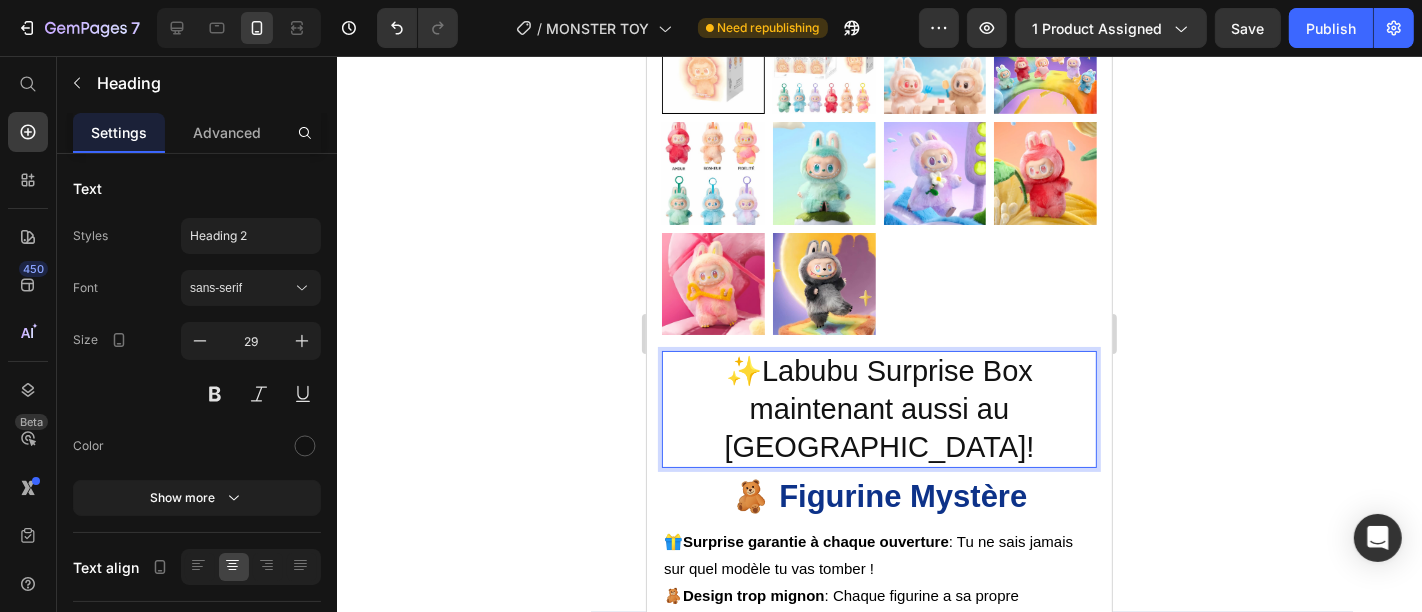 click on "✨Labubu Surprise Box maintenant aussi au [GEOGRAPHIC_DATA]!" at bounding box center [878, 408] 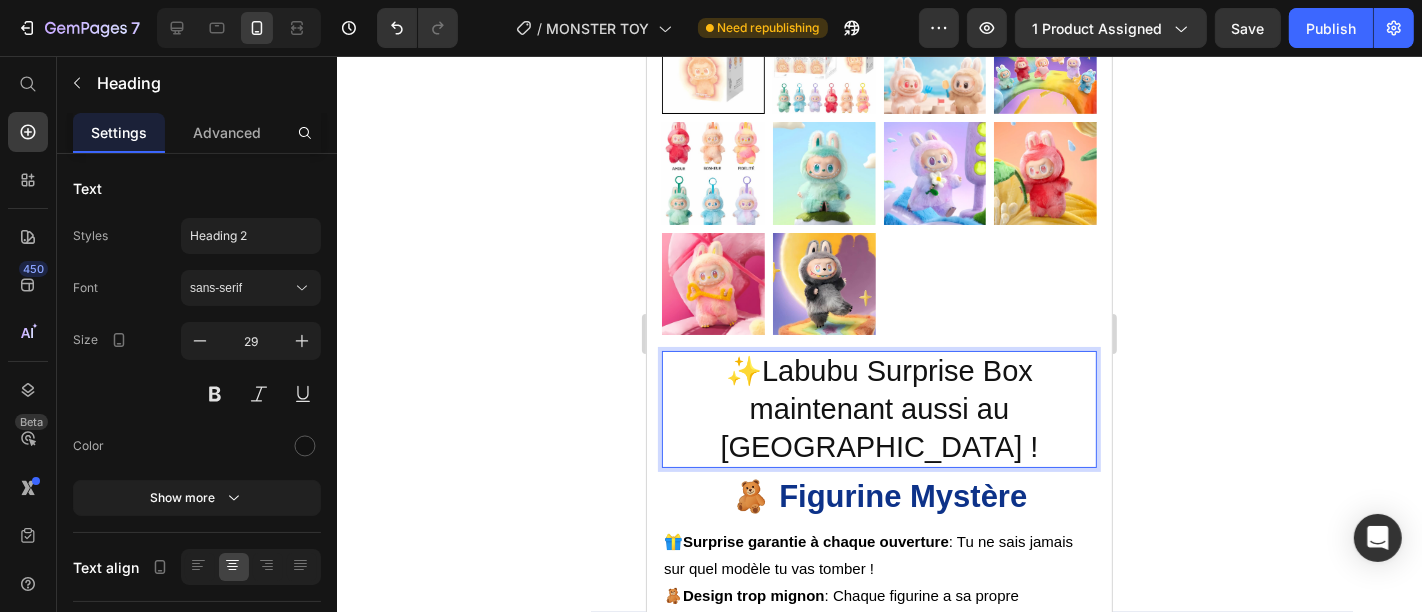 click 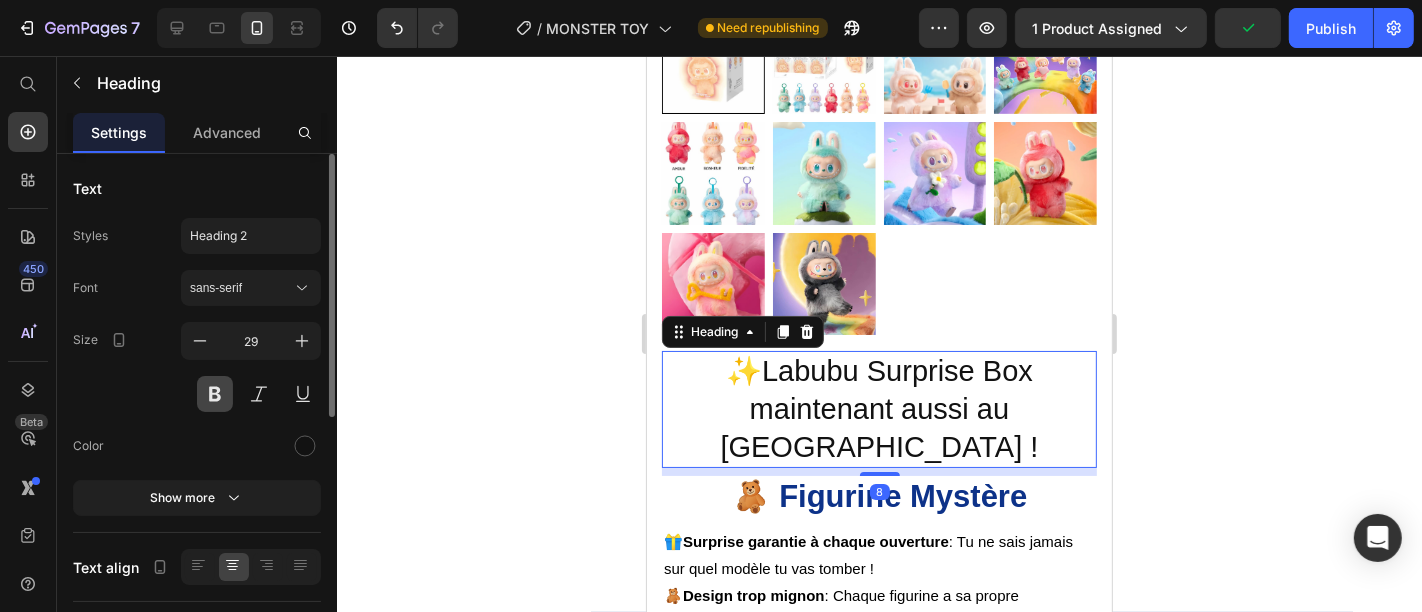 click at bounding box center (215, 394) 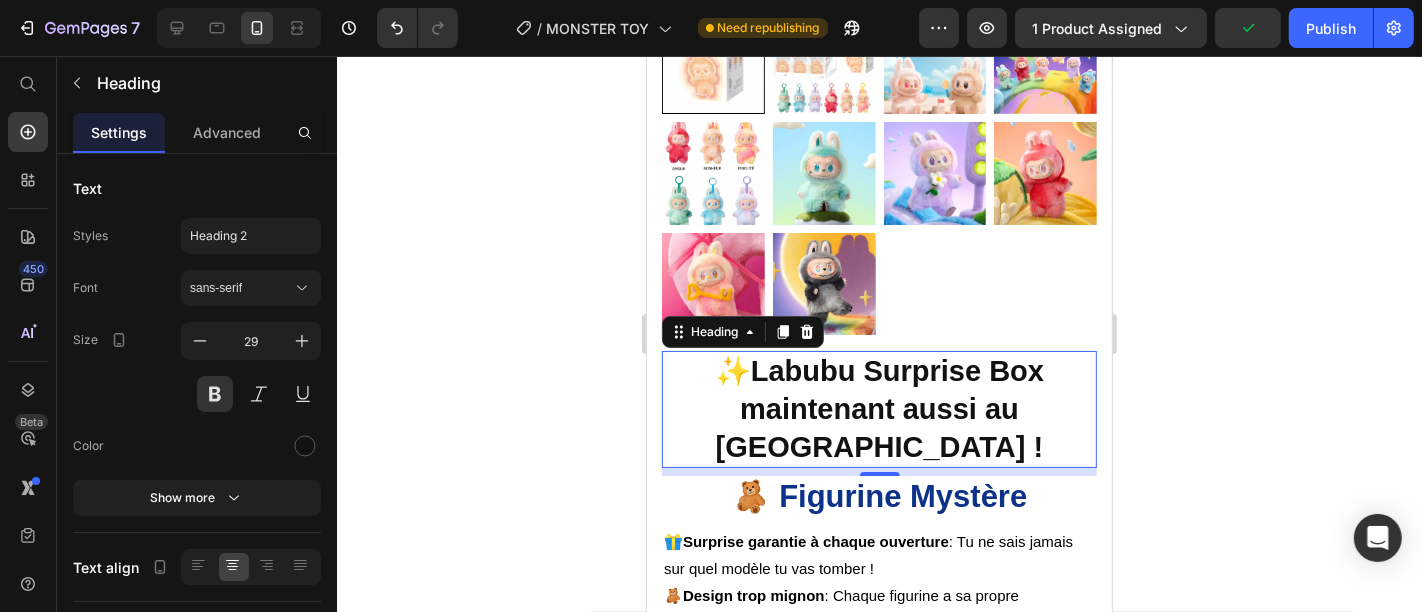 click 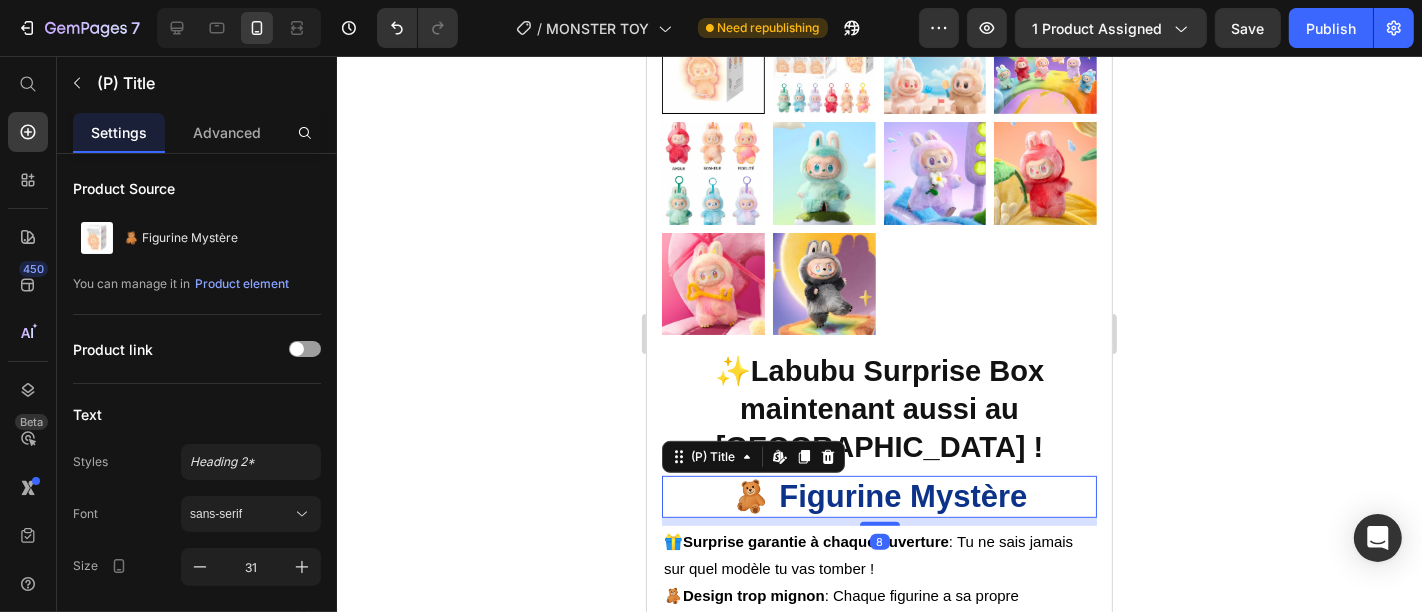 click on "🧸 Figurine Mystère" at bounding box center [878, 495] 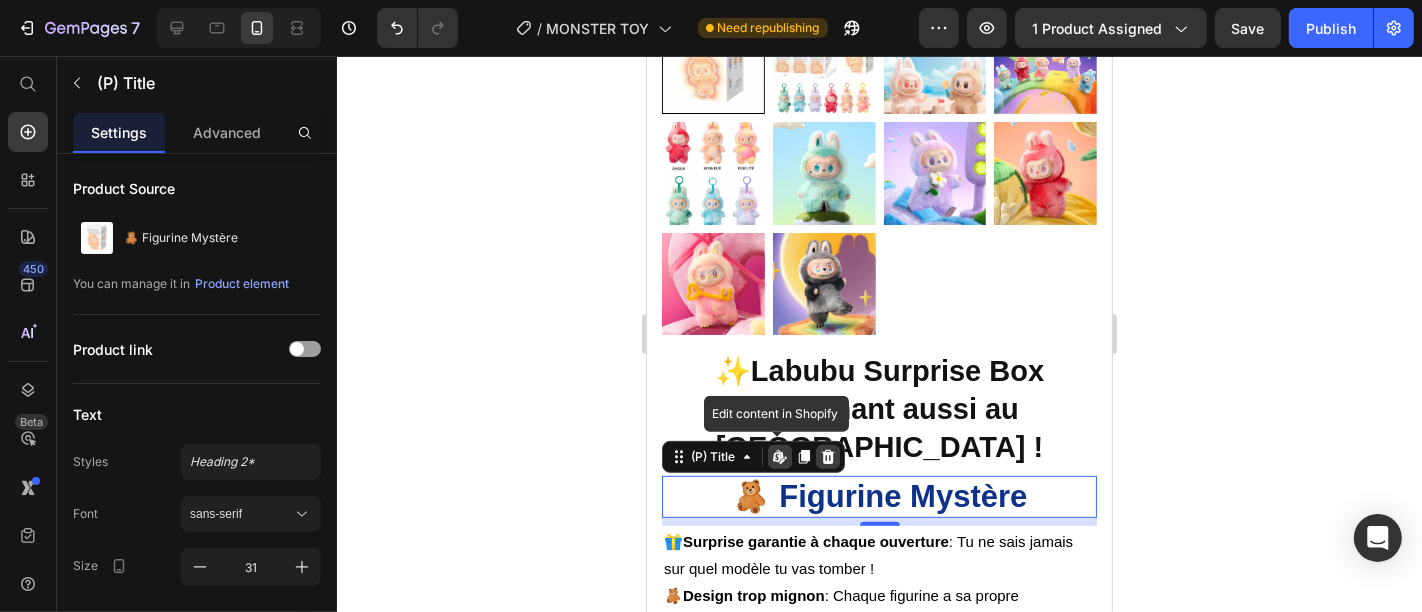 click 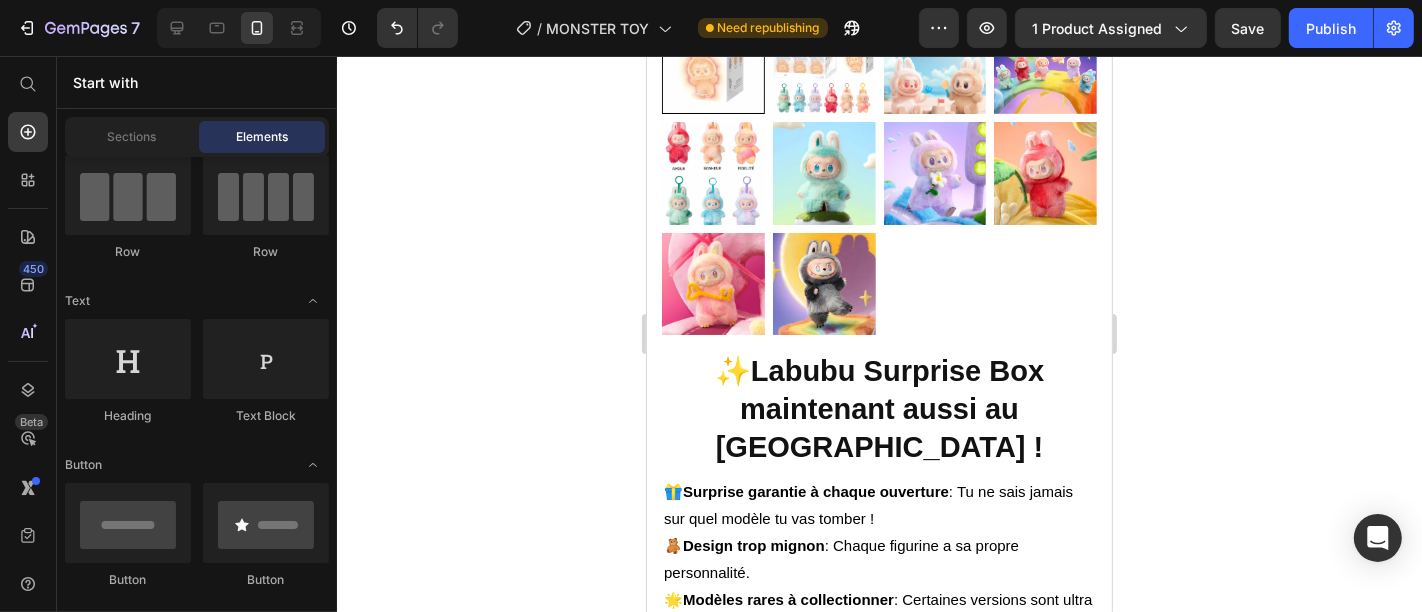 click 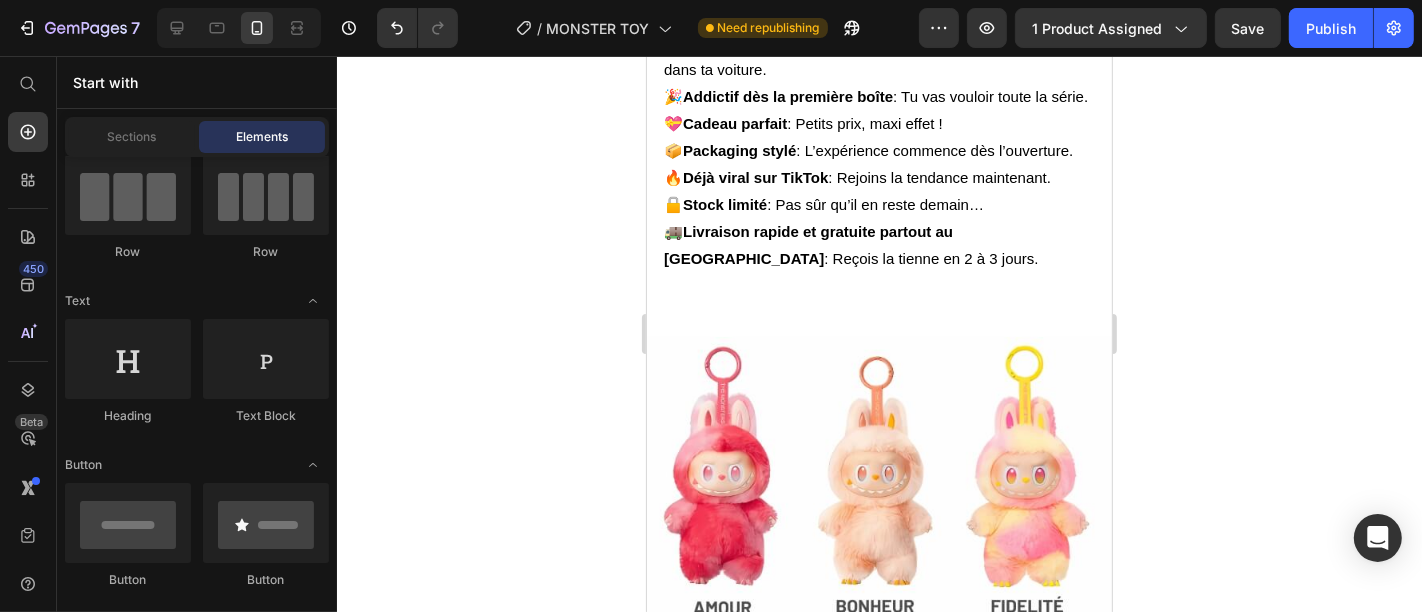 scroll, scrollTop: 1368, scrollLeft: 0, axis: vertical 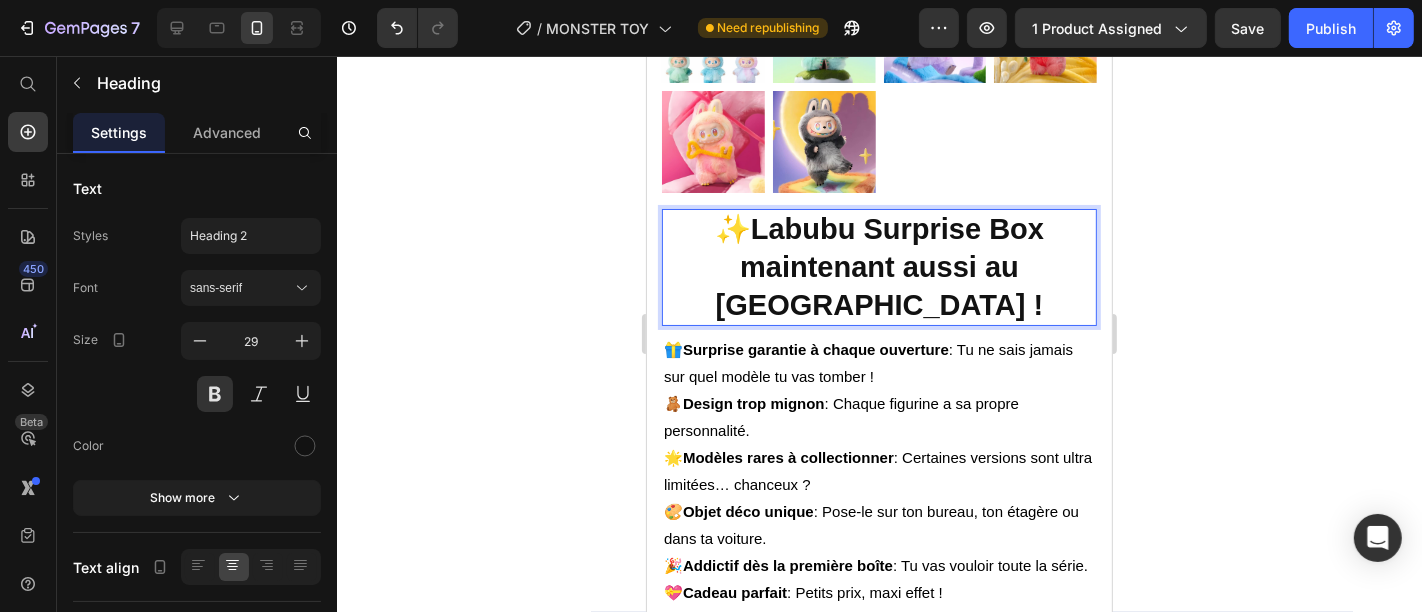 click 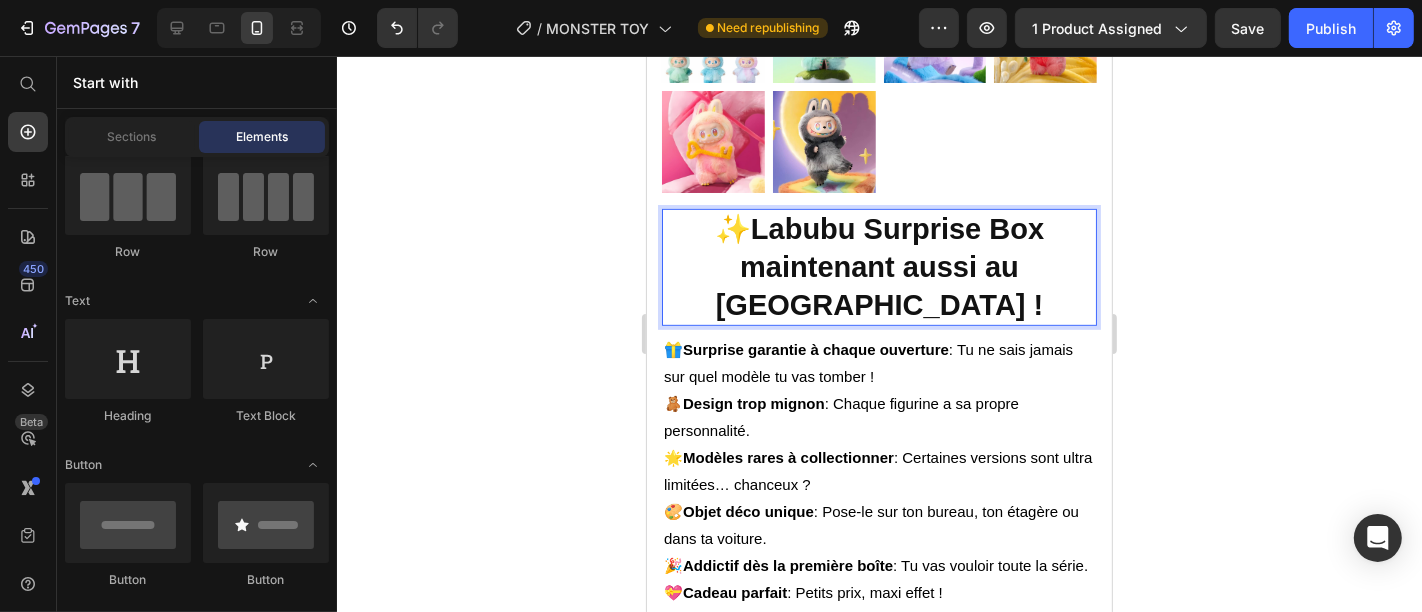 scroll, scrollTop: 0, scrollLeft: 0, axis: both 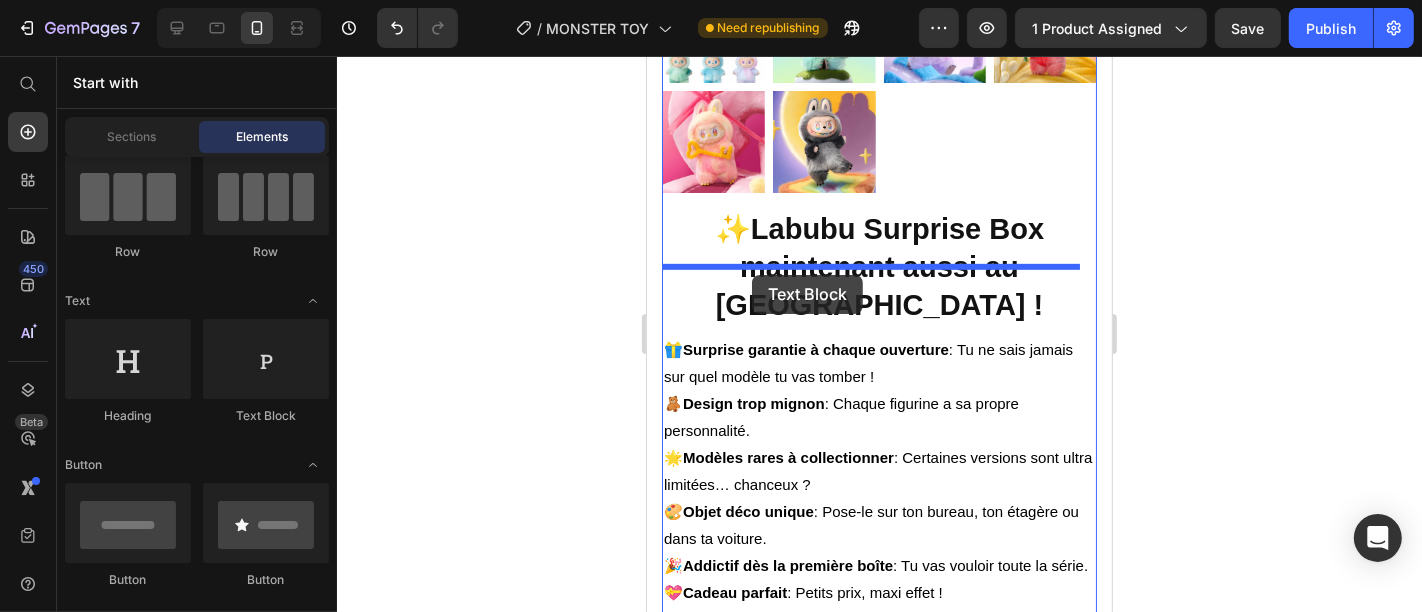 drag, startPoint x: 928, startPoint y: 435, endPoint x: 751, endPoint y: 273, distance: 239.94374 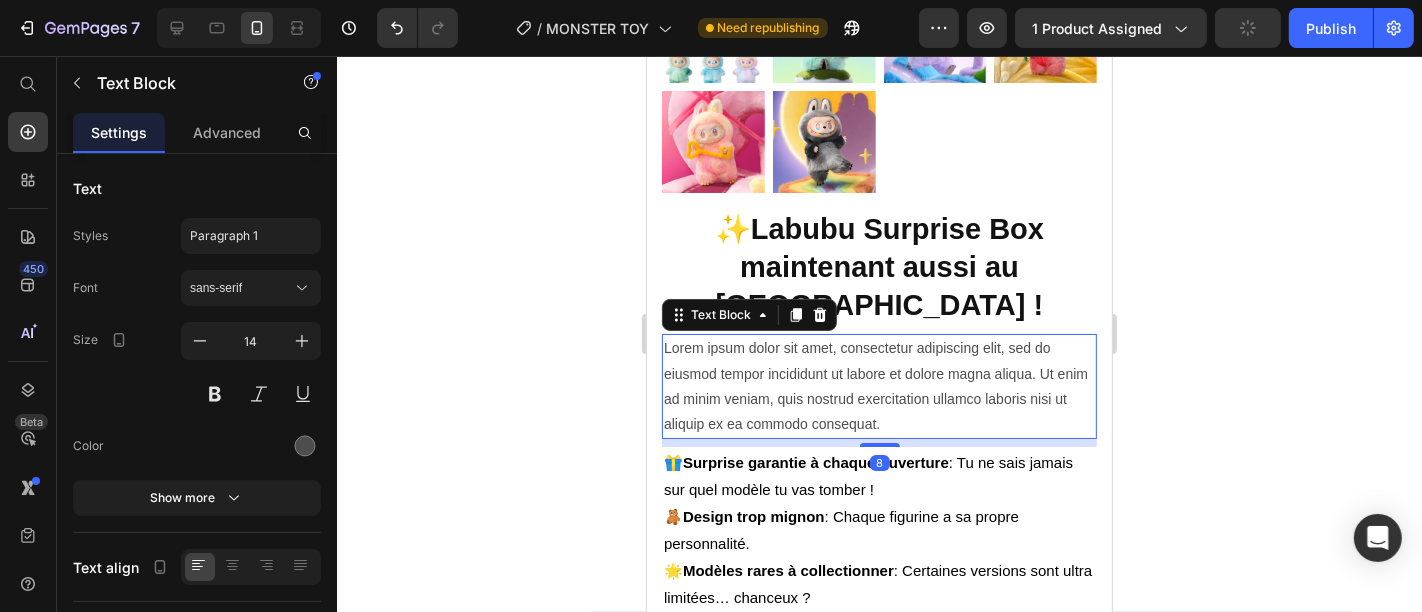 click on "Lorem ipsum dolor sit amet, consectetur adipiscing elit, sed do eiusmod tempor incididunt ut labore et dolore magna aliqua. Ut enim ad minim veniam, quis nostrud exercitation ullamco laboris nisi ut aliquip ex ea commodo consequat." at bounding box center (878, 385) 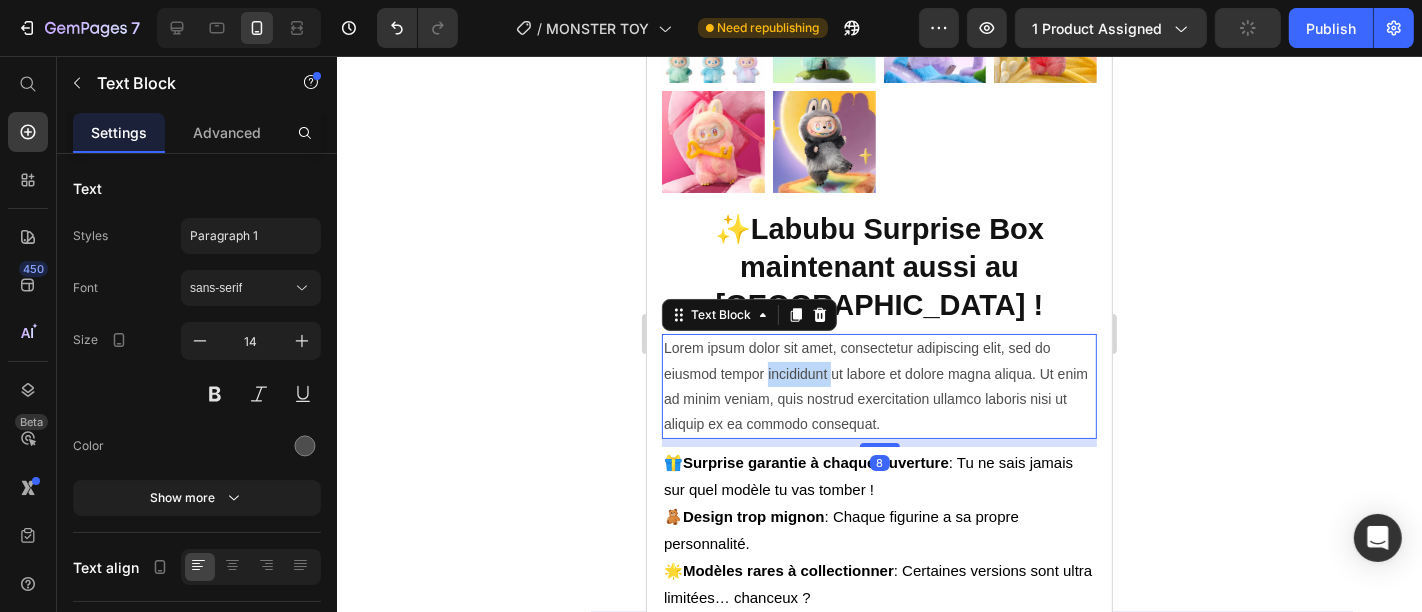 click on "Lorem ipsum dolor sit amet, consectetur adipiscing elit, sed do eiusmod tempor incididunt ut labore et dolore magna aliqua. Ut enim ad minim veniam, quis nostrud exercitation ullamco laboris nisi ut aliquip ex ea commodo consequat." at bounding box center (878, 385) 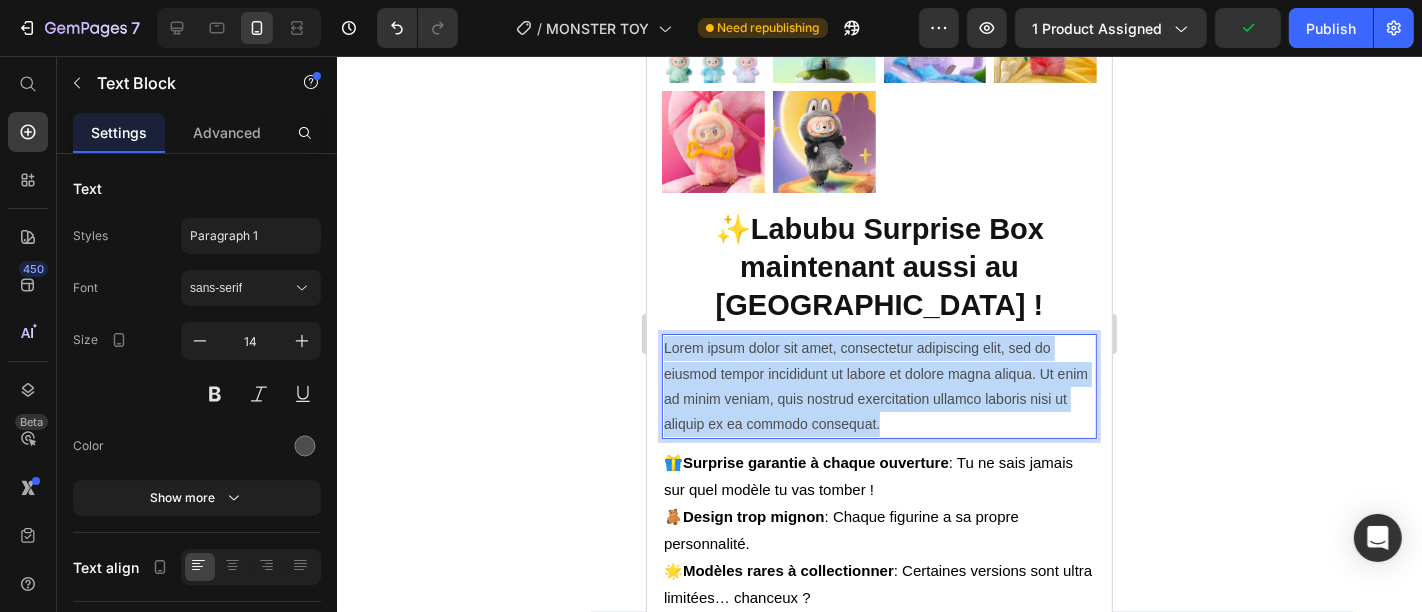 click on "Lorem ipsum dolor sit amet, consectetur adipiscing elit, sed do eiusmod tempor incididunt ut labore et dolore magna aliqua. Ut enim ad minim veniam, quis nostrud exercitation ullamco laboris nisi ut aliquip ex ea commodo consequat." at bounding box center (878, 385) 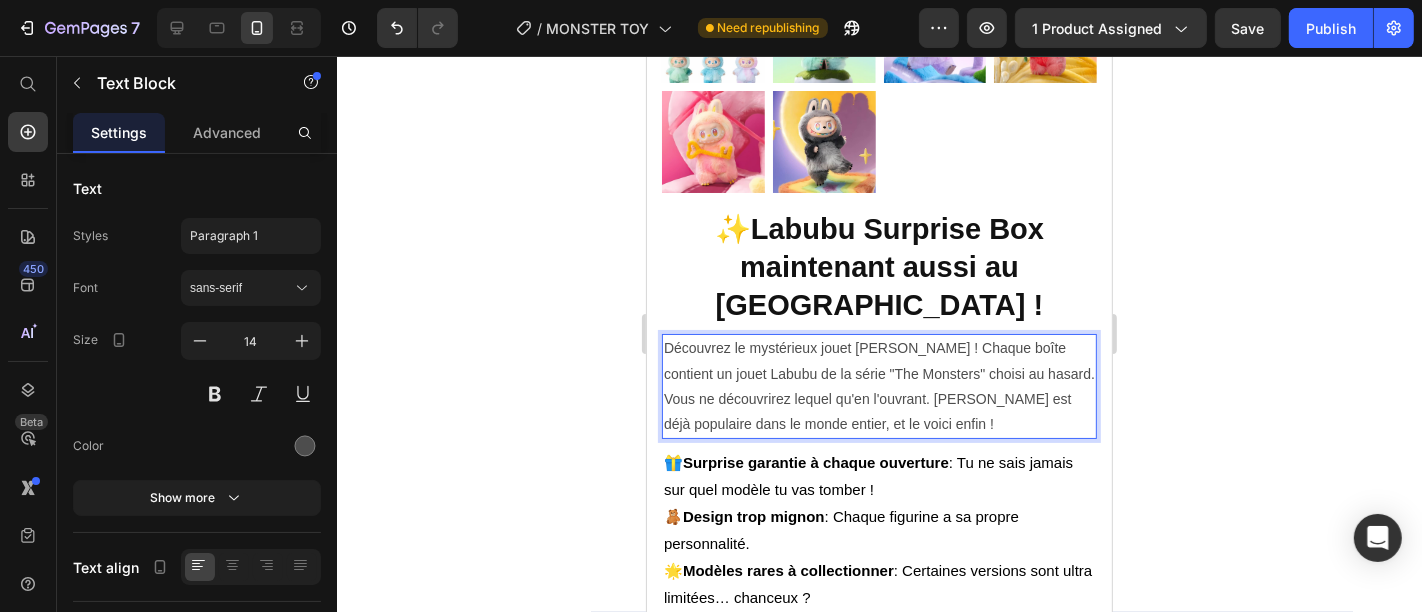 click 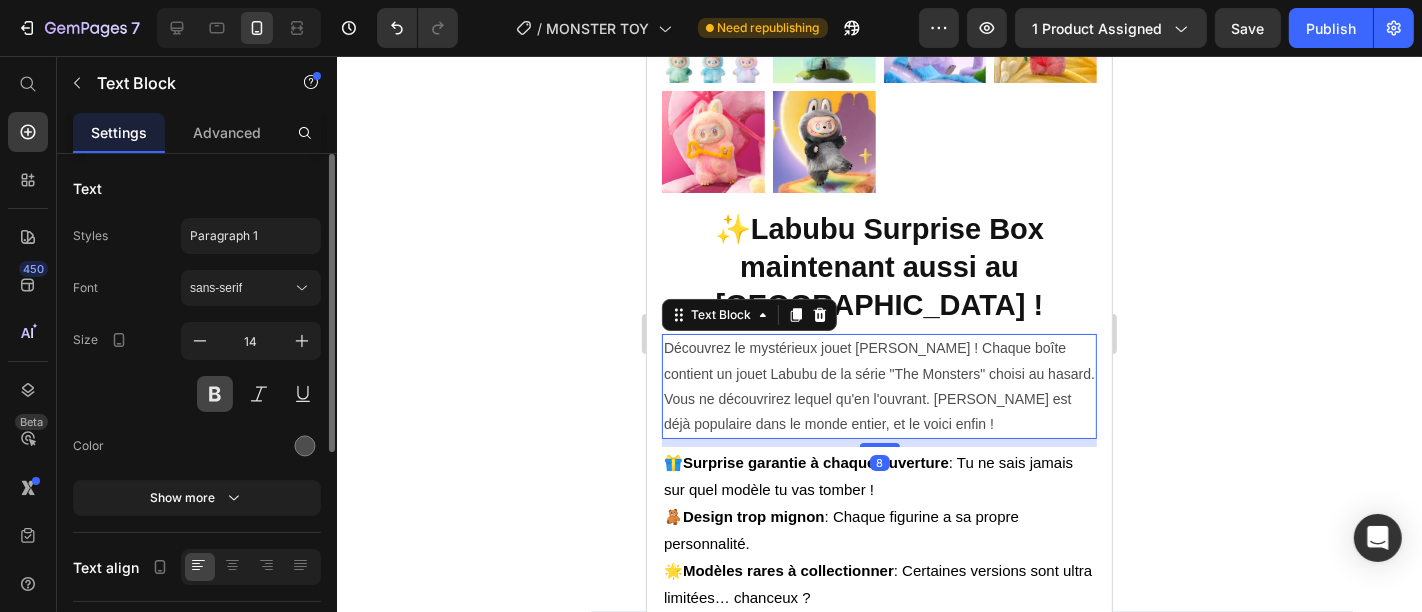 click at bounding box center [215, 394] 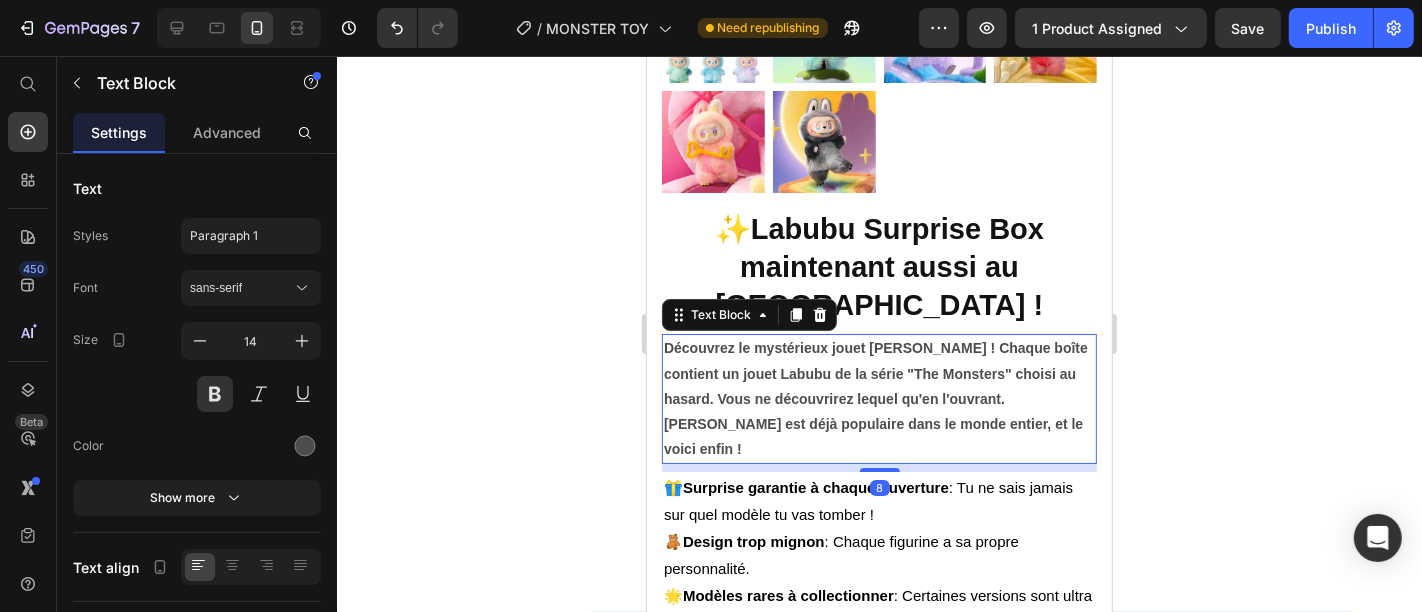click 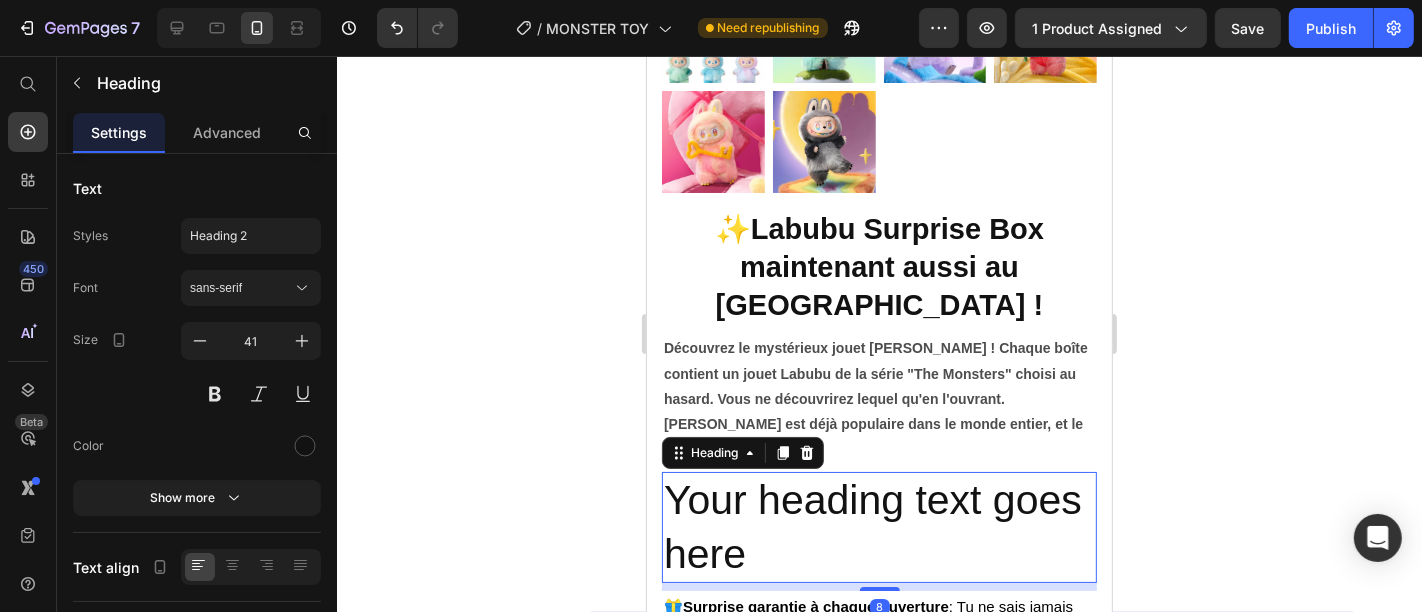 click on "Your heading text goes here" at bounding box center [878, 526] 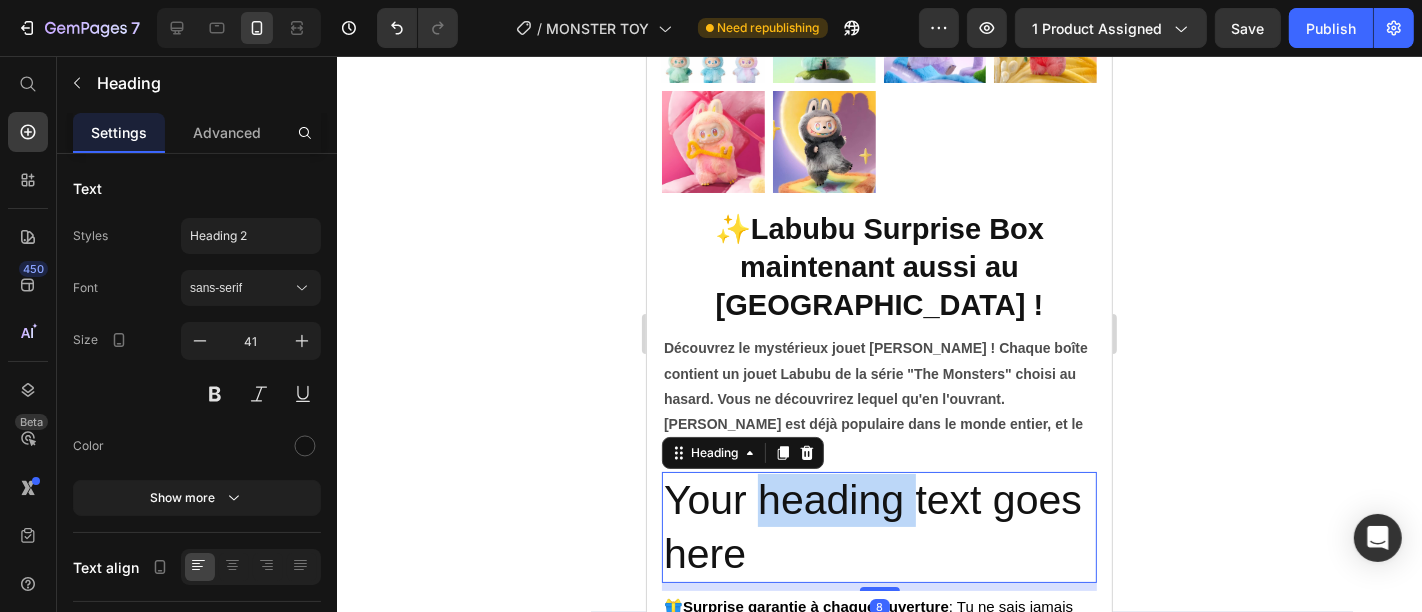 click on "Your heading text goes here" at bounding box center [878, 526] 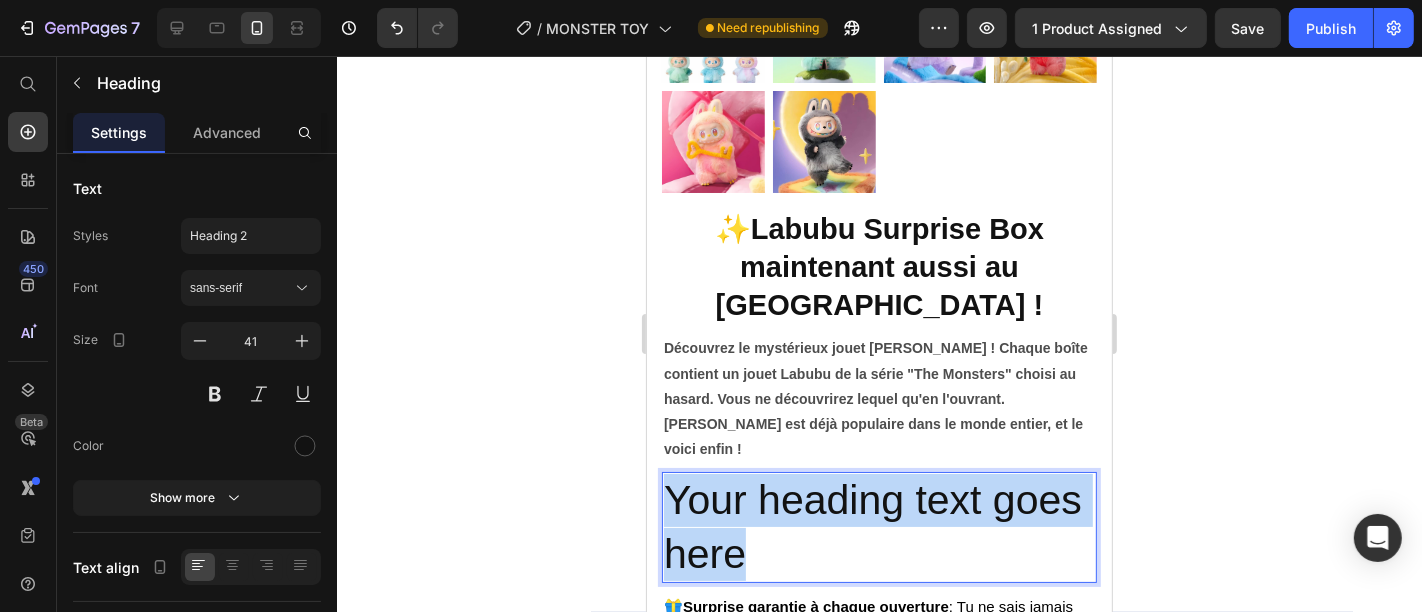 click on "Your heading text goes here" at bounding box center (878, 526) 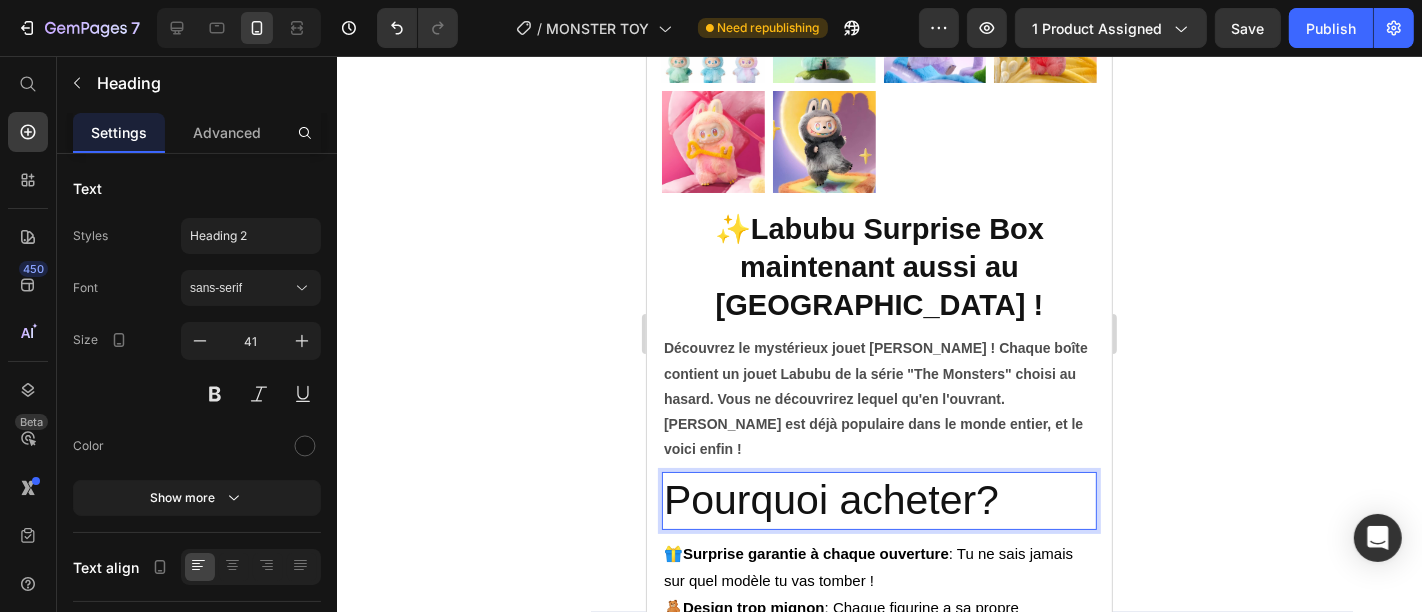 click 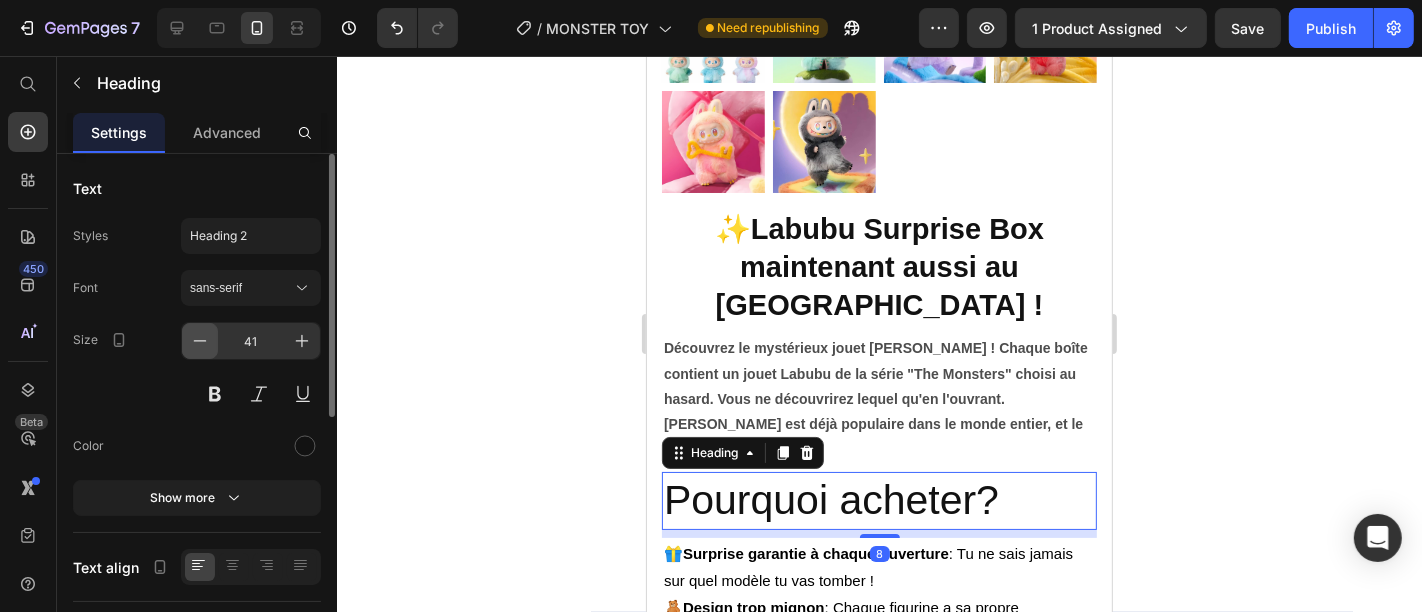 click at bounding box center [200, 341] 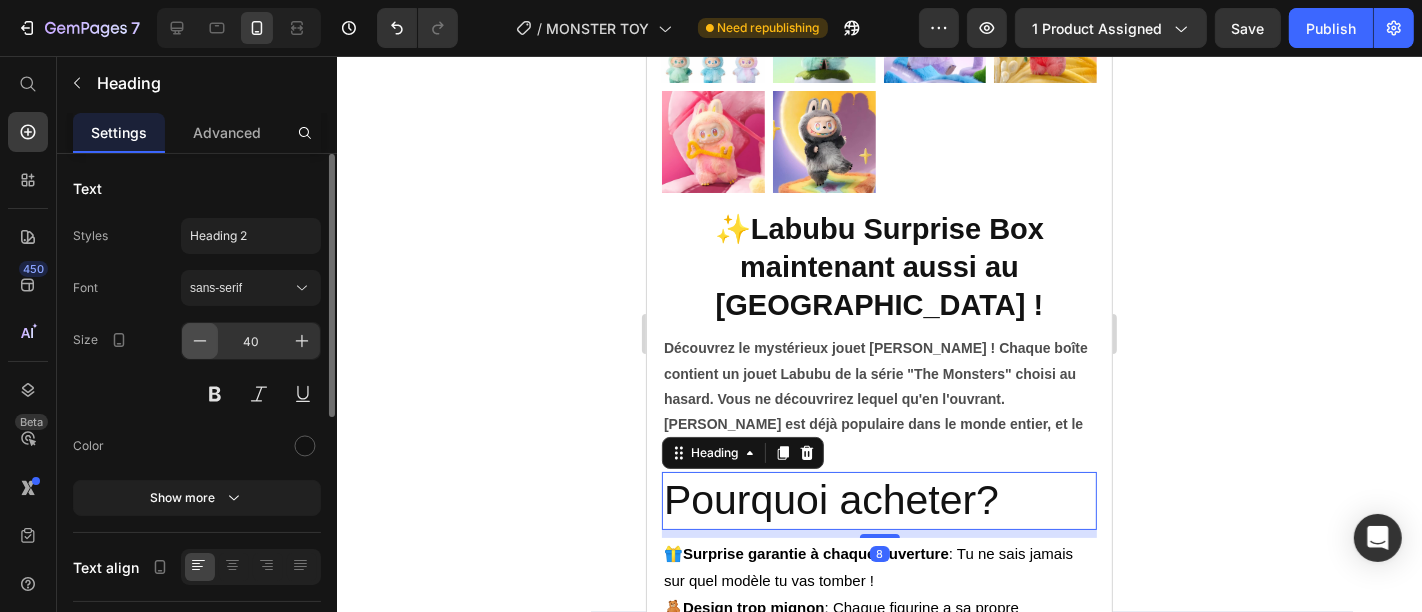 click at bounding box center [200, 341] 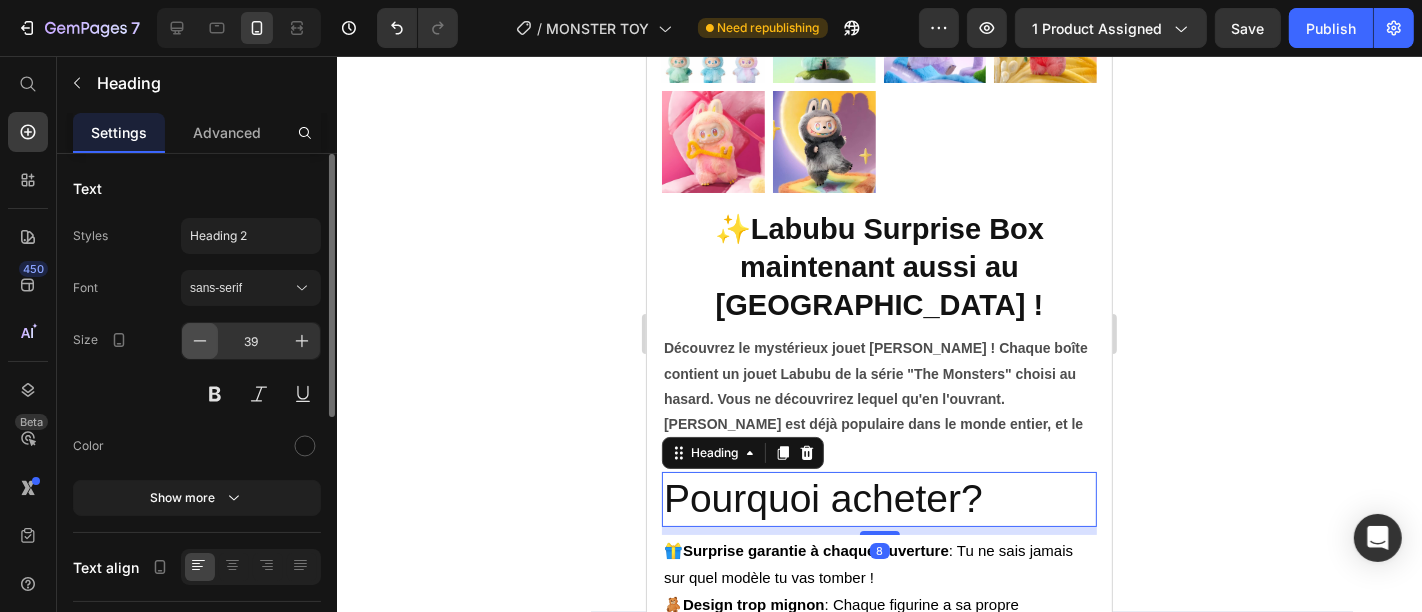 click at bounding box center (200, 341) 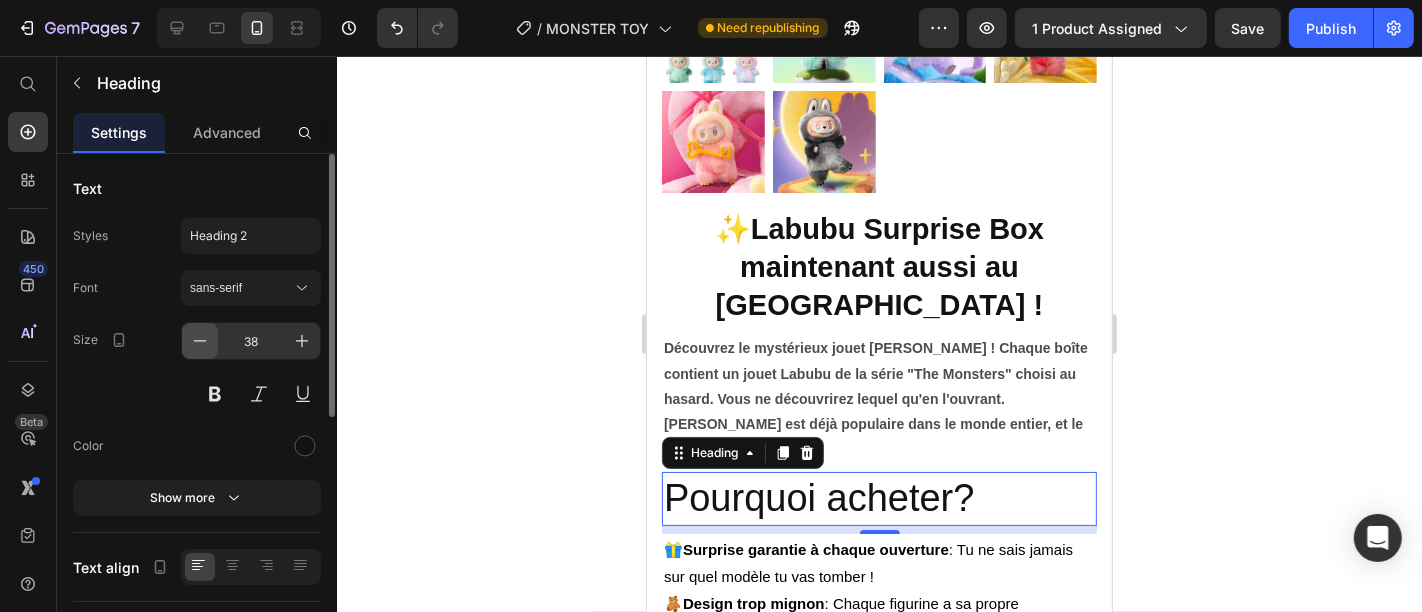 click at bounding box center (200, 341) 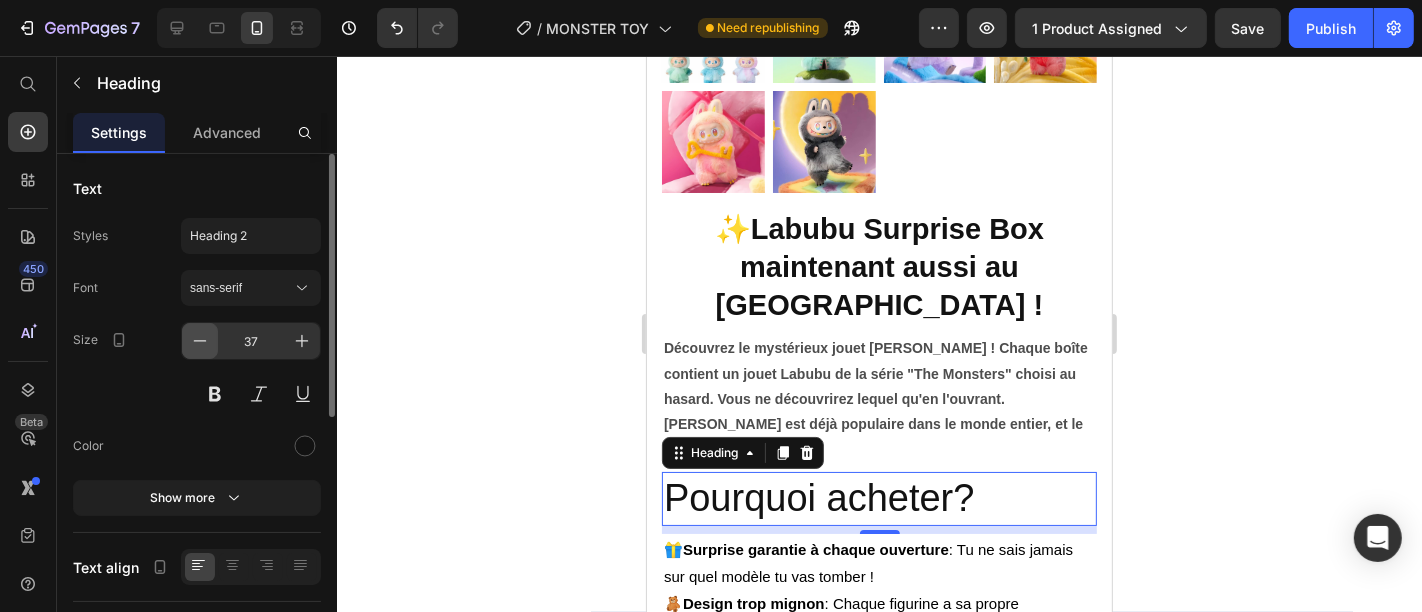 click at bounding box center (200, 341) 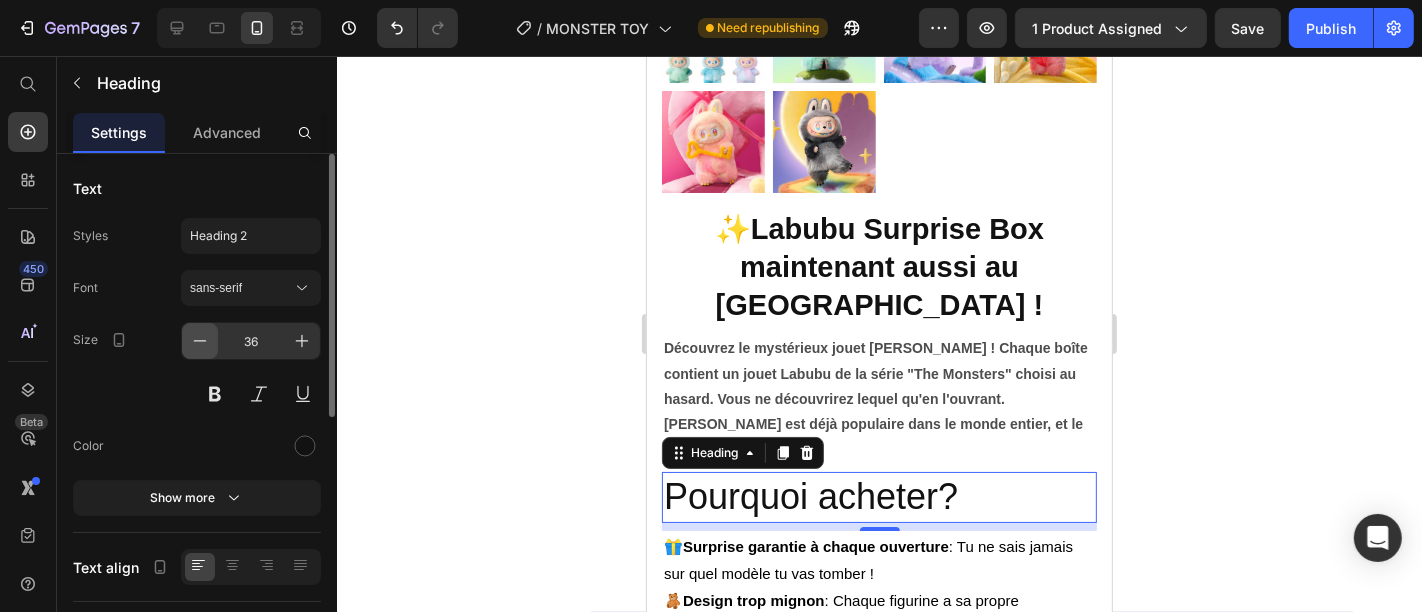 click at bounding box center (200, 341) 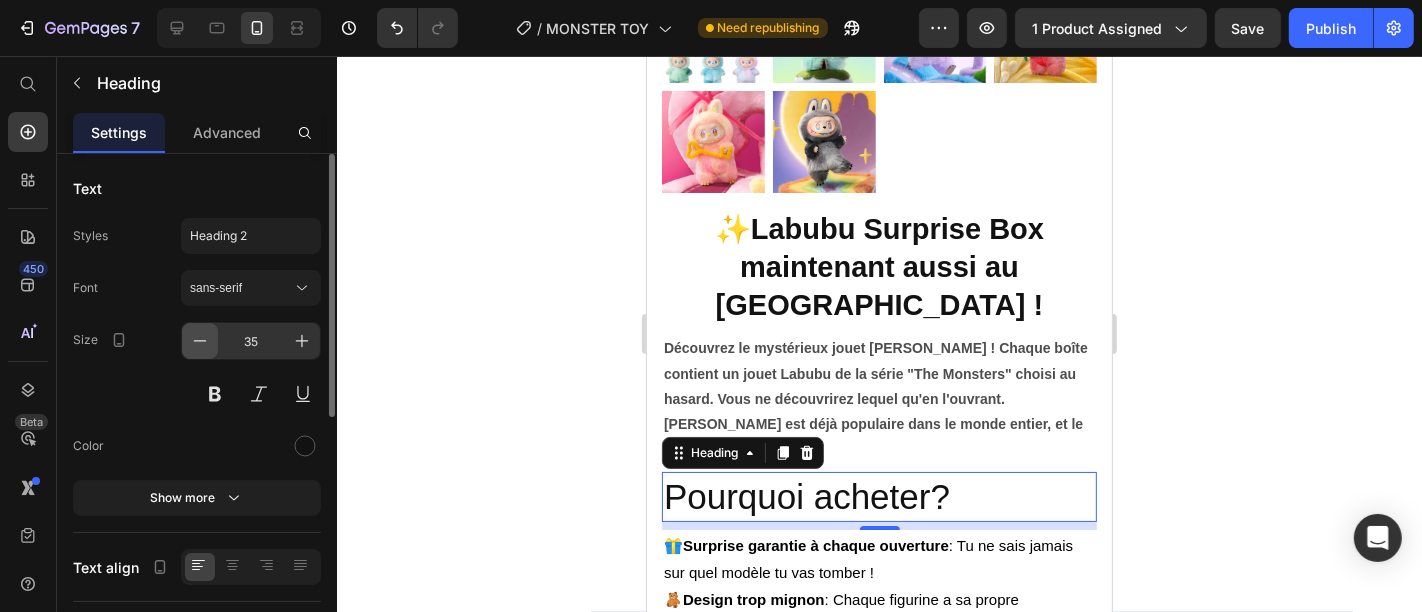 click at bounding box center [200, 341] 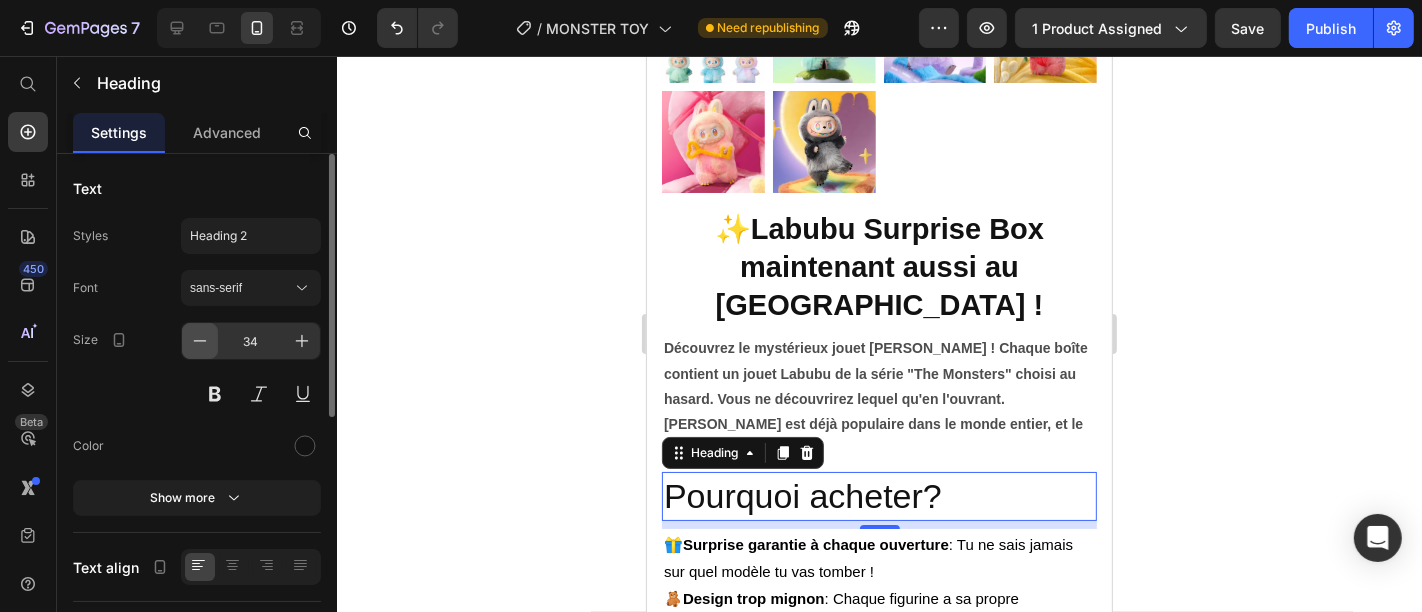 click at bounding box center [200, 341] 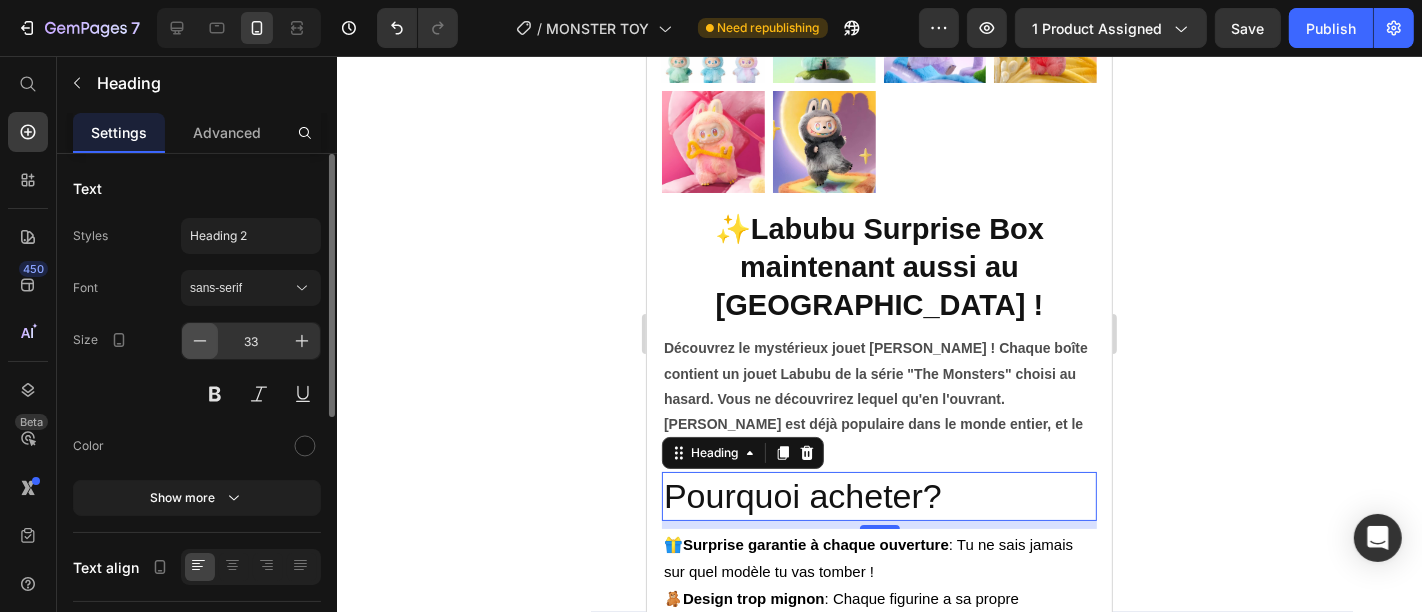 click at bounding box center (200, 341) 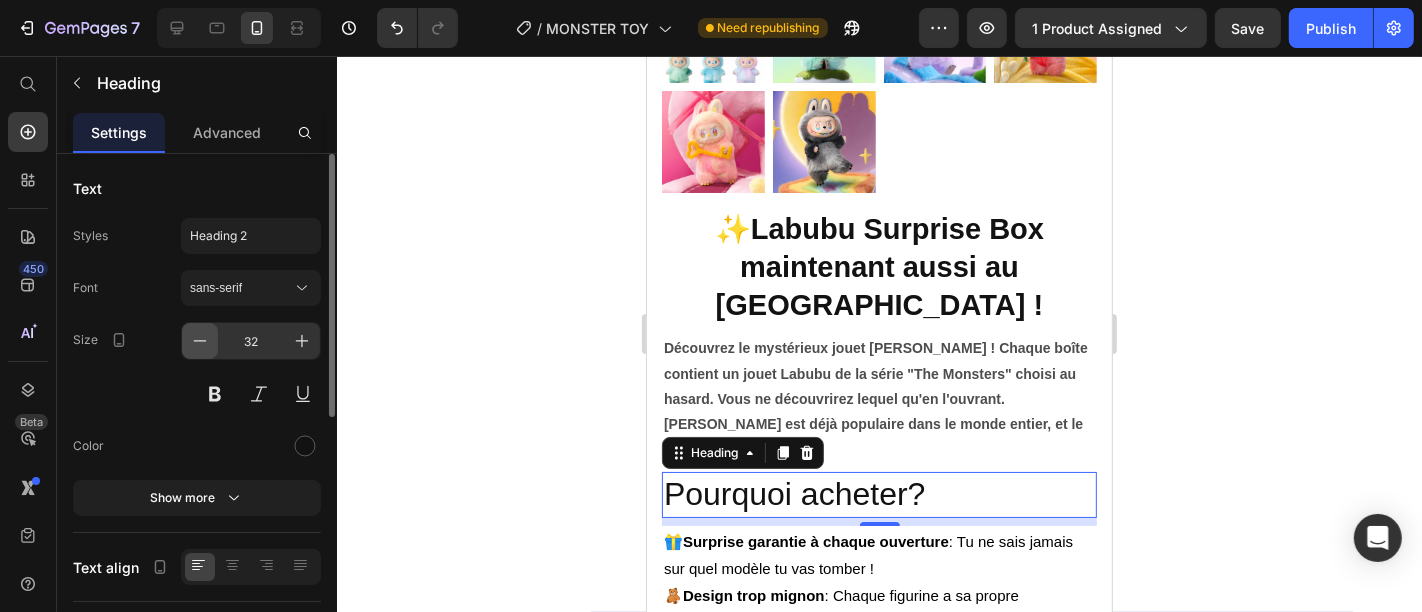 click at bounding box center [200, 341] 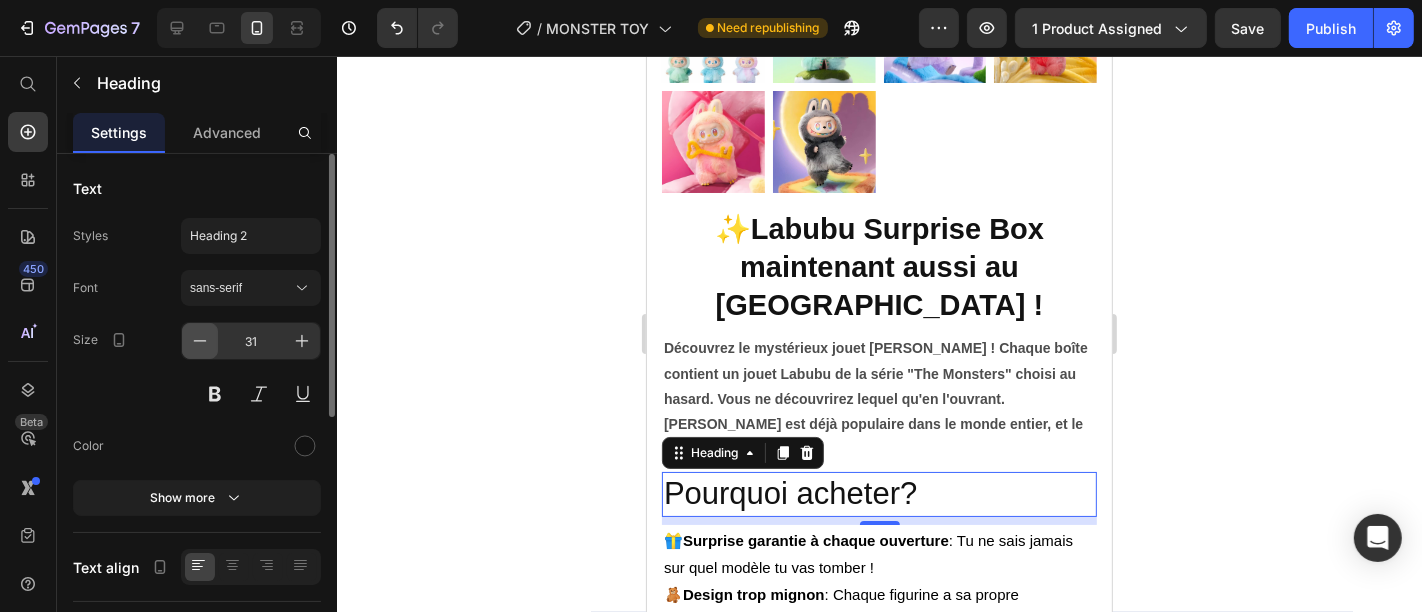 click at bounding box center [200, 341] 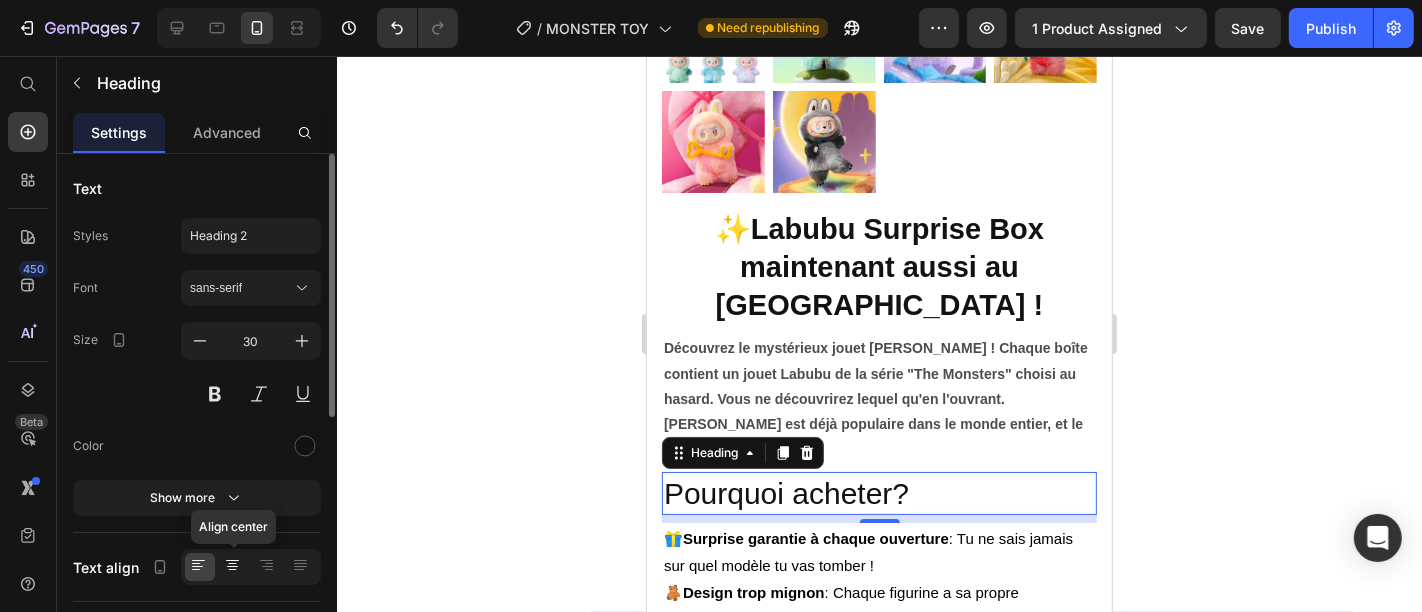 click 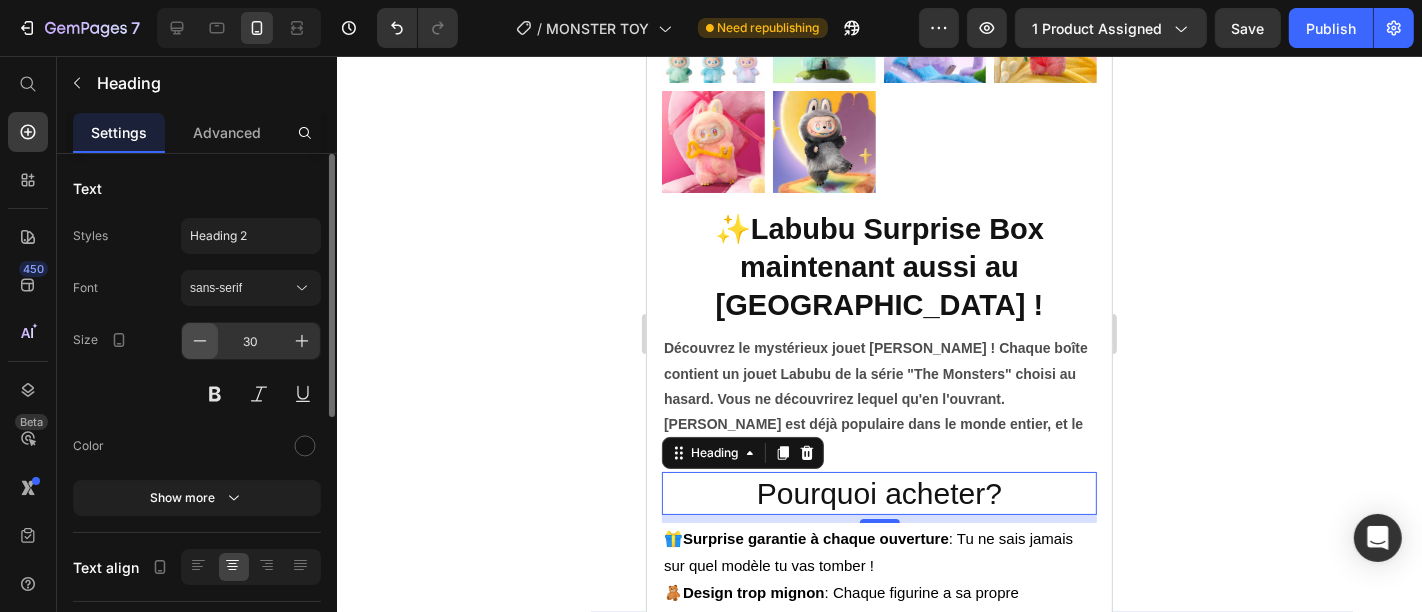 click at bounding box center [200, 341] 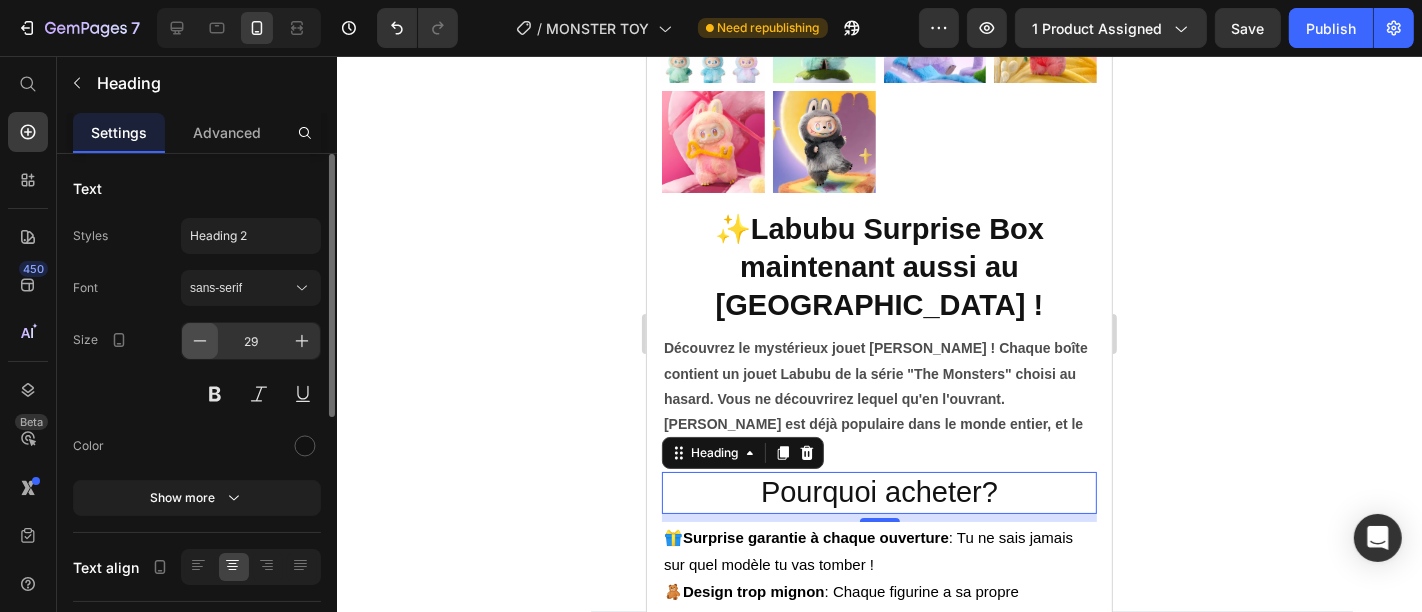 click at bounding box center [200, 341] 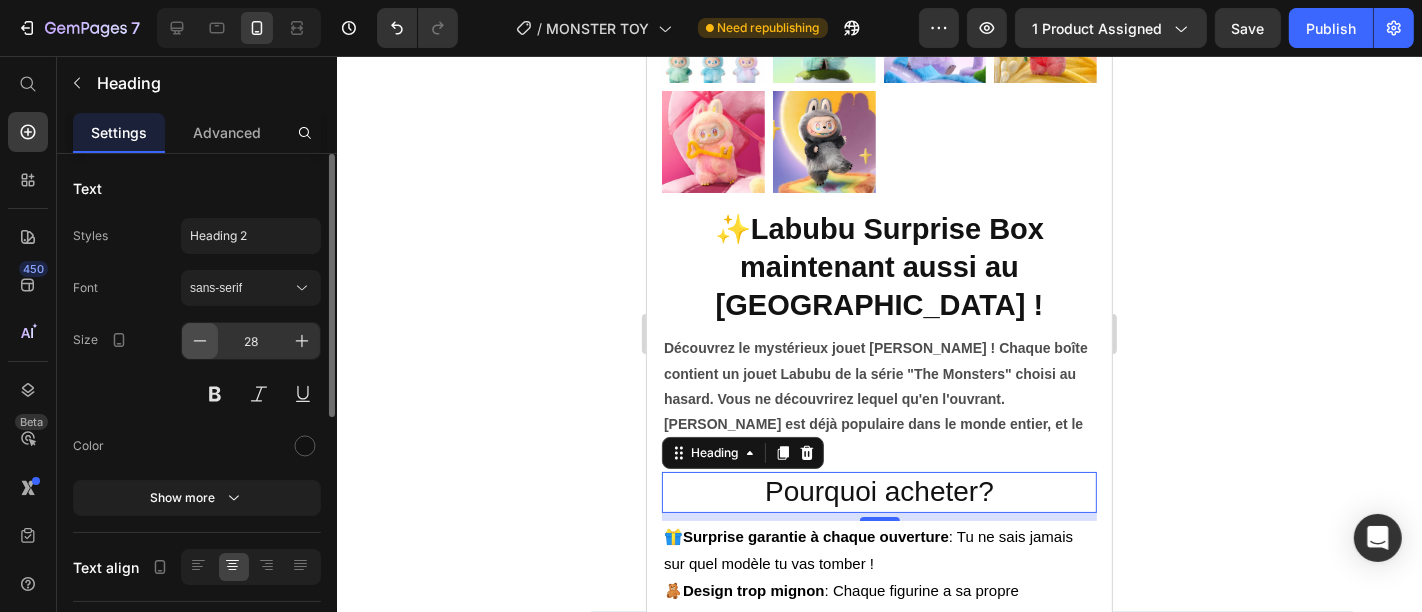 click at bounding box center [200, 341] 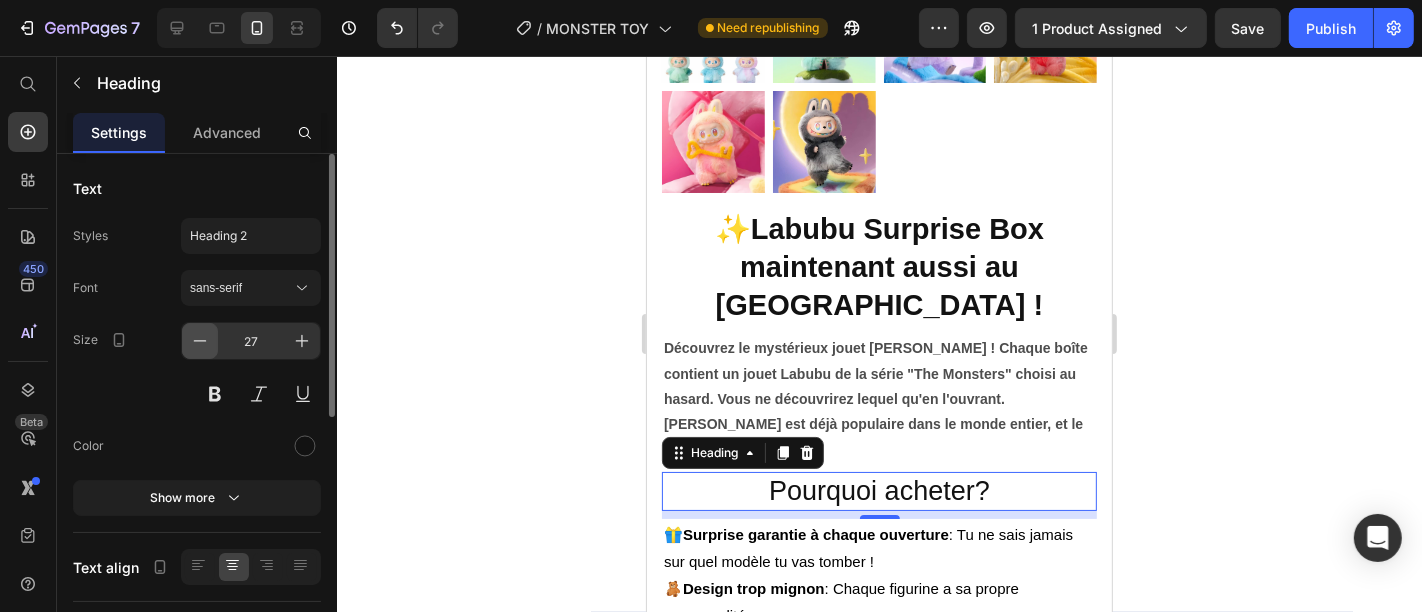 click at bounding box center (200, 341) 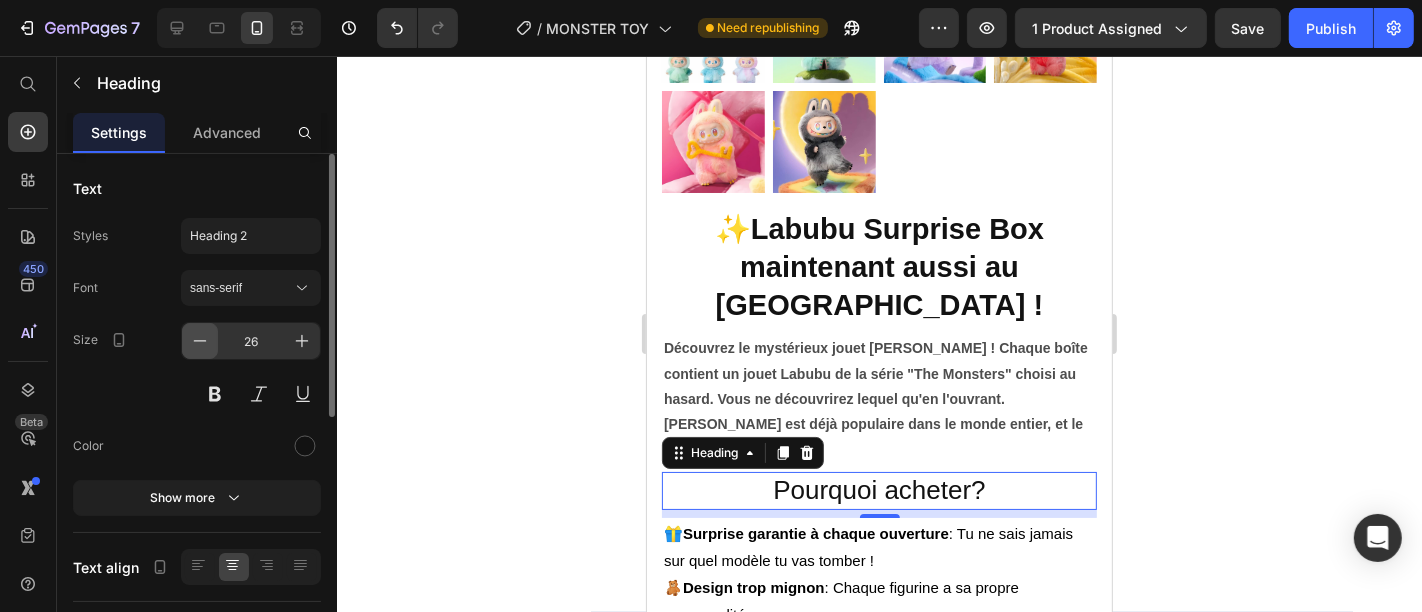 click at bounding box center [200, 341] 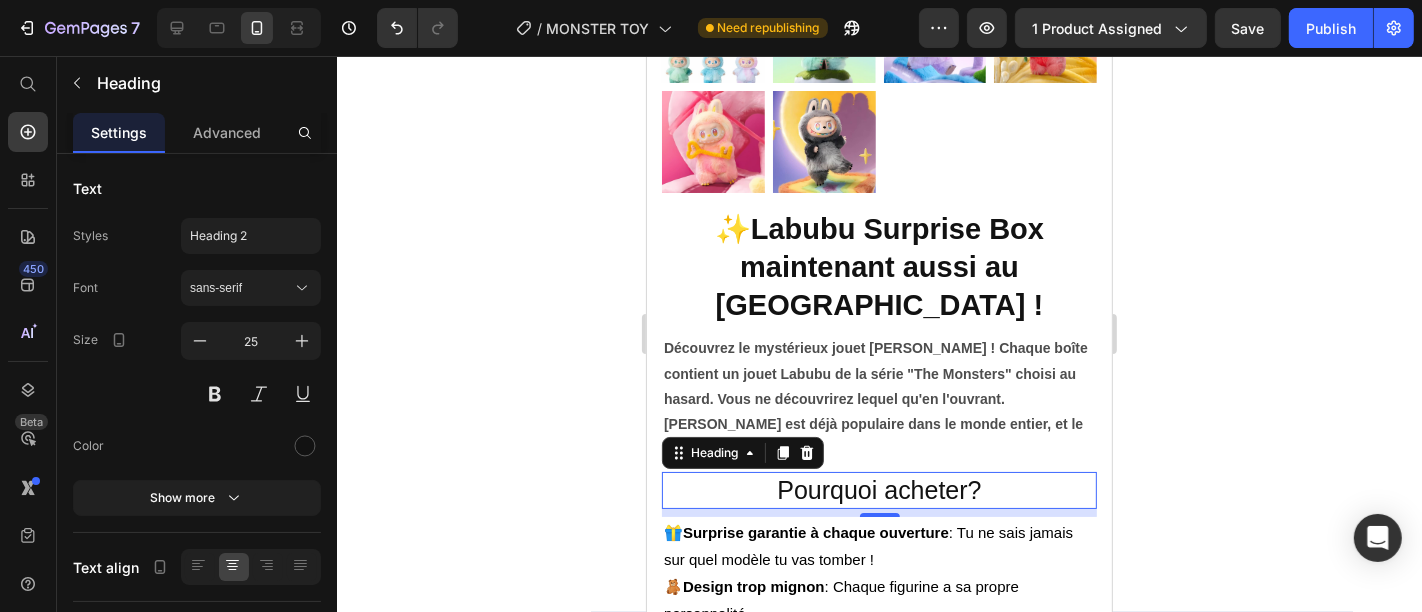 click 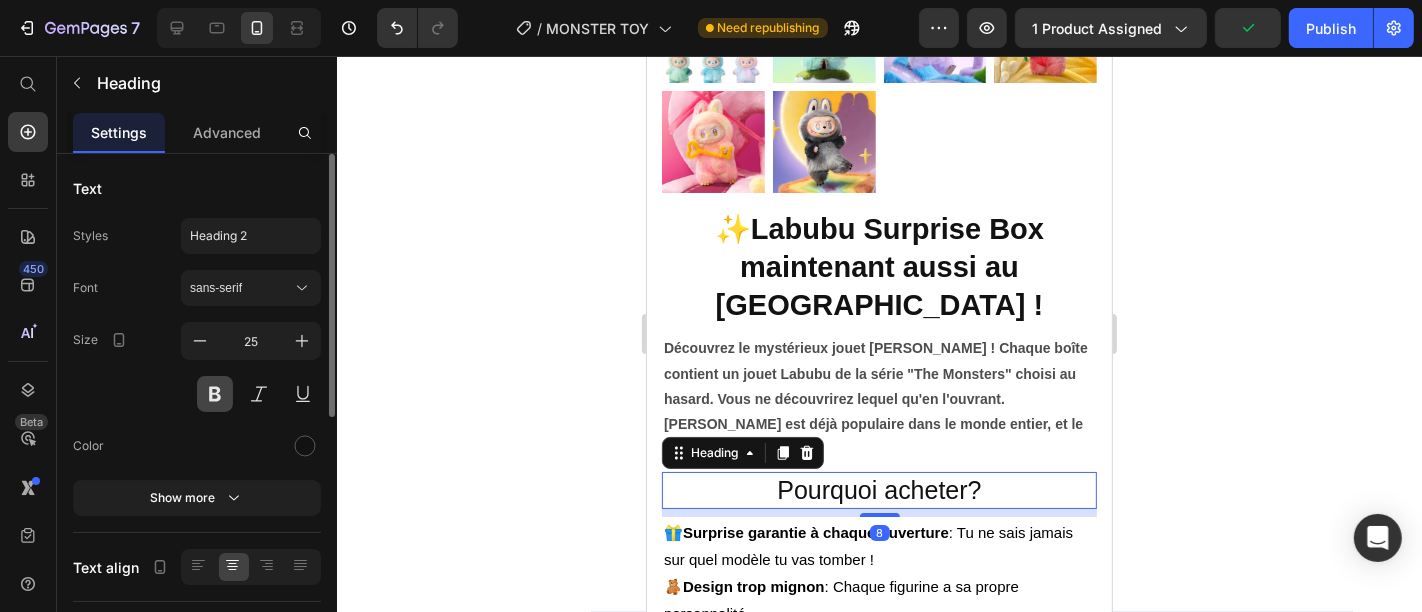 click at bounding box center (215, 394) 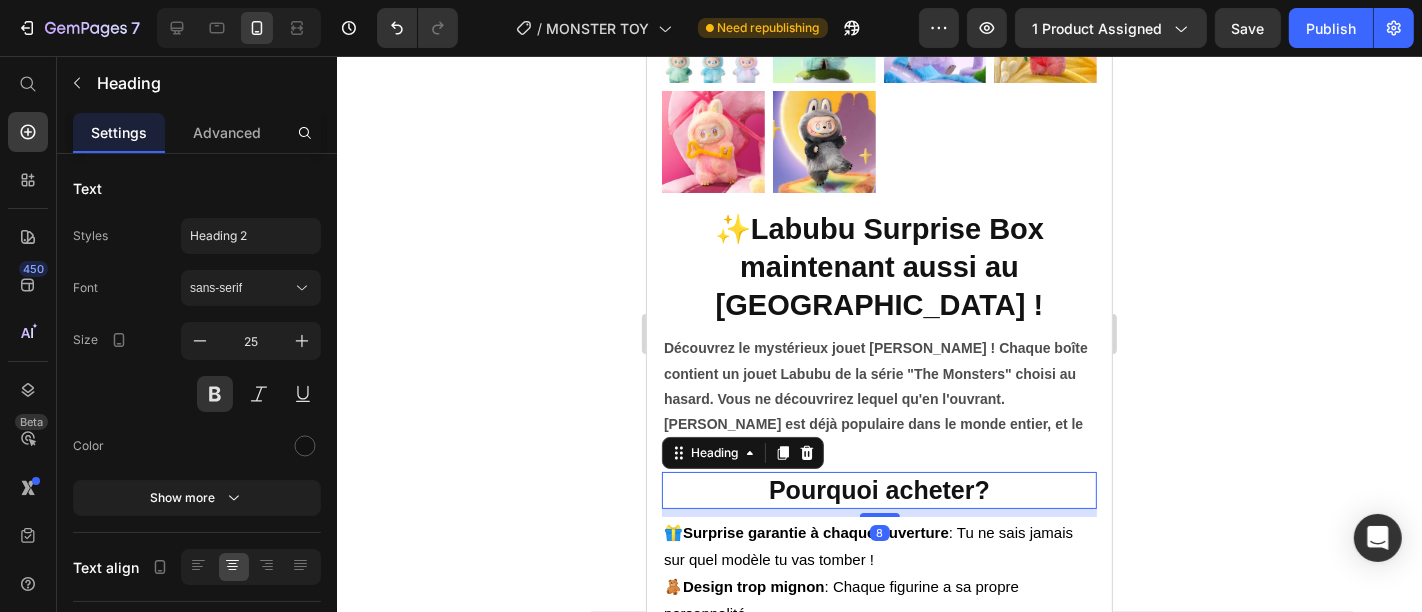 click 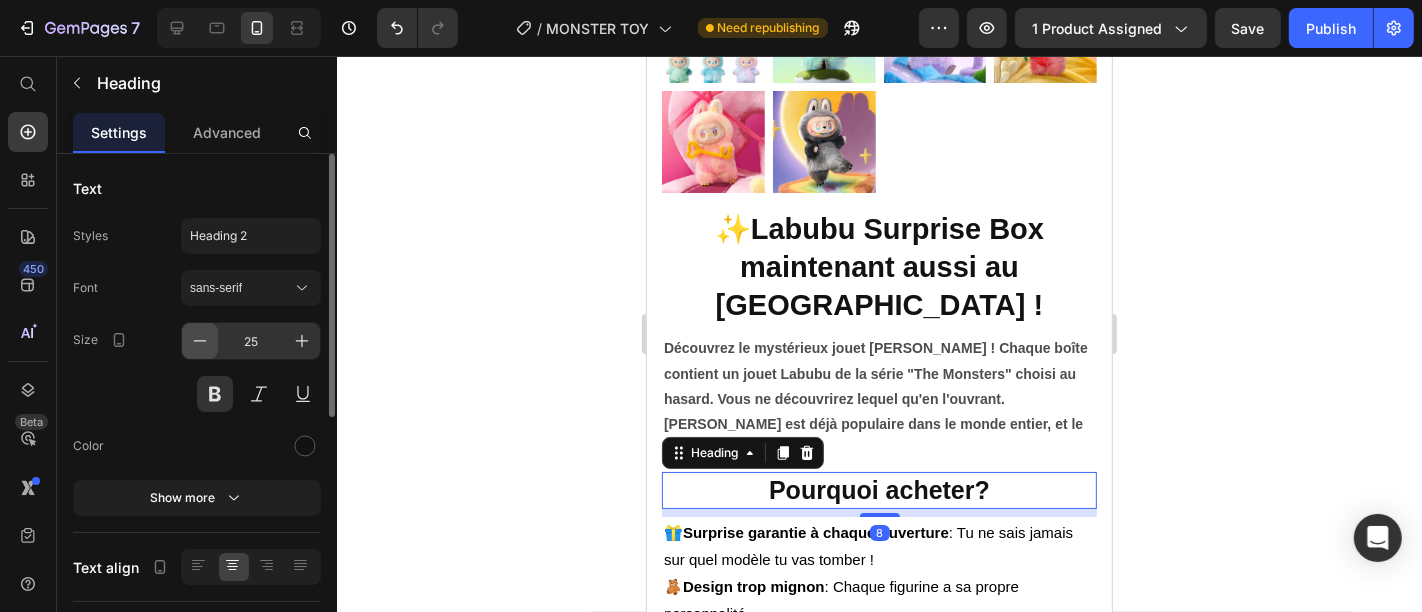 click at bounding box center (200, 341) 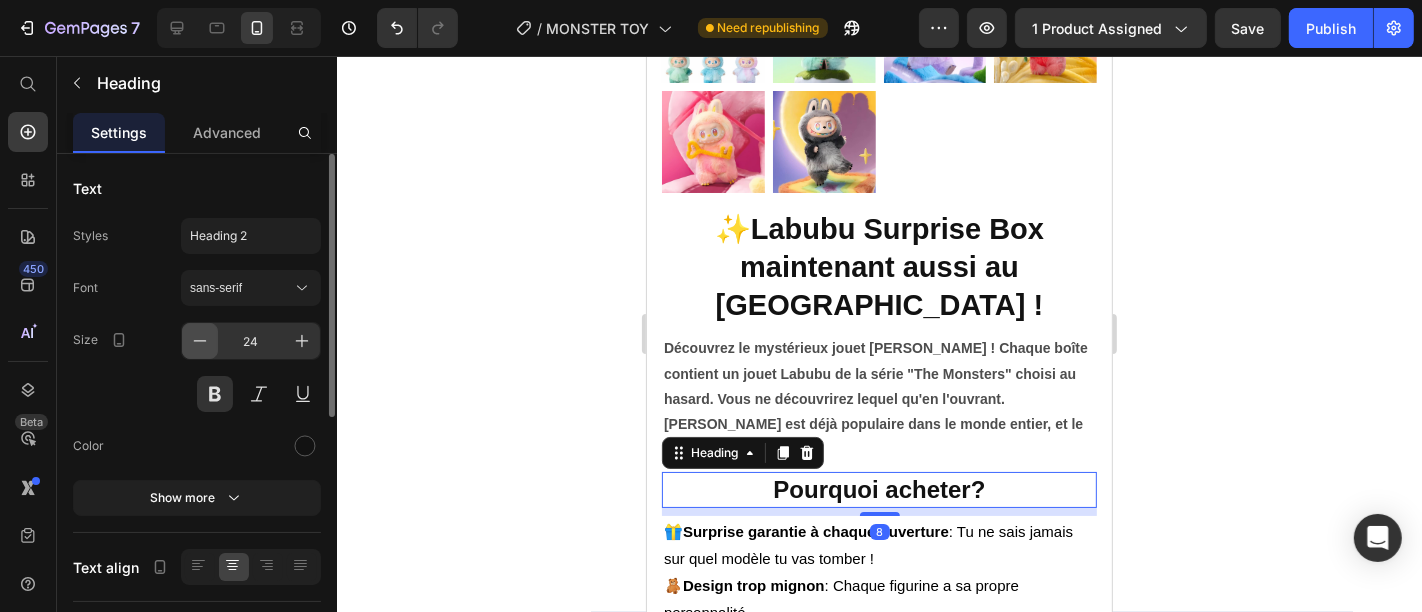 click at bounding box center (200, 341) 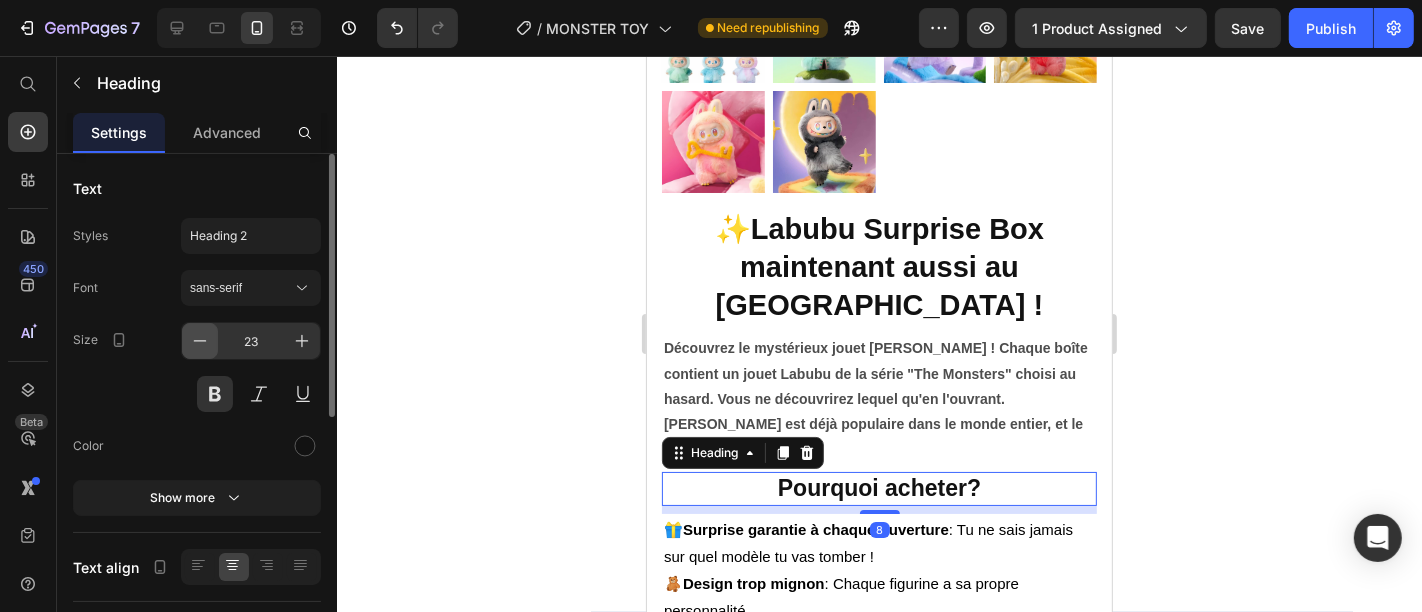 click at bounding box center [200, 341] 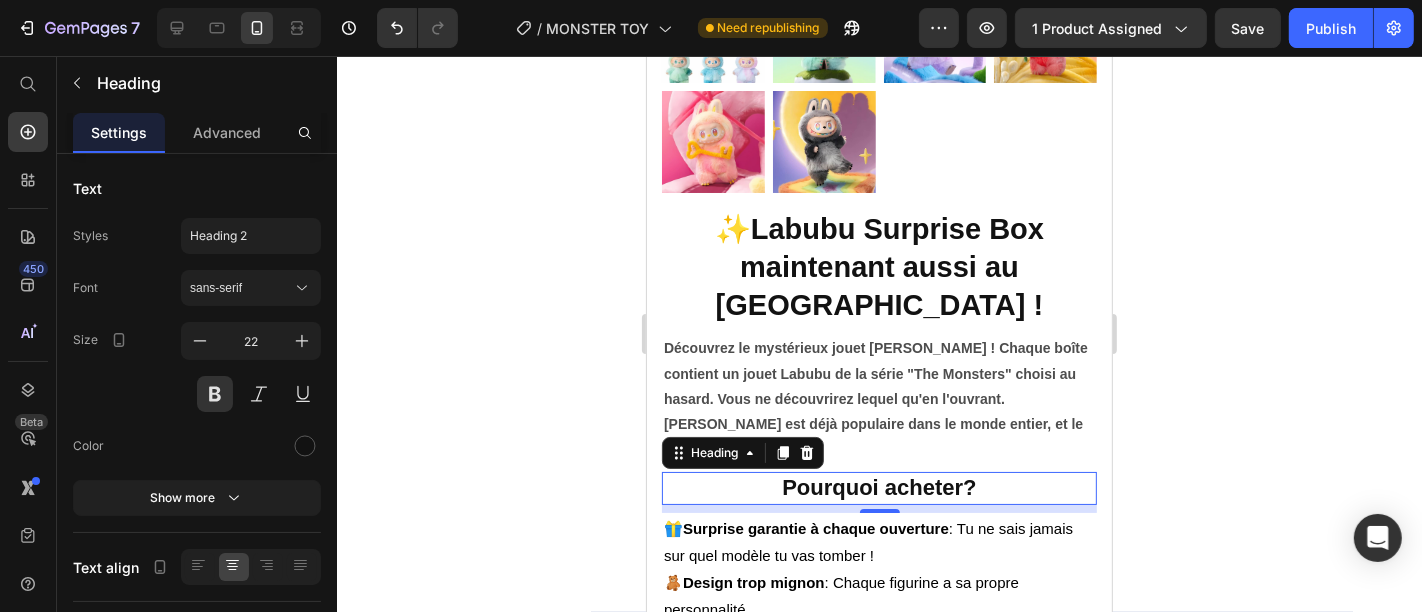 click 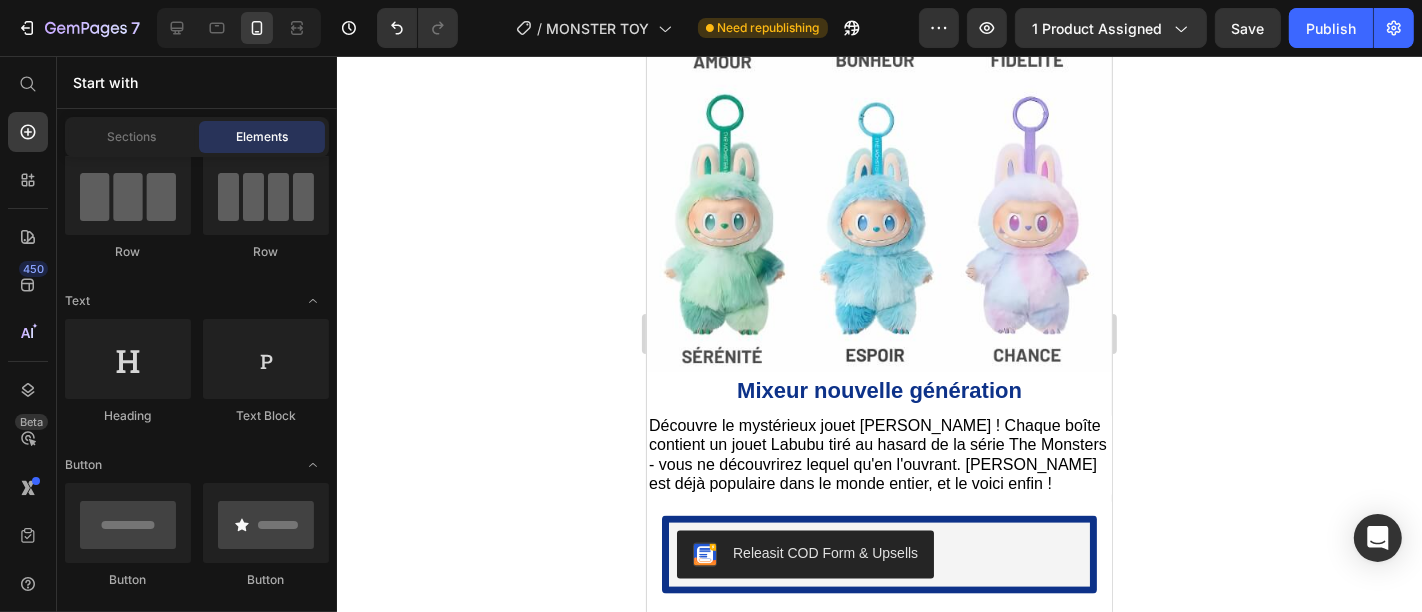 scroll, scrollTop: 2017, scrollLeft: 0, axis: vertical 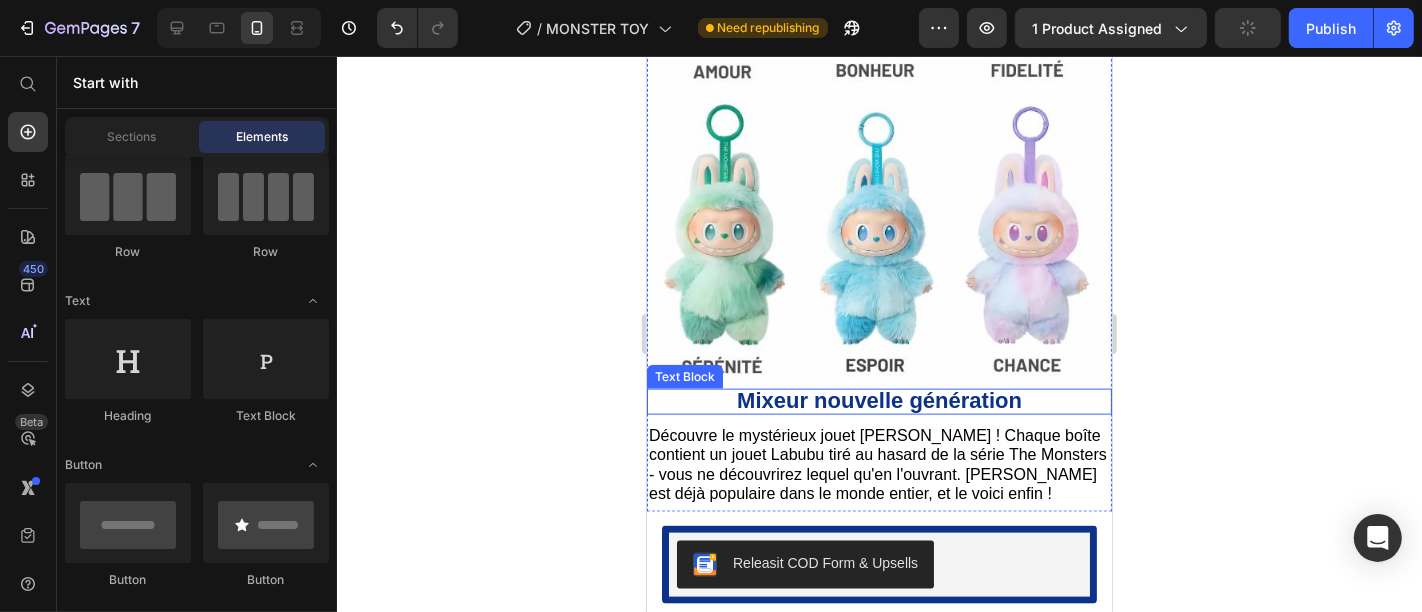 click on "Mixeur nouvelle génération" at bounding box center (878, 401) 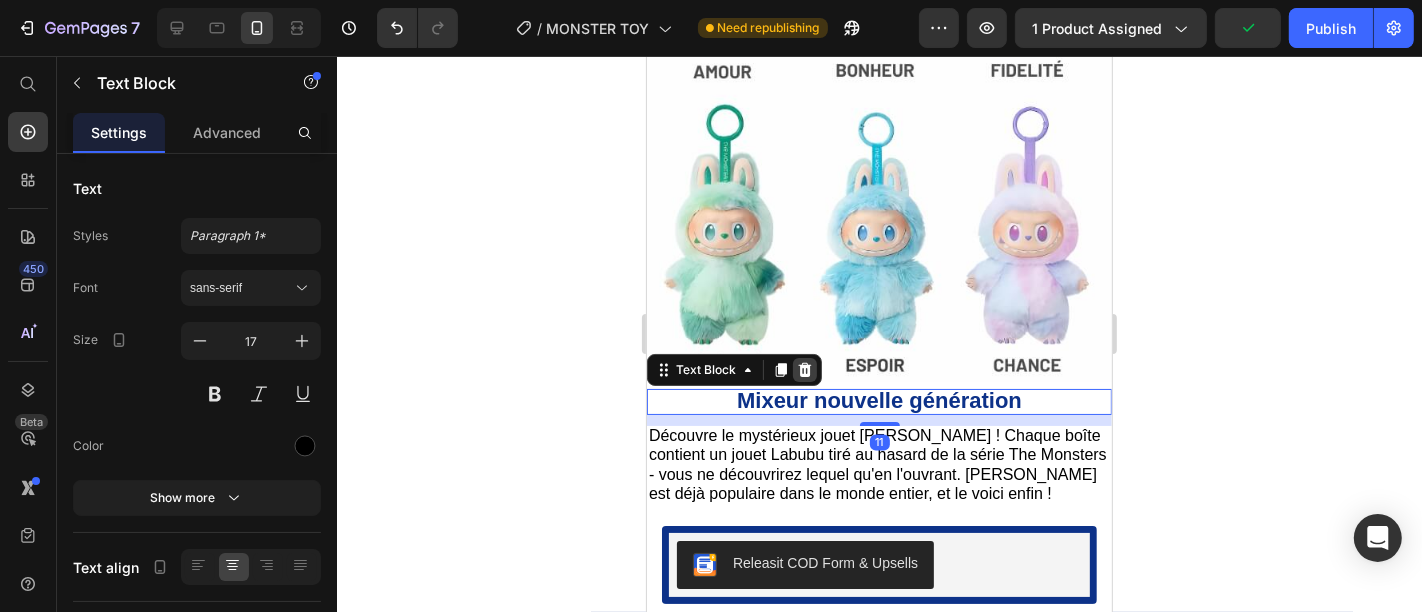 click at bounding box center (804, 369) 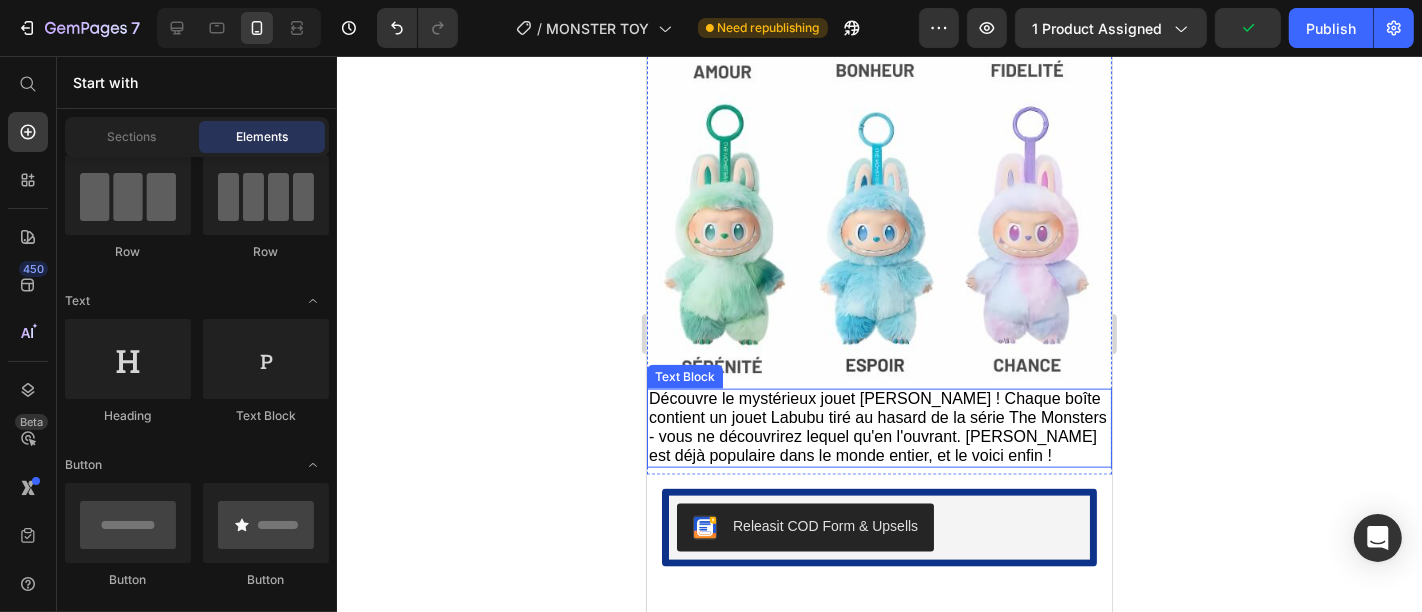 click on "Découvre le mystérieux jouet [PERSON_NAME] ! Chaque boîte contient un jouet Labubu tiré au hasard de la série The Monsters - vous ne découvrirez lequel qu'en l'ouvrant. [PERSON_NAME] est déjà populaire dans le monde entier, et le voici enfin !" at bounding box center [877, 426] 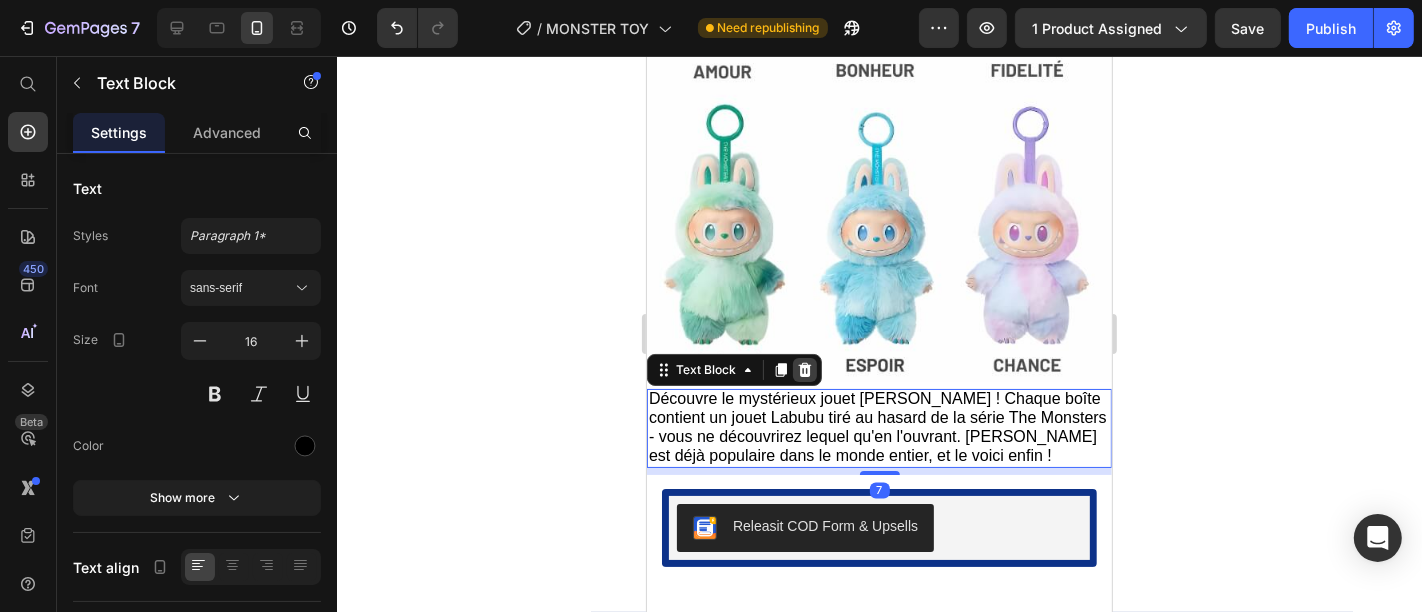 click 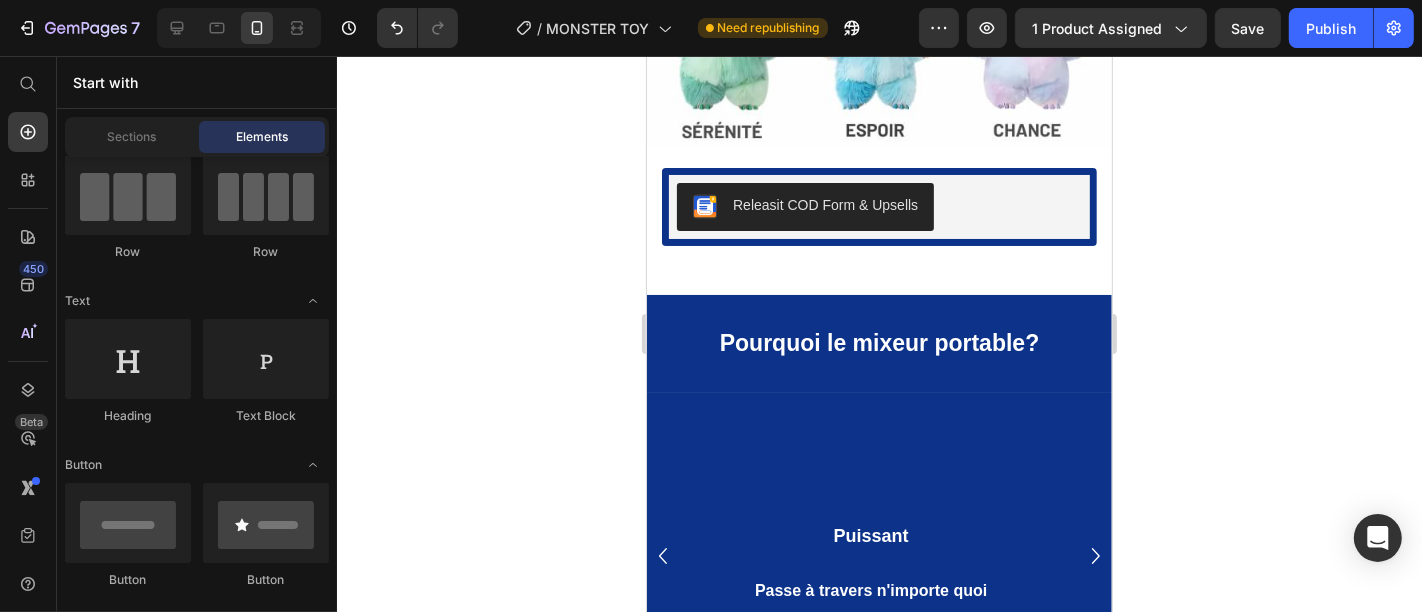 scroll, scrollTop: 2281, scrollLeft: 0, axis: vertical 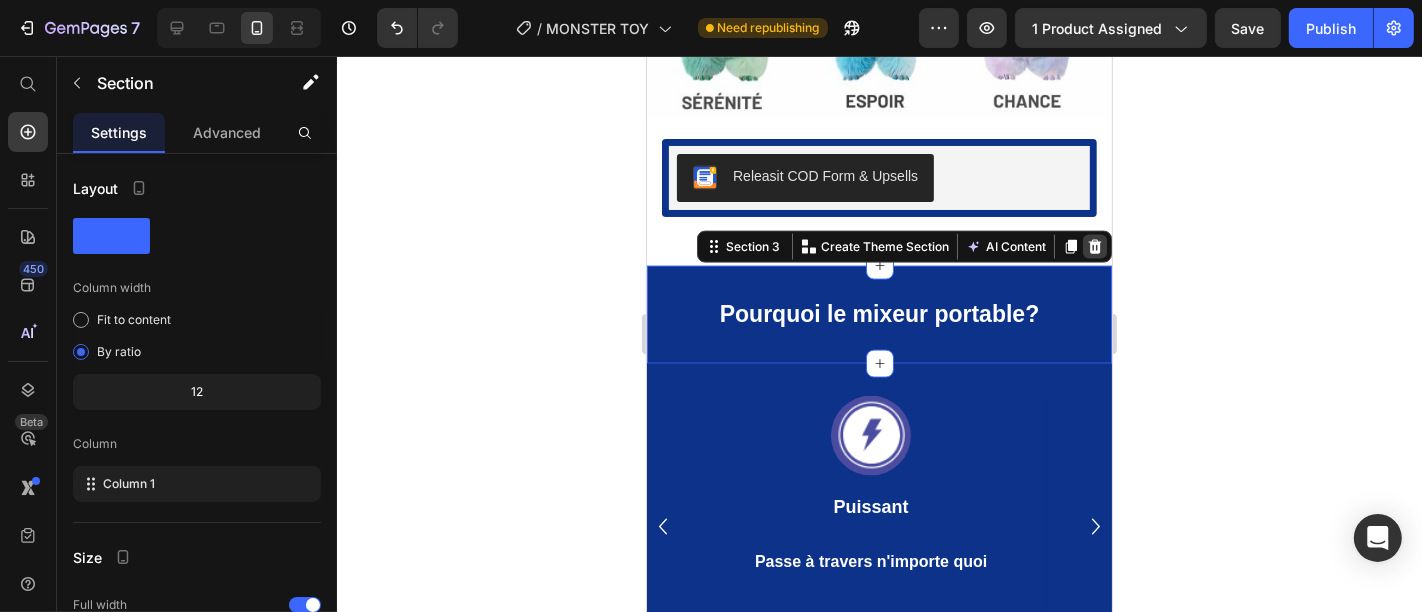 click 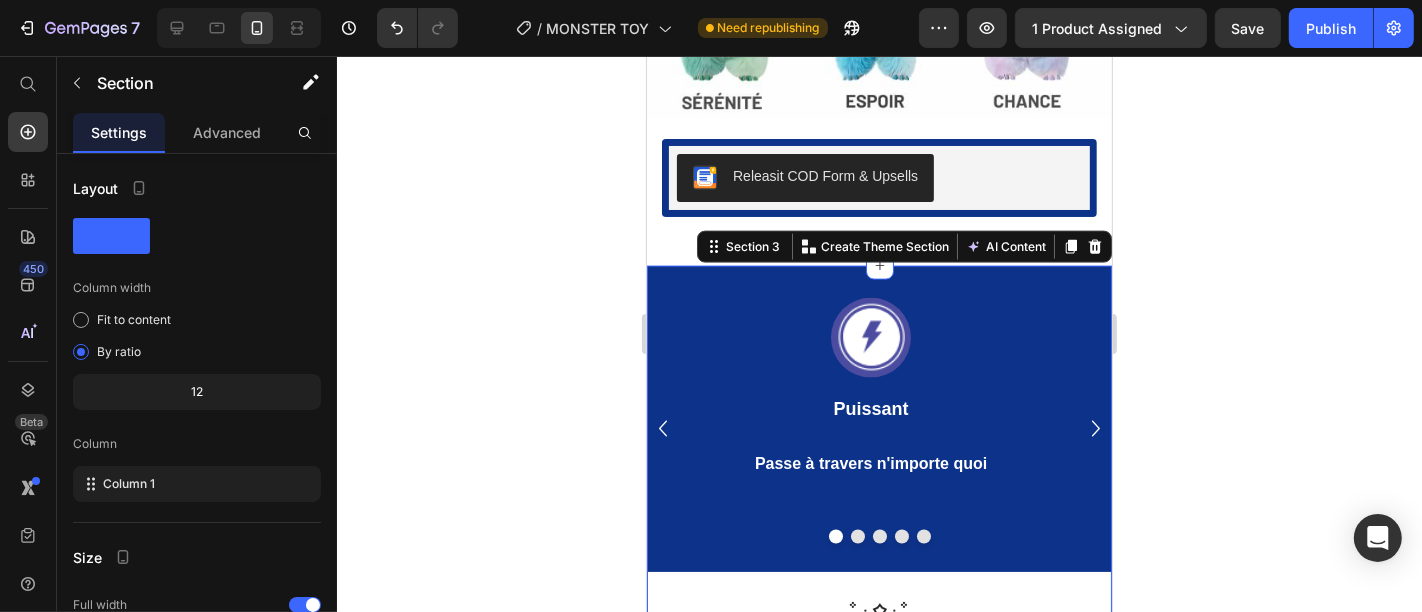 click on "Image Puissant   Passe à travers n'importe quoi Text Block Image Rechargeable par USB   Découvrez plus de 10 modes d'éclairage dans une variété de couleurs pour votre voiture ! Text Block Image Portable   Parfait pour se déplacer partout Text Block Image Auto-nettoyage   Il suffit d'ajouter de l'eau, du savon et de mélanger Text Block Image Sans BPA   Conçu avec soin   Text Block
Carousel Image 1,352+ Heading Des produits ont atteint les consommateurs Text block Row Image 98.5% Heading Des clients satisfaits et commentaires cinq étoiles Text block Row Image 549+ Heading Recommandations de plus de 549 clients Text block Row Image Livraison gratuite Text block Livraison et retours gratuits Text block Row Image Essai sans souci Text block Retour facile dans les 60 jours Text block Row Image Garantie Text block Politique de garantie de 1 an Text block Row Image Service après-vente Text block Text block" at bounding box center [878, 1924] 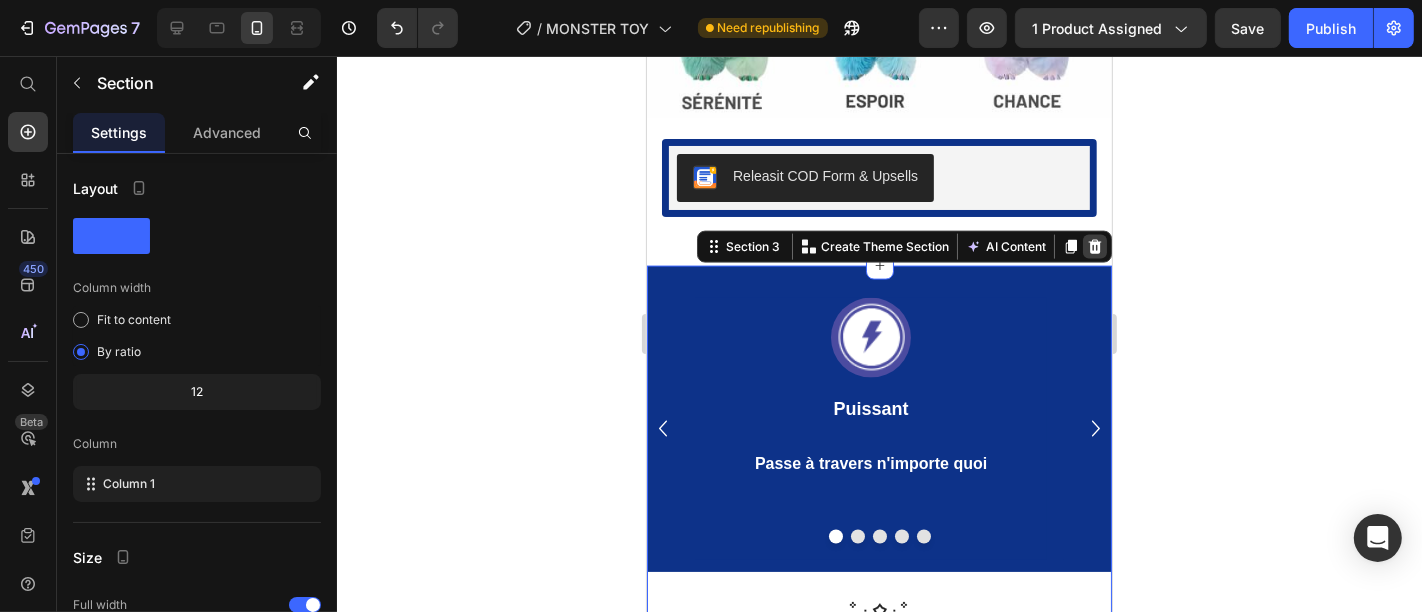 click 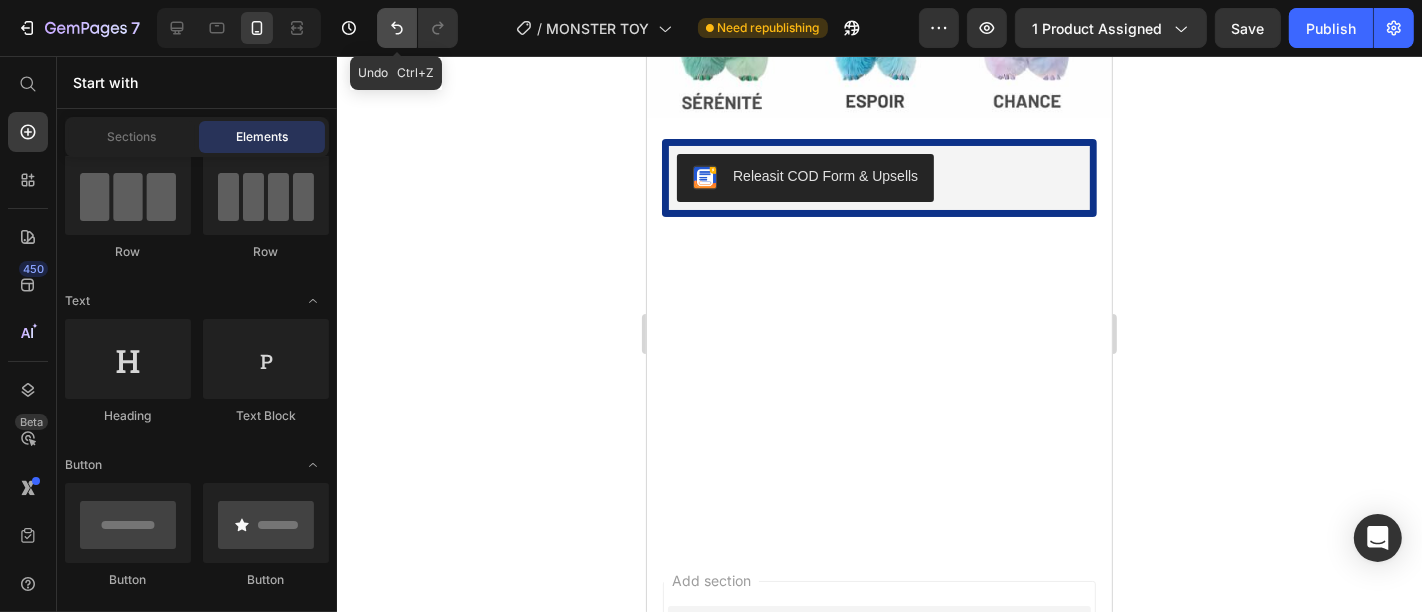 click 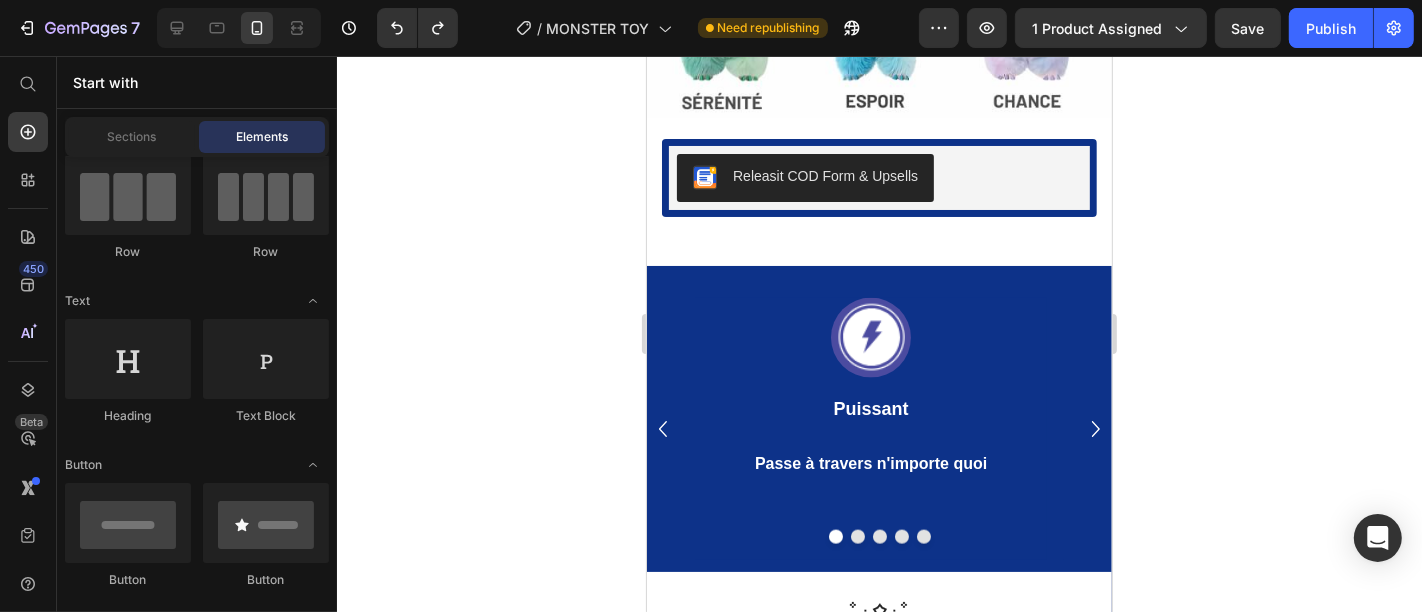 click 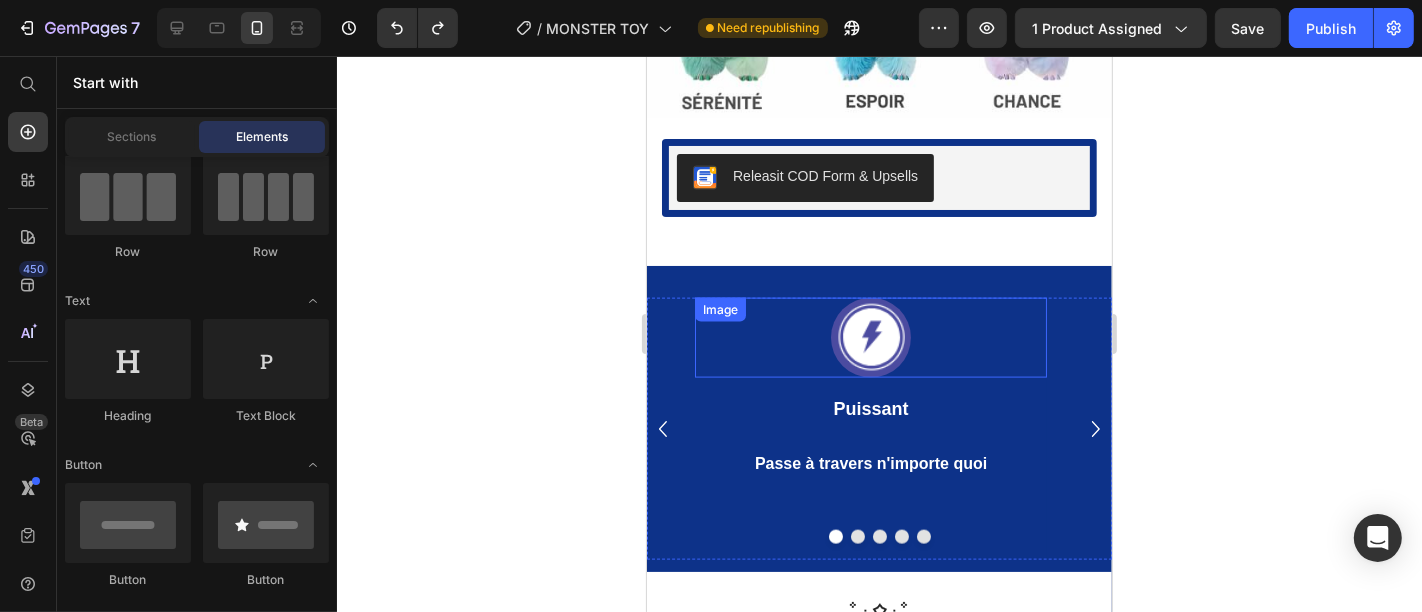 click at bounding box center [870, 337] 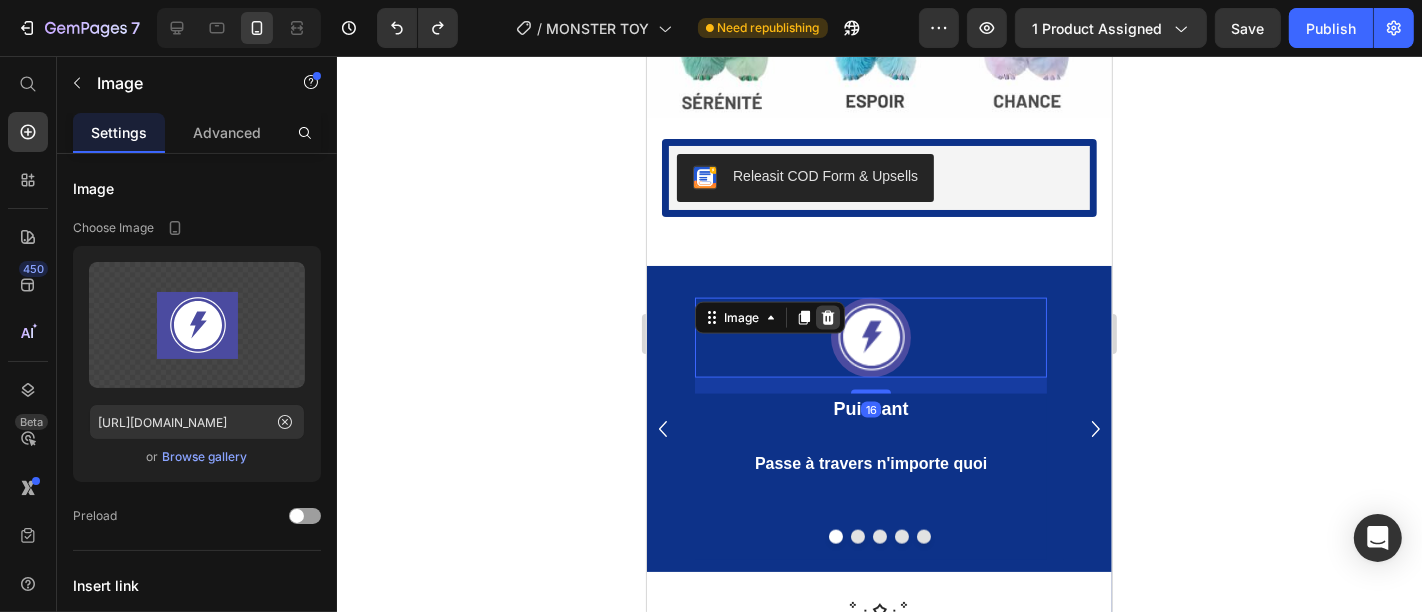 click 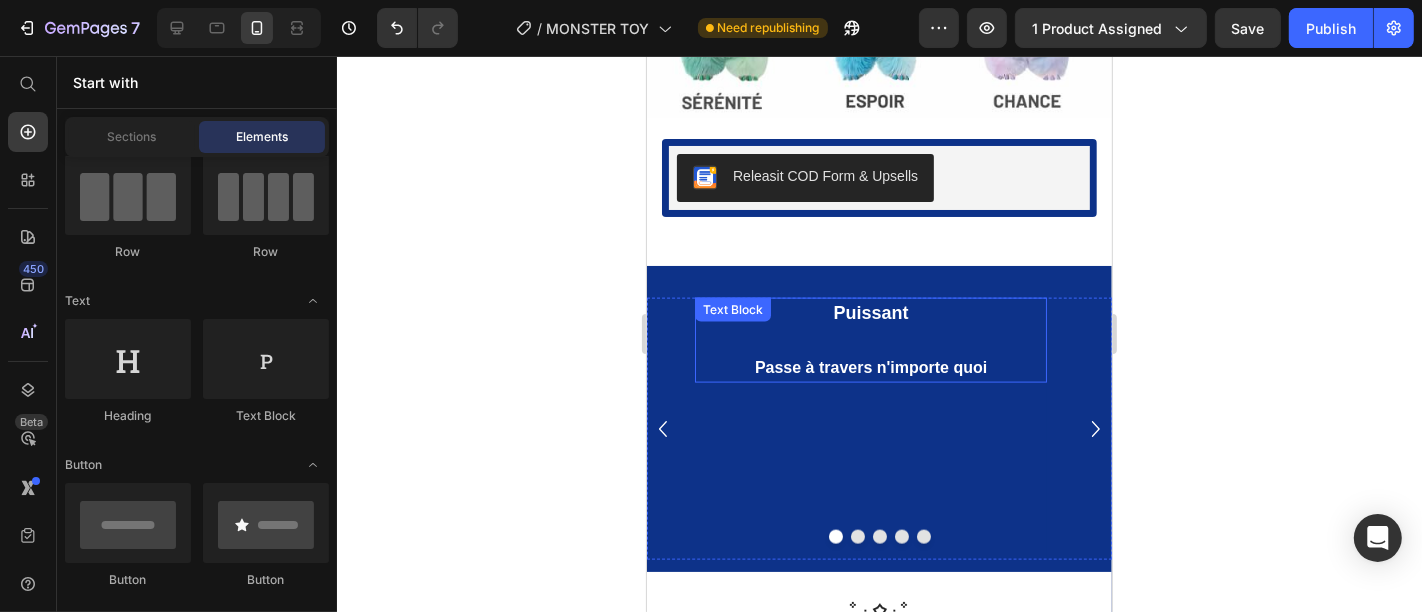 click at bounding box center (870, 339) 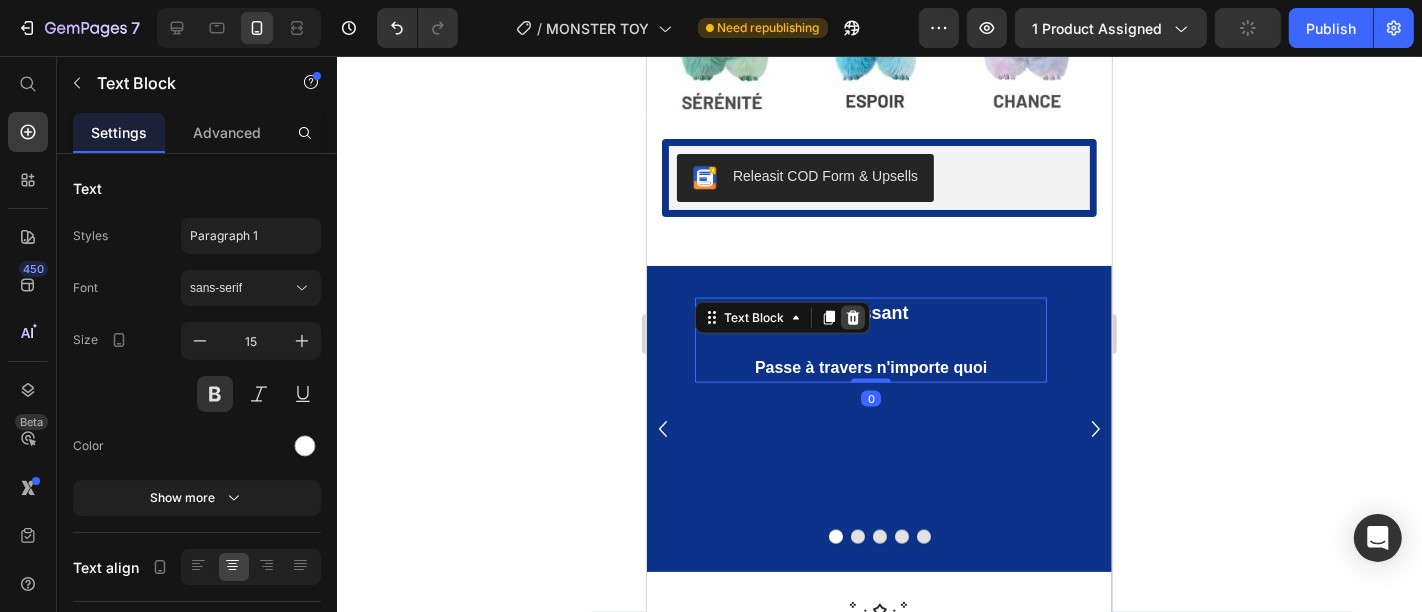 click at bounding box center (852, 317) 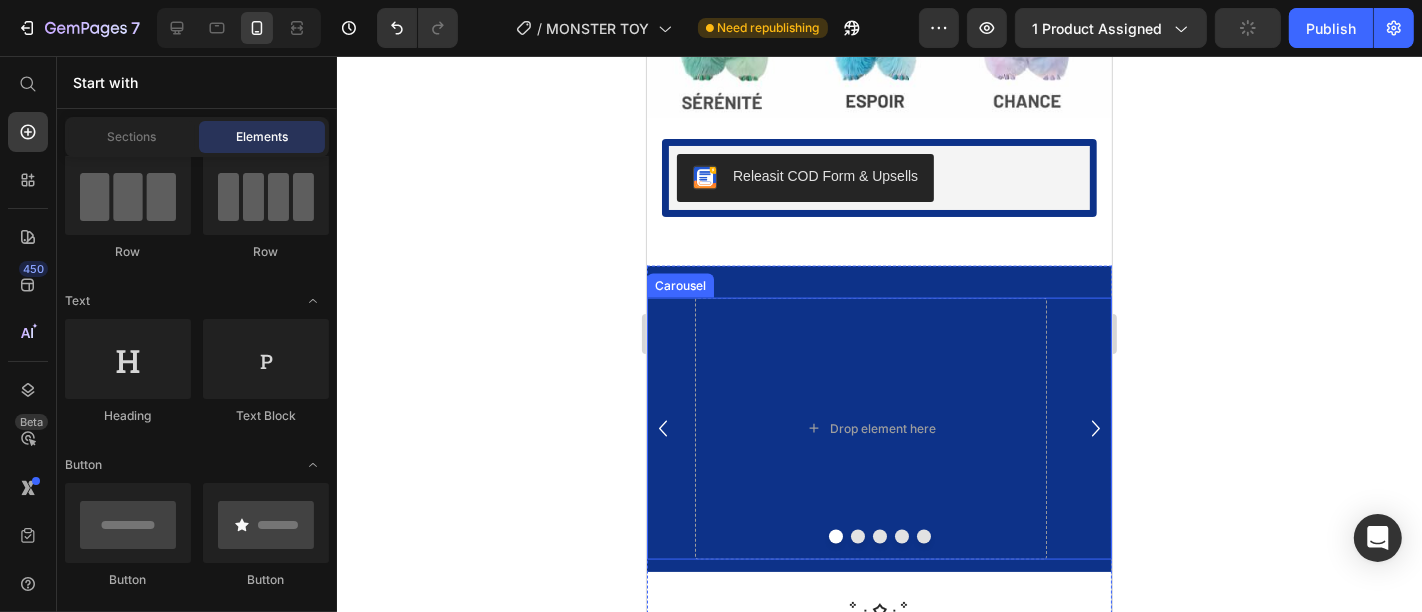 click on "Drop element here Image Rechargeable par USB   Découvrez plus de 10 modes d'éclairage dans une variété de couleurs pour votre voiture ! Text Block Image Portable   Parfait pour se déplacer partout Text Block Image Auto-nettoyage   Il suffit d'ajouter de l'eau, du savon et de mélanger Text Block Image Sans BPA   Conçu avec soin   Text Block" at bounding box center (878, 428) 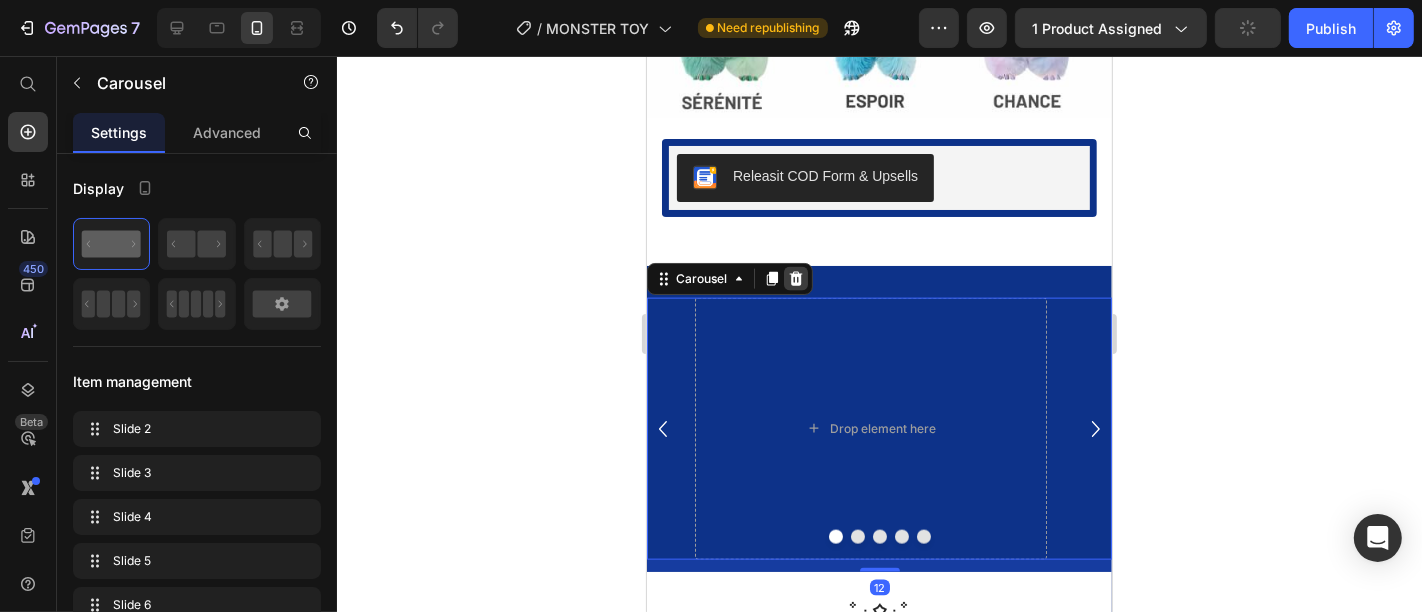 click 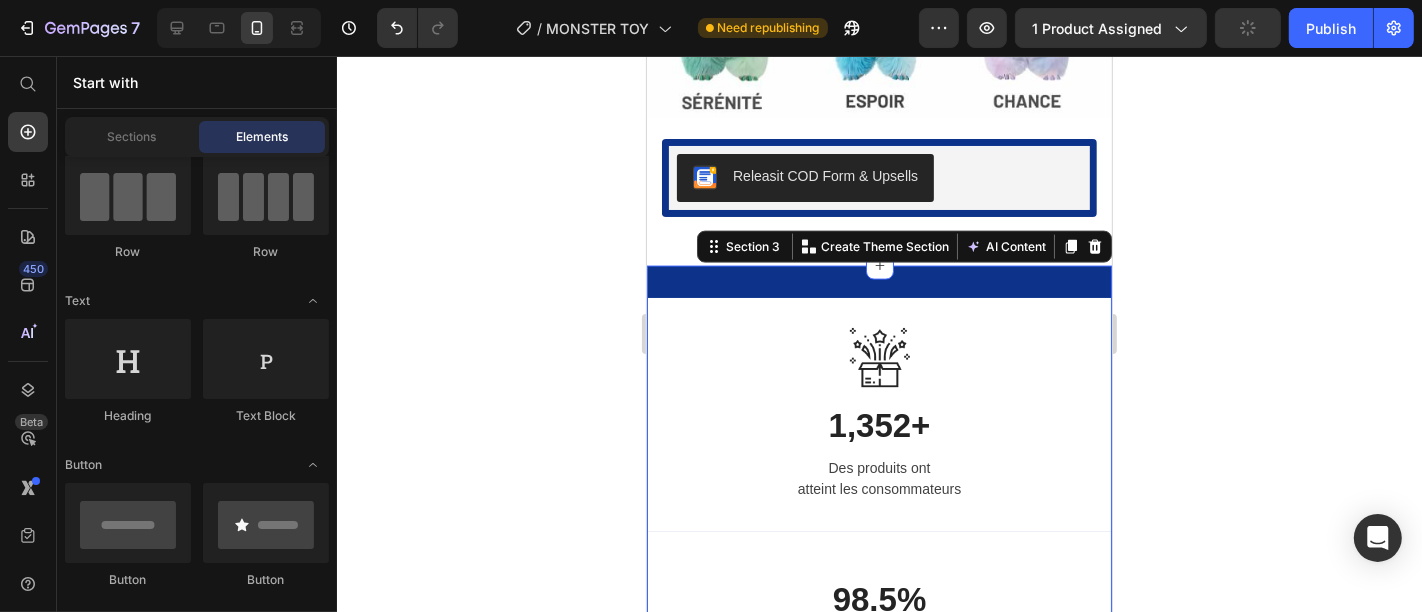 click on "Image 1,352+ Heading Des produits ont atteint les consommateurs Text block Row Image 98.5% Heading Des clients satisfaits et commentaires cinq étoiles Text block Row Image 549+ Heading Recommandations de plus de 549 clients Text block Row Image Livraison gratuite Text block Livraison et retours gratuits Text block Row Image Essai sans souci Text block Retour facile dans les 60 jours Text block Row Image Garantie Text block Politique de garantie de 1 an Text block Row Image Service après-vente Text block Assistance 24/7 Text block Row Image   Notre politique de remboursement sous 30 jours vous permet de retourner votre achat pour un remboursement intégral dans les 30 jours suivant la date  d'achat initiale si vous n'êtes pas satisfait. Text Block Row 🎉  Offre Spéciale Été !  🎉 Heading 00 Jours 23 Heures 24 Minutes 23 Secondes CountDown Timer Pack Promo : 1 mixeur acheté = 1 accessoire offert ! Text block                Icon                Icon                Icon                Icon Icon Row "" at bounding box center [878, 2054] 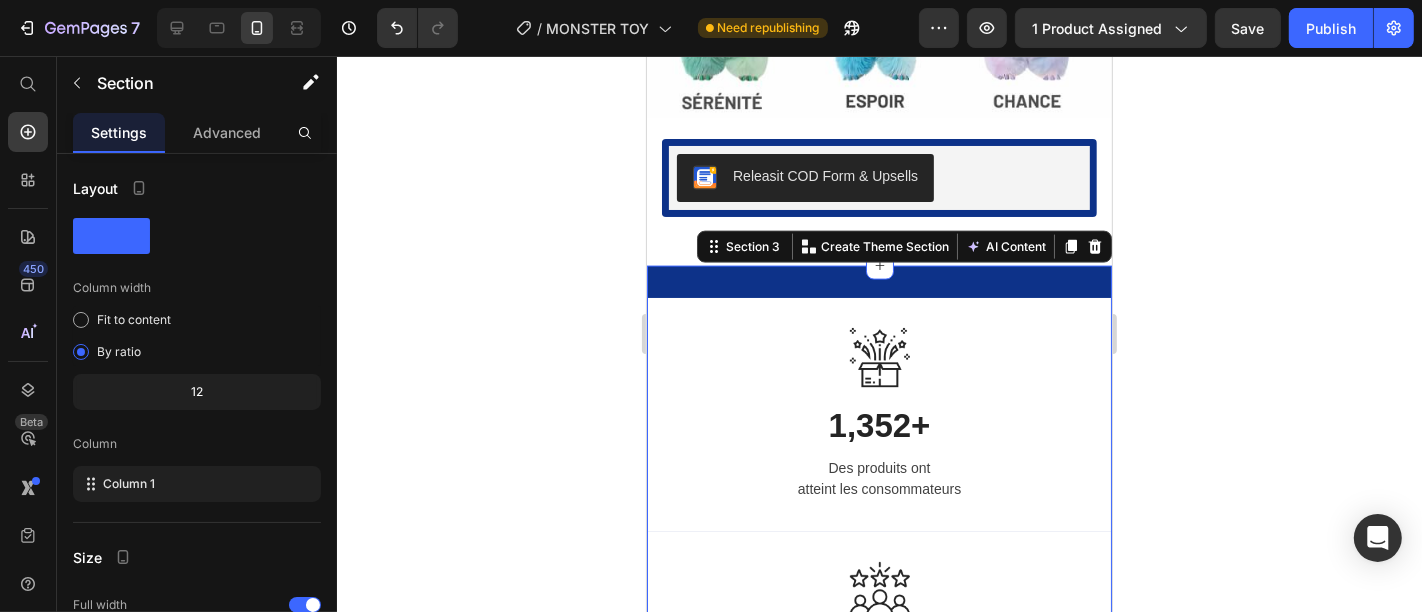 click 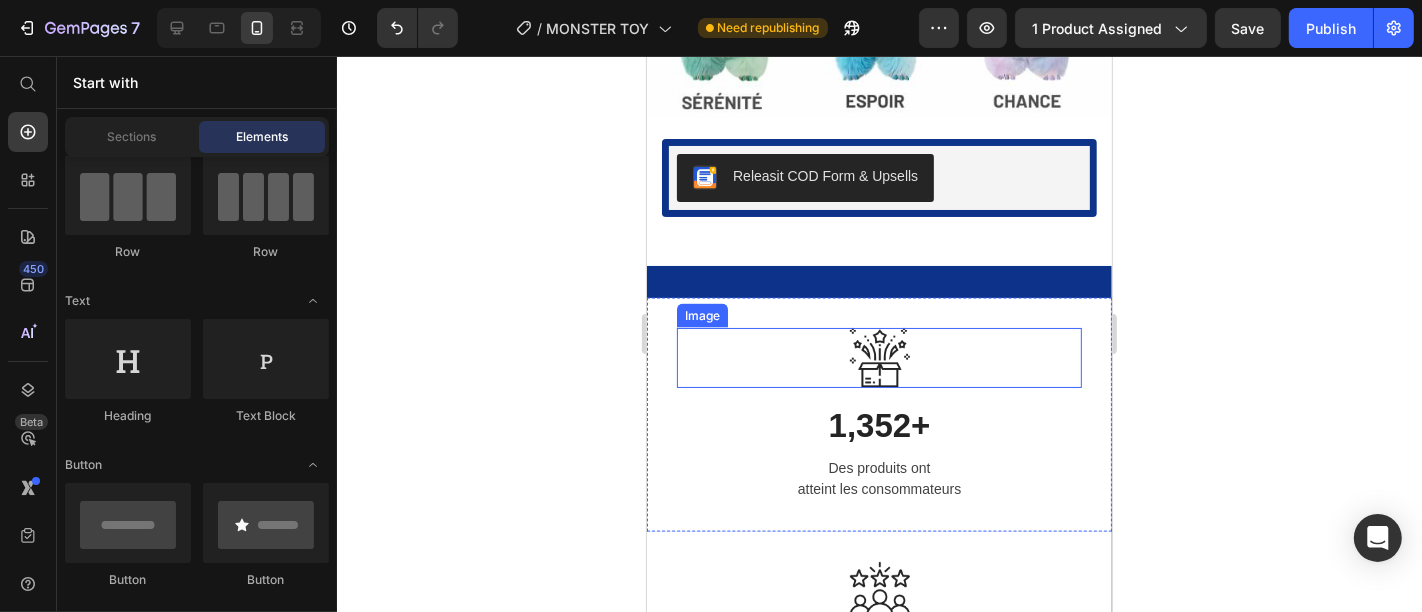click at bounding box center (878, 357) 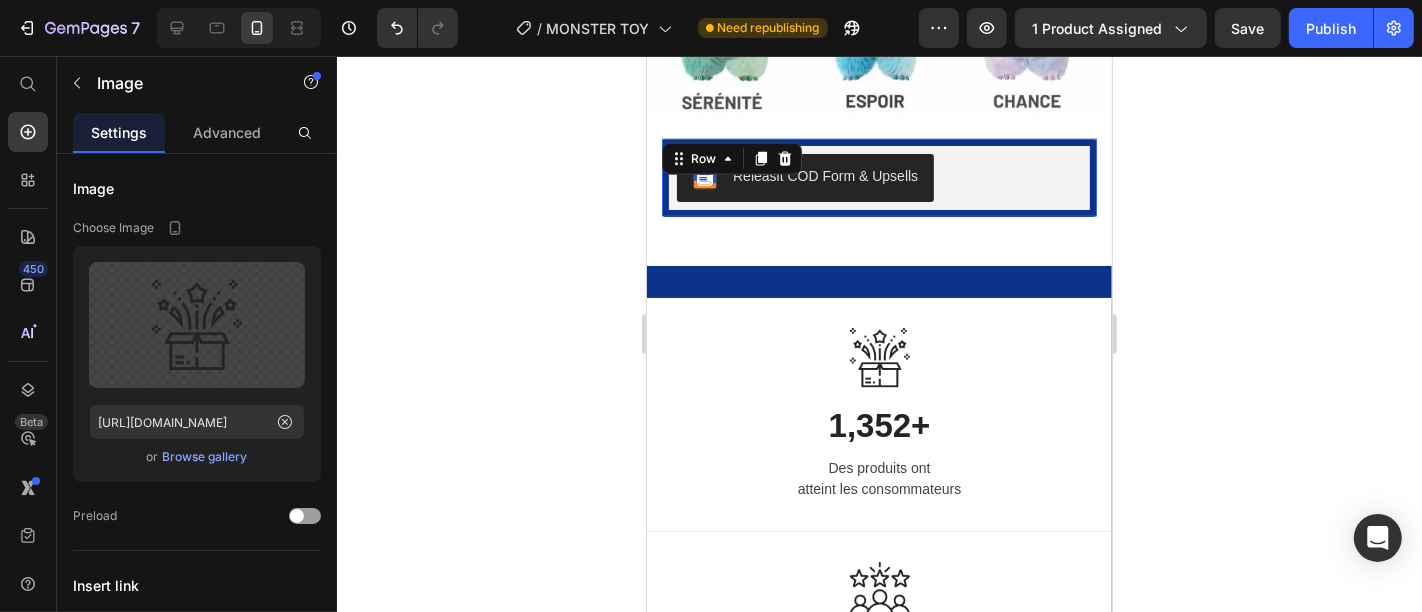 click on "Releasit COD Form & Upsells Releasit COD Form & Upsells Row   0" at bounding box center [878, 177] 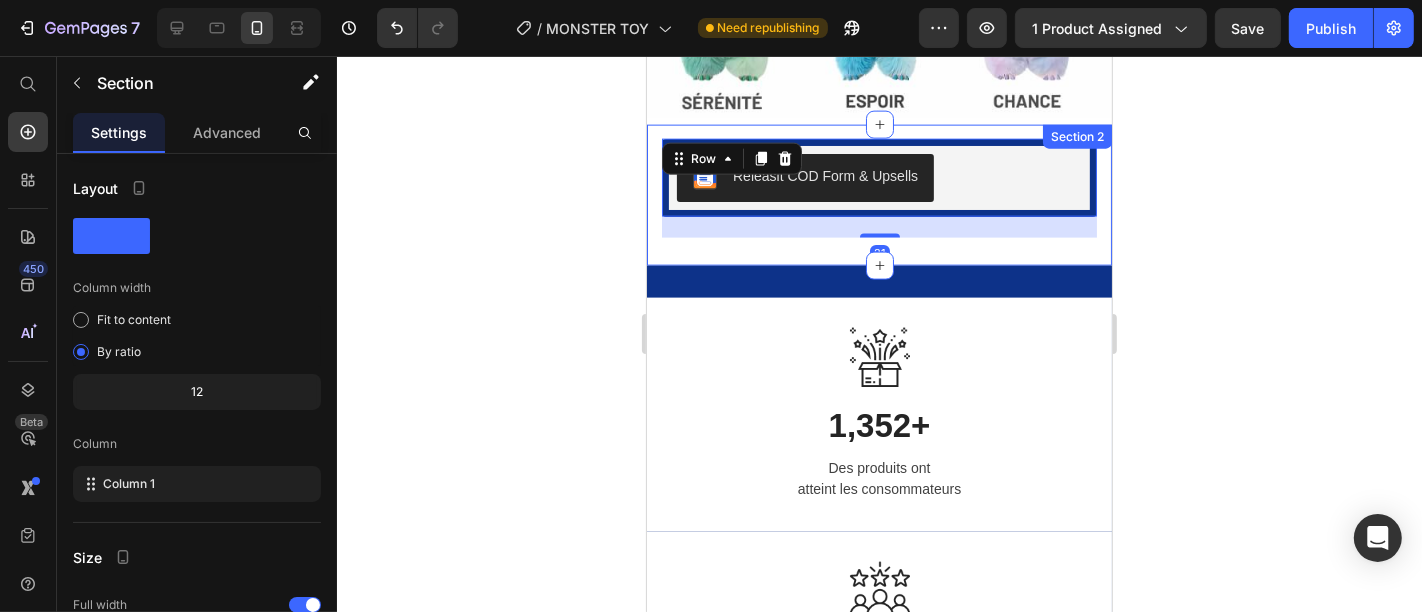 click on "Material
Shipping
Care instruction Accordion 37% OFF Discount Tag Icon Icon Icon Icon Icon Icon List 2,500+ Verified Reviews! Text Block Row This product has only default variant Product Variants & Swatches Releasit COD Form & Upsells Releasit COD Form & Upsells Row   21 Row Product" at bounding box center (878, 194) 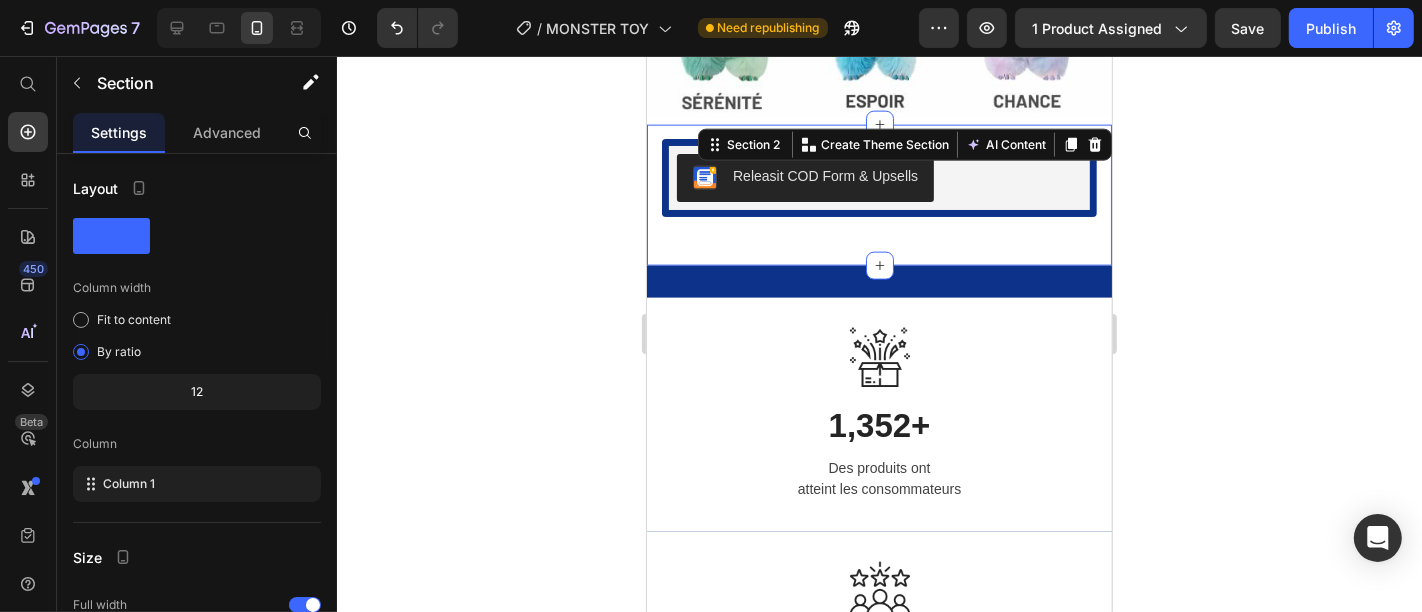 click 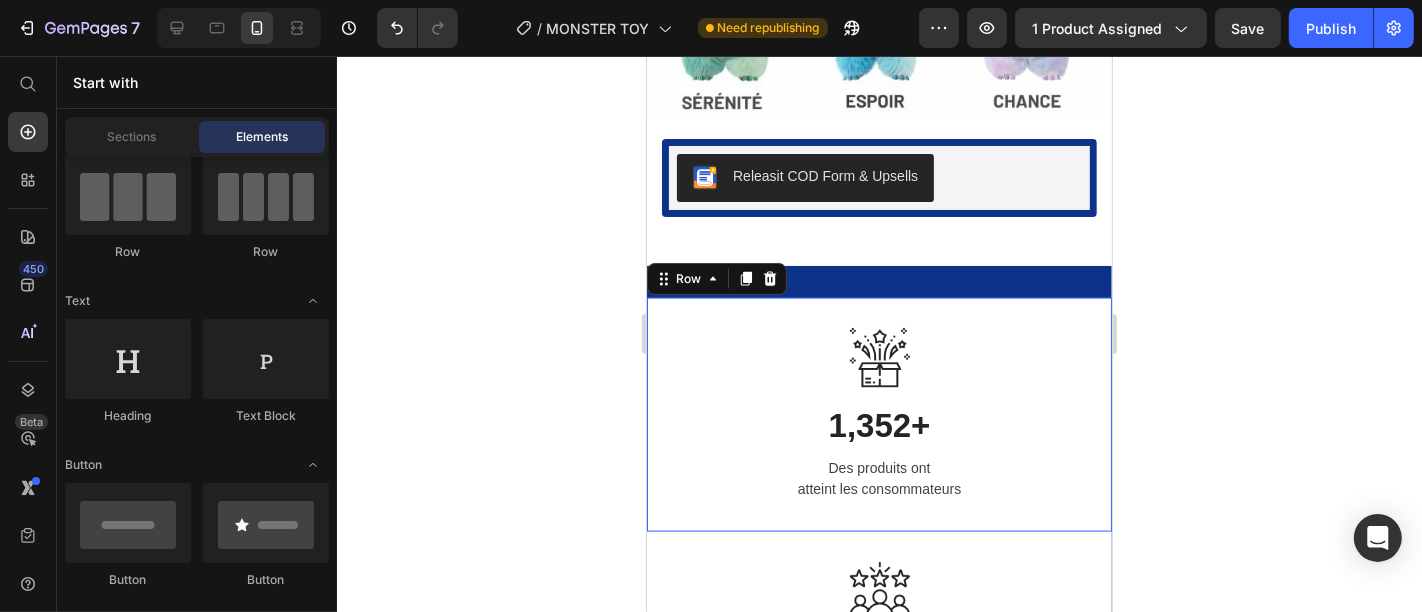 click on "Image 1,352+ Heading Des produits ont atteint les consommateurs Text block Row   0" at bounding box center [878, 414] 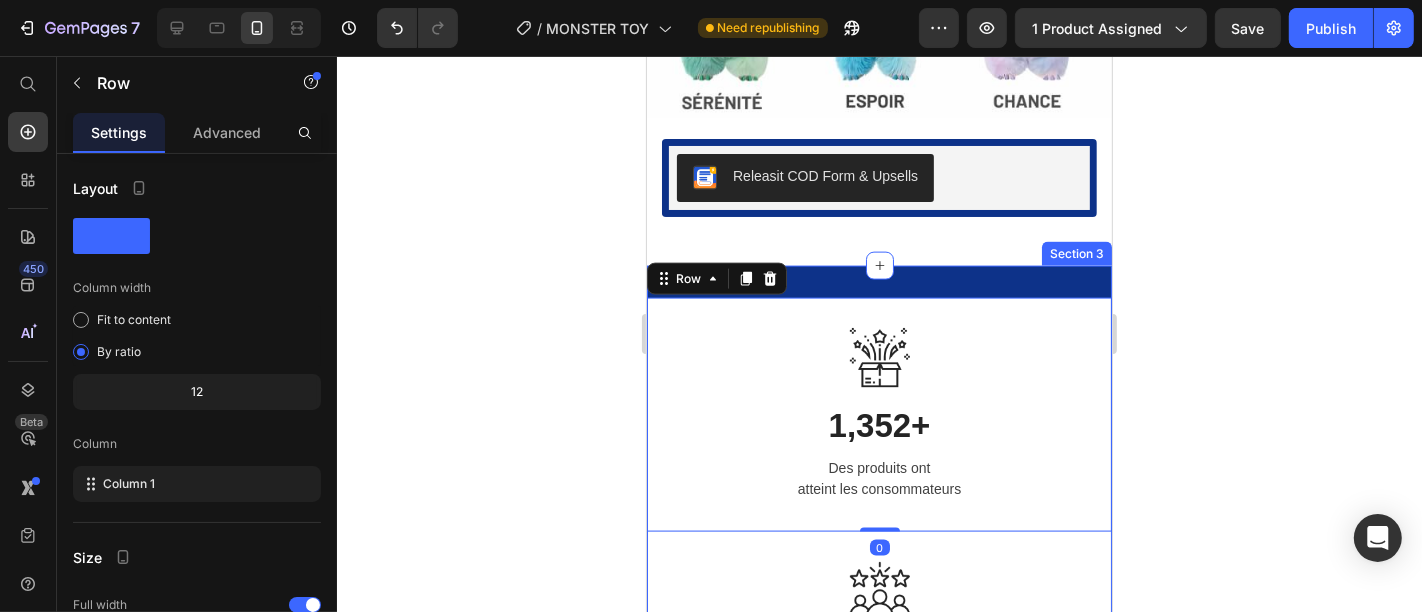 click on "Material
Shipping
Care instruction Accordion 37% OFF Discount Tag Icon Icon Icon Icon Icon Icon List 2,500+ Verified Reviews! Text Block Row This product has only default variant Product Variants & Swatches Releasit COD Form & Upsells Releasit COD Form & Upsells Row Row Product" at bounding box center (878, 194) 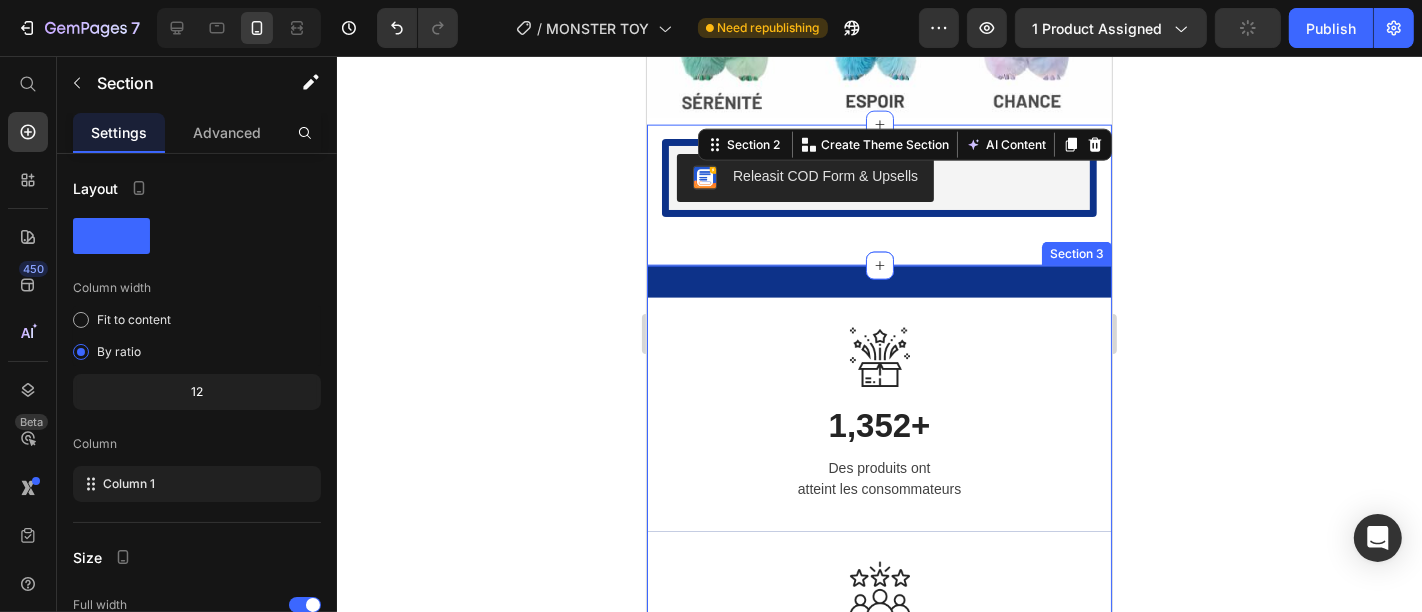 click on "Image 1,352+ Heading Des produits ont atteint les consommateurs Text block Row Image 98.5% Heading Des clients satisfaits et commentaires cinq étoiles Text block Row Image 549+ Heading Recommandations de plus de 549 clients Text block Row Image Livraison gratuite Text block Livraison et retours gratuits Text block Row Image Essai sans souci Text block Retour facile dans les 60 jours Text block Row Image Garantie Text block Politique de garantie de 1 an Text block Row Image Service après-vente Text block Assistance 24/7 Text block Row Image   Notre politique de remboursement sous 30 jours vous permet de retourner votre achat pour un remboursement intégral dans les 30 jours suivant la date  d'achat initiale si vous n'êtes pas satisfait. Text Block Row 🎉  Offre Spéciale Été !  🎉 Heading 00 Jours 23 Heures 24 Minutes 16 Secondes CountDown Timer Pack Promo : 1 mixeur acheté = 1 accessoire offert ! Text block                Icon                Icon                Icon                Icon Icon Row "" at bounding box center [878, 2054] 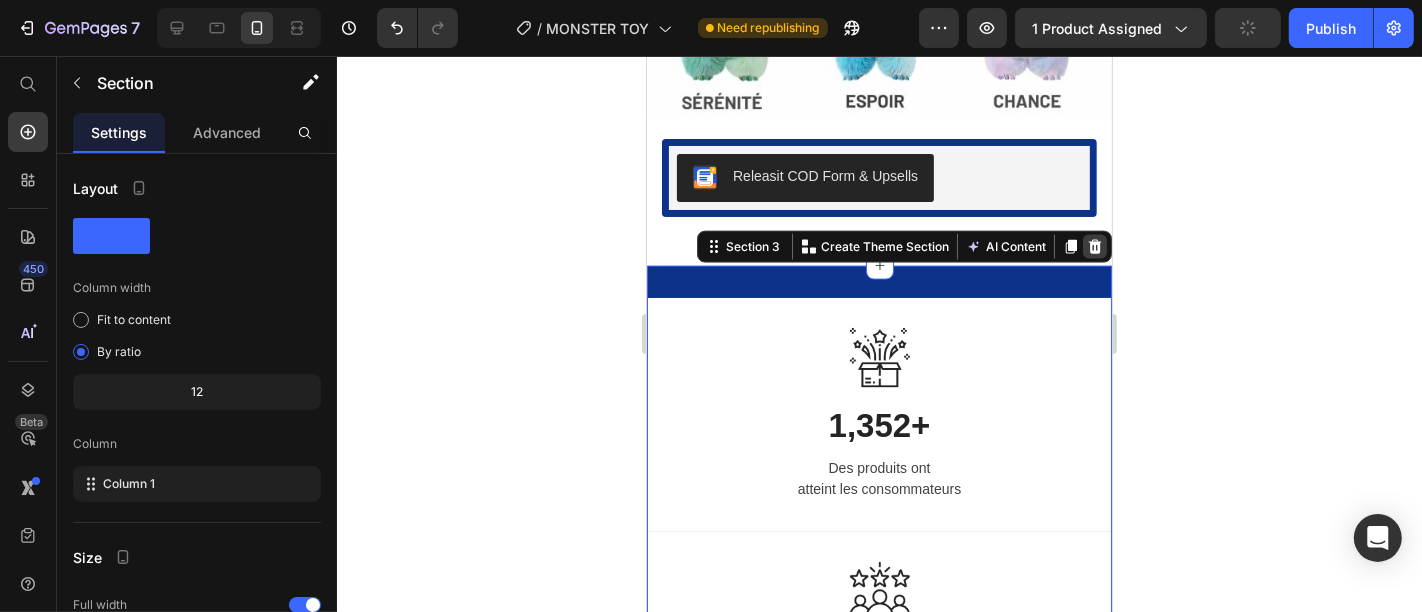 click 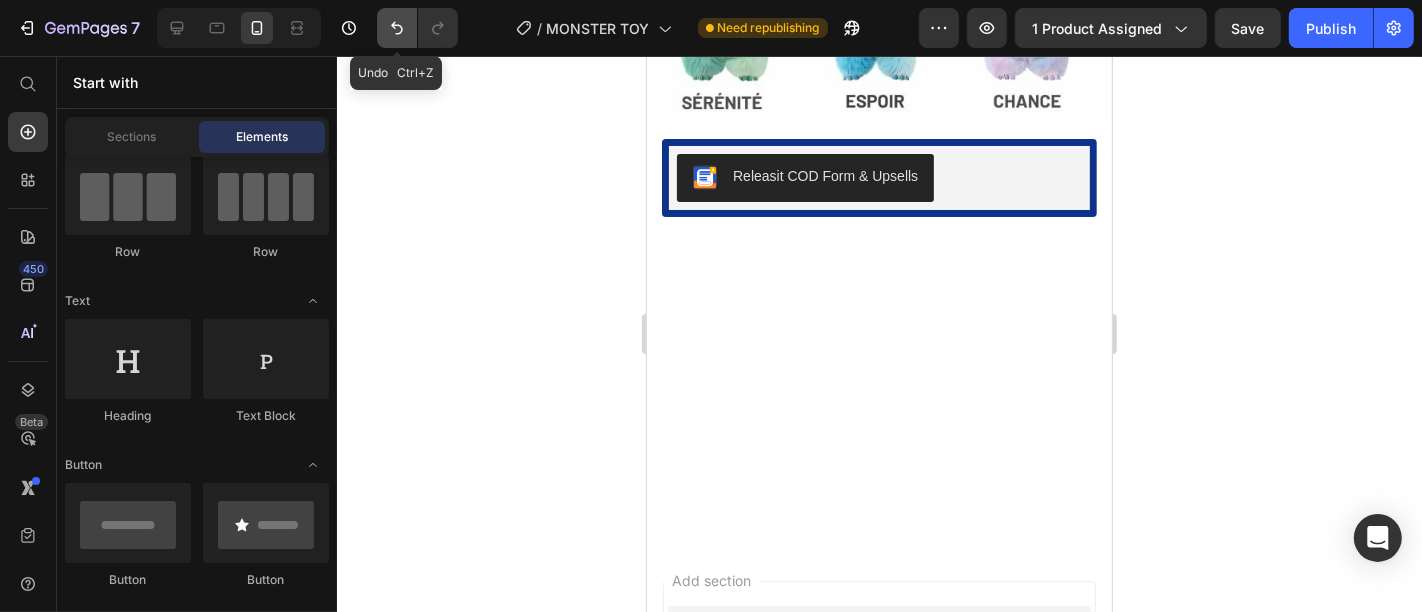 click 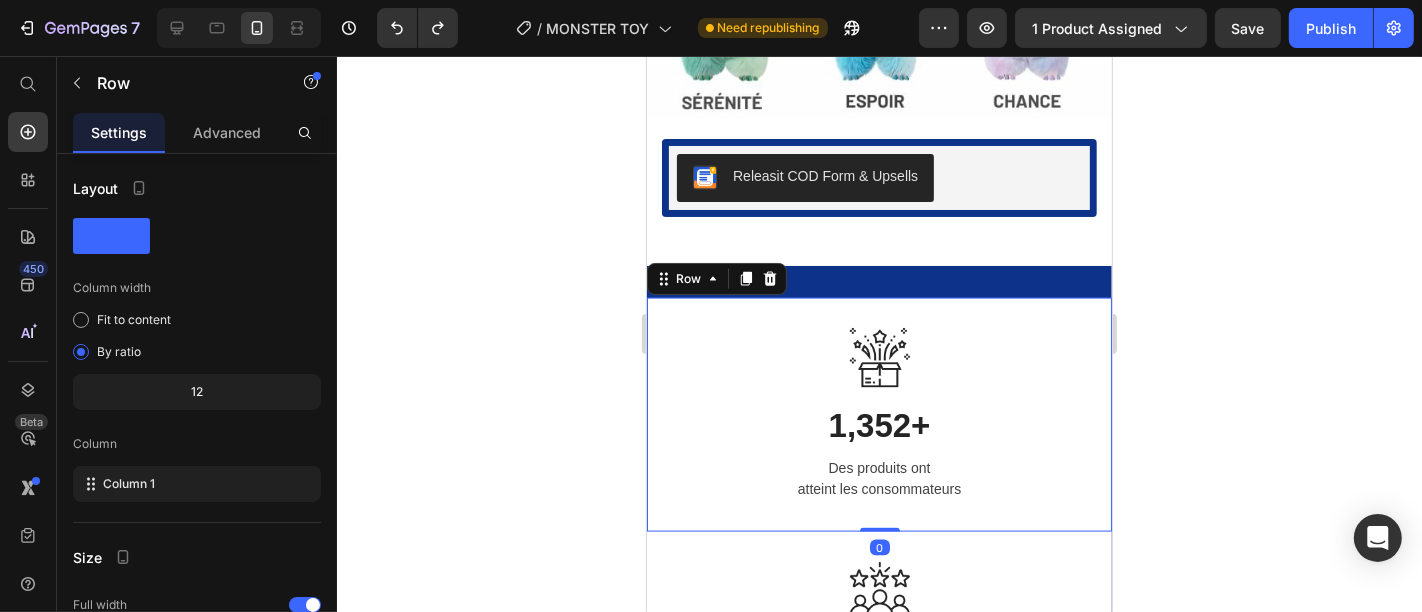 click on "Image 1,352+ Heading Des produits ont atteint les consommateurs Text block Row   0" at bounding box center (878, 414) 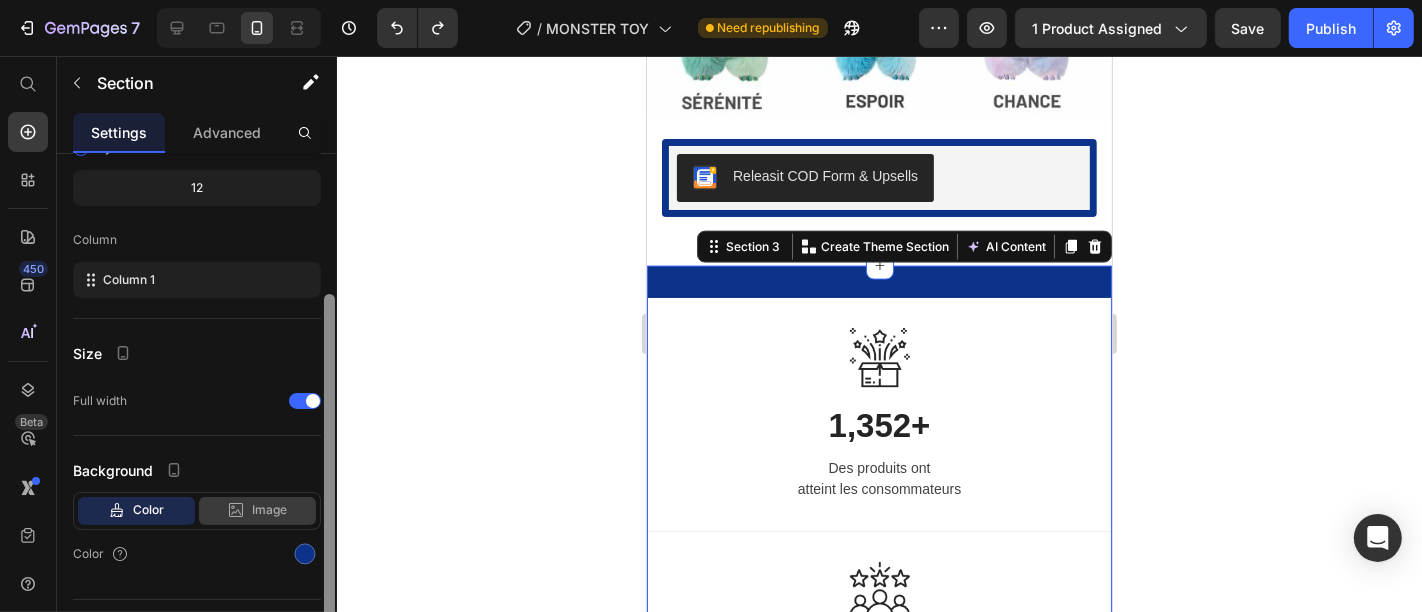 scroll, scrollTop: 237, scrollLeft: 0, axis: vertical 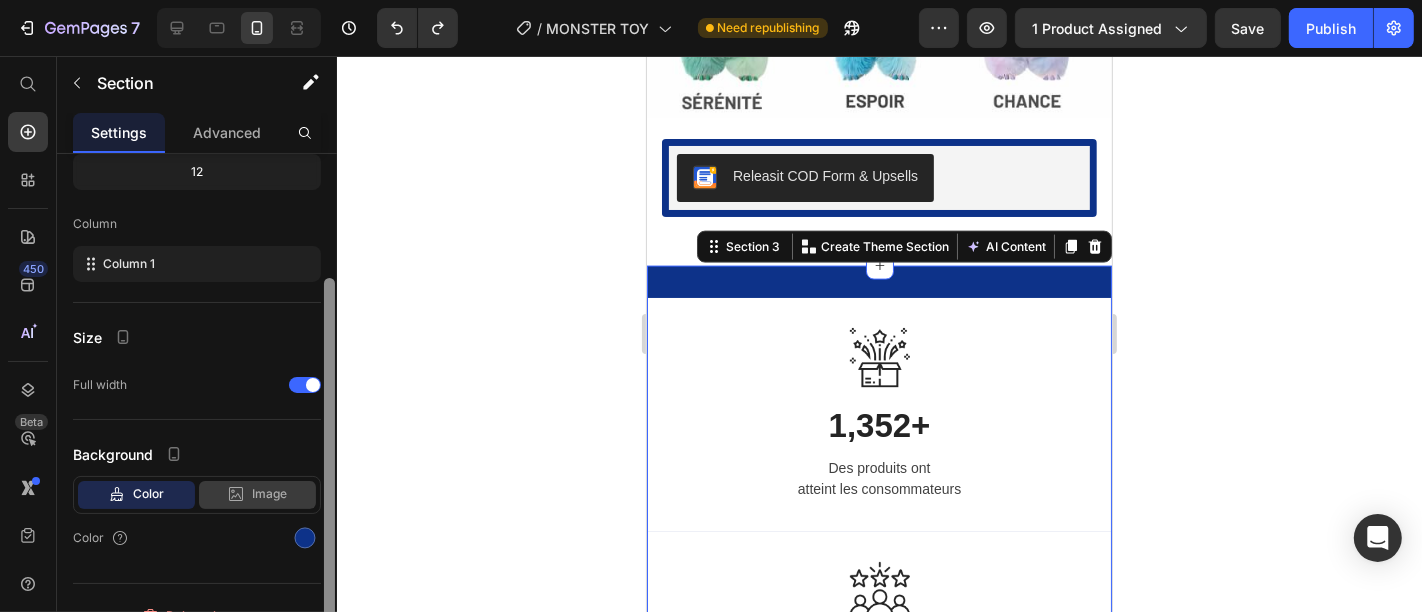 drag, startPoint x: 328, startPoint y: 237, endPoint x: 308, endPoint y: 467, distance: 230.86794 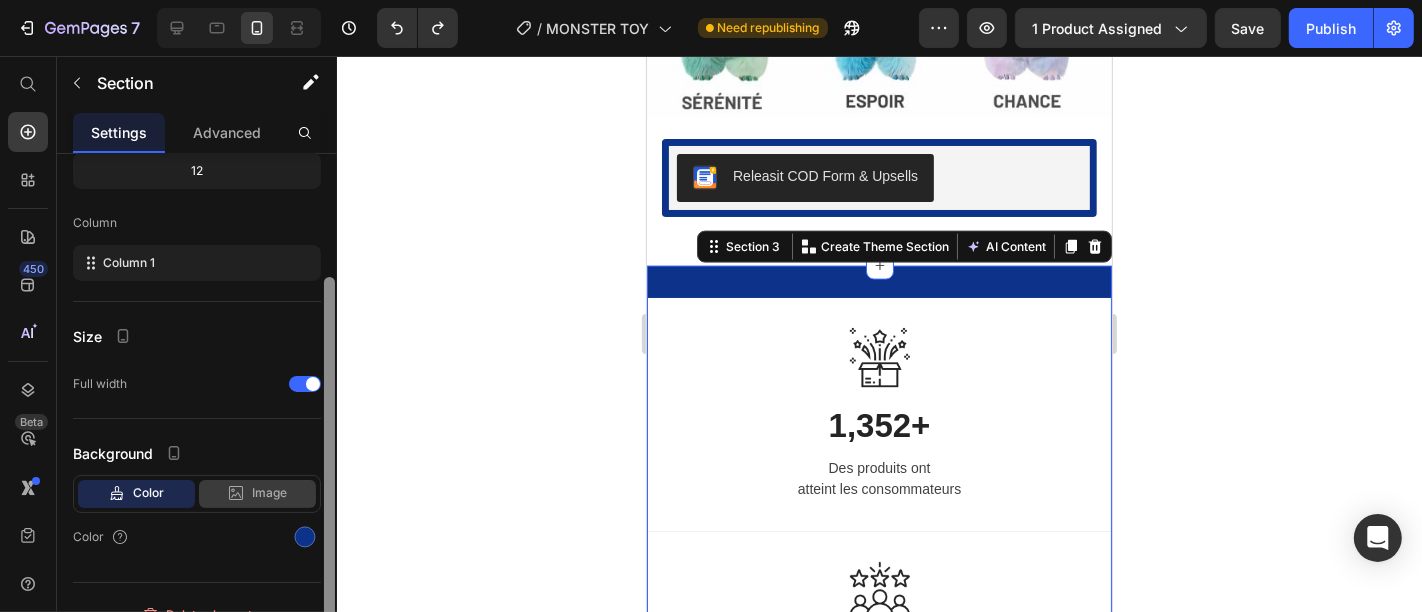 click on "Layout Column width Fit to content By ratio 12 Column Column 1 Size Full width Background Color Image Video  Color   Delete element" at bounding box center [197, 411] 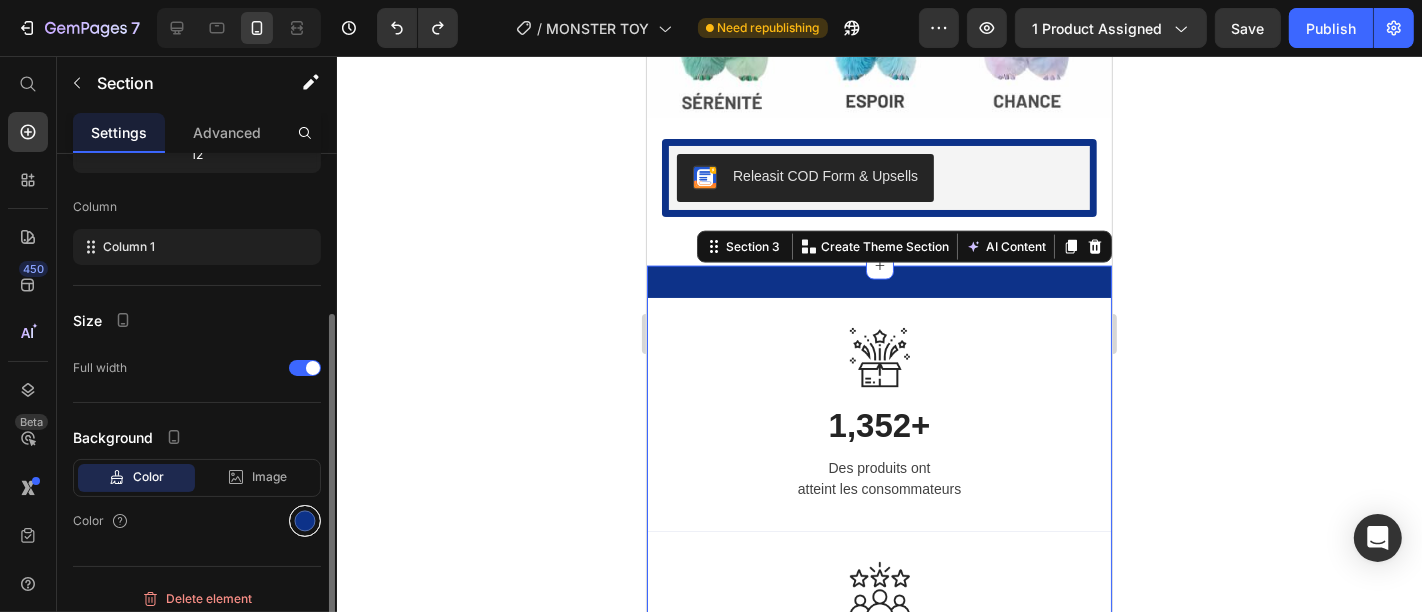 click at bounding box center [305, 521] 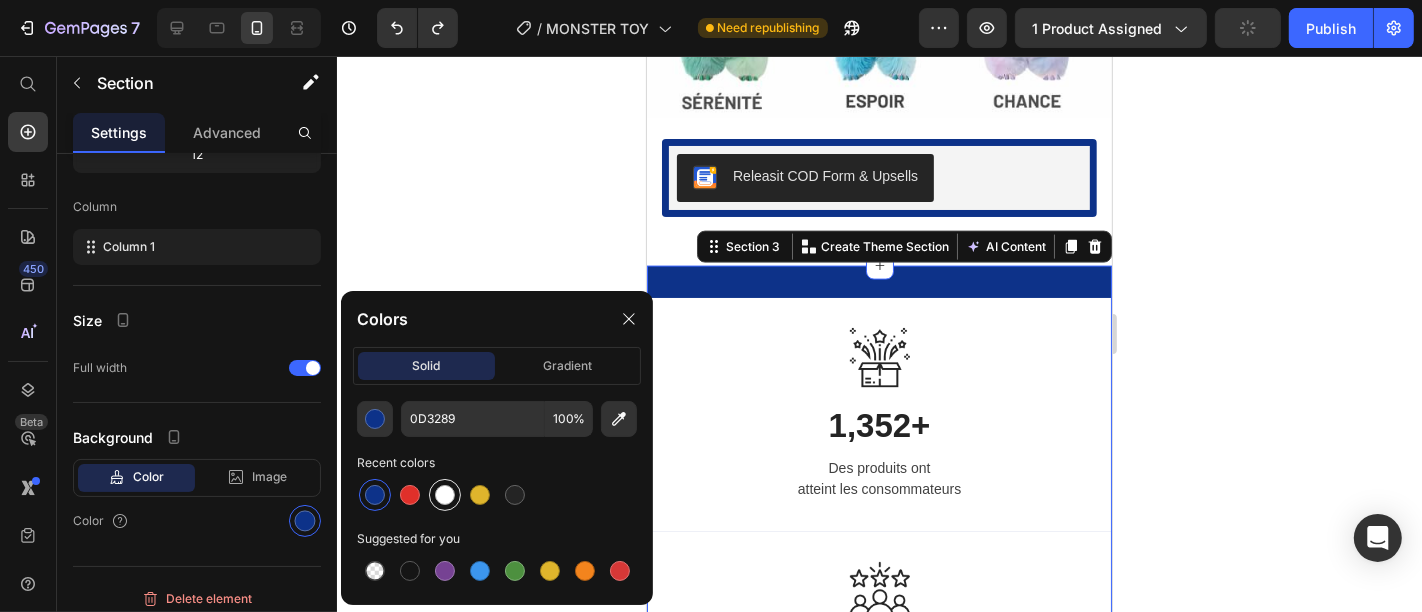 click at bounding box center (445, 495) 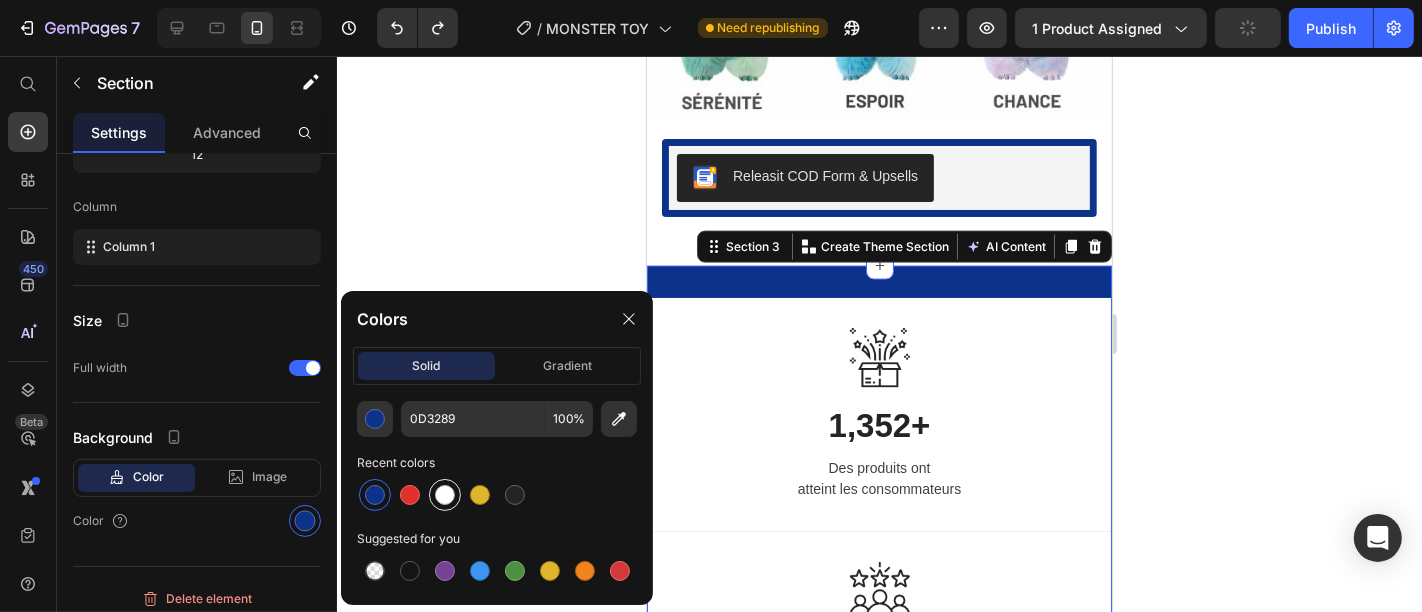 type on "FFFFFF" 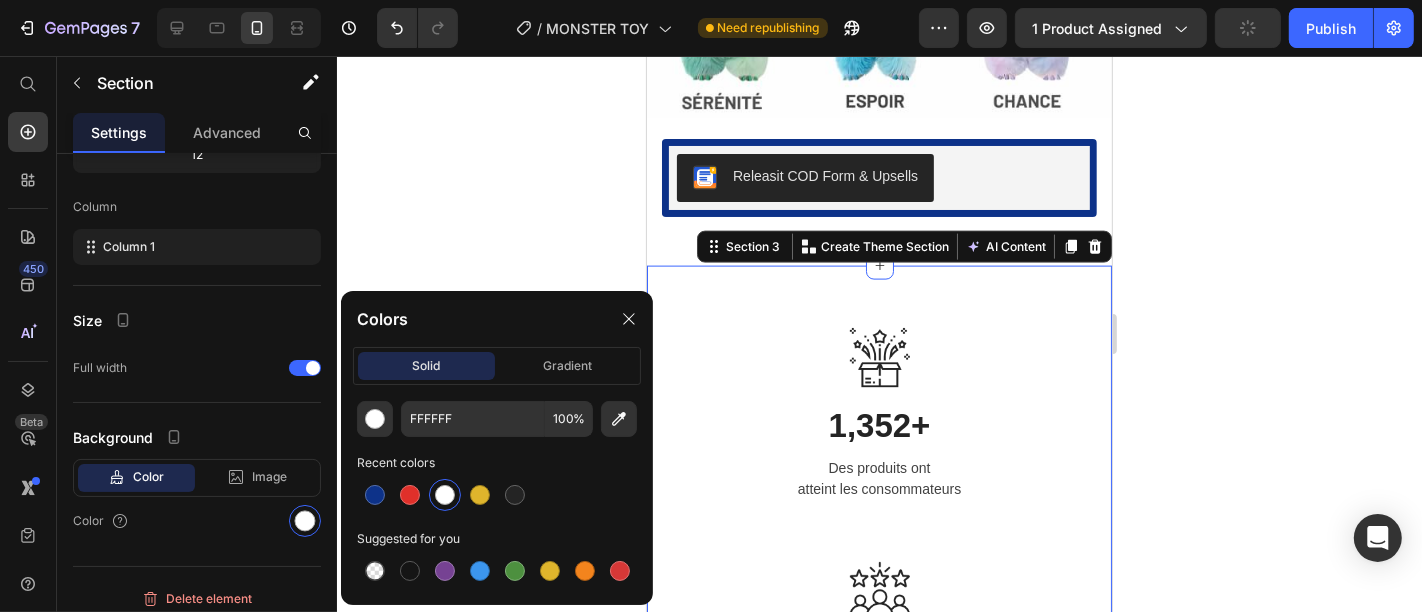 click 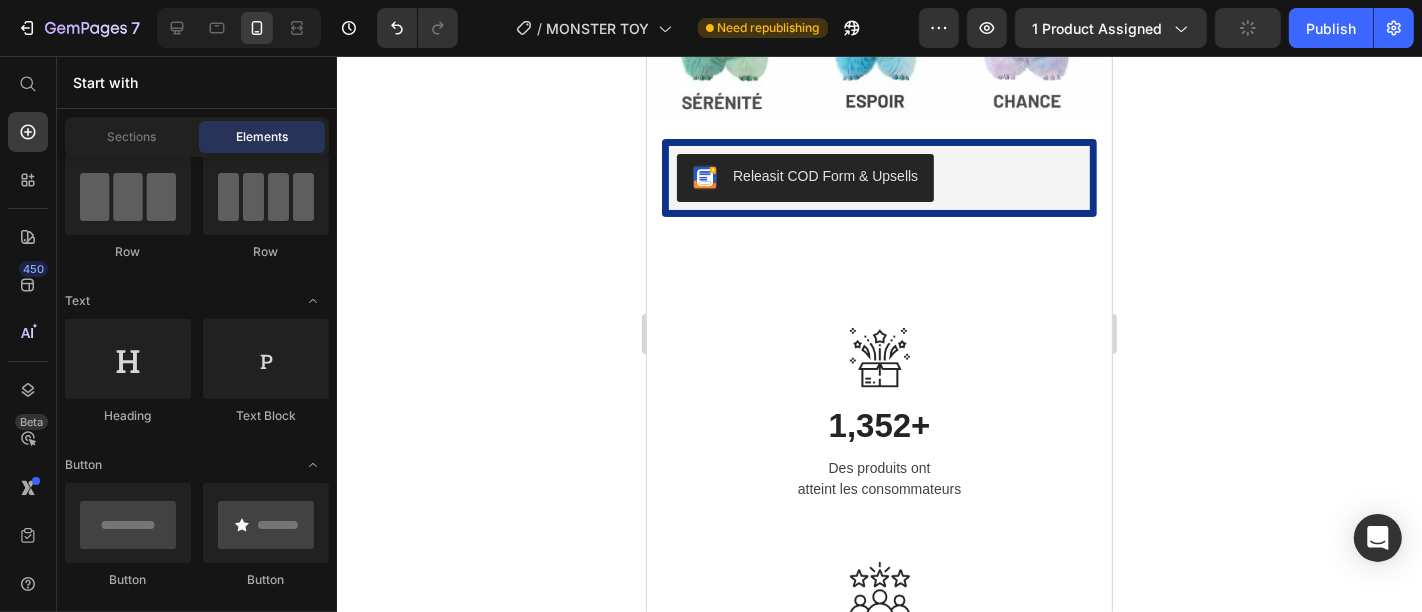 click 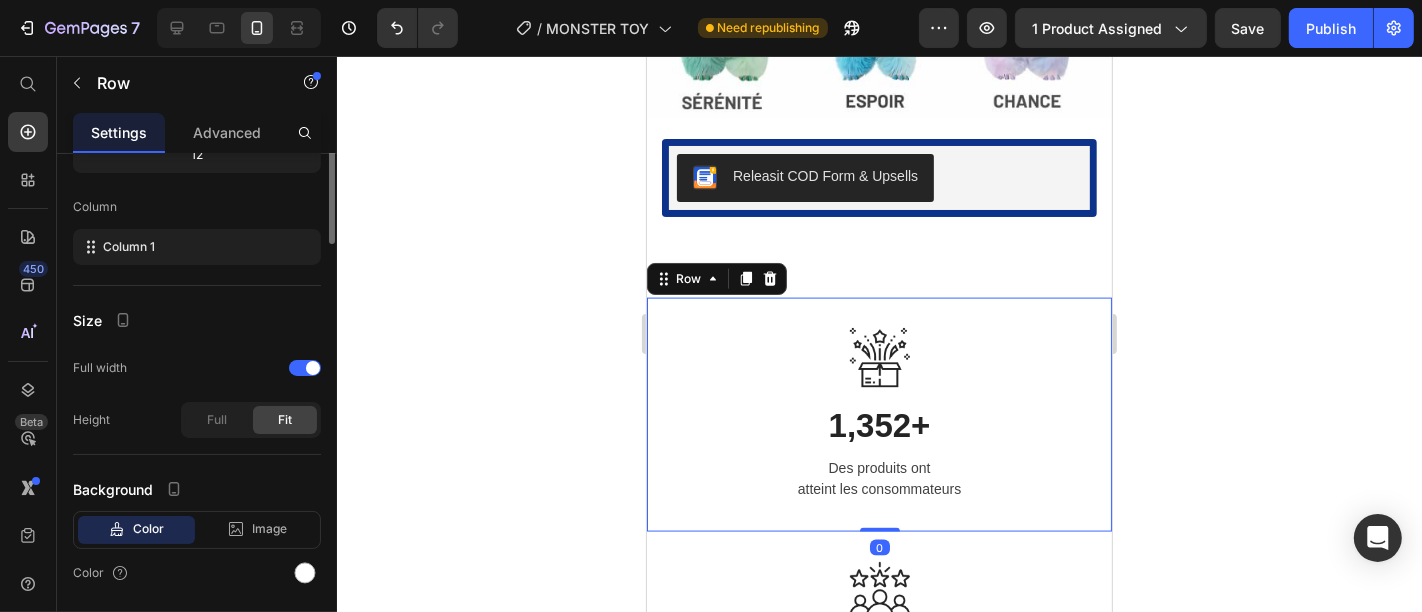 scroll, scrollTop: 0, scrollLeft: 0, axis: both 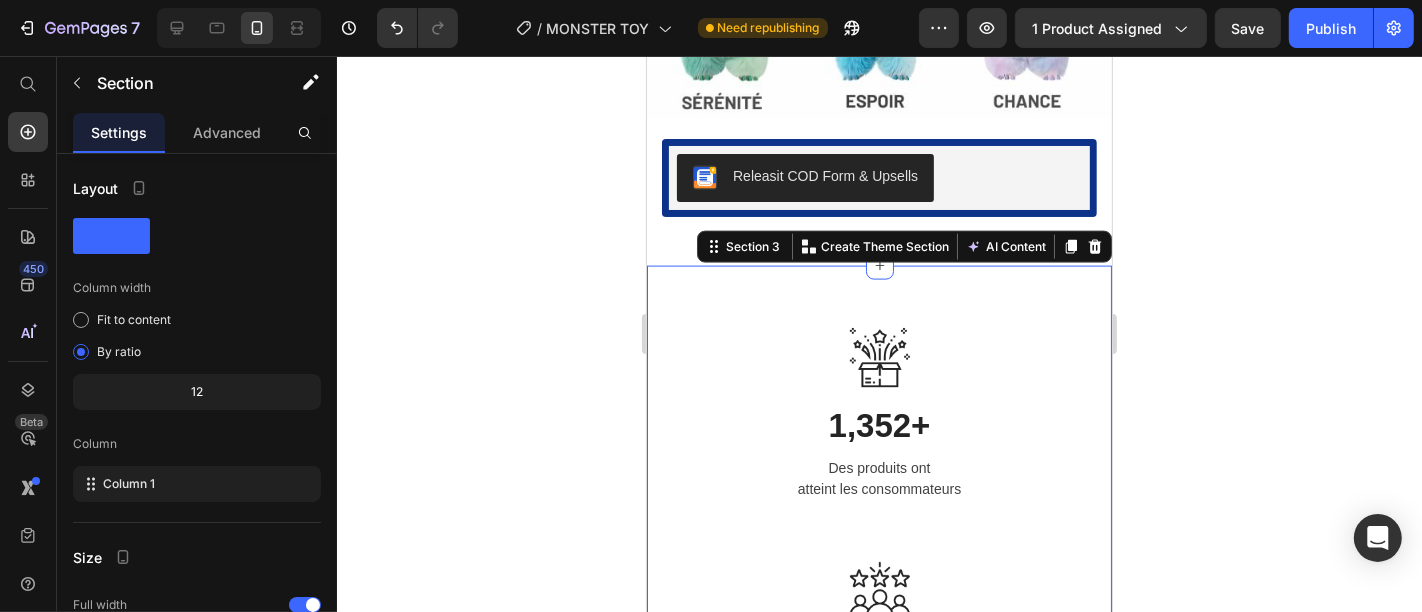 click 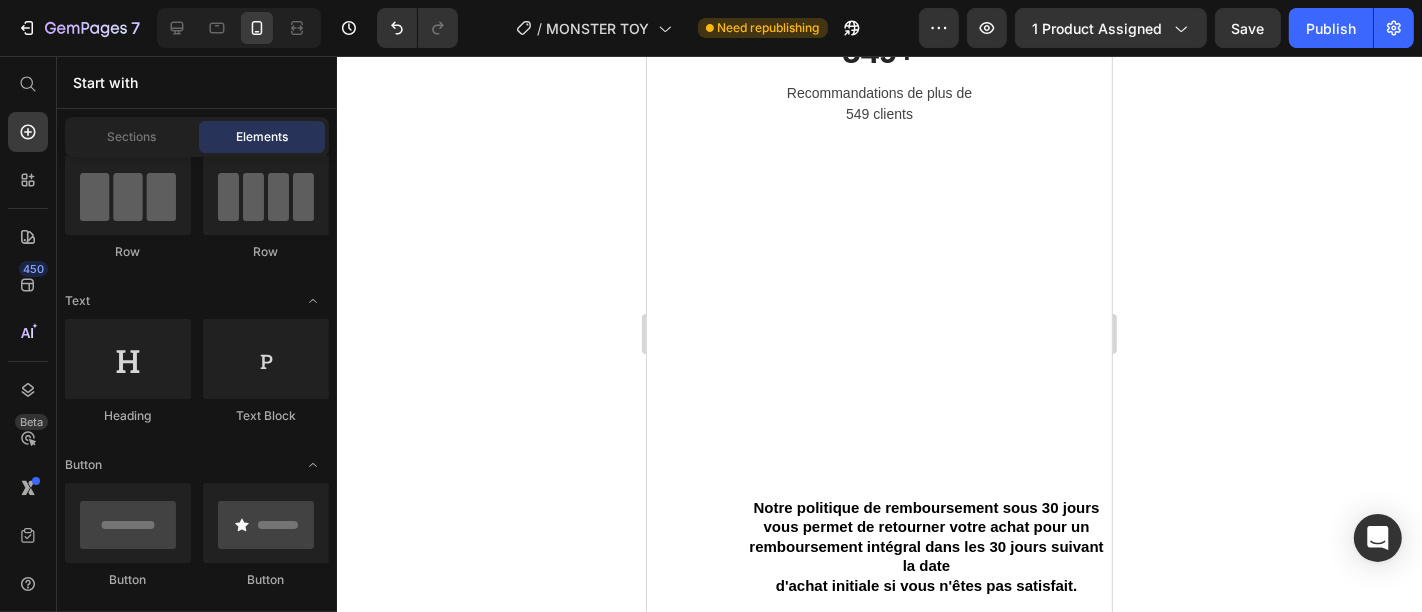 scroll, scrollTop: 2984, scrollLeft: 0, axis: vertical 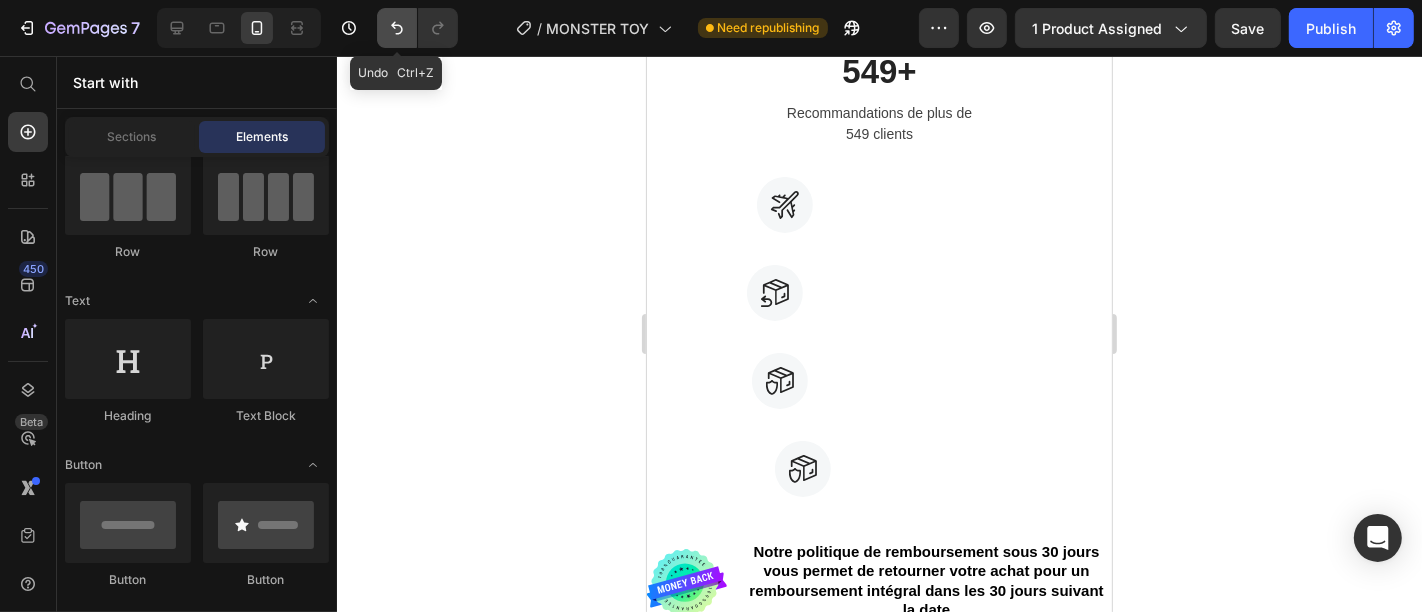 click 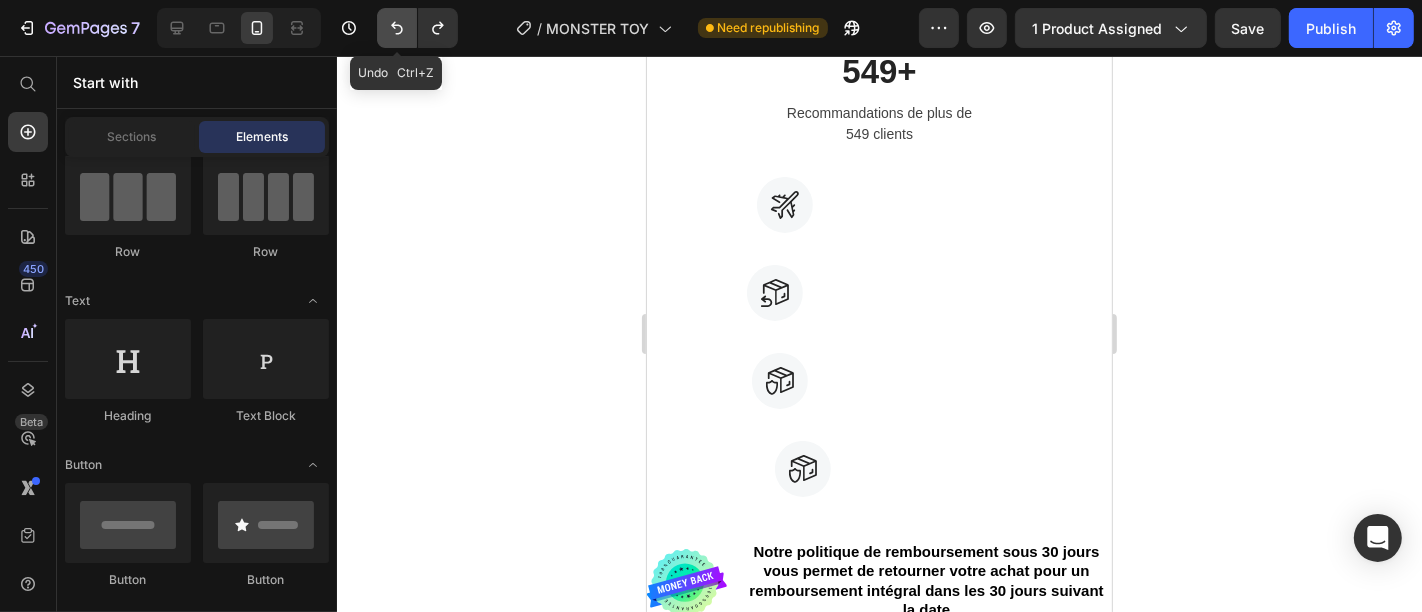 click 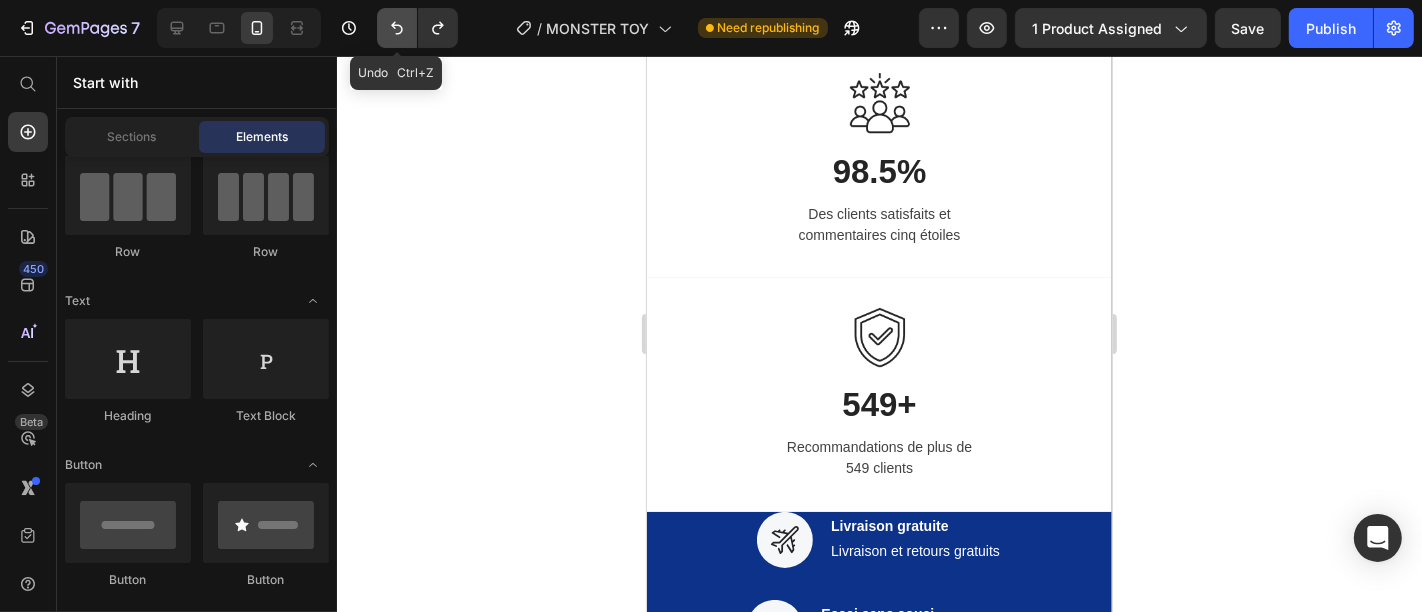 click 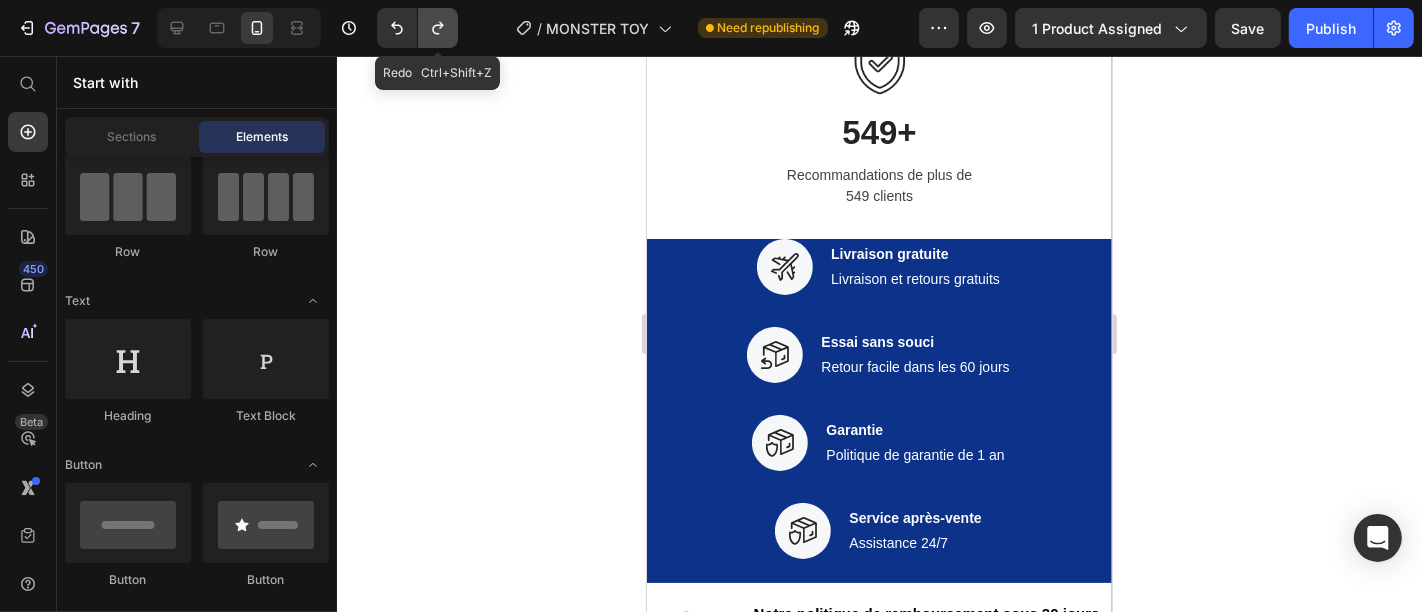click 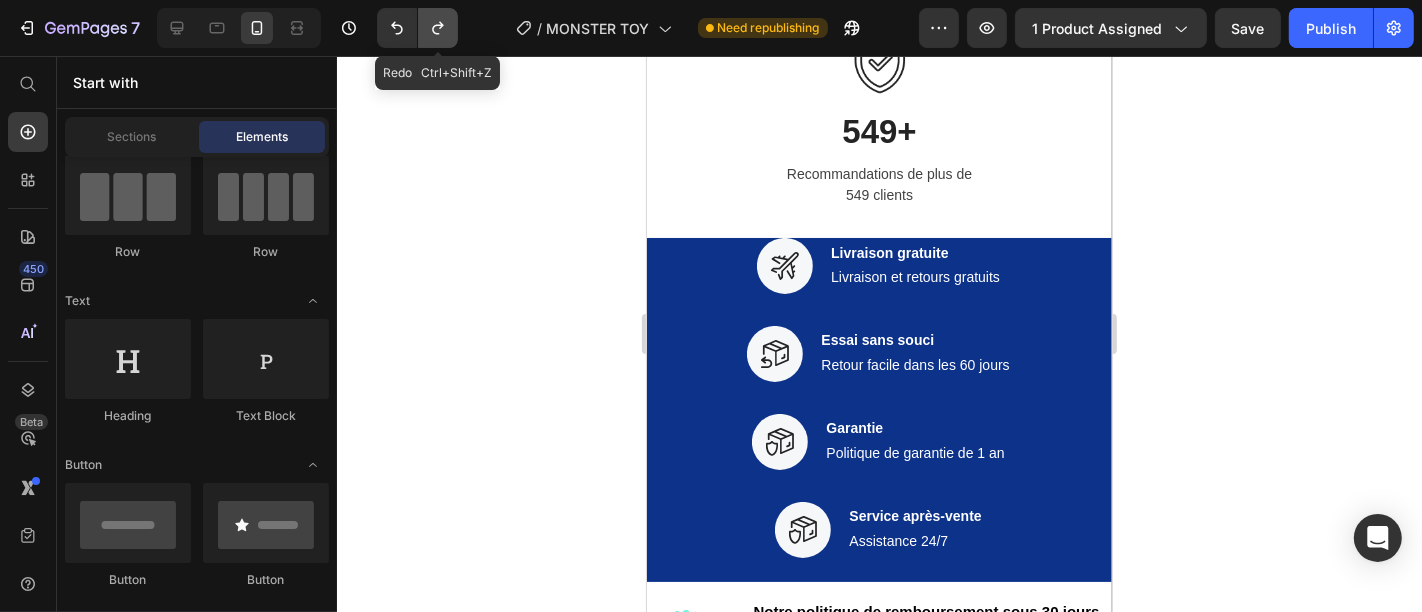 click 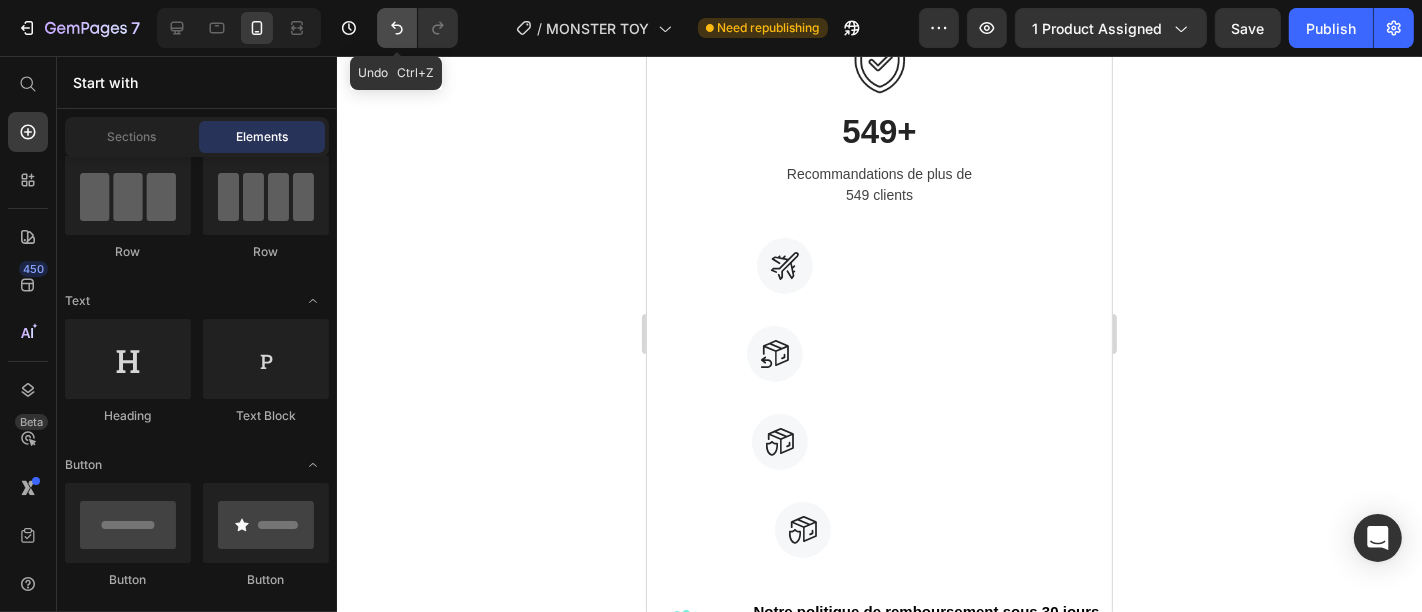 click 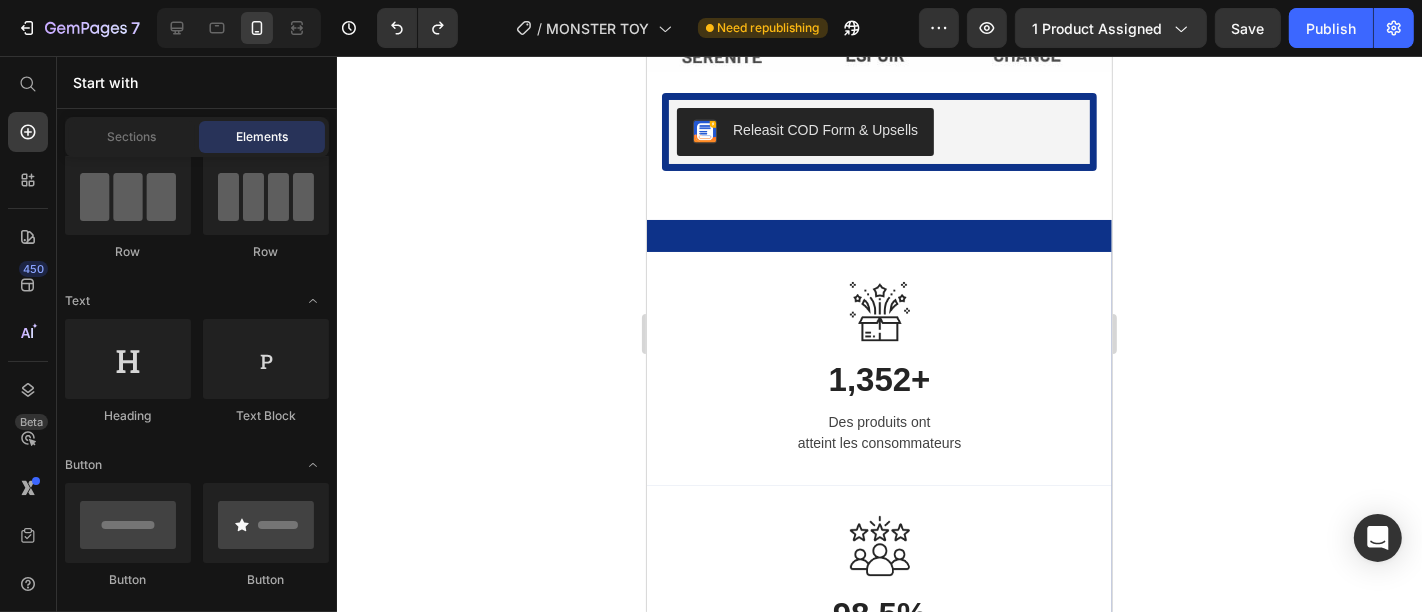 scroll, scrollTop: 2298, scrollLeft: 0, axis: vertical 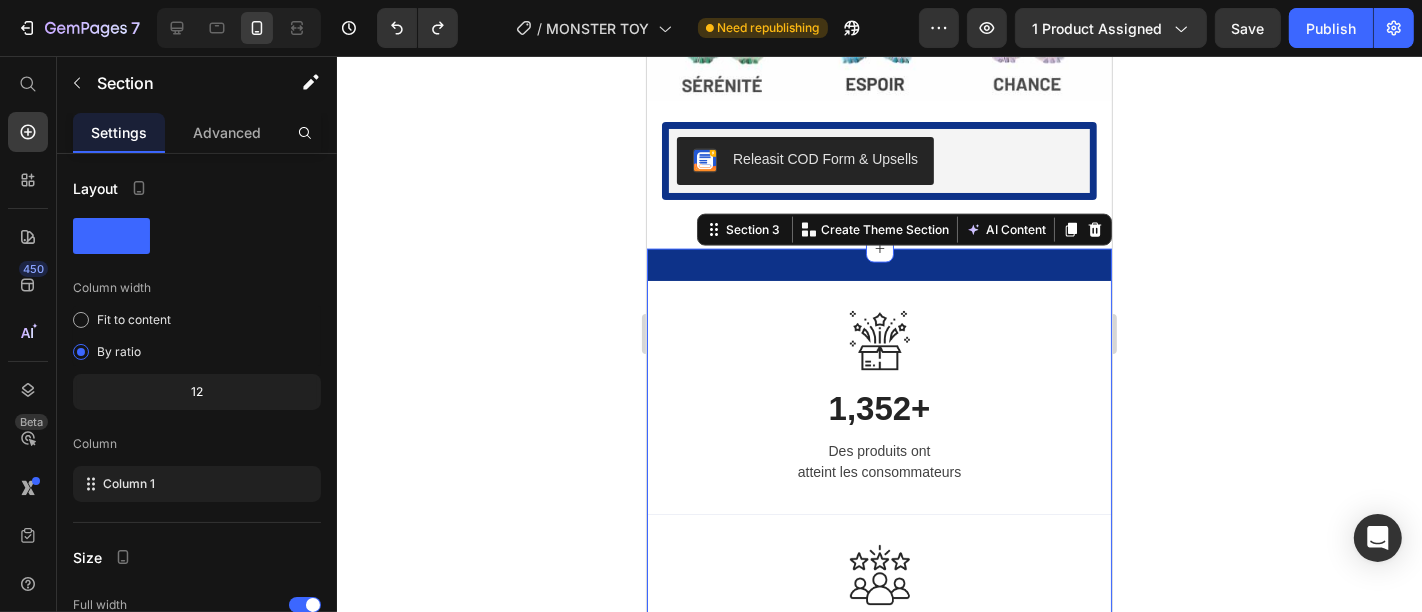 click 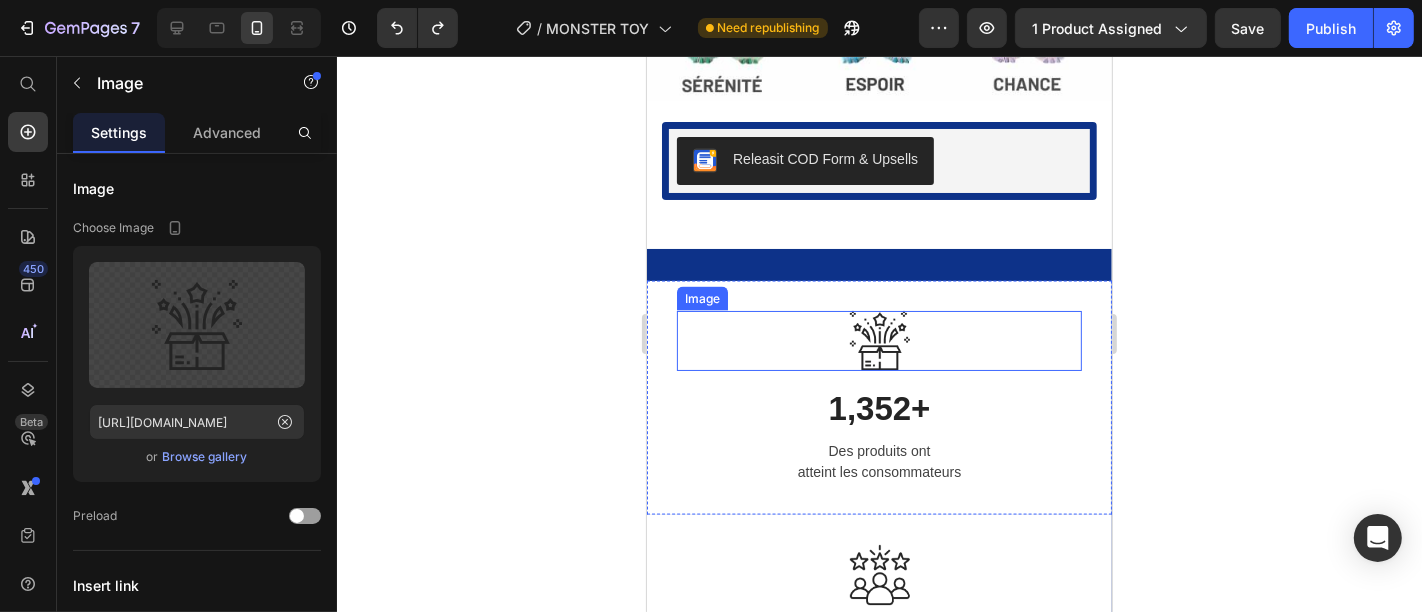 click at bounding box center [878, 340] 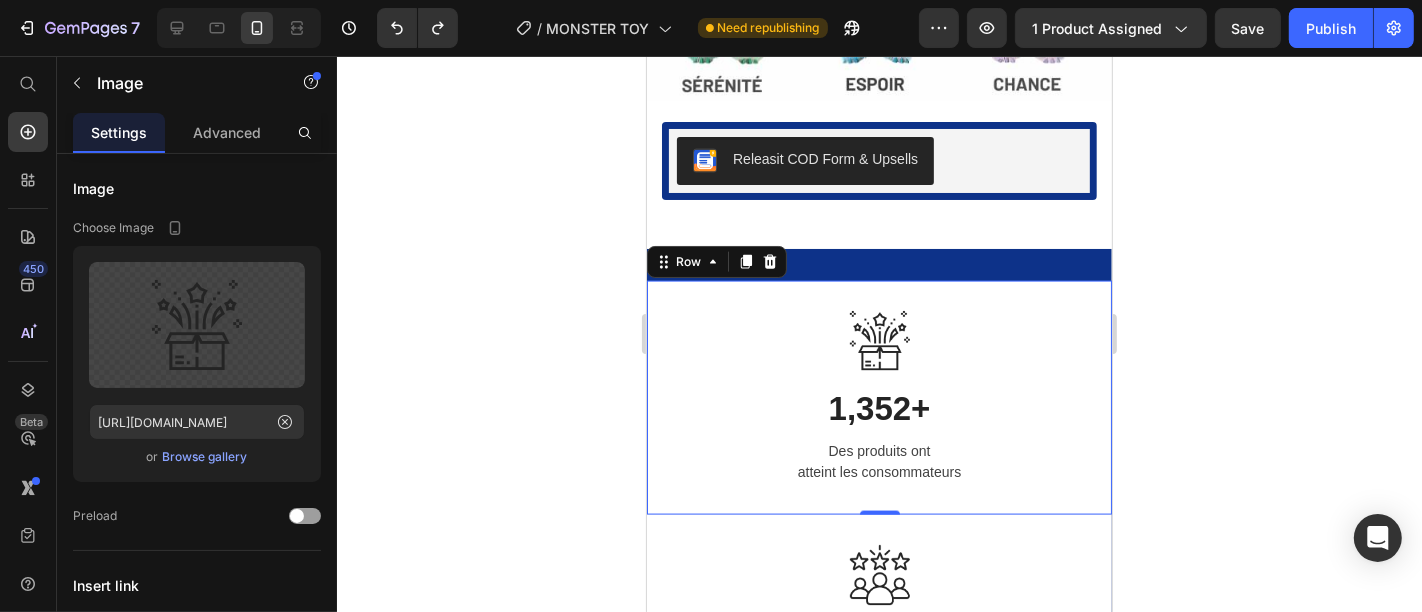 click on "Image 1,352+ Heading Des produits ont atteint les consommateurs Text block Row   0" at bounding box center (878, 397) 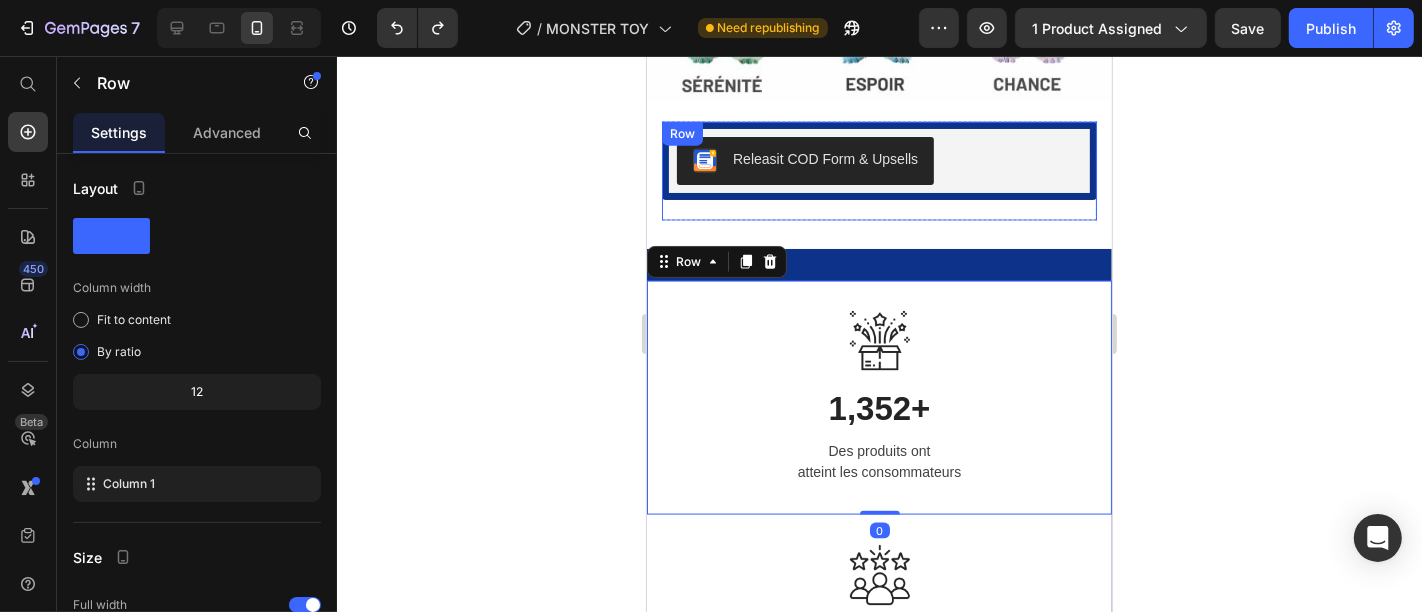 click on "37% OFF Discount Tag Icon Icon Icon Icon Icon Icon List 2,500+ Verified Reviews! Text Block Row This product has only default variant Product Variants & Swatches Releasit COD Form & Upsells Releasit COD Form & Upsells Row" at bounding box center [878, 170] 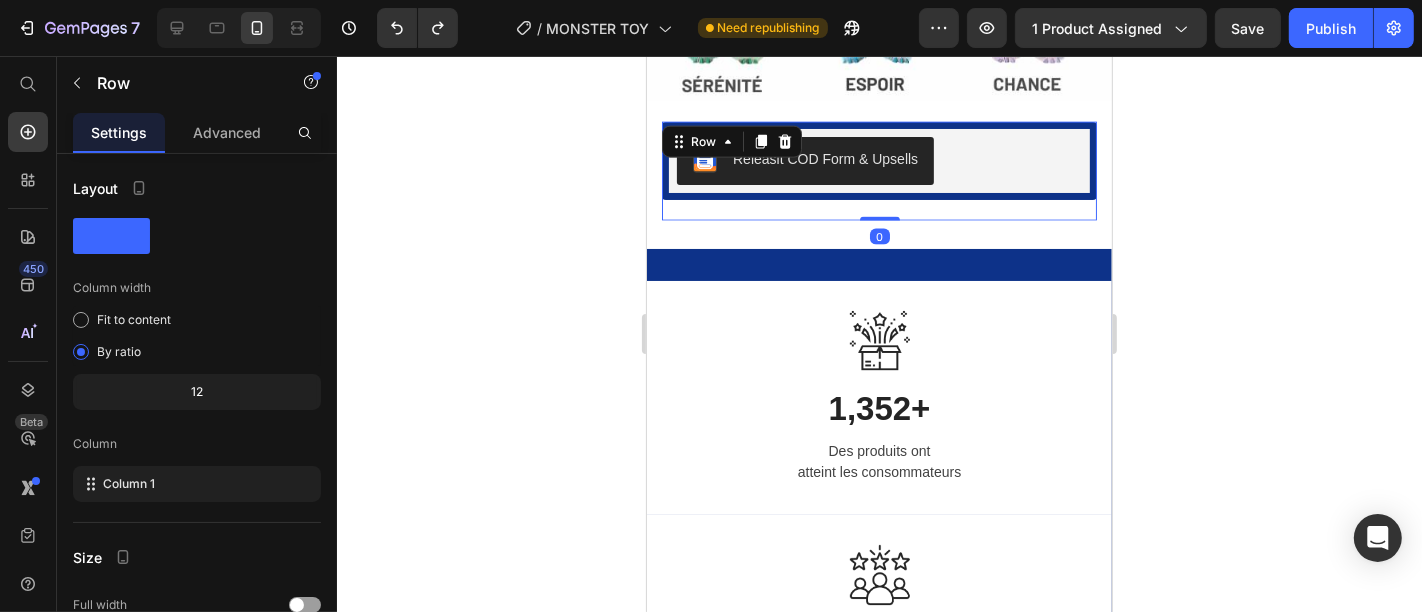 drag, startPoint x: 866, startPoint y: 156, endPoint x: 916, endPoint y: 103, distance: 72.862885 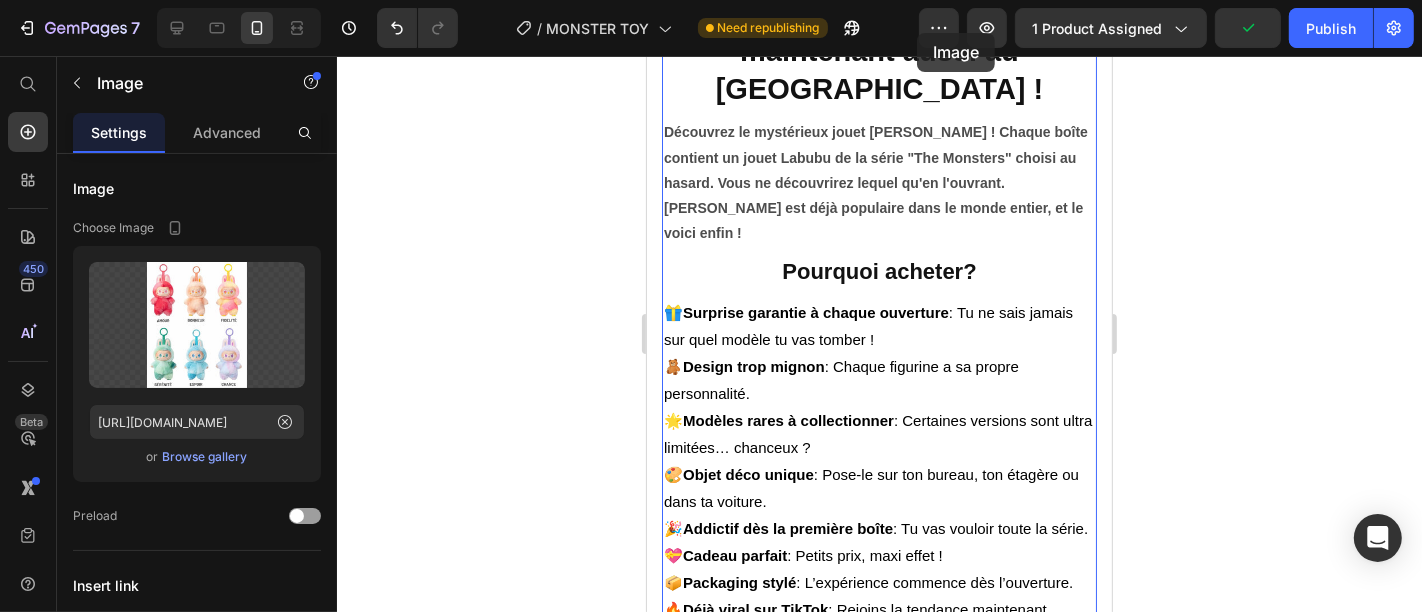 scroll, scrollTop: 948, scrollLeft: 0, axis: vertical 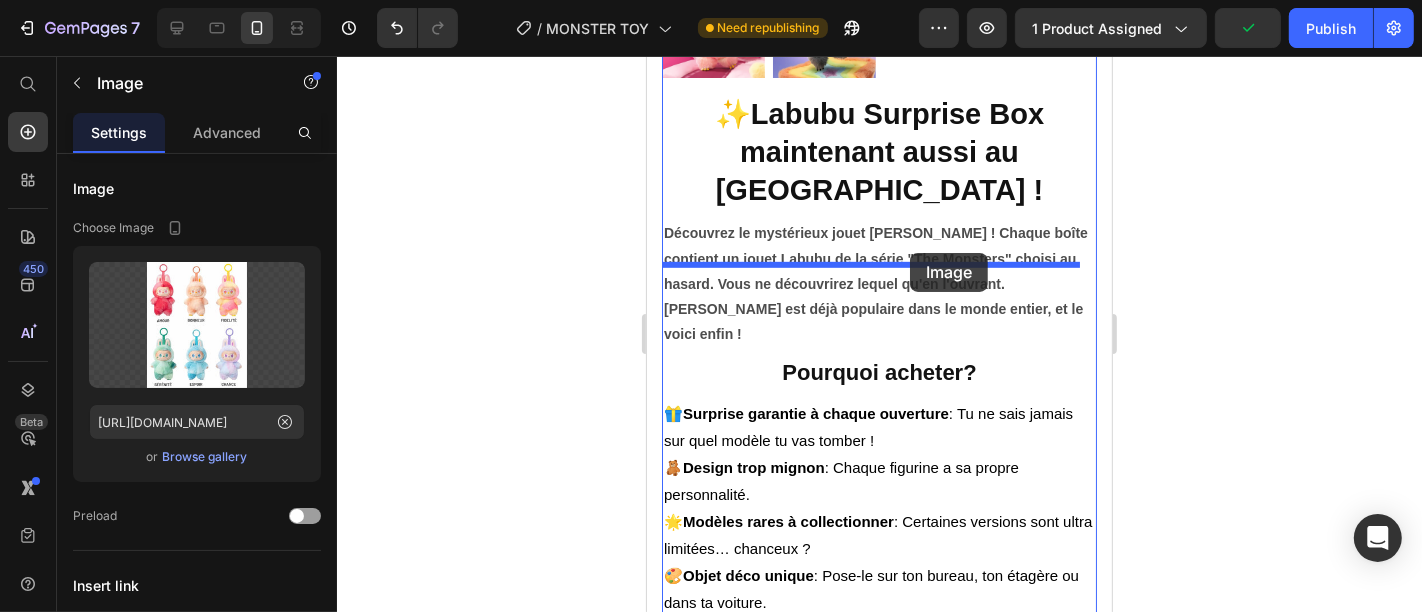 drag, startPoint x: 927, startPoint y: 374, endPoint x: 907, endPoint y: 256, distance: 119.682915 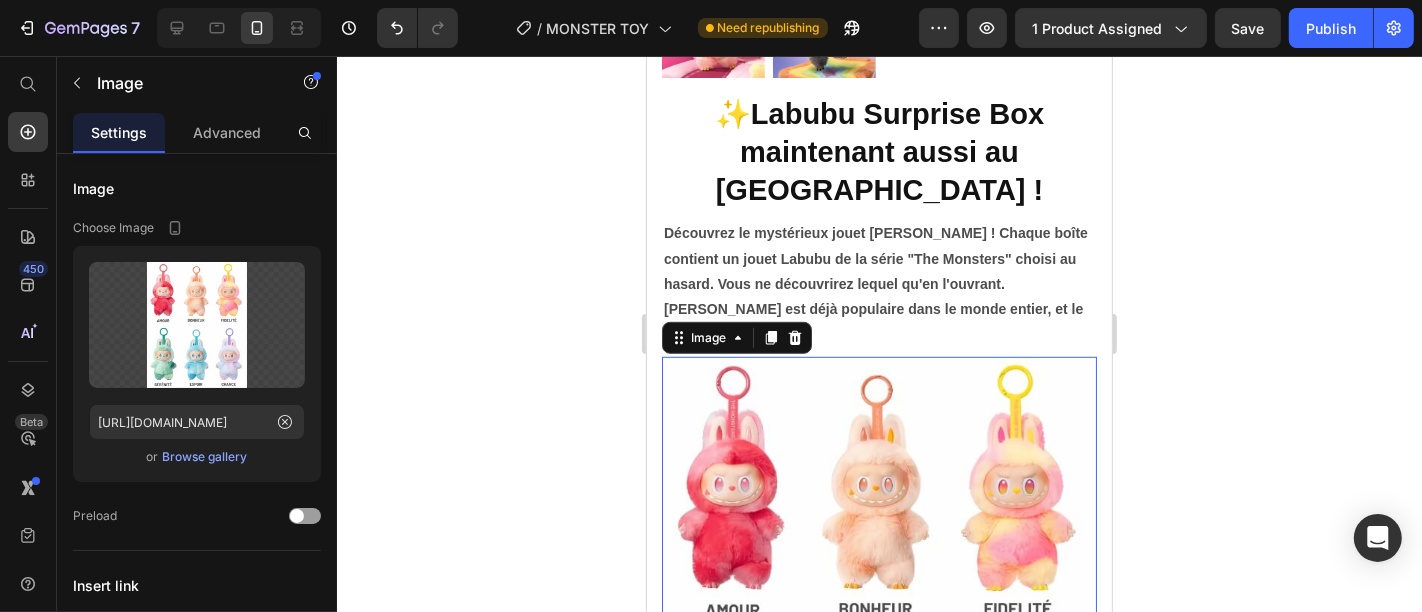 click 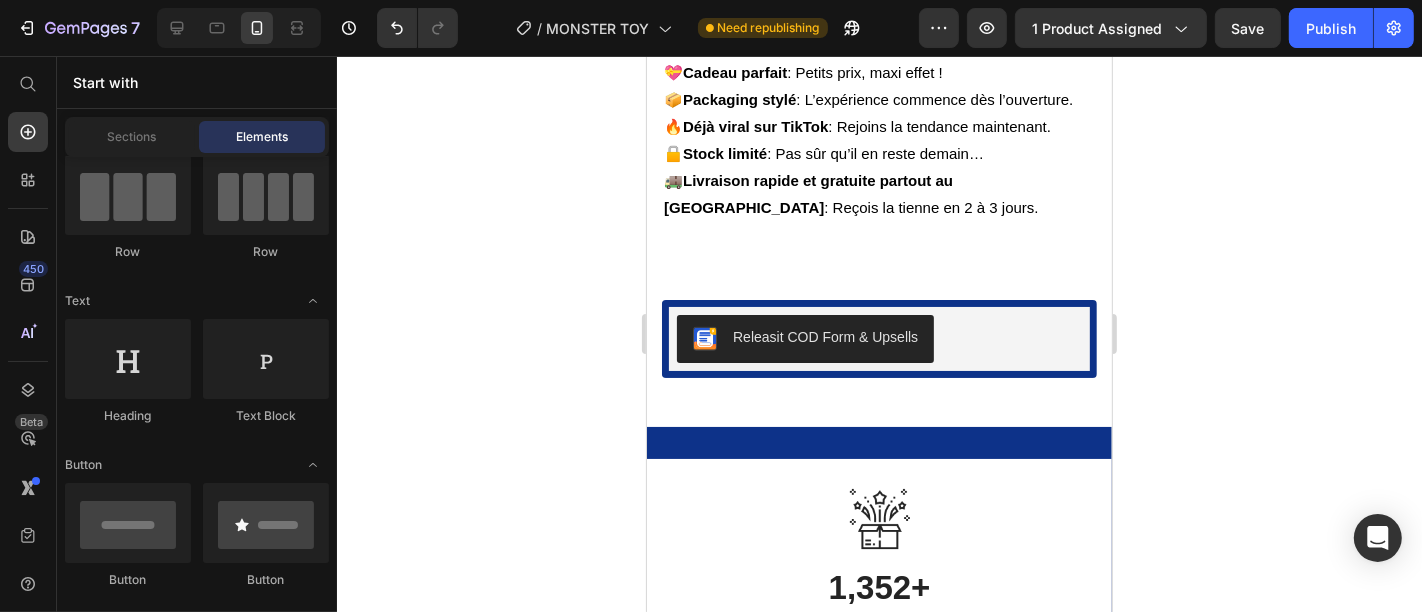 scroll, scrollTop: 2024, scrollLeft: 0, axis: vertical 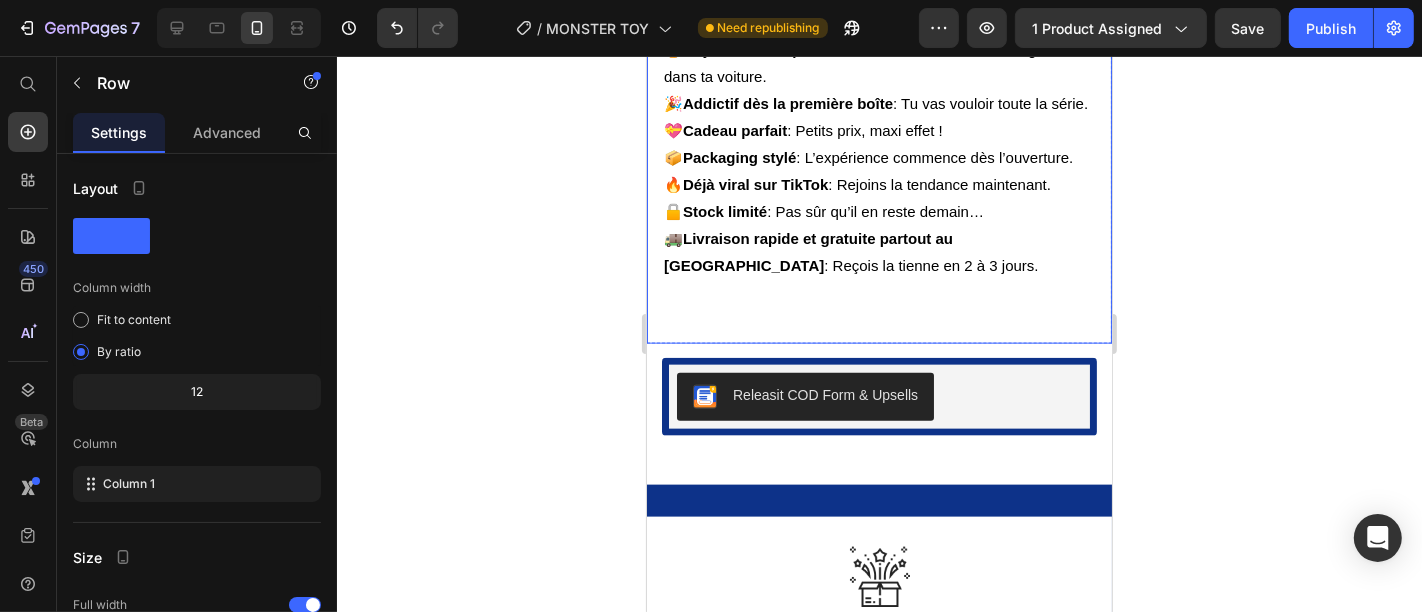 click on "Product Images ✨Labubu Surprise Box maintenant aussi au [GEOGRAPHIC_DATA] ! Heading Découvrez le mystérieux jouet [PERSON_NAME] ! Chaque boîte contient un jouet Labubu de la série "The Monsters" choisi au hasard. Vous ne découvrirez lequel qu'en l'ouvrant. [PERSON_NAME] est déjà populaire dans le monde entier, et le voici enfin ! Text Block Image Pourquoi acheter? Heading 🎁  Surprise garantie à chaque ouverture  : Tu ne sais jamais sur quel modèle tu vas tomber ! 🧸  Design trop mignon  : Chaque figurine a sa propre personnalité. 🌟  Modèles rares à collectionner  : Certaines versions sont ultra limitées… chanceux ? 🎨  Objet déco unique  : Pose-le sur ton bureau, ton étagère ou dans ta voiture. 🎉  Addictif dès la première boîte  : Tu vas vouloir toute la série. 💝  Cadeau parfait  : Petits prix, maxi effet ! 📦  Packaging stylé  : L’expérience commence dès l’ouverture. 🔥  Déjà viral sur TikTok  : Rejoins la tendance maintenant. 🔒  Stock limité 🚚  Text Block Product Row" at bounding box center (878, -743) 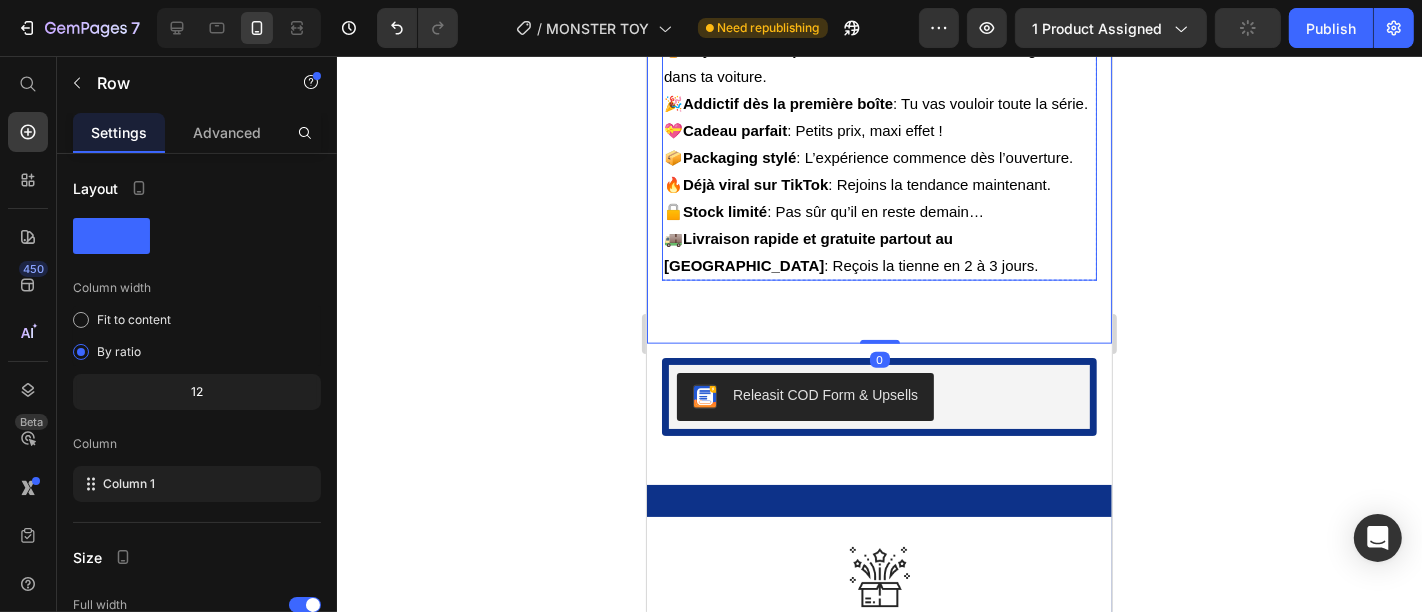 drag, startPoint x: 871, startPoint y: 283, endPoint x: 890, endPoint y: 217, distance: 68.68042 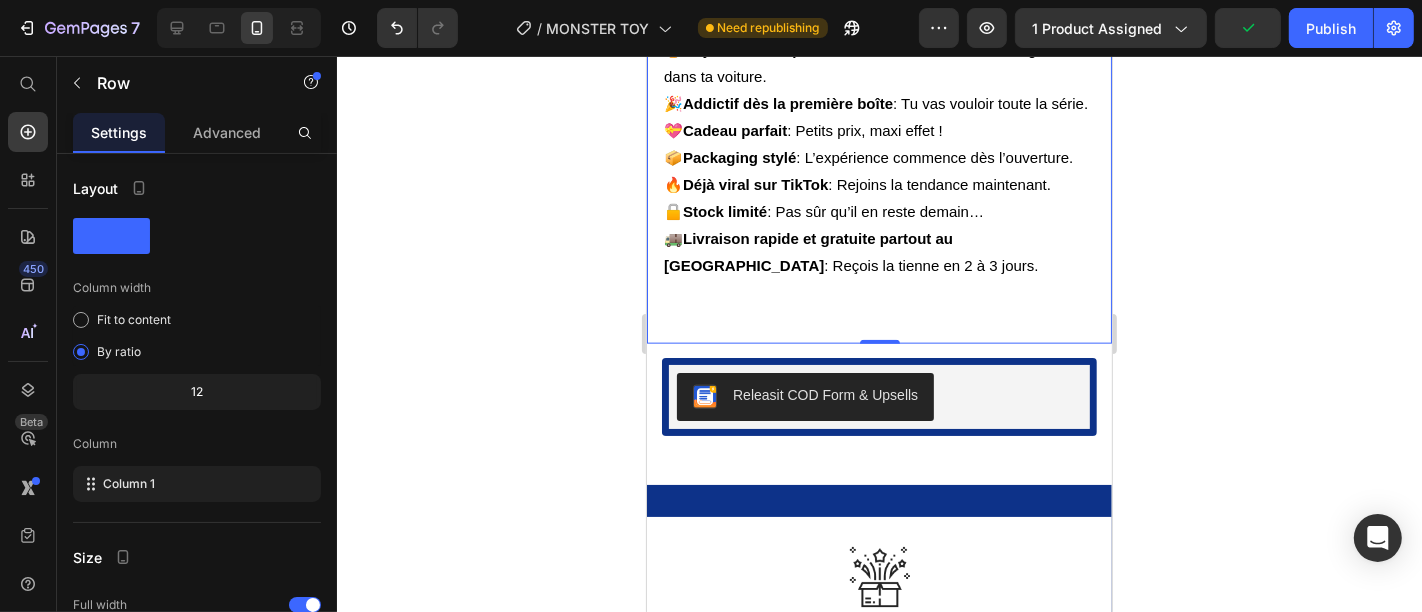 click 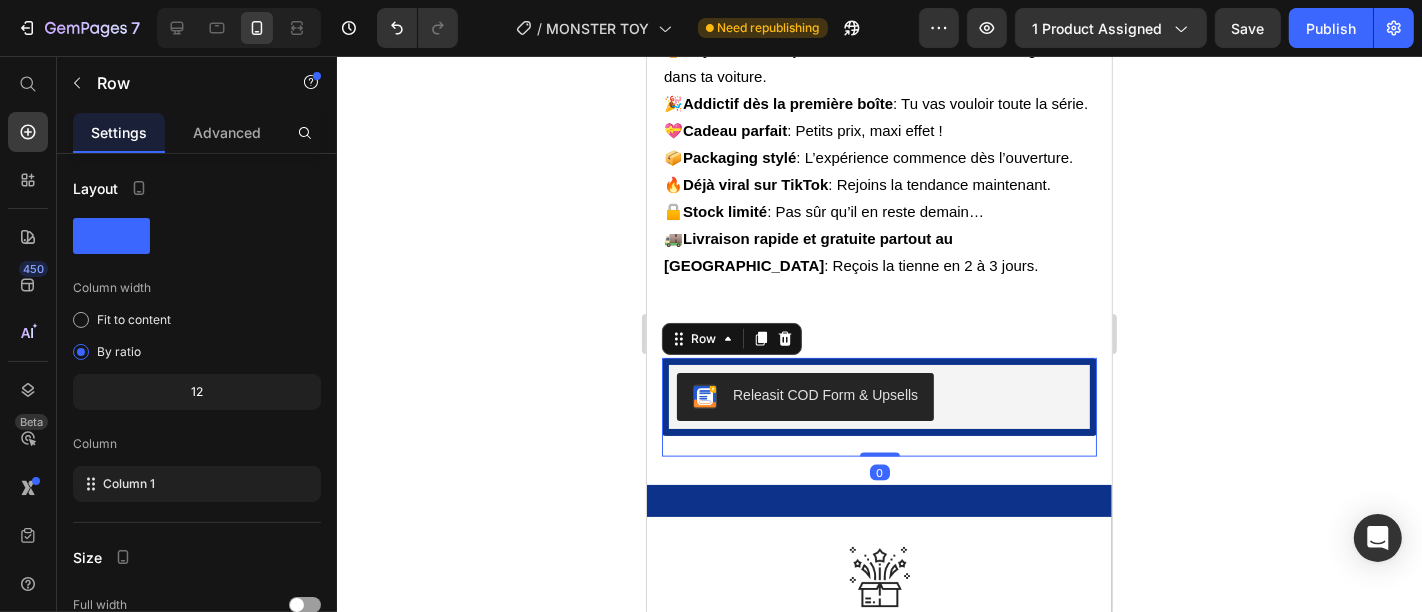 drag, startPoint x: 884, startPoint y: 394, endPoint x: 888, endPoint y: 358, distance: 36.221542 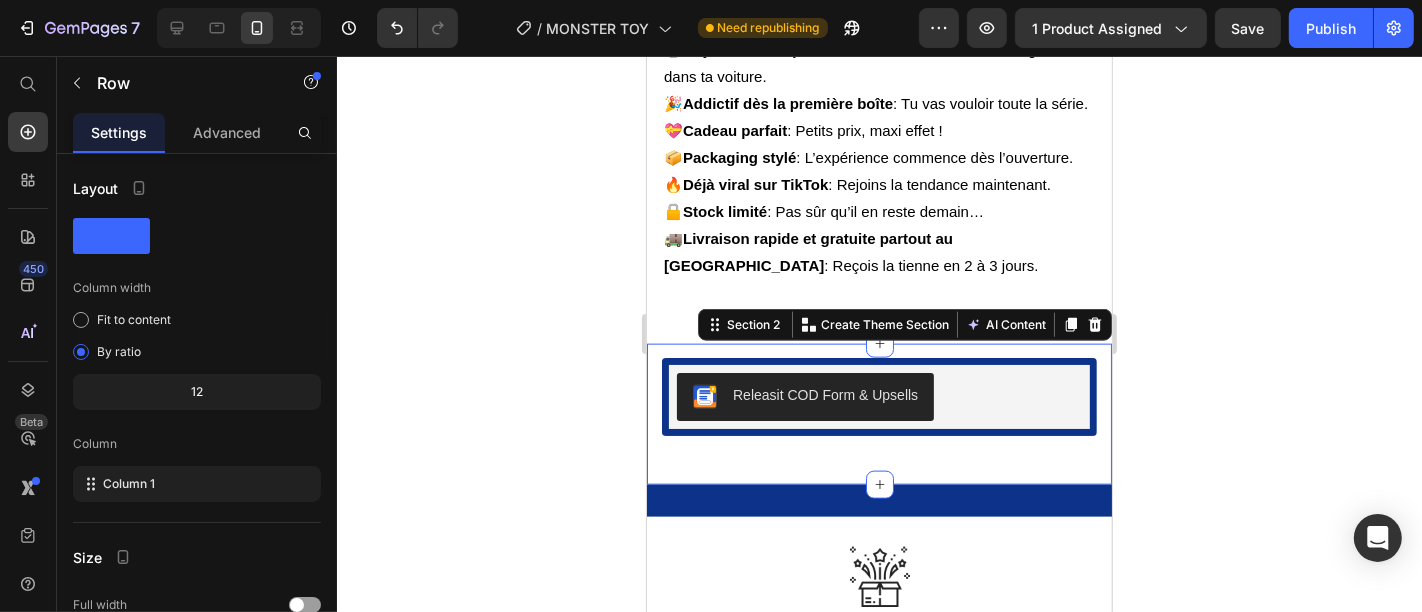 click on "Material
Shipping
Care instruction Accordion 37% OFF Discount Tag Icon Icon Icon Icon Icon Icon List 2,500+ Verified Reviews! Text Block Row This product has only default variant Product Variants & Swatches Releasit COD Form & Upsells Releasit COD Form & Upsells Row Row Product Section 2   You can create reusable sections Create Theme Section AI Content Write with GemAI What would you like to describe here? Tone and Voice Persuasive Product 🧸 Figurine Mystère Show more Generate" at bounding box center (878, 413) 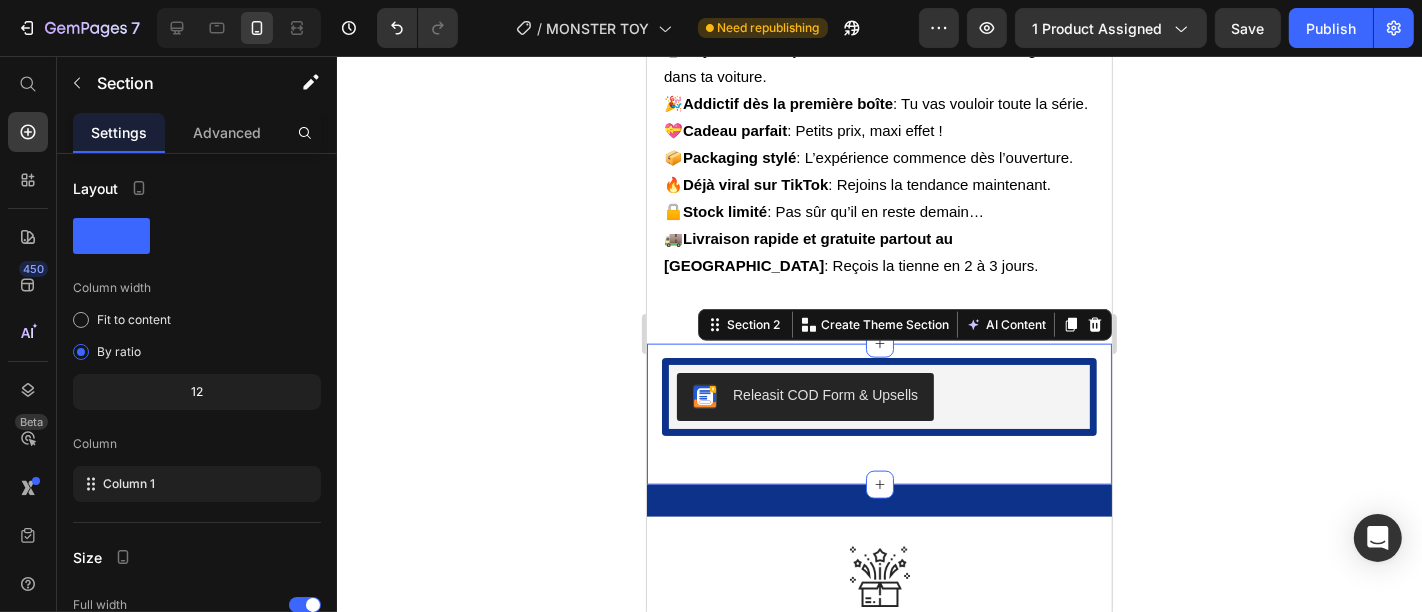 click 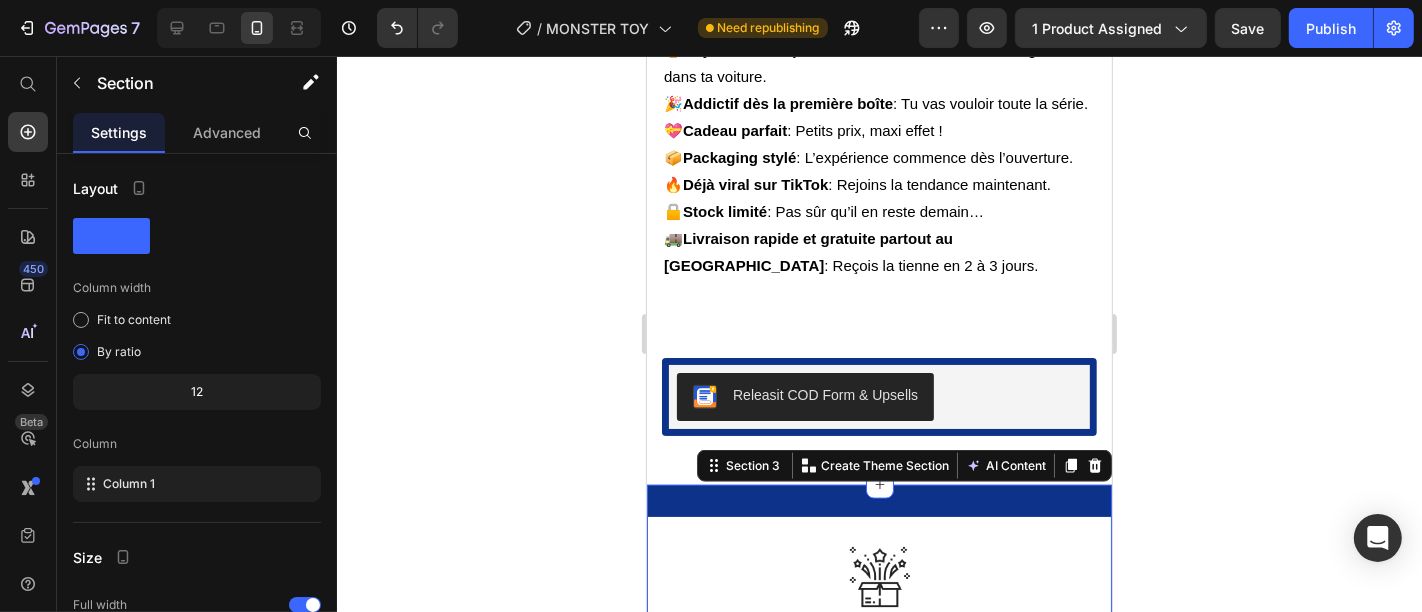 click 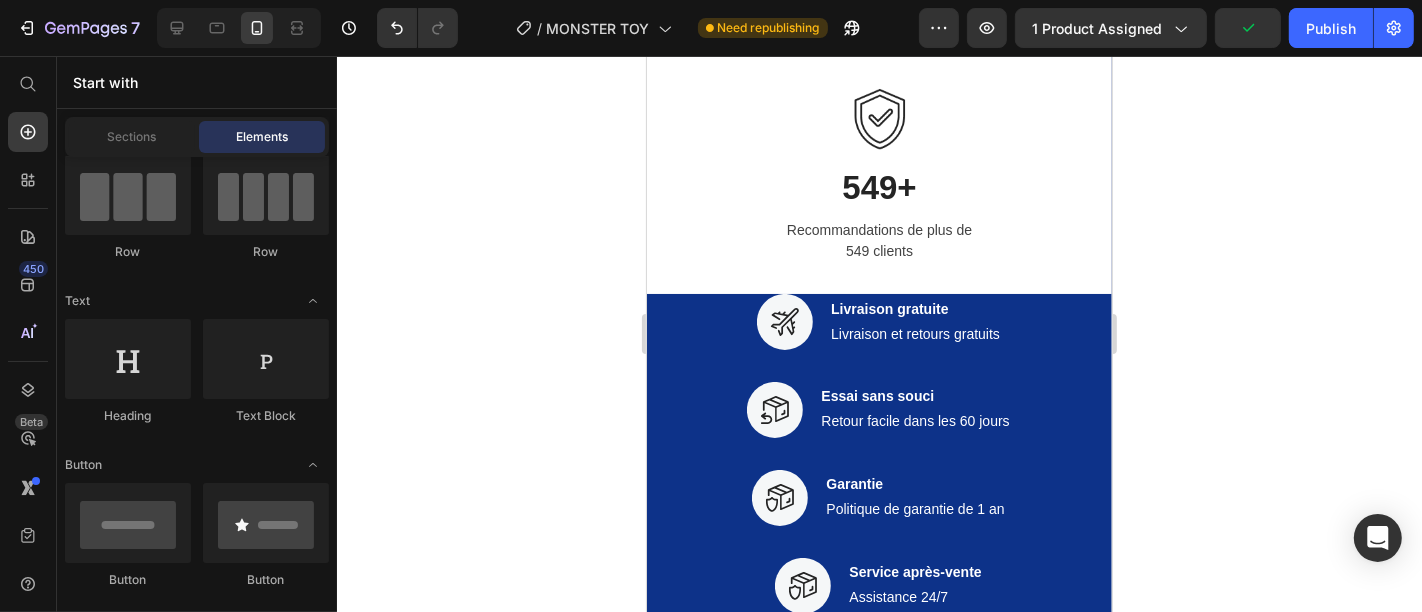 scroll, scrollTop: 2842, scrollLeft: 0, axis: vertical 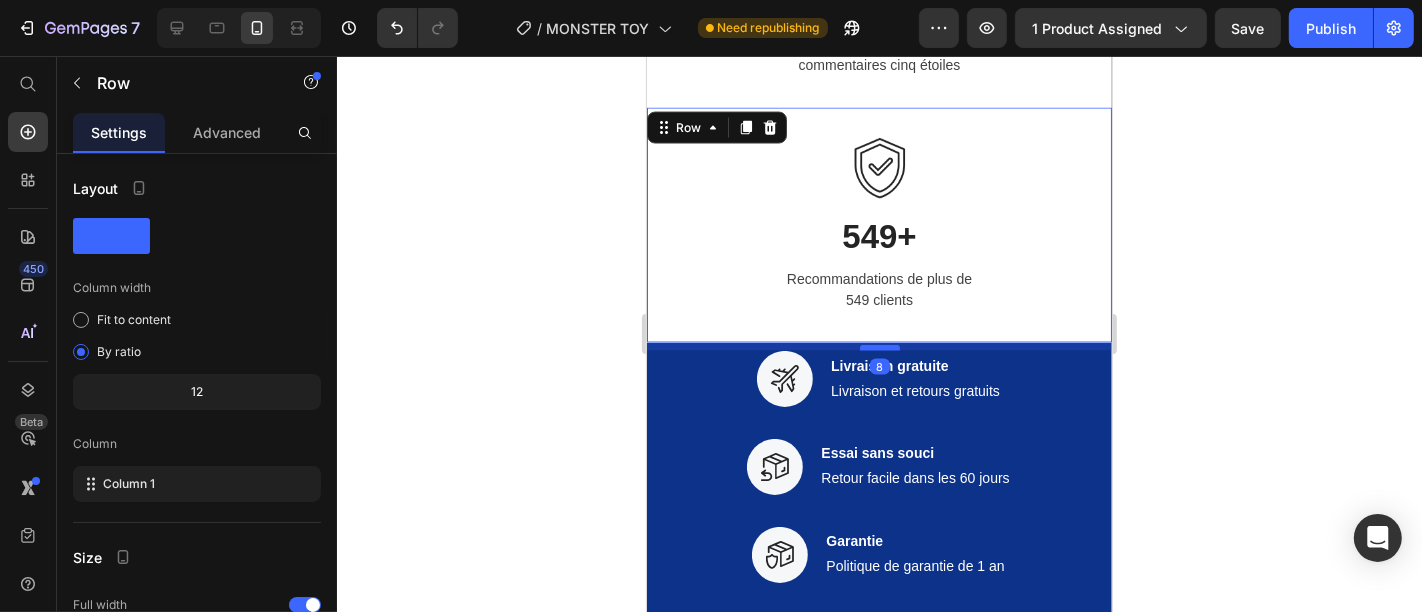 click at bounding box center [879, 347] 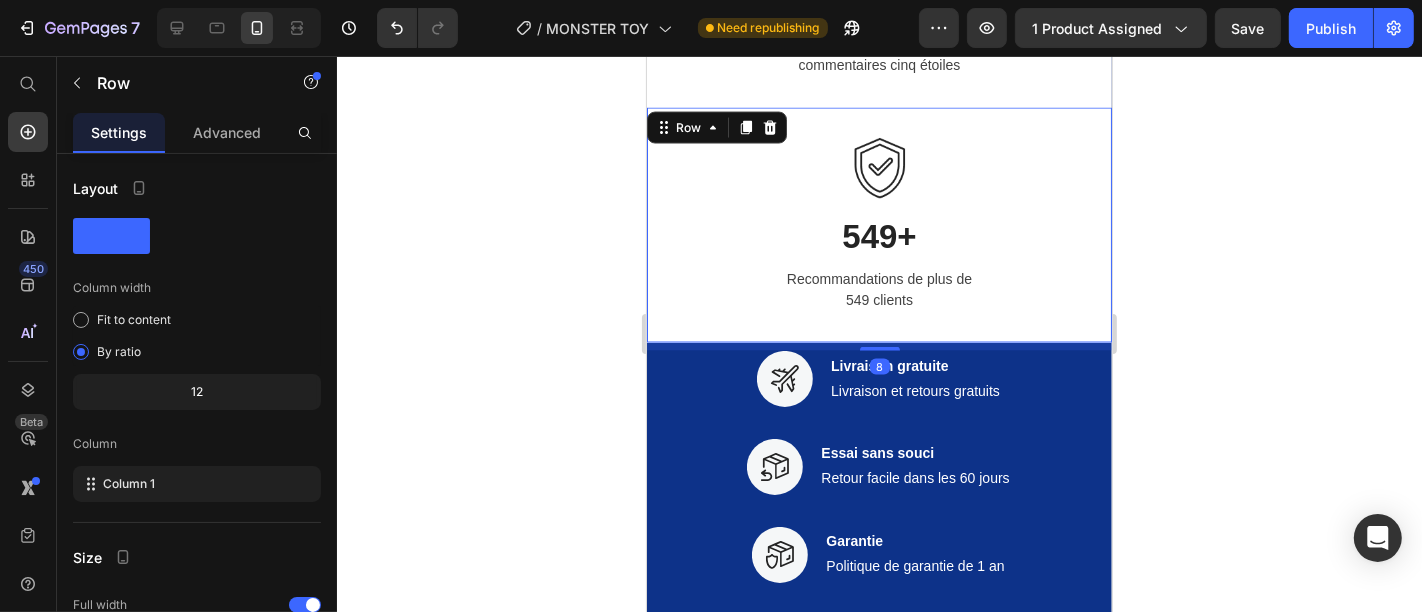 click 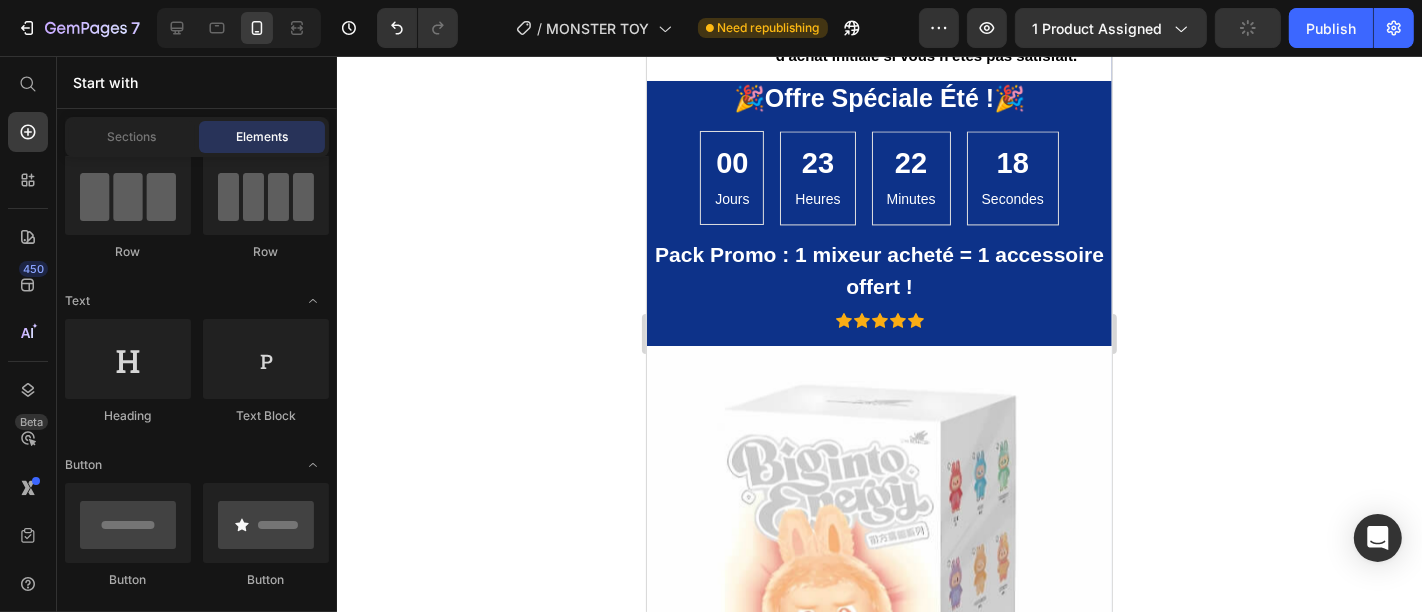 scroll, scrollTop: 3561, scrollLeft: 0, axis: vertical 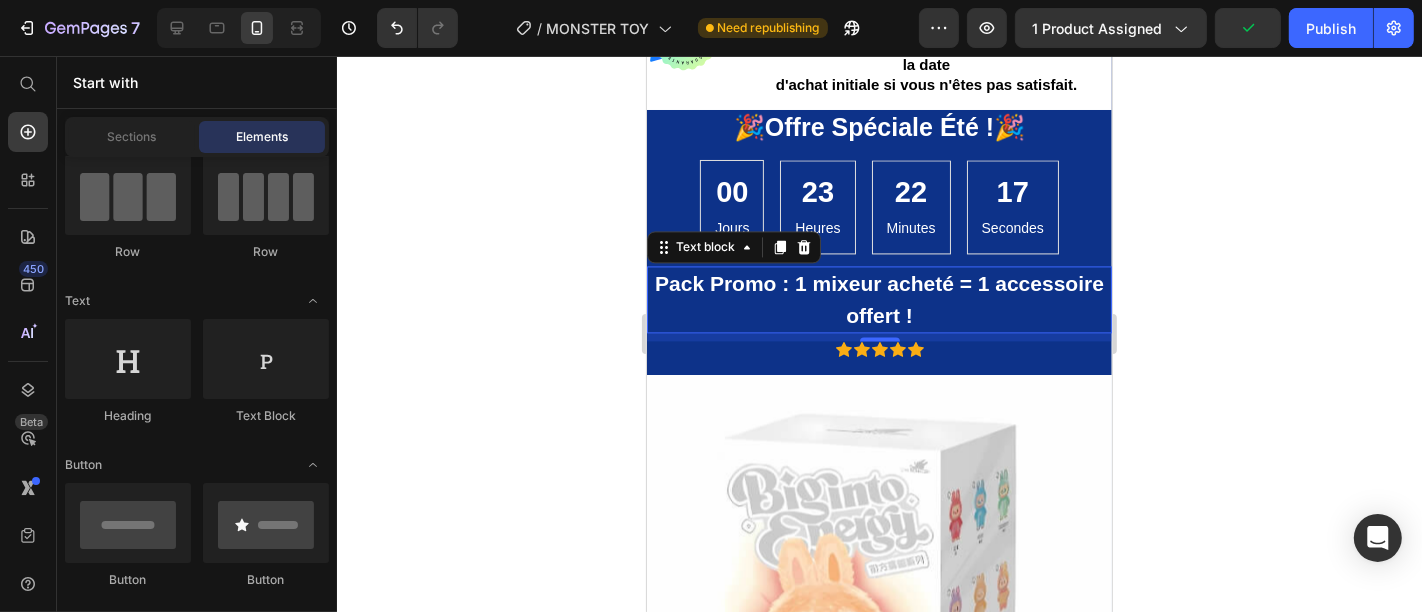 click on "Pack Promo : 1 mixeur acheté = 1 accessoire offert !" at bounding box center [878, 298] 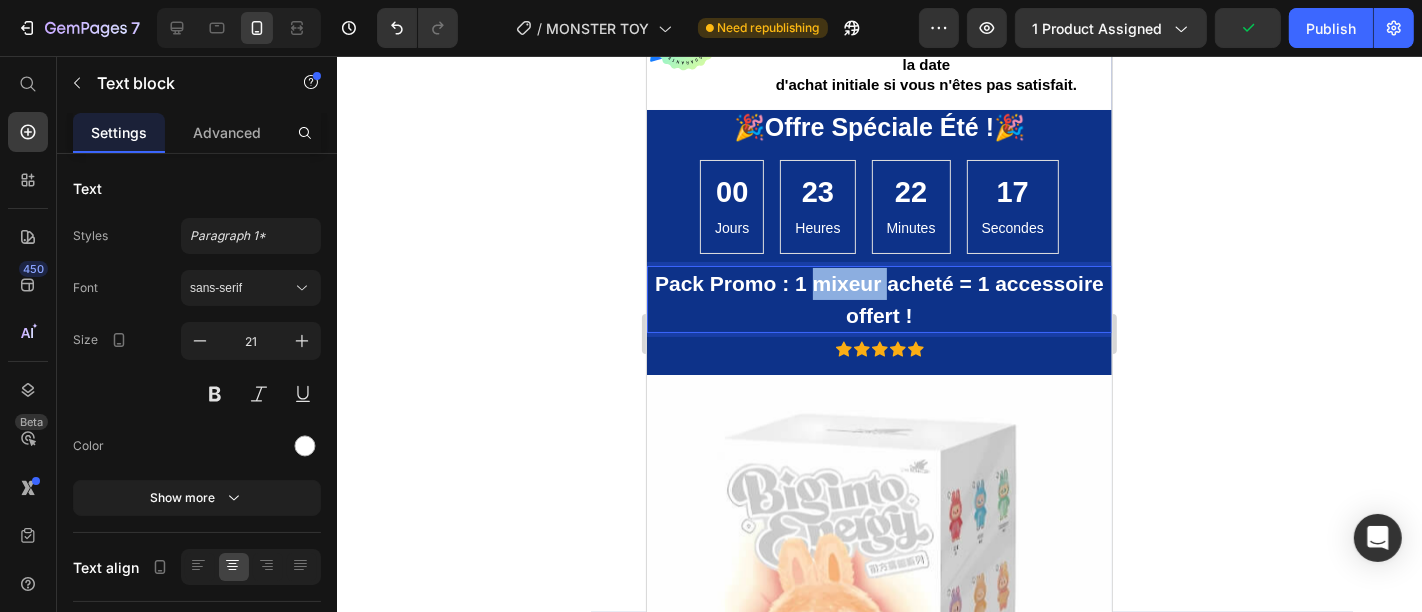 click on "Pack Promo : 1 mixeur acheté = 1 accessoire offert !" at bounding box center [878, 298] 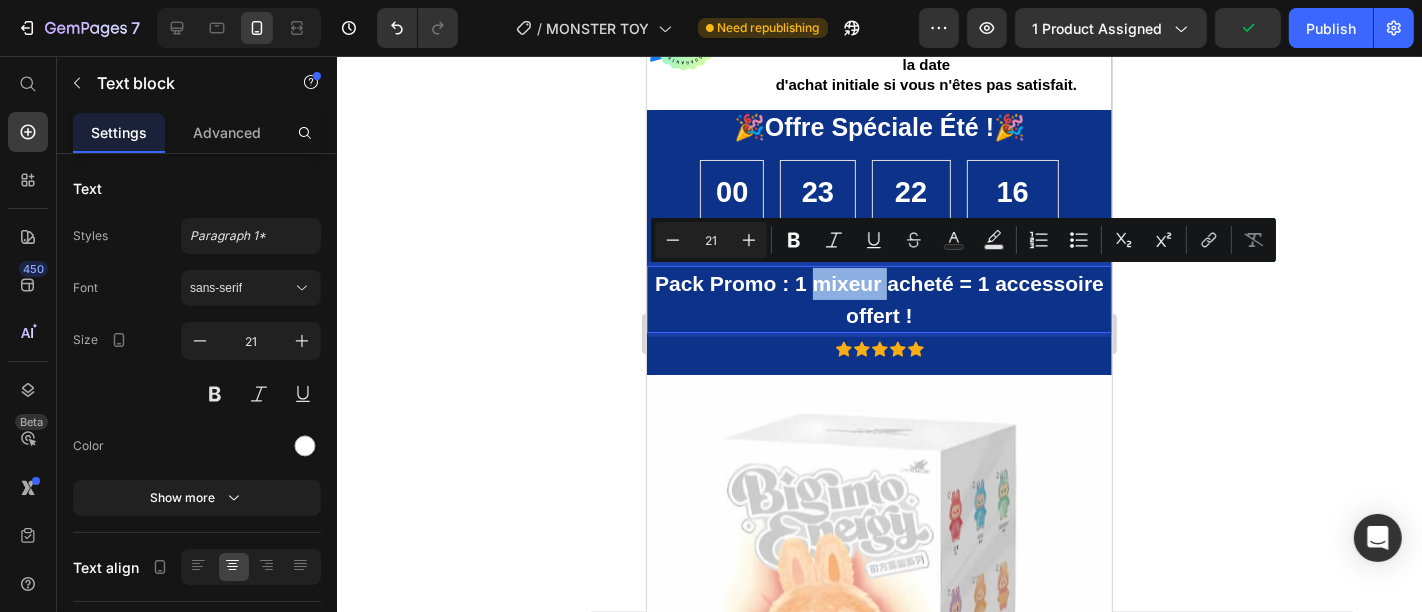 click on "Pack Promo : 1 mixeur acheté = 1 accessoire offert !" at bounding box center [878, 298] 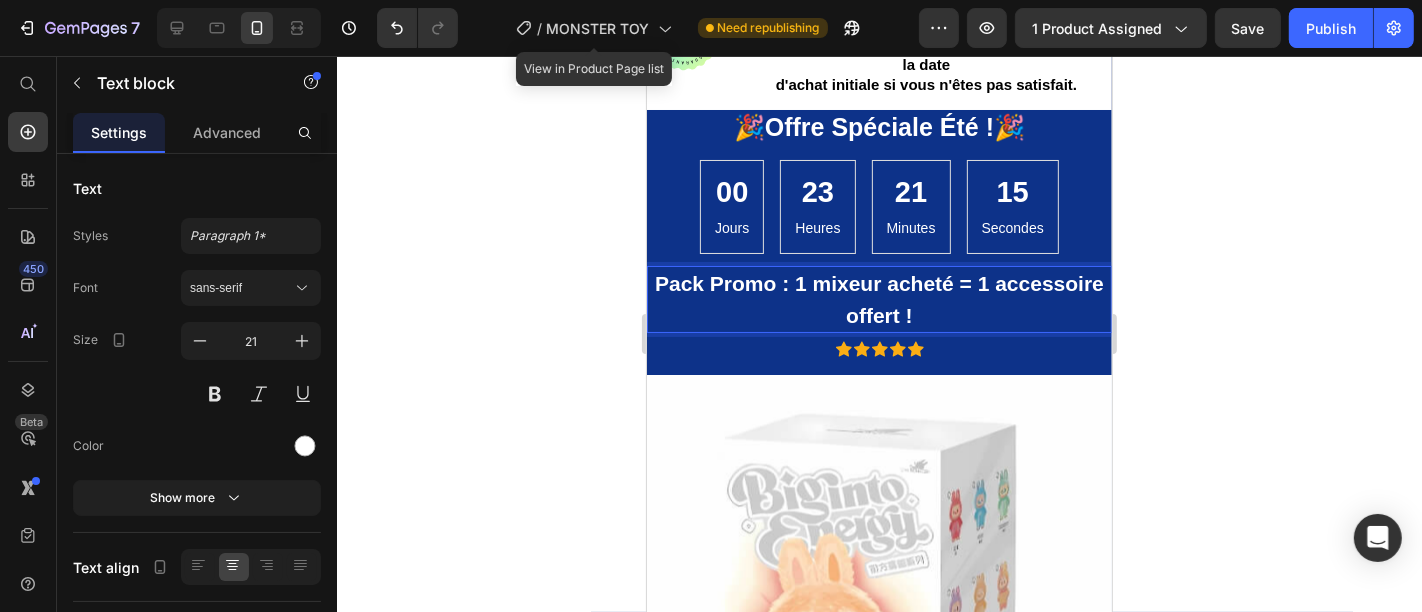 click 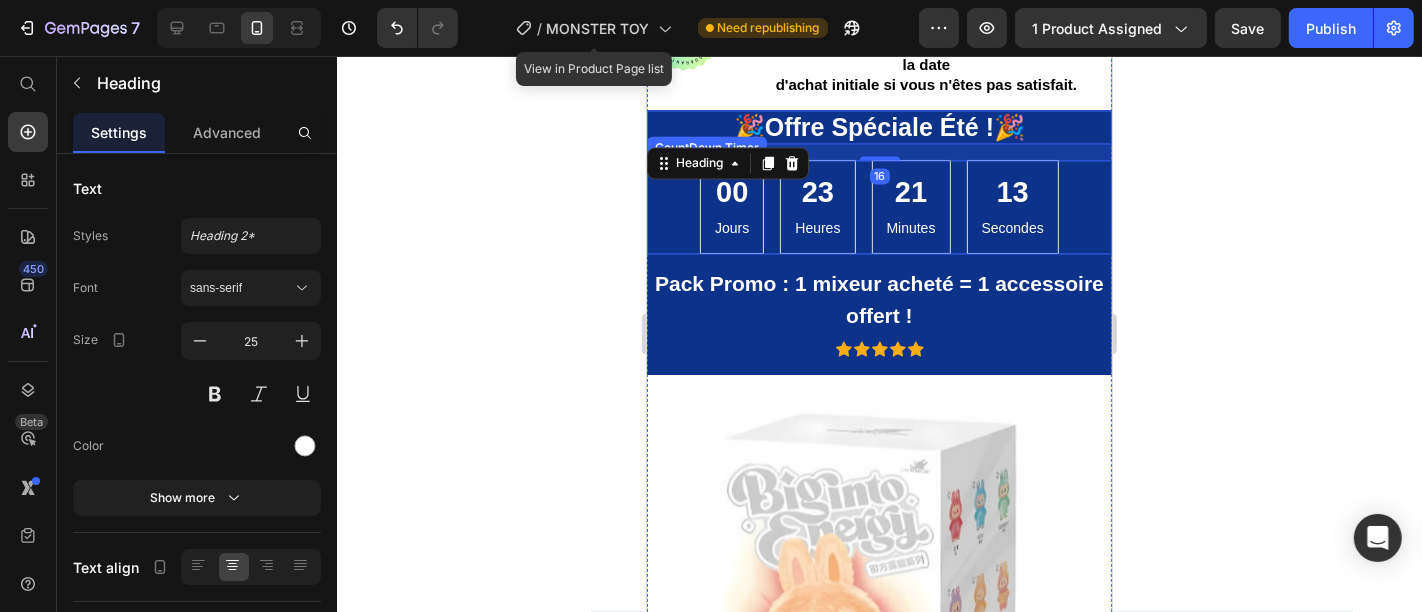 click on "00 Jours 23 Heures 21 Minutes 13 Secondes" at bounding box center (878, 206) 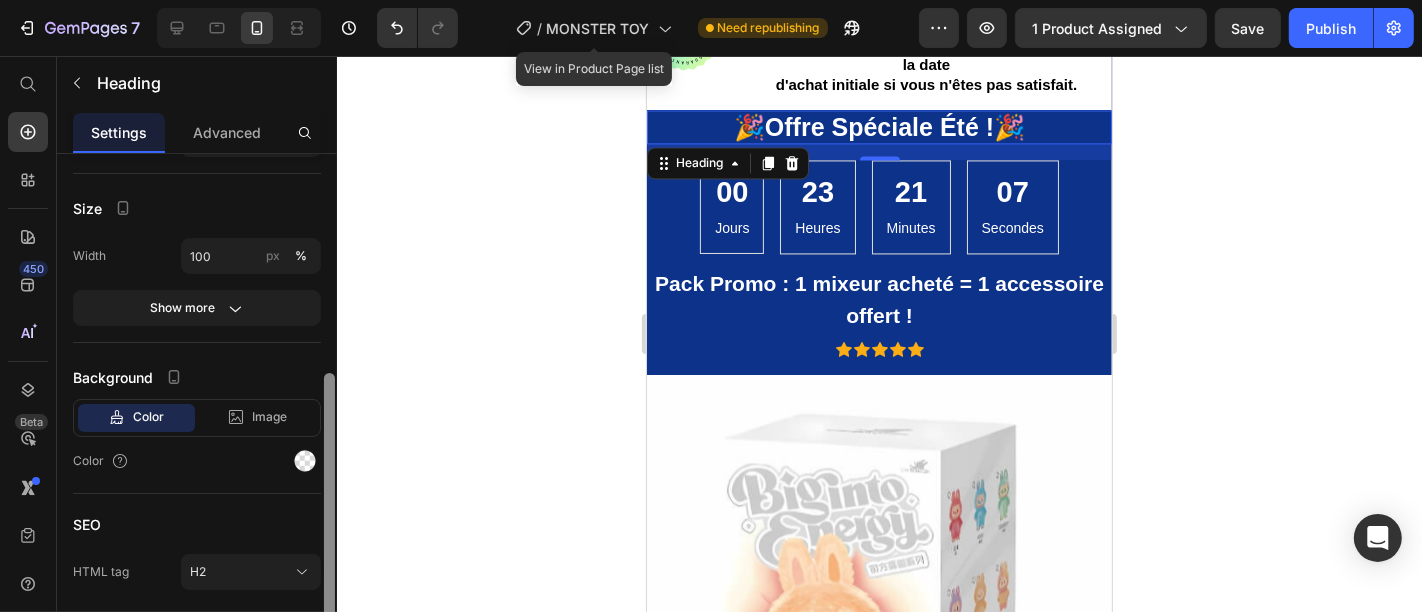scroll, scrollTop: 438, scrollLeft: 0, axis: vertical 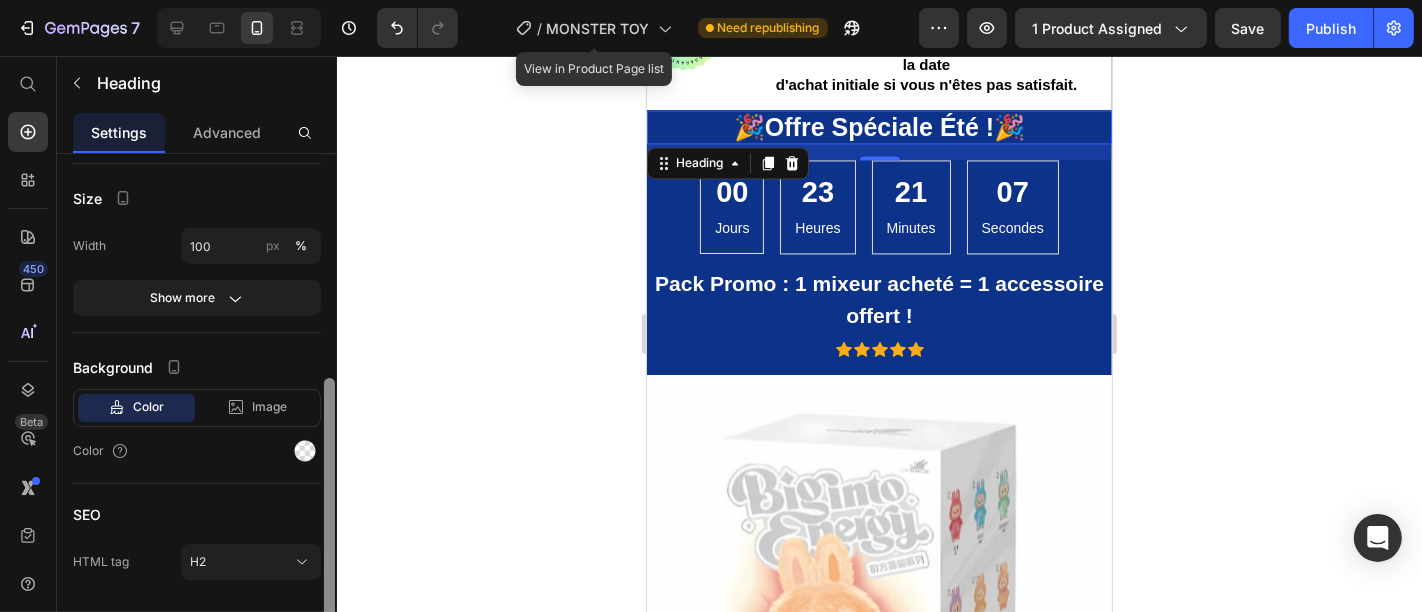 drag, startPoint x: 330, startPoint y: 210, endPoint x: 322, endPoint y: 435, distance: 225.14218 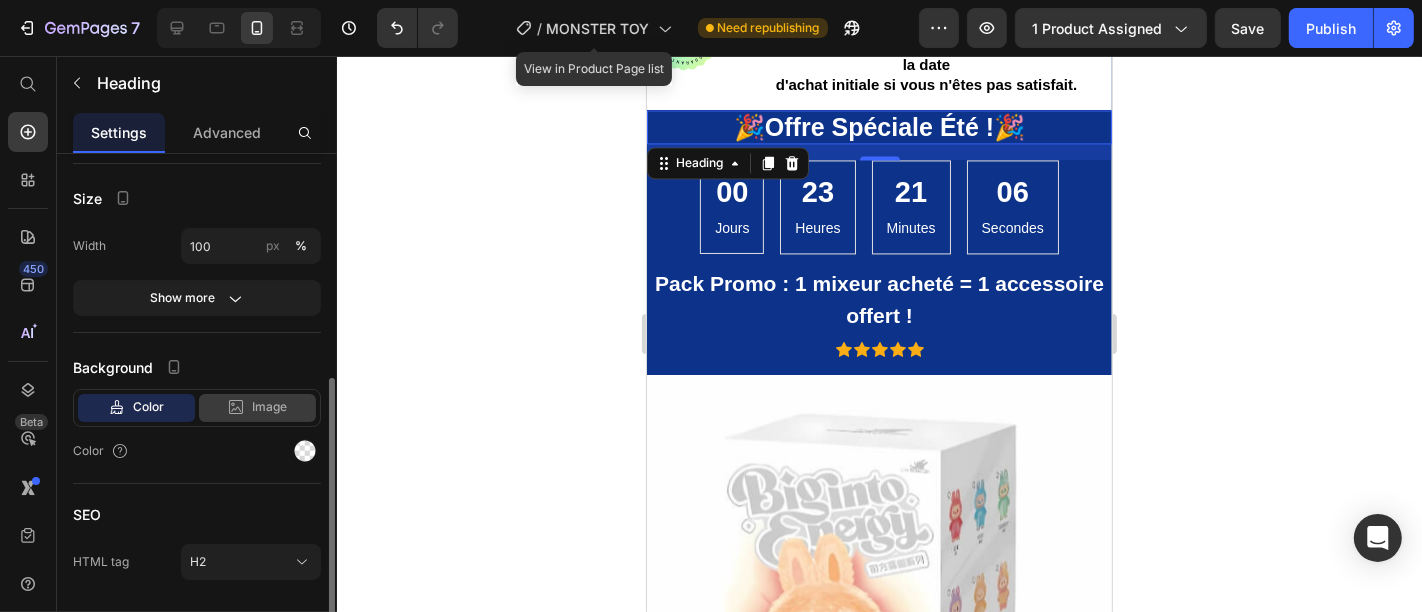 click on "Image" at bounding box center [269, 407] 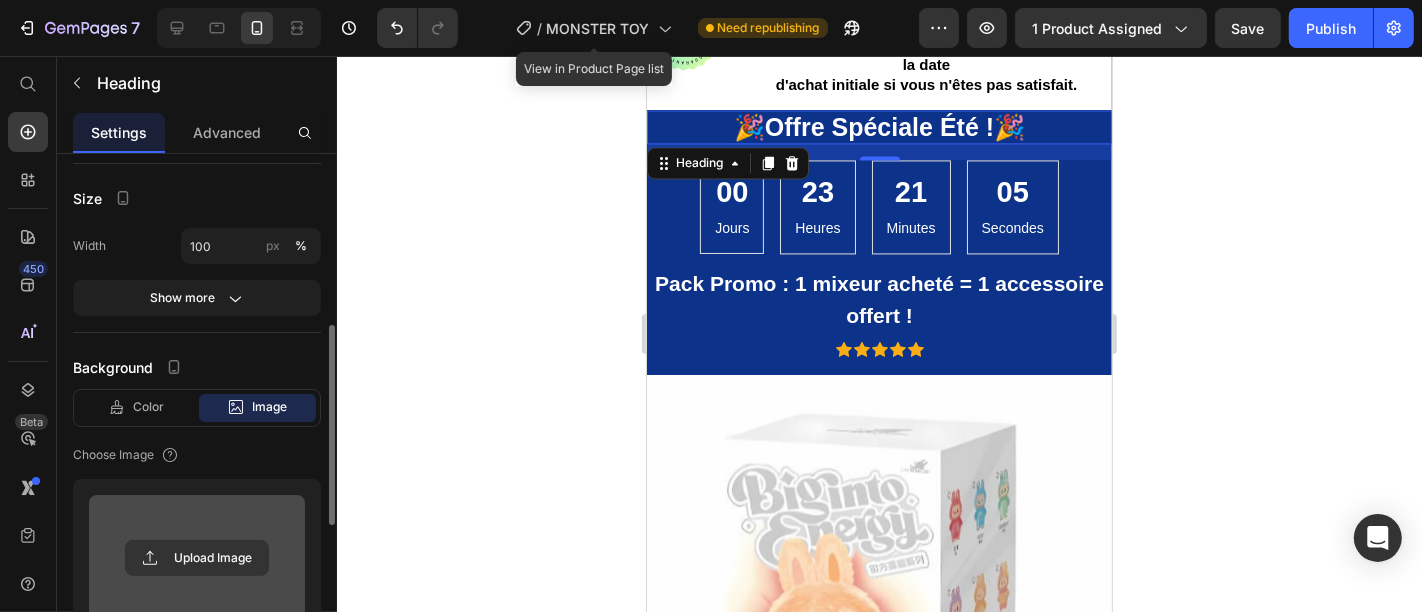 click at bounding box center [197, 558] 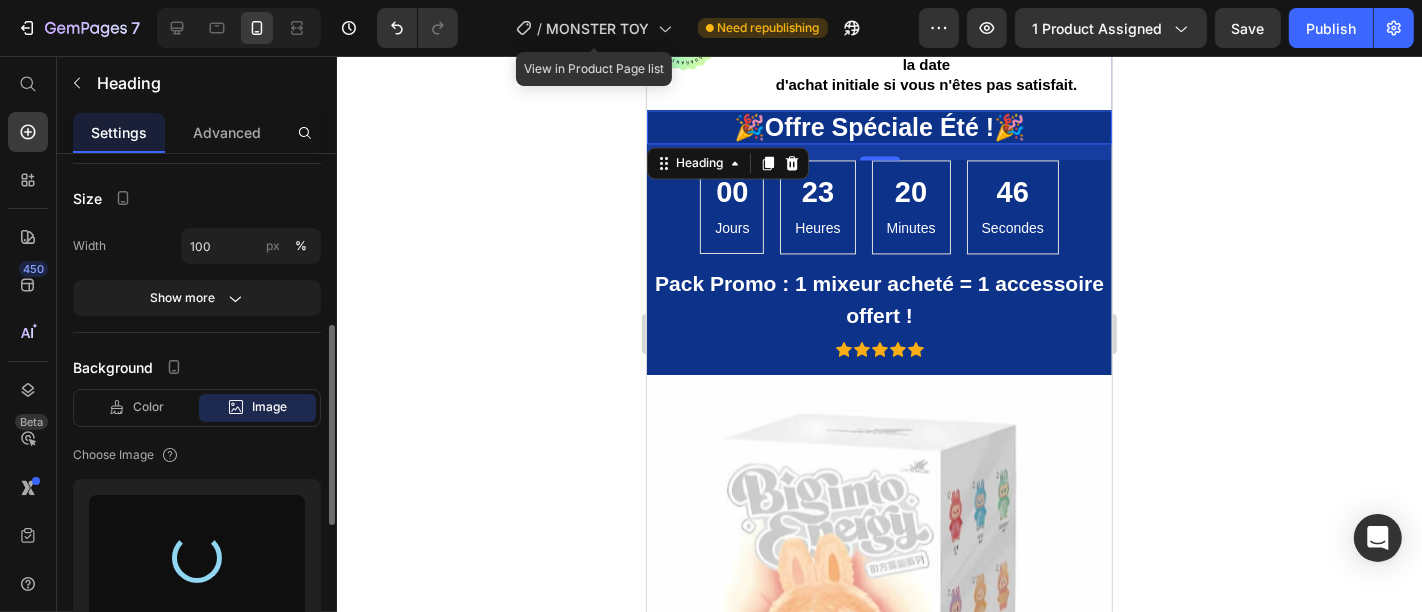 type on "[URL][DOMAIN_NAME]" 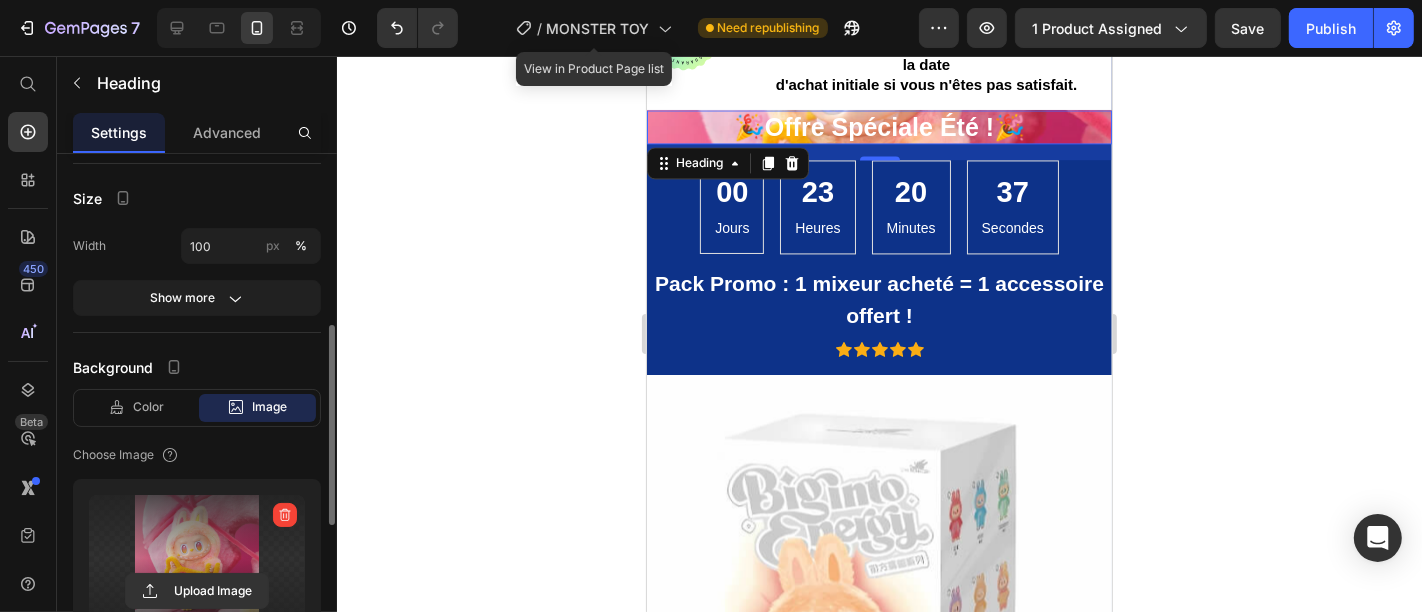 click on "16" at bounding box center (878, 151) 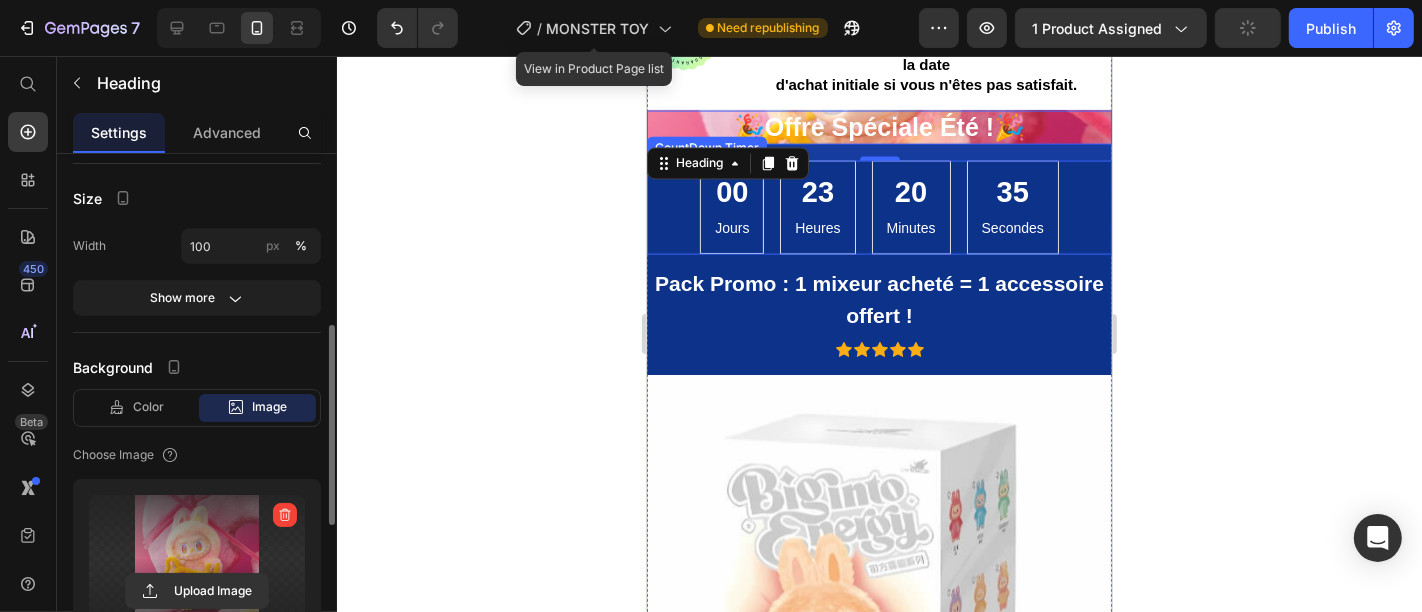 click on "00 Jours 23 Heures 20 Minutes 35 Secondes" at bounding box center (878, 206) 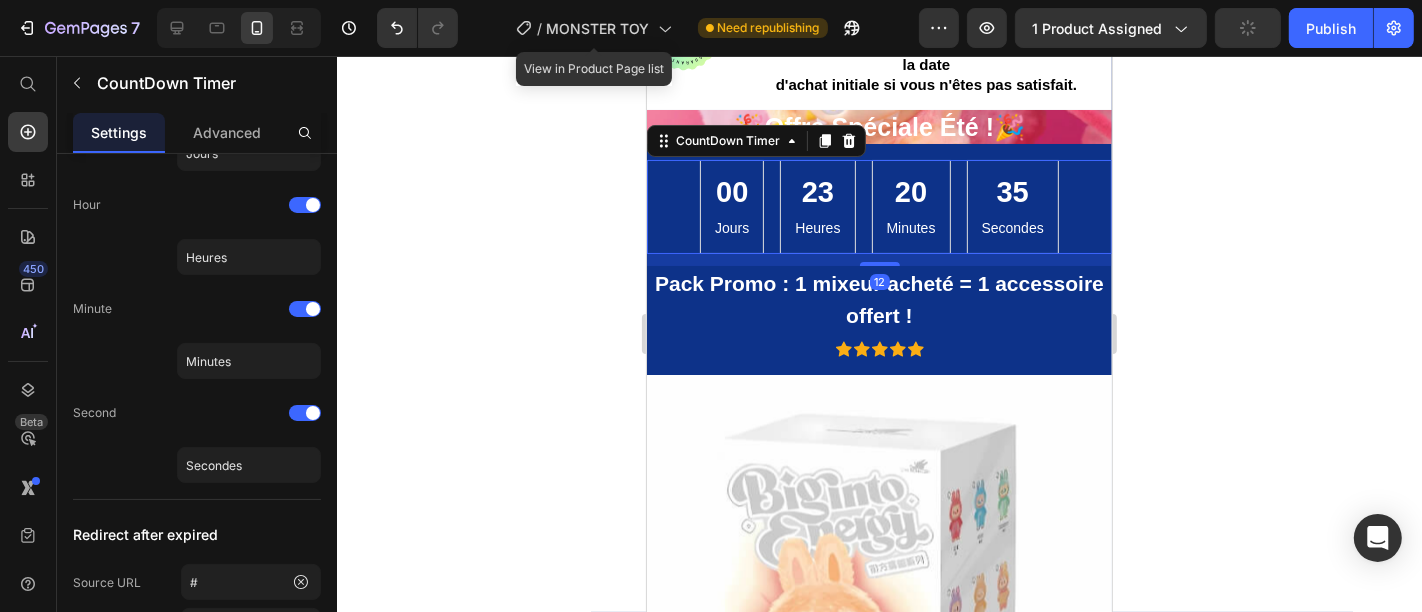 scroll, scrollTop: 0, scrollLeft: 0, axis: both 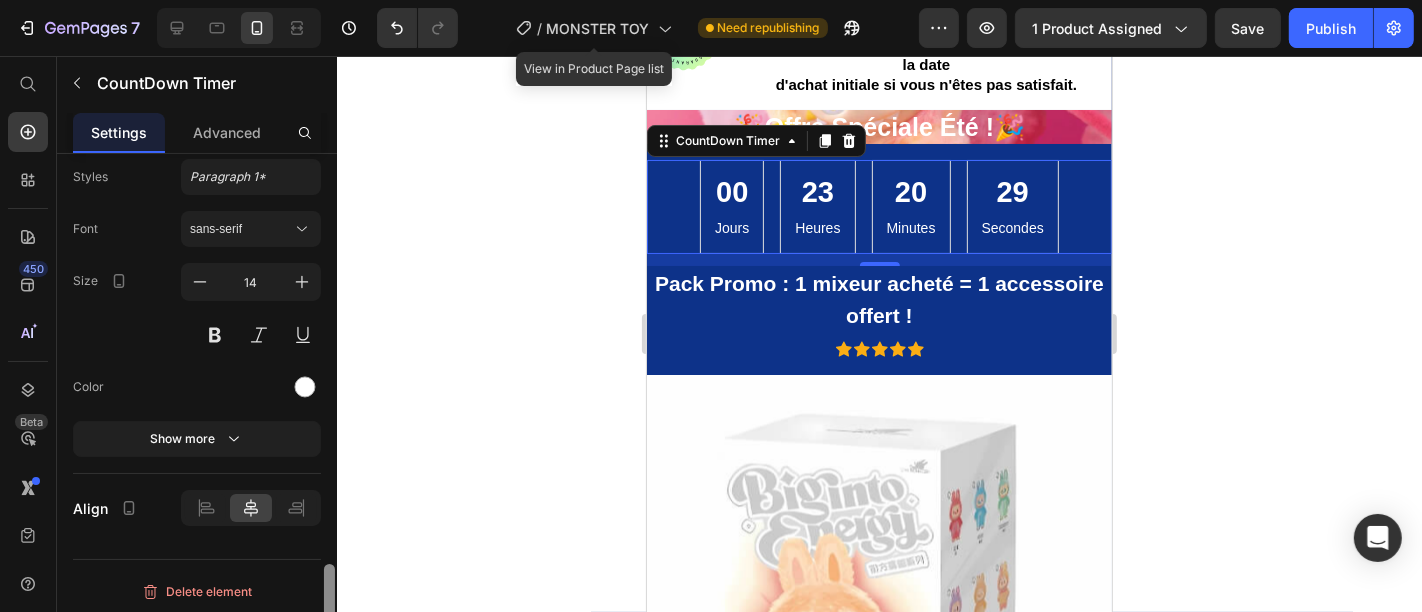 drag, startPoint x: 333, startPoint y: 234, endPoint x: 361, endPoint y: 656, distance: 422.9279 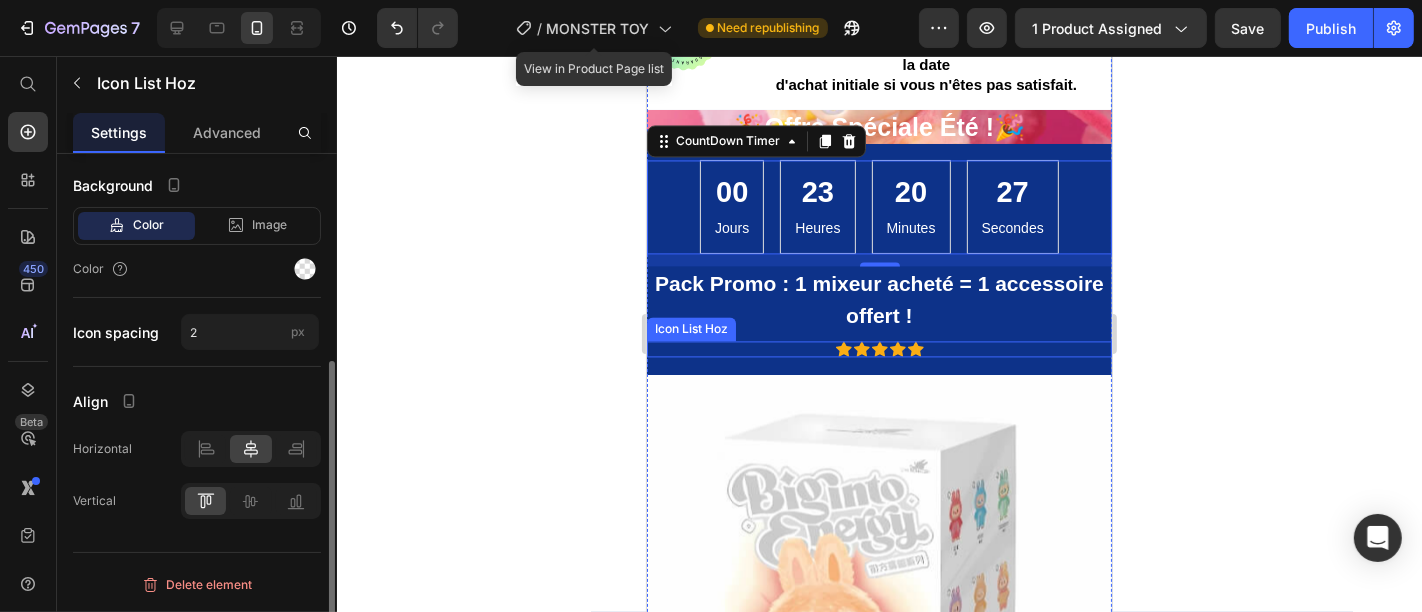 scroll, scrollTop: 0, scrollLeft: 0, axis: both 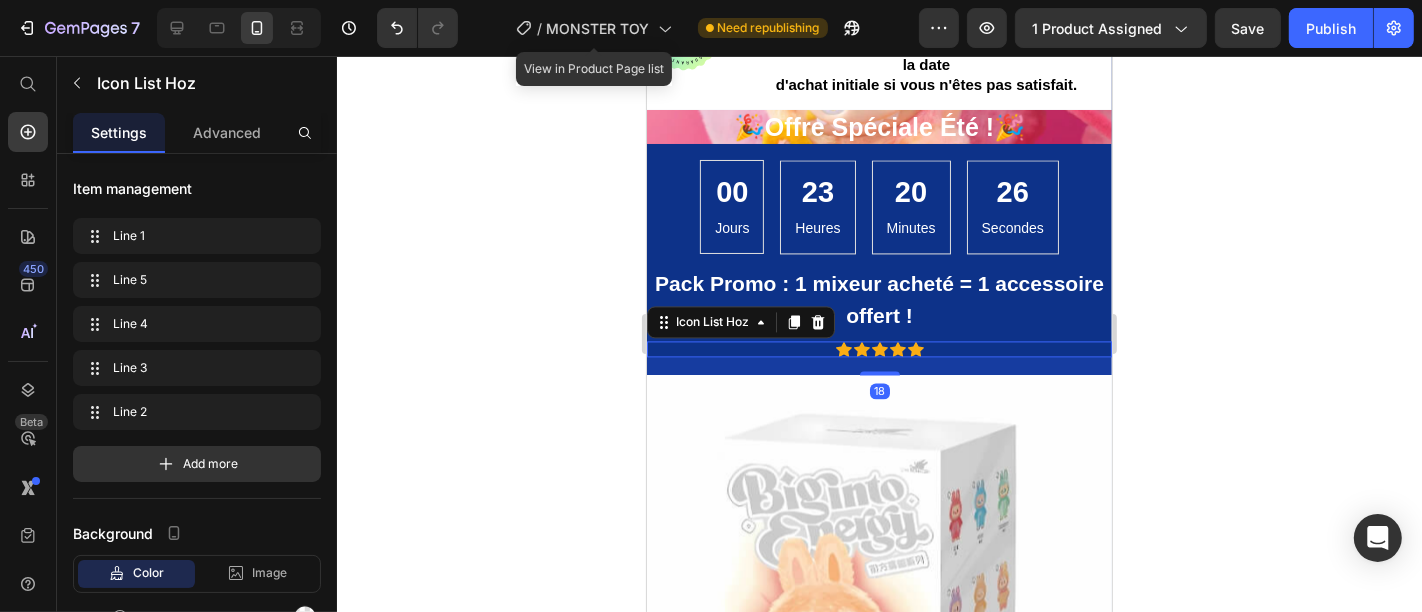 click 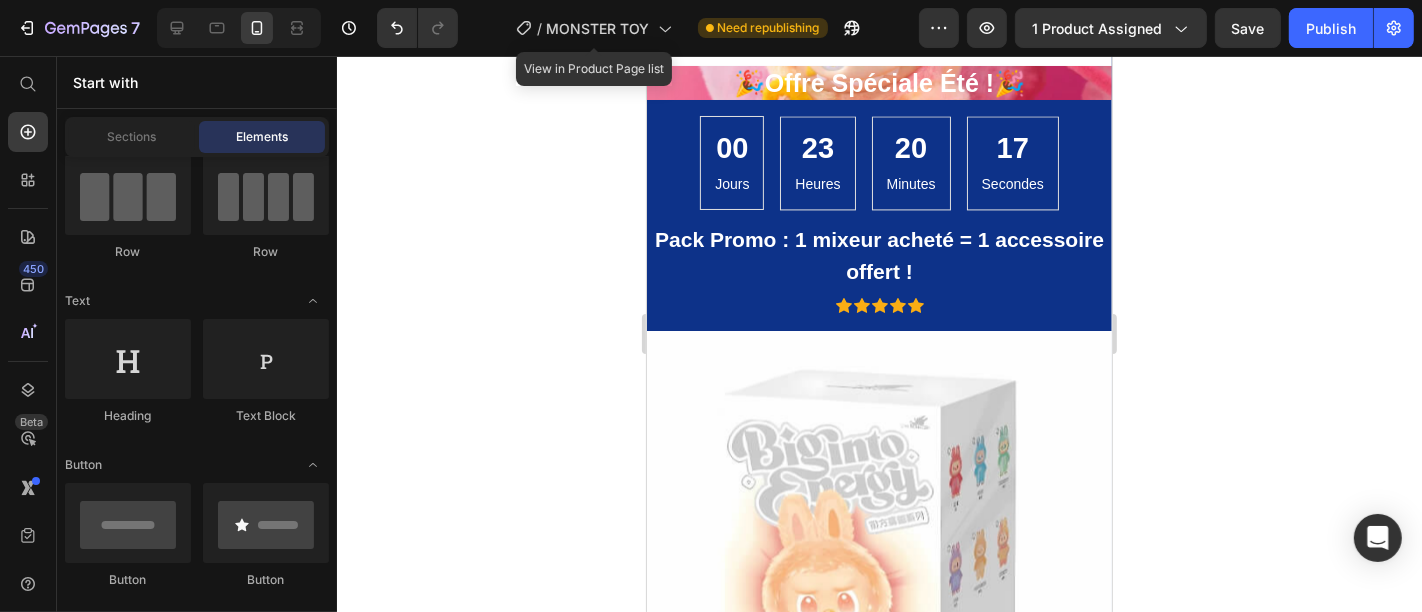 scroll, scrollTop: 3614, scrollLeft: 0, axis: vertical 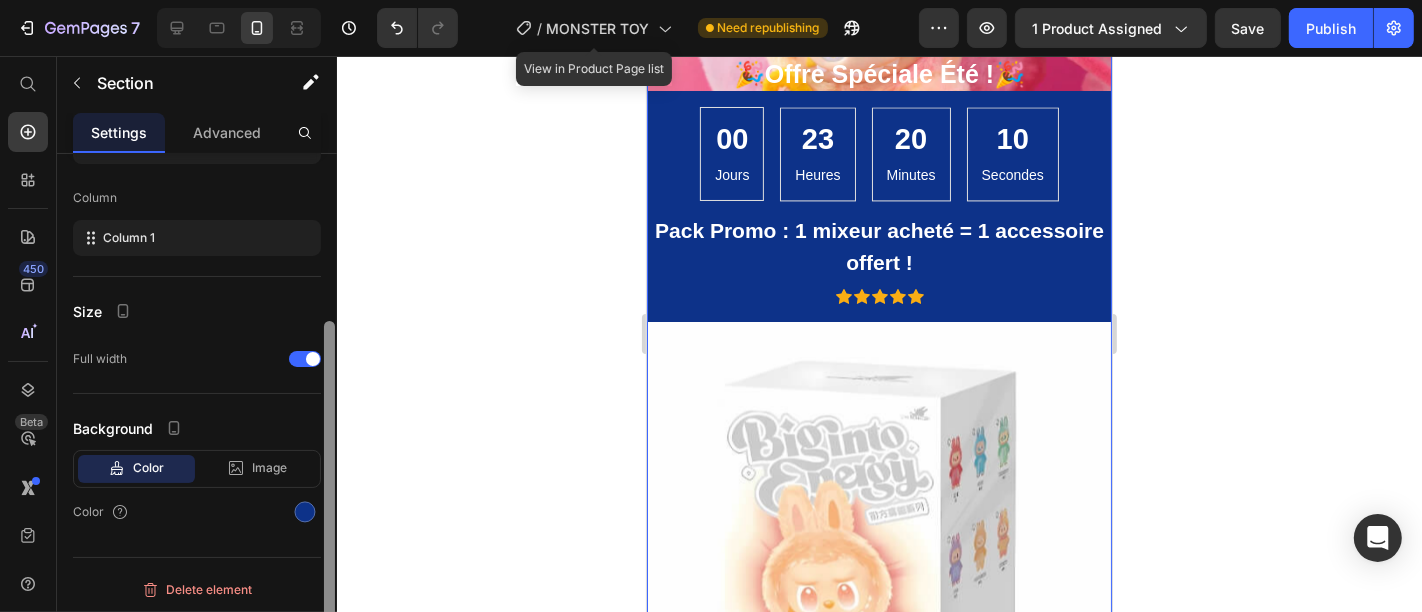drag, startPoint x: 333, startPoint y: 251, endPoint x: 342, endPoint y: 455, distance: 204.19843 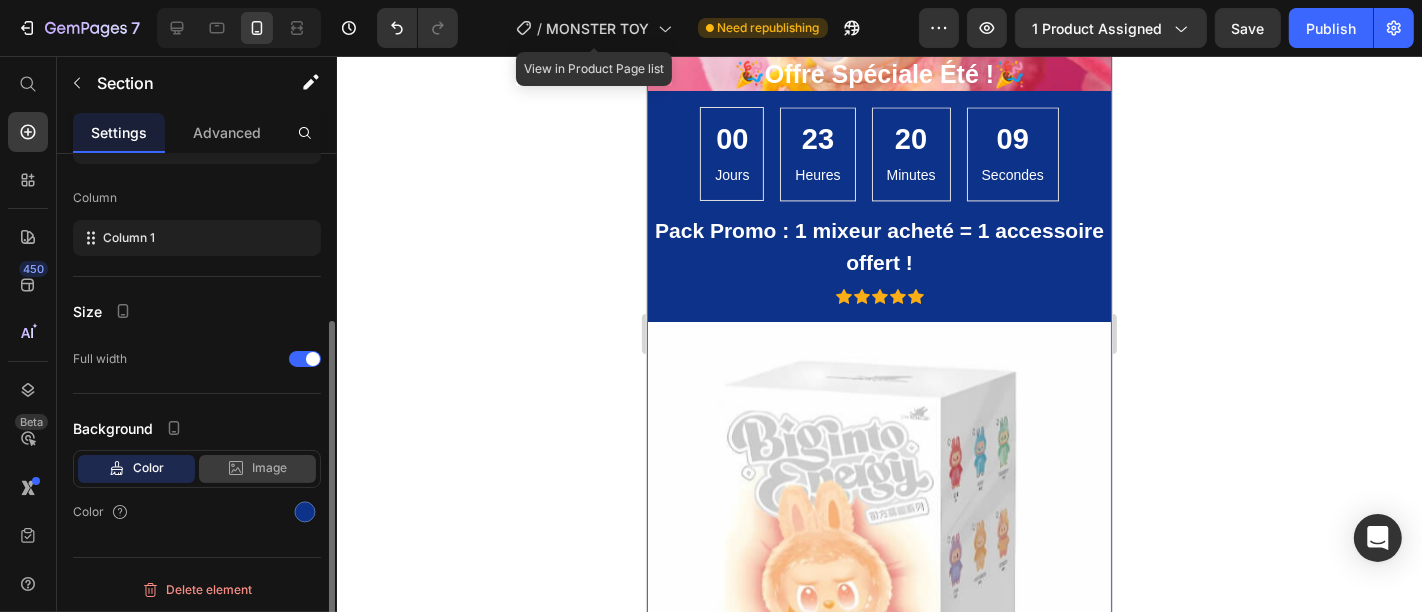 click on "Image" at bounding box center (269, 468) 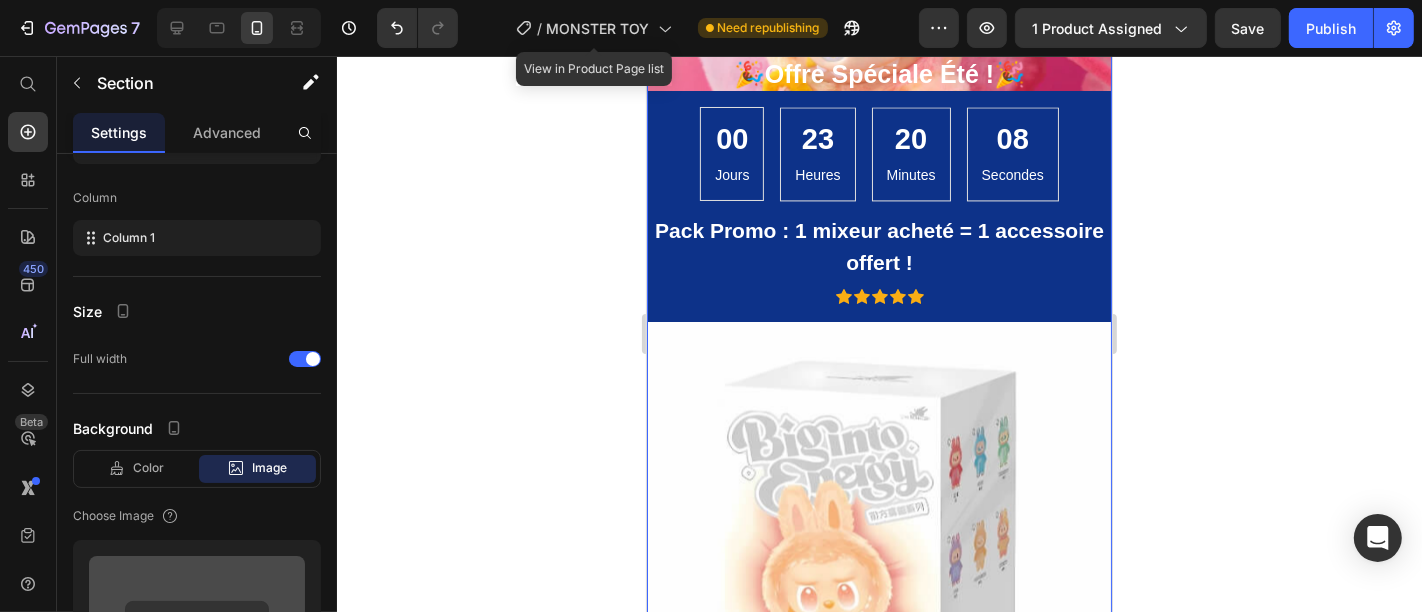click at bounding box center [197, 619] 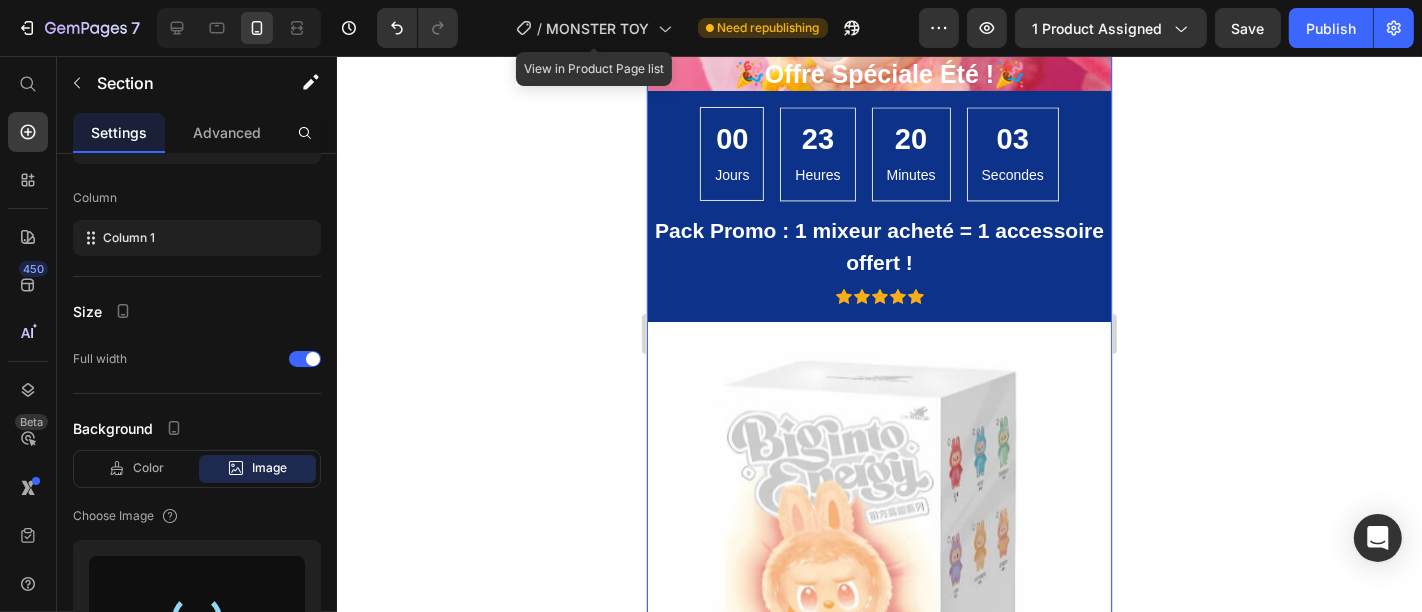 type on "[URL][DOMAIN_NAME]" 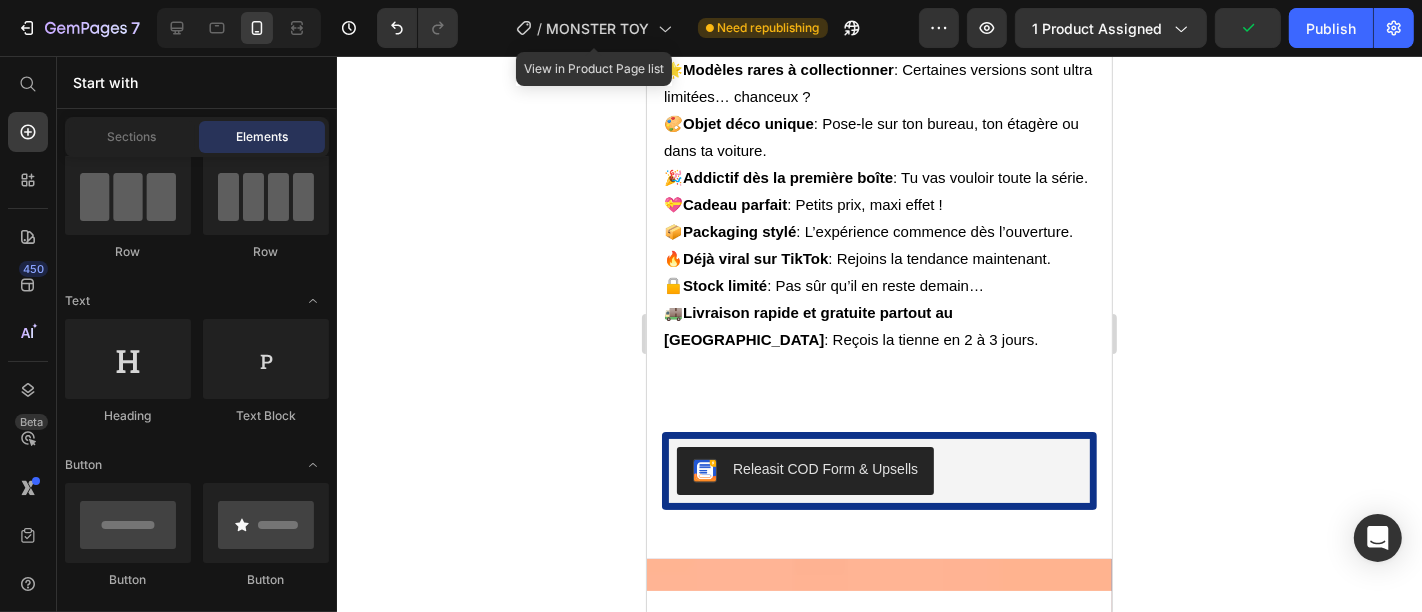 scroll, scrollTop: 1940, scrollLeft: 0, axis: vertical 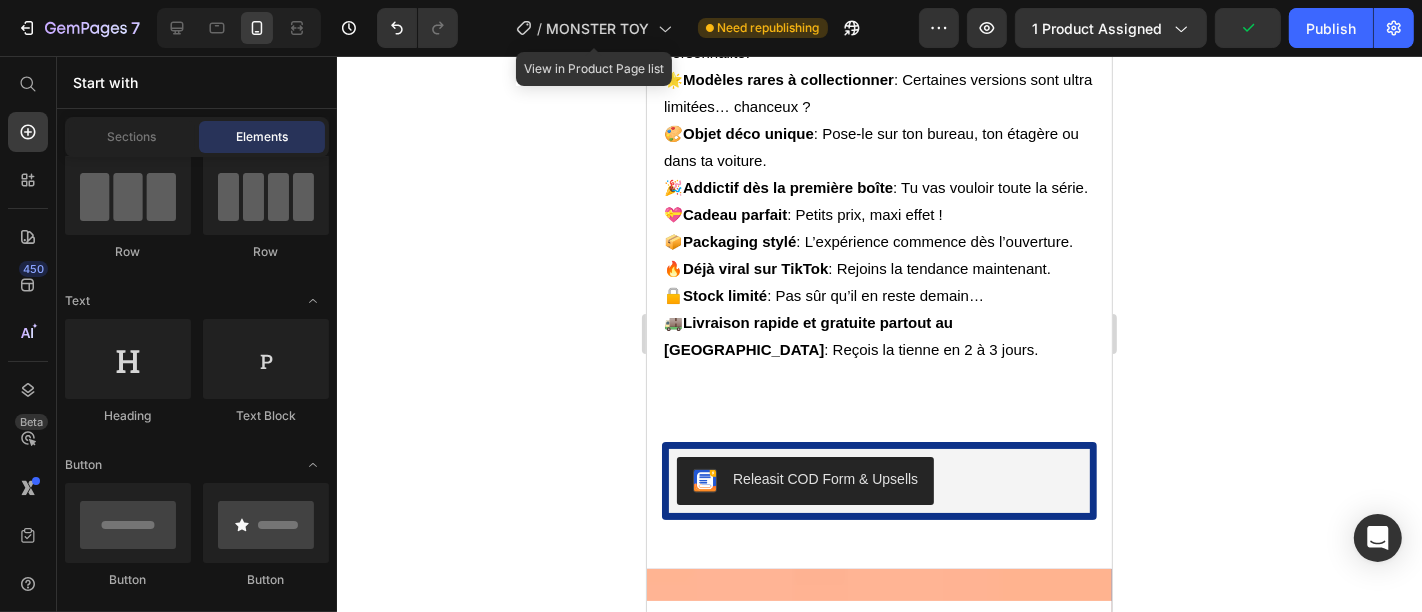 drag, startPoint x: 1107, startPoint y: 369, endPoint x: 1768, endPoint y: 292, distance: 665.4698 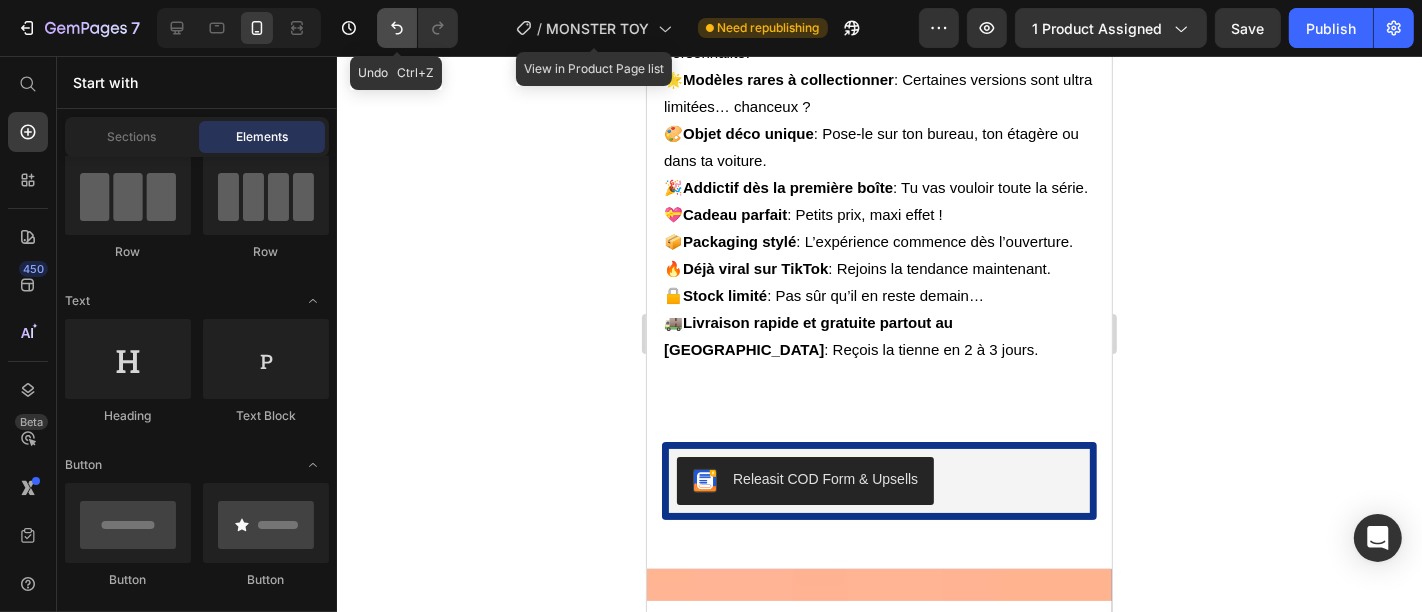 click on "Undo   Ctrl+Z" 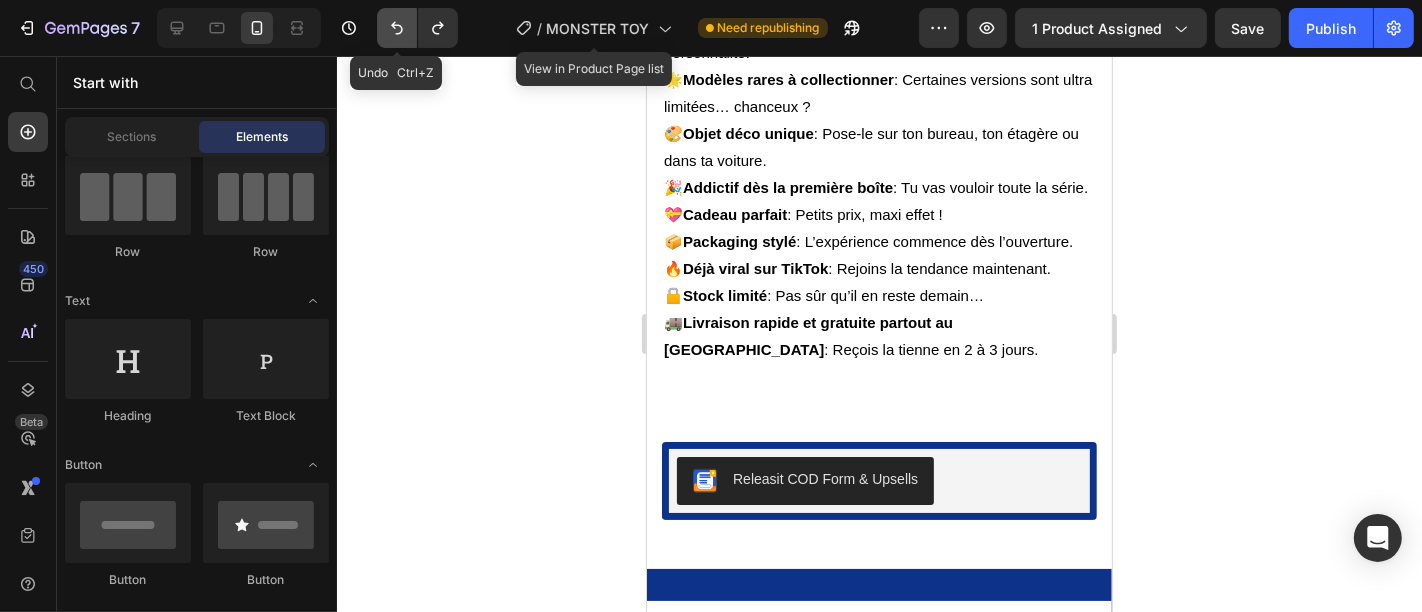 click 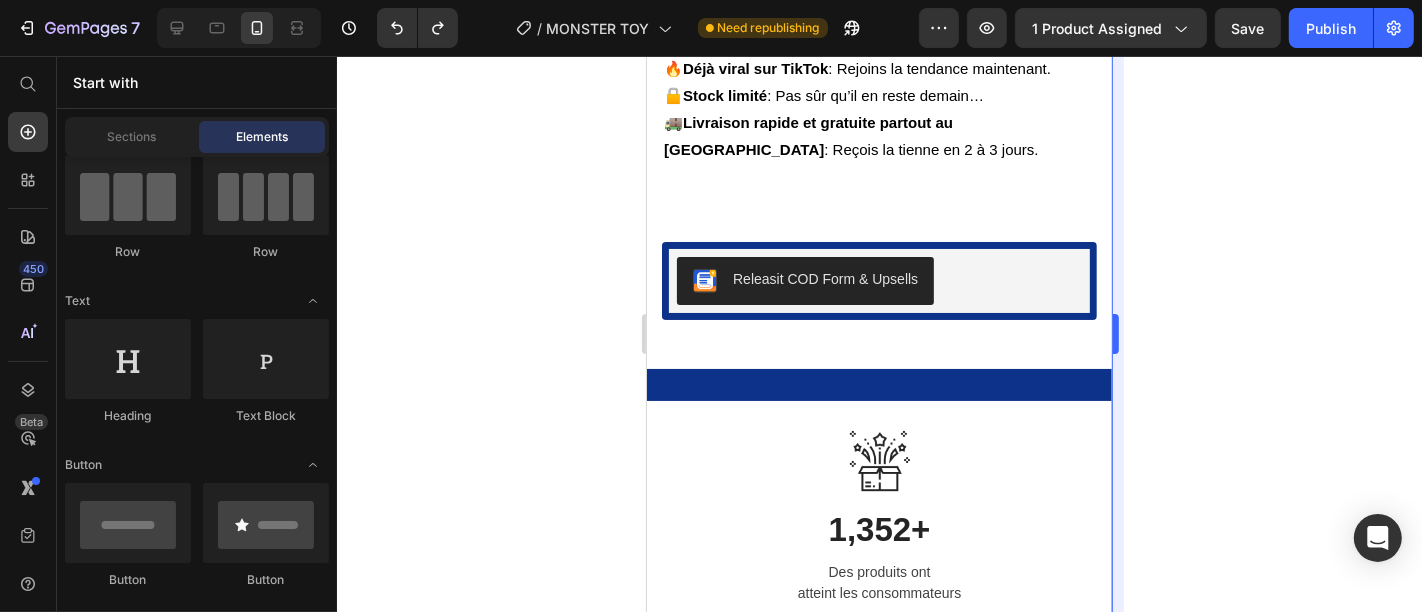 scroll, scrollTop: 2149, scrollLeft: 0, axis: vertical 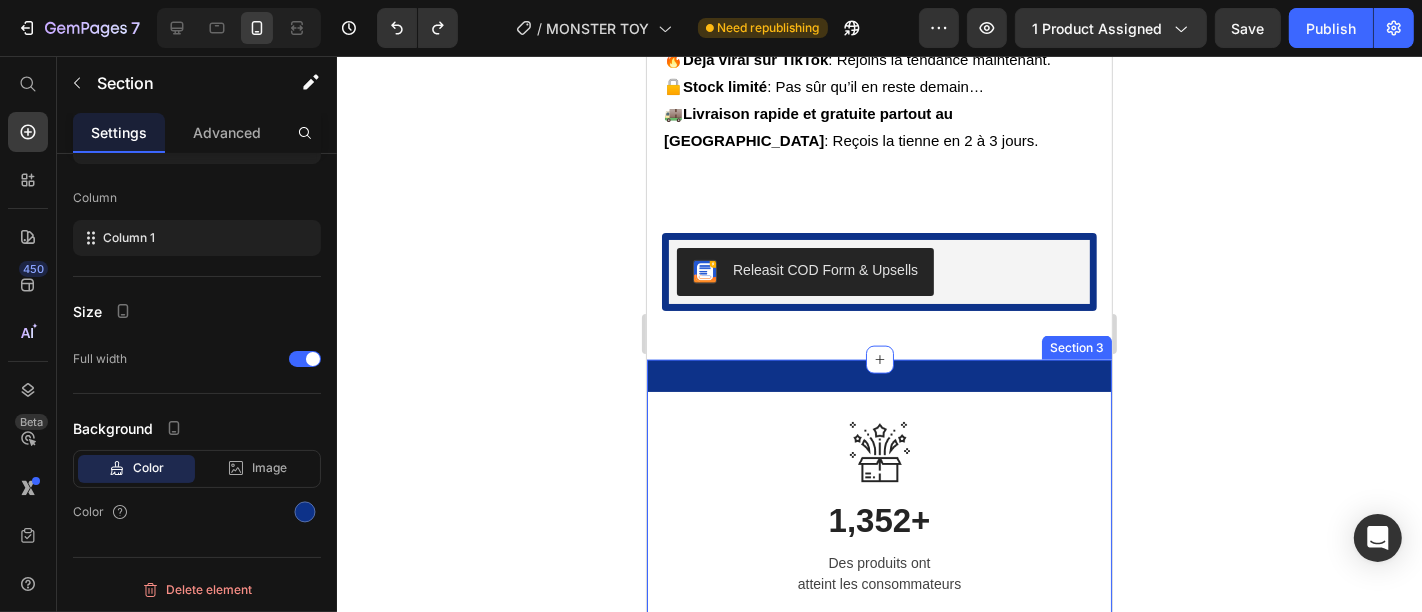 click on "Image 1,352+ Heading Des produits ont atteint les consommateurs Text block Row Image 98.5% Heading Des clients satisfaits et commentaires cinq étoiles Text block Row Image 549+ Heading Recommandations de plus de 549 clients Text block Row Image Livraison gratuite Text block Livraison et retours gratuits Text block Row Image Essai sans souci Text block Retour facile dans les 60 jours Text block Row Image Garantie Text block Politique de garantie de 1 an Text block Row Image Service après-vente Text block Assistance 24/7 Text block Row Image   Notre politique de remboursement sous 30 jours vous permet de retourner votre achat pour un remboursement intégral dans les 30 jours suivant la date  d'achat initiale si vous n'êtes pas satisfait. Text Block Row 🎉  Offre Spéciale Été !  🎉 Heading 00 Jours 23 Heures 19 Minutes 46 Secondes CountDown Timer Pack Promo : 1 mixeur acheté = 1 accessoire offert ! Text block                Icon                Icon                Icon                Icon Icon Row "" at bounding box center [878, 2195] 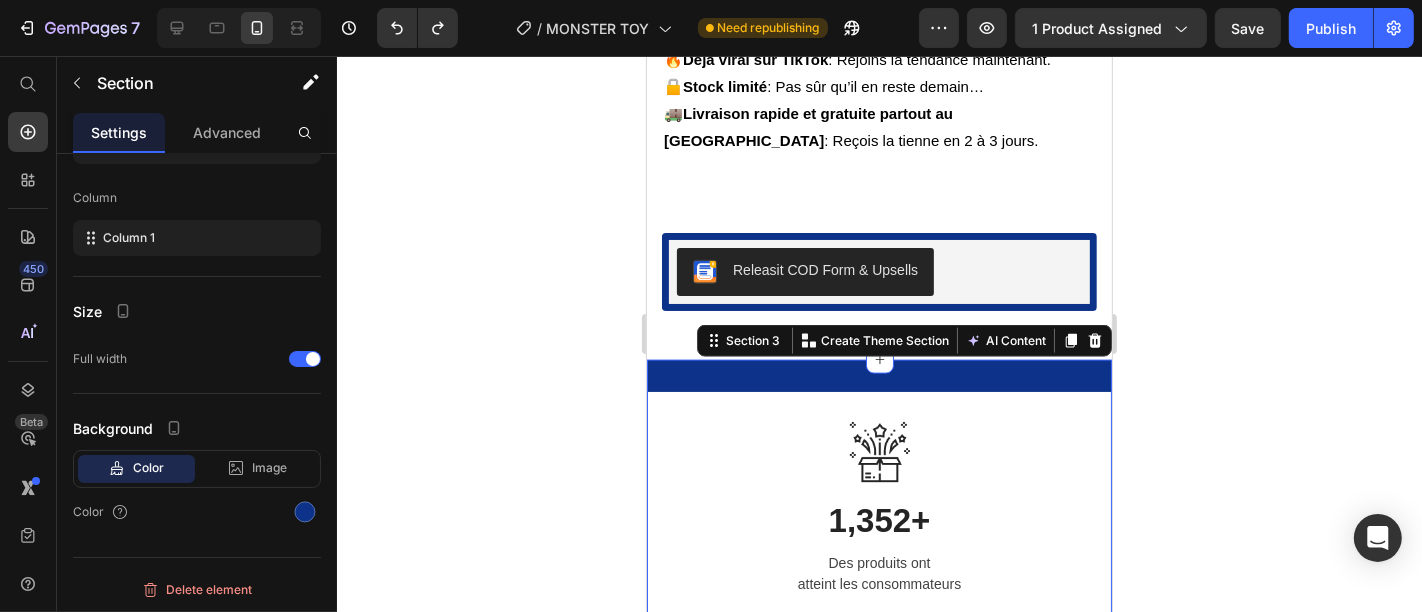 click 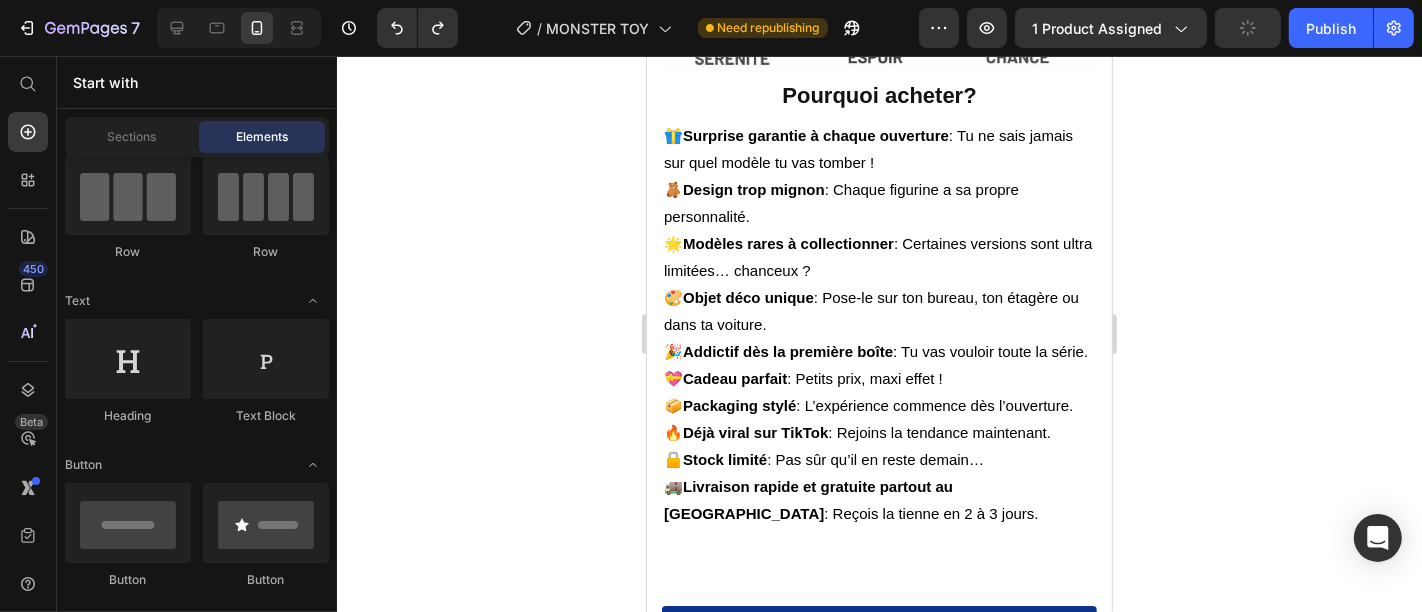 scroll, scrollTop: 1805, scrollLeft: 0, axis: vertical 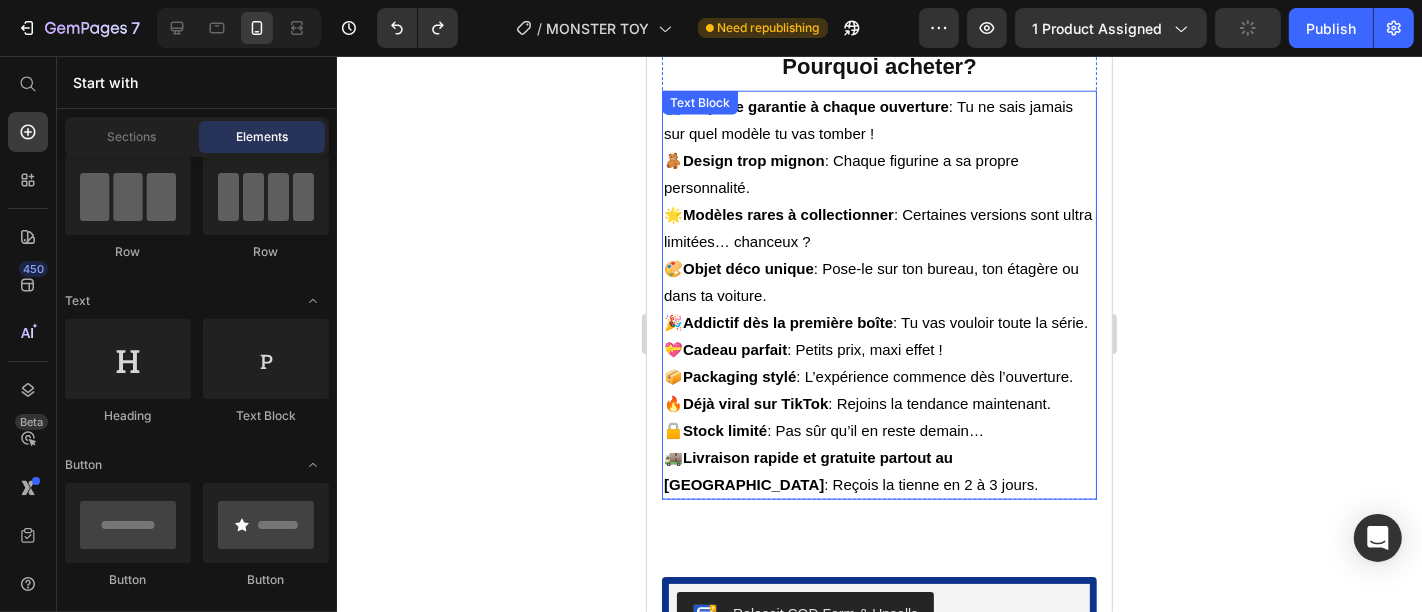 click on "🎁  Surprise garantie à chaque ouverture  : Tu ne sais jamais sur quel modèle tu vas tomber ! 🧸  Design trop mignon  : Chaque figurine a sa propre personnalité. 🌟  Modèles rares à collectionner  : Certaines versions sont ultra limitées… chanceux ? 🎨  Objet déco unique  : Pose-le sur ton bureau, ton étagère ou dans ta voiture. 🎉  Addictif dès la première boîte  : Tu vas vouloir toute la série. 💝  Cadeau parfait  : Petits prix, maxi effet ! 📦  Packaging stylé  : L’expérience commence dès l’ouverture. 🔥  Déjà viral sur TikTok  : Rejoins la tendance maintenant. 🔒  Stock limité  : Pas sûr qu’il en reste [DATE]… 🚚  Livraison rapide et gratuite partout au [GEOGRAPHIC_DATA]  : Reçois la tienne en 2 à 3 jours." at bounding box center [878, 294] 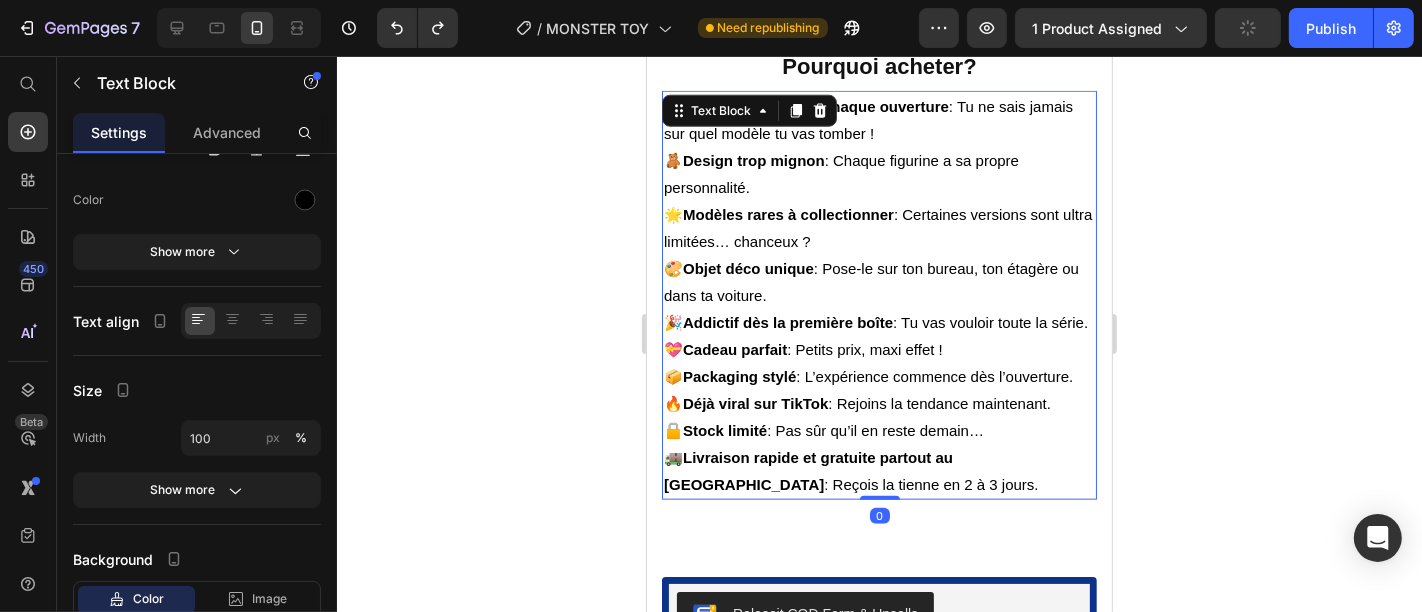 scroll, scrollTop: 0, scrollLeft: 0, axis: both 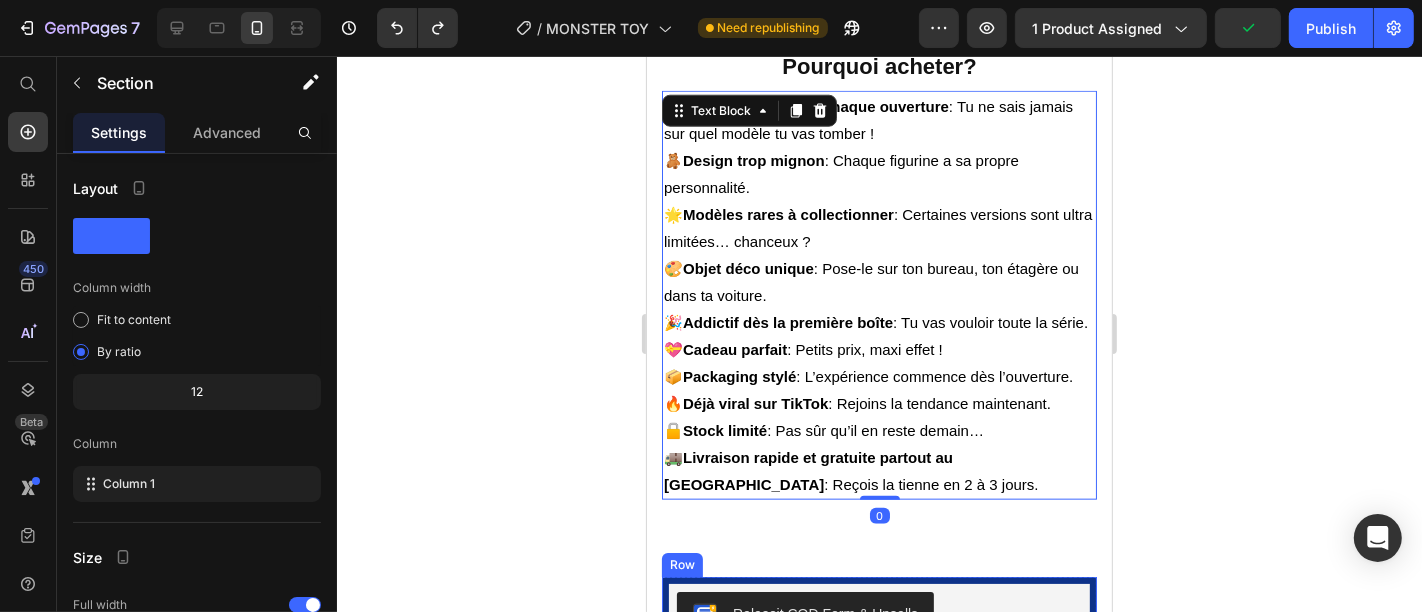 click on "Material
Shipping
Care instruction Accordion 37% OFF Discount Tag Icon Icon Icon Icon Icon Icon List 2,500+ Verified Reviews! Text Block Row This product has only default variant Product Variants & Swatches Releasit COD Form & Upsells Releasit COD Form & Upsells Row Row Product Section 2" at bounding box center (878, 632) 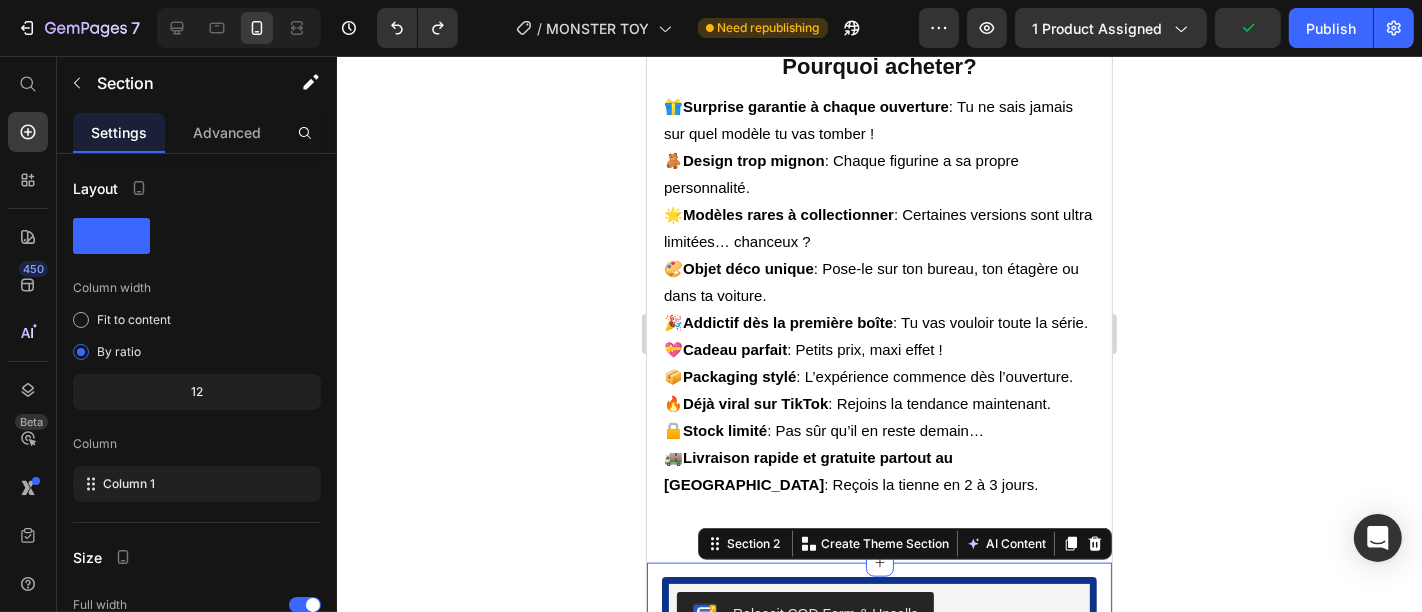 click 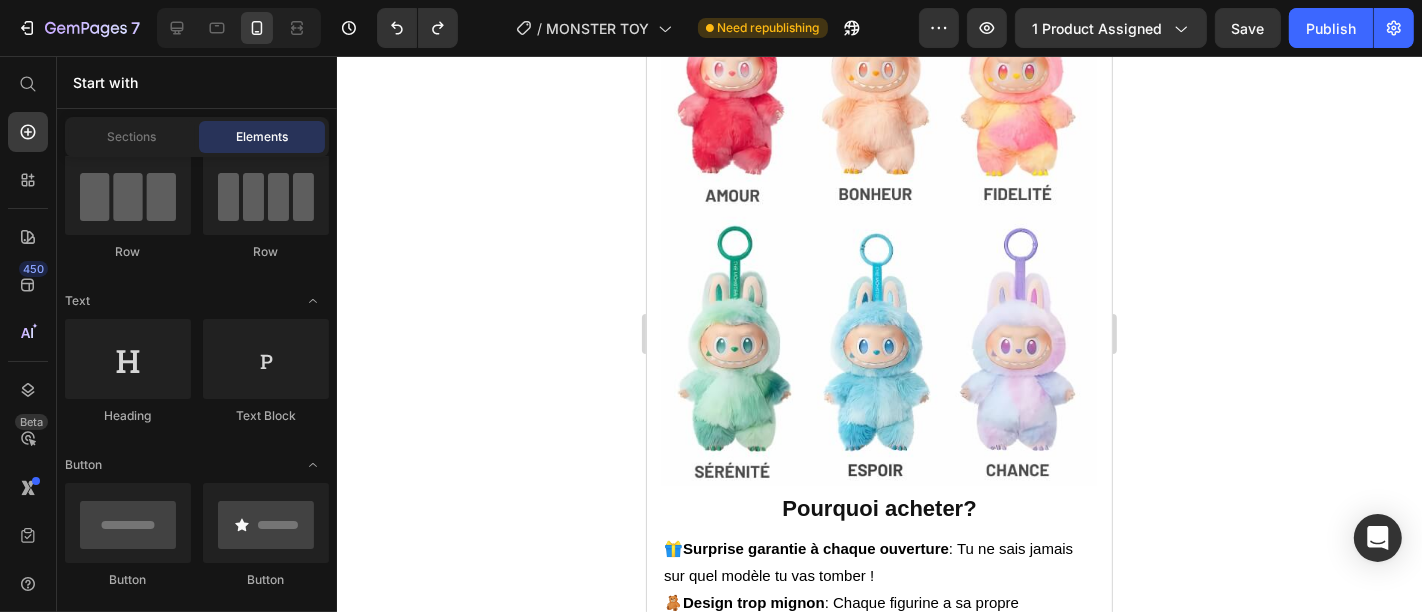 scroll, scrollTop: 1373, scrollLeft: 0, axis: vertical 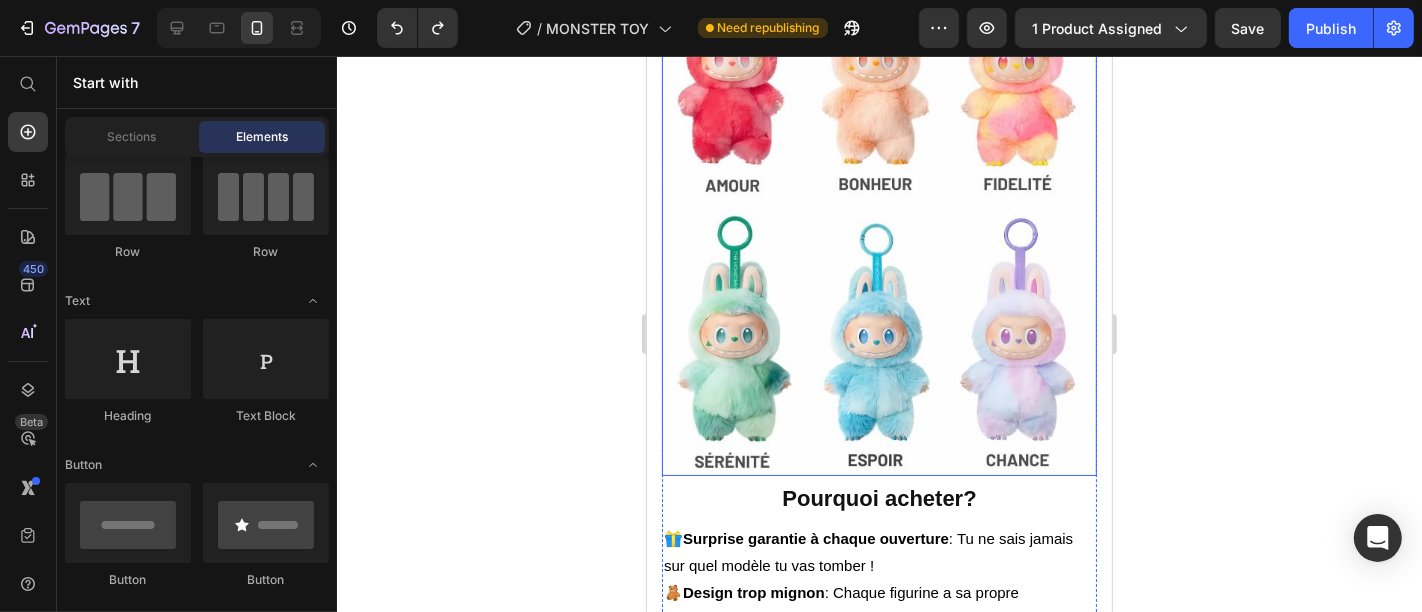 click at bounding box center [878, 202] 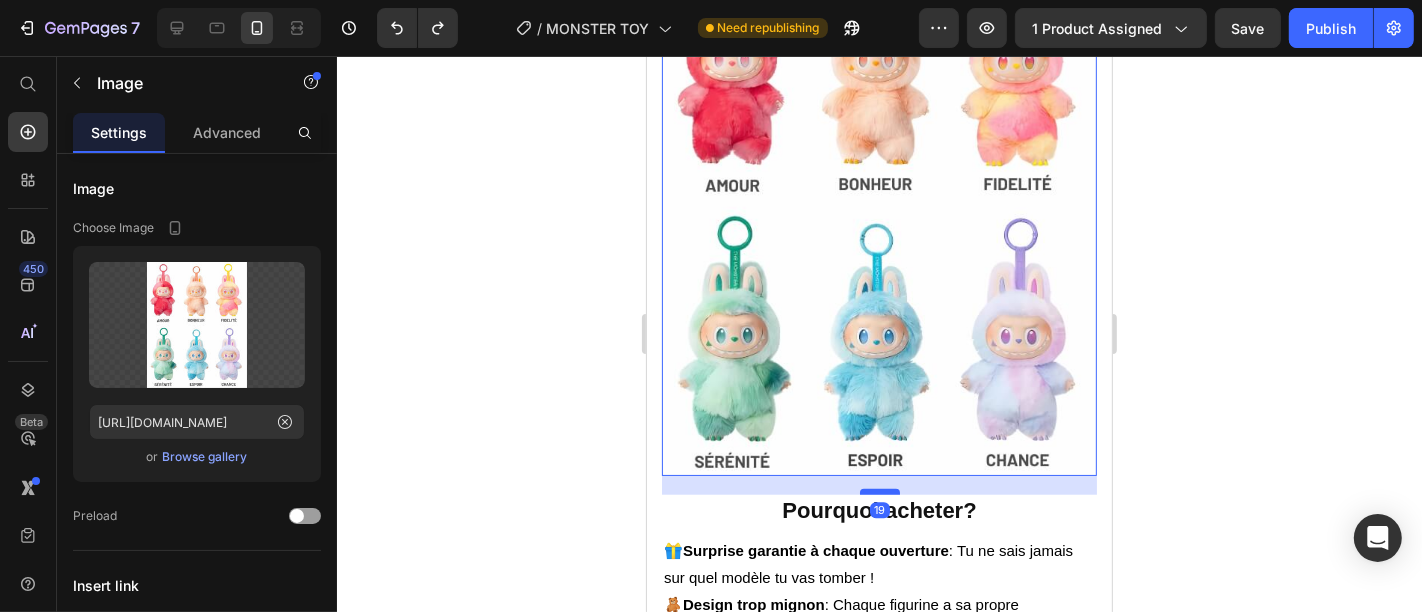 drag, startPoint x: 869, startPoint y: 363, endPoint x: 871, endPoint y: 375, distance: 12.165525 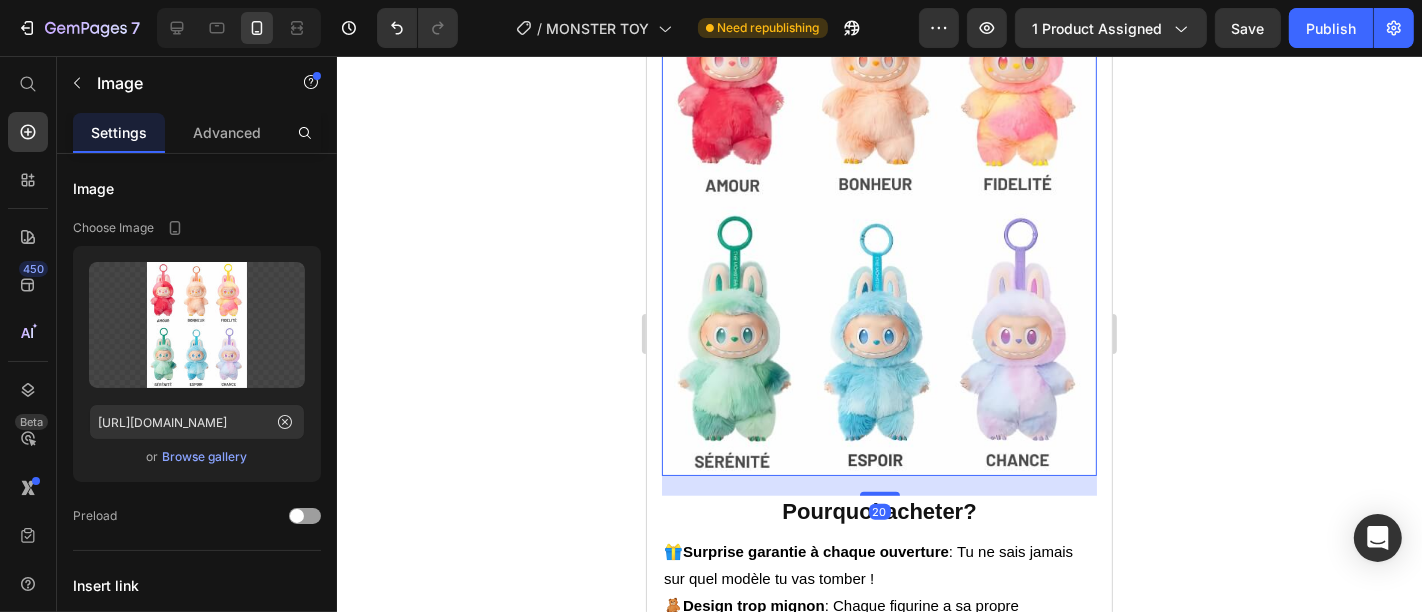 click 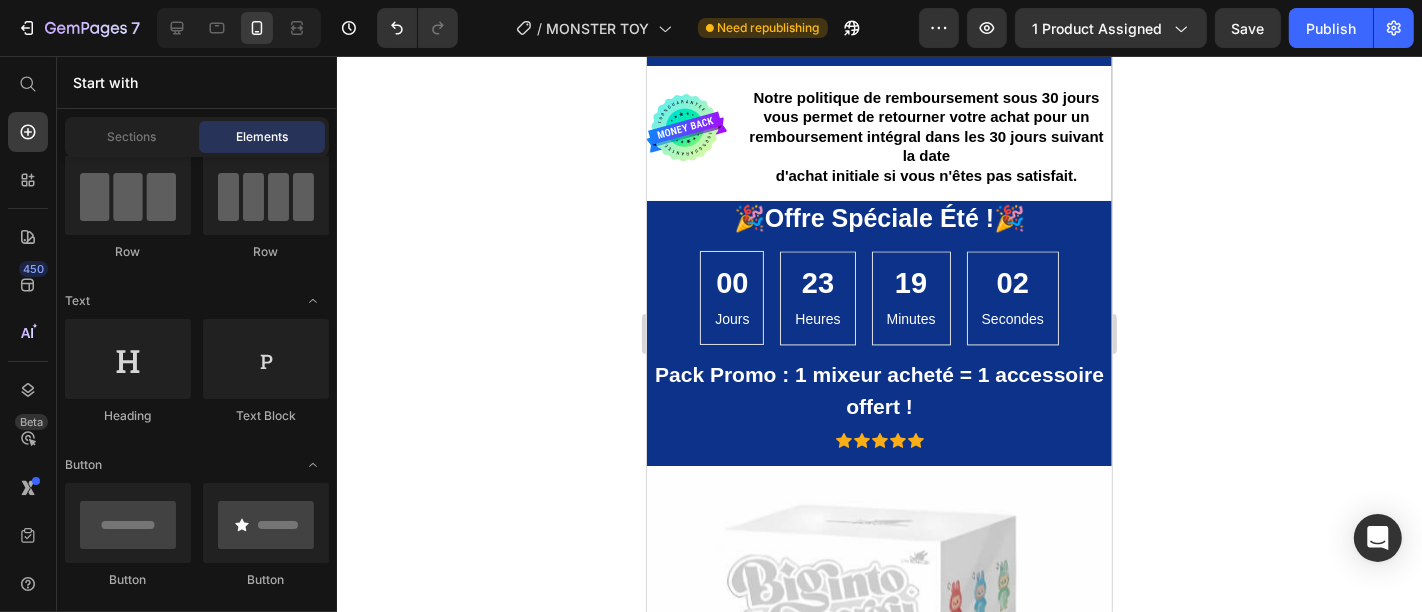 scroll, scrollTop: 3463, scrollLeft: 0, axis: vertical 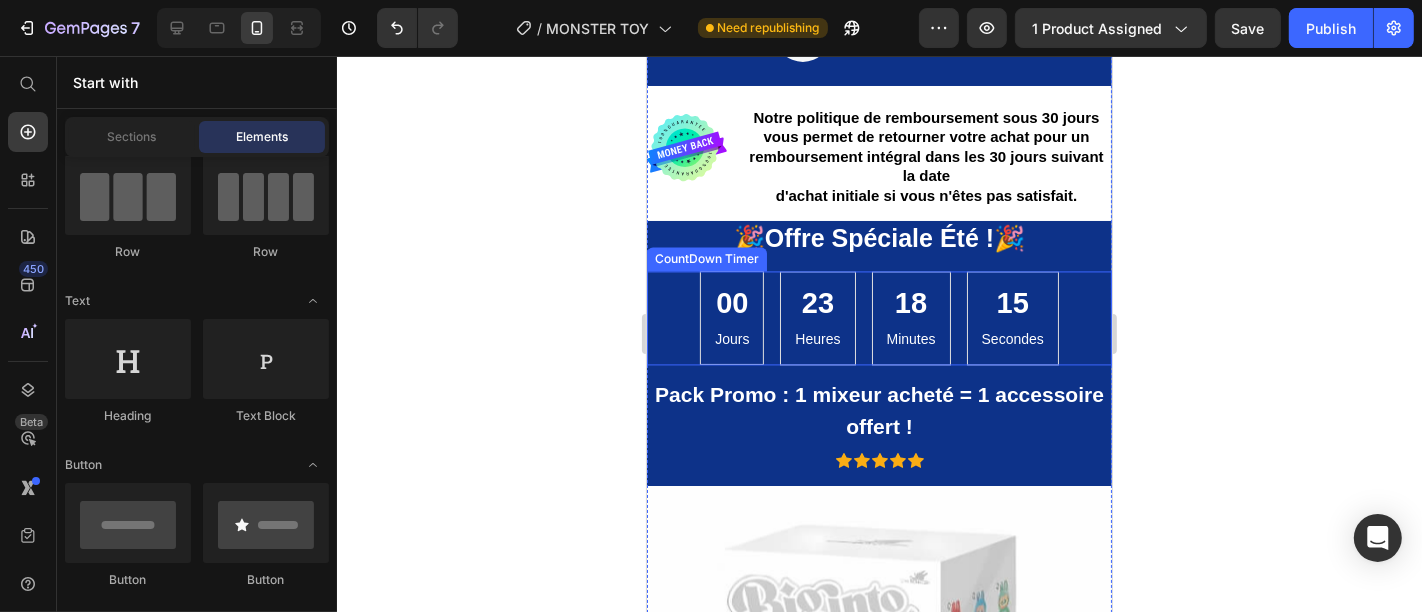 click on "00 Jours 23 Heures 18 Minutes 15 Secondes" at bounding box center (878, 317) 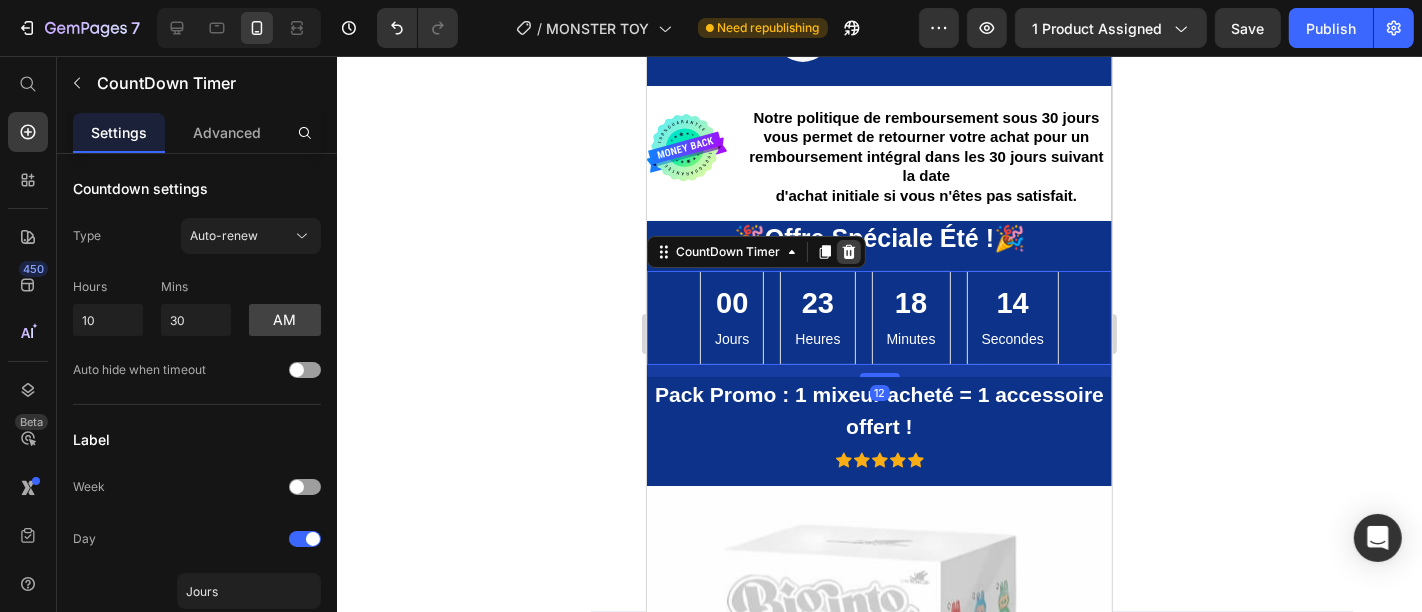 click 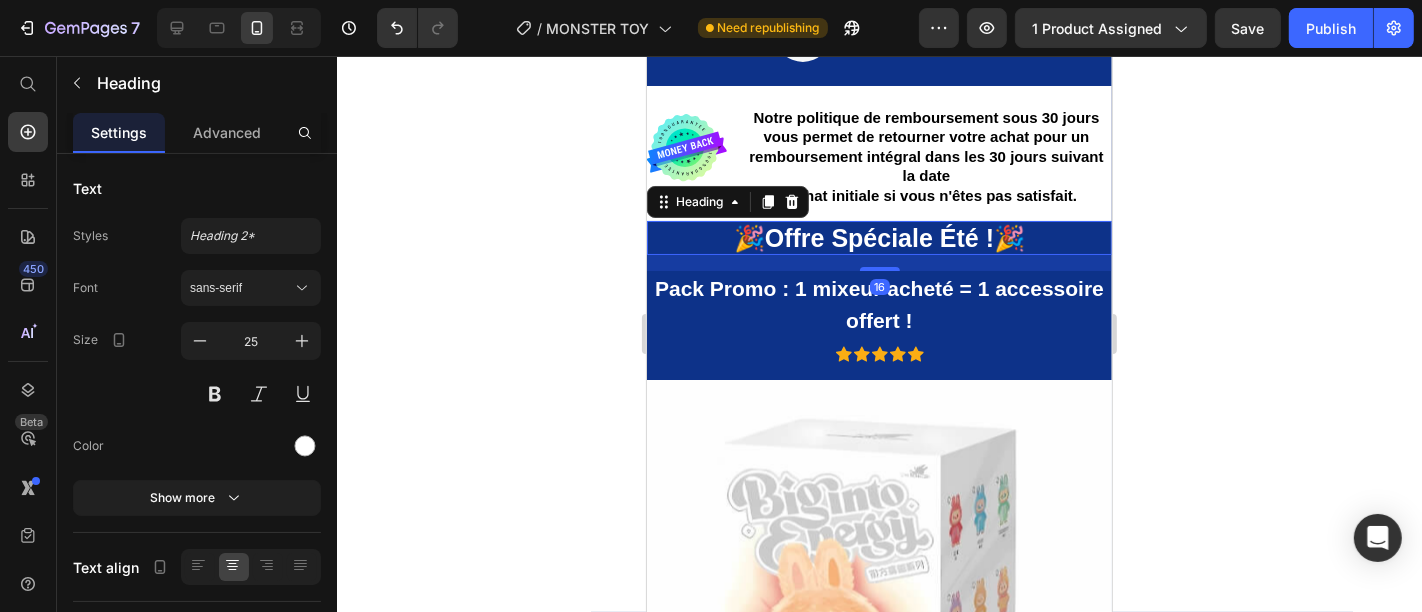 click 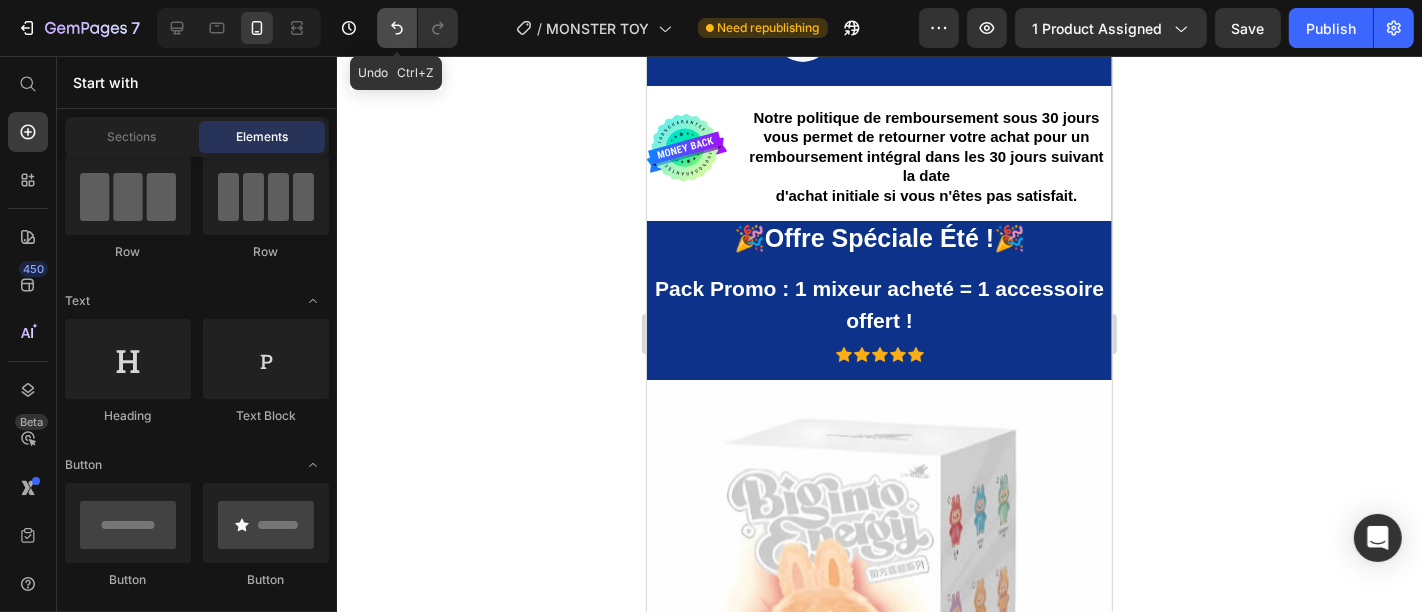 click 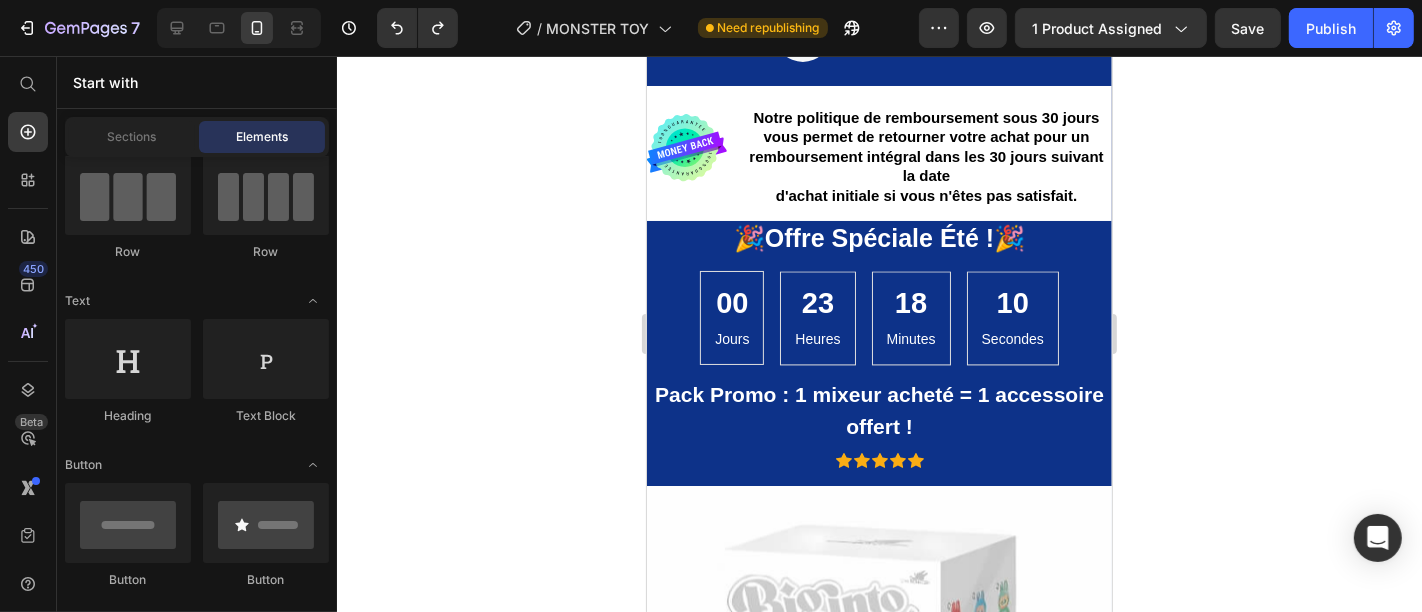 click 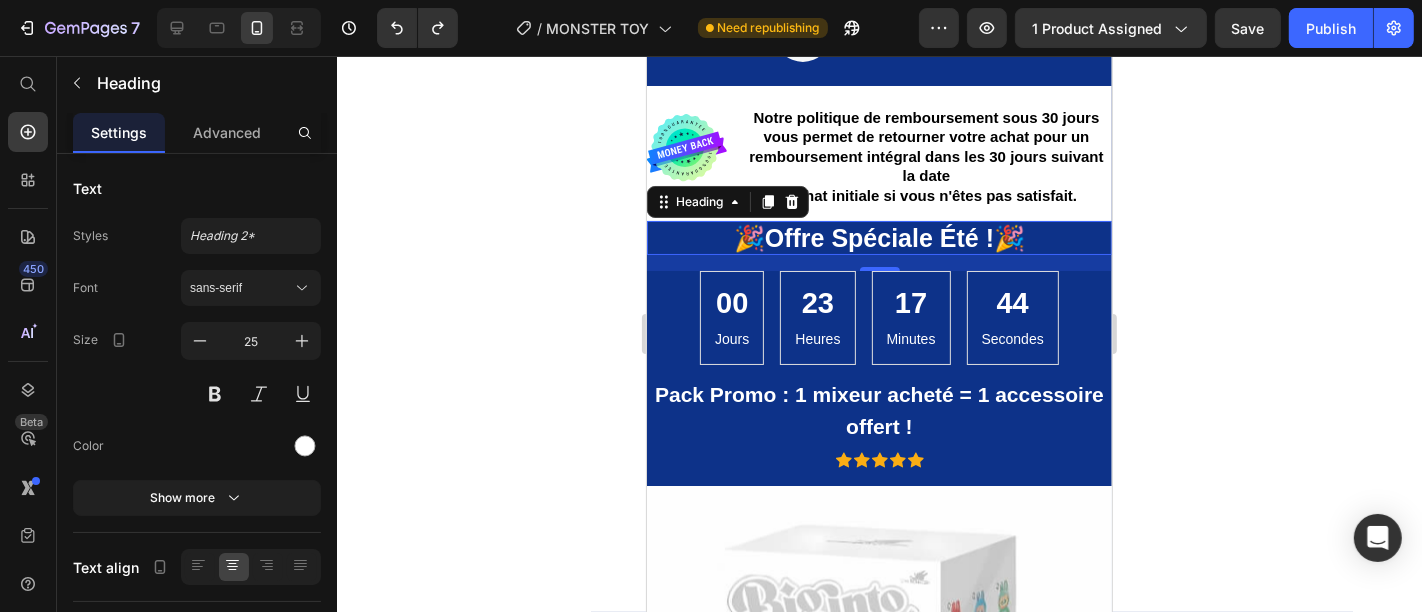 click on "🎉  Offre Spéciale Été !  🎉" at bounding box center [878, 237] 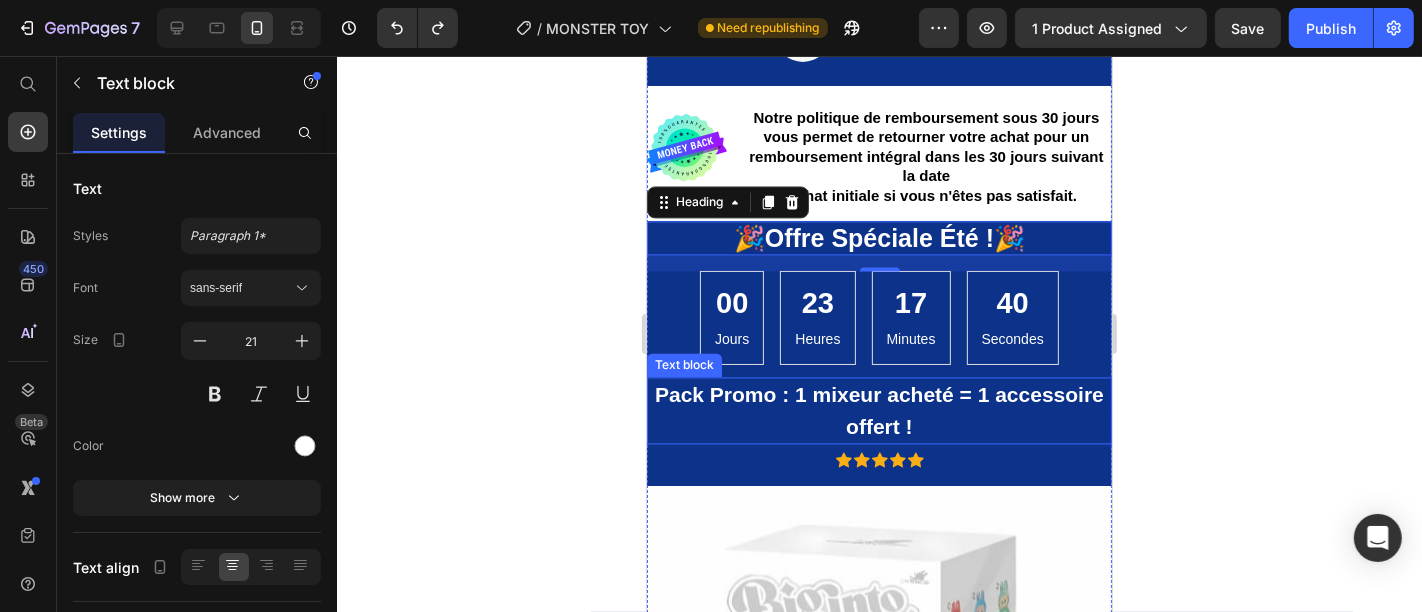 click on "Pack Promo : 1 mixeur acheté = 1 accessoire offert !" at bounding box center [878, 409] 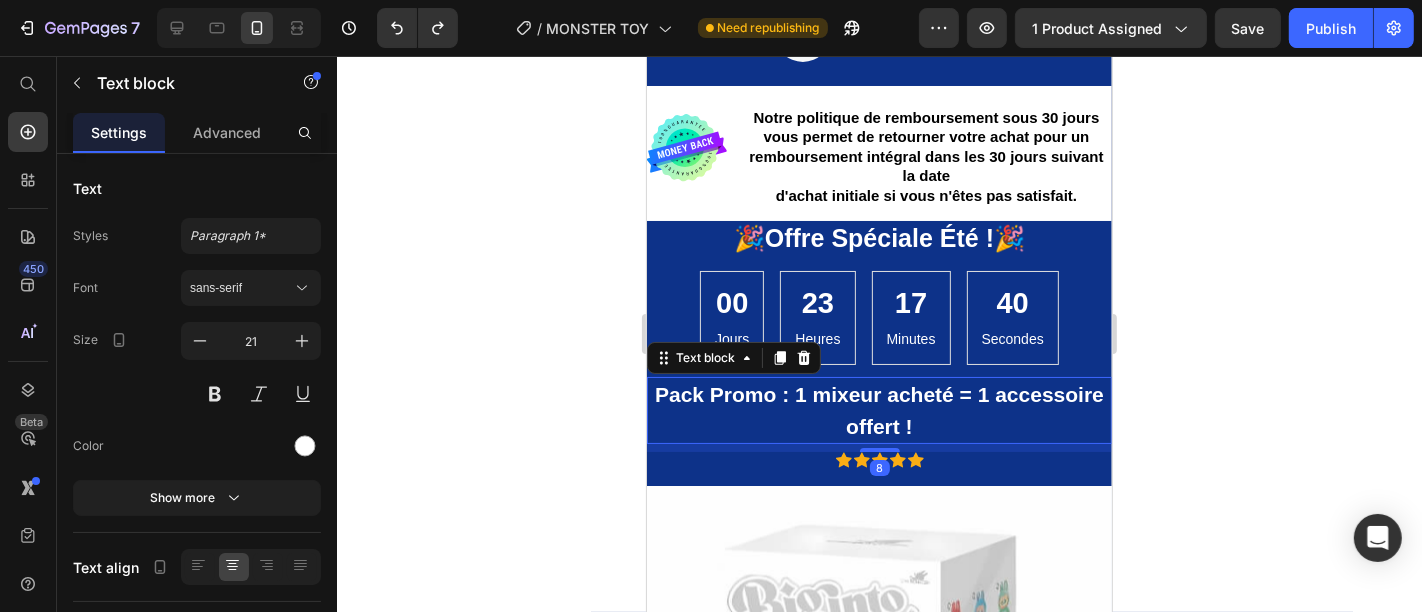 click on "Pack Promo : 1 mixeur acheté = 1 accessoire offert !" at bounding box center [878, 409] 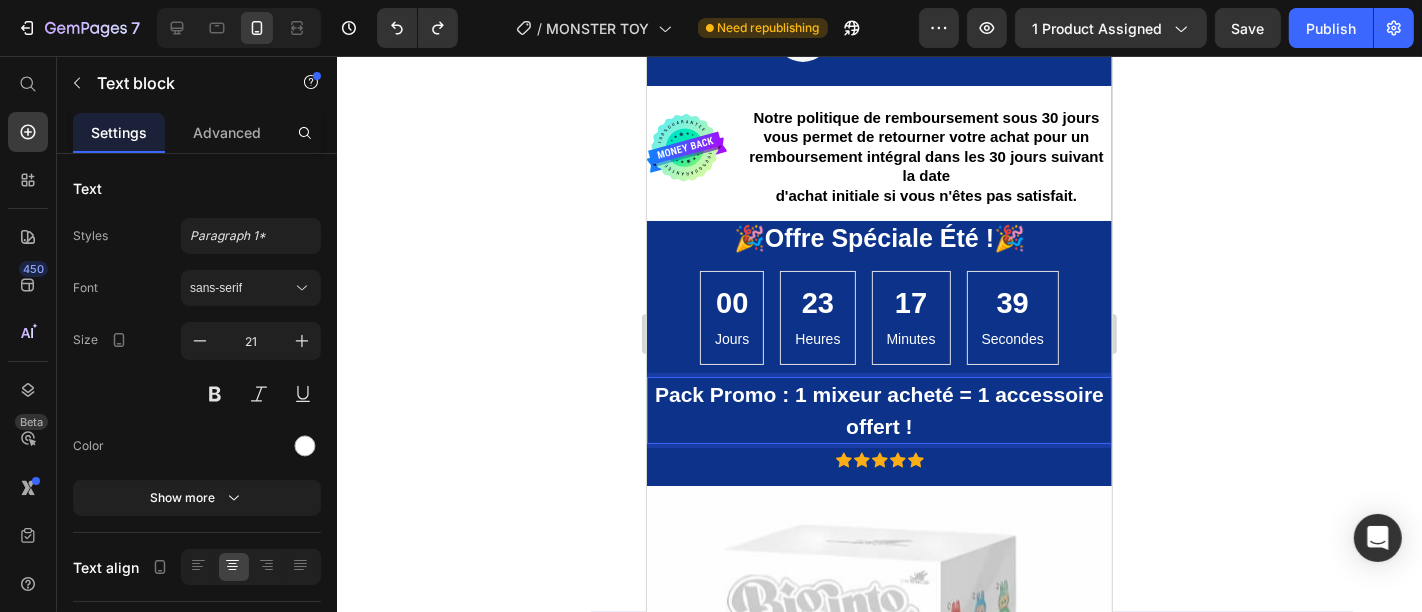click on "Pack Promo : 1 mixeur acheté = 1 accessoire offert !" at bounding box center [878, 409] 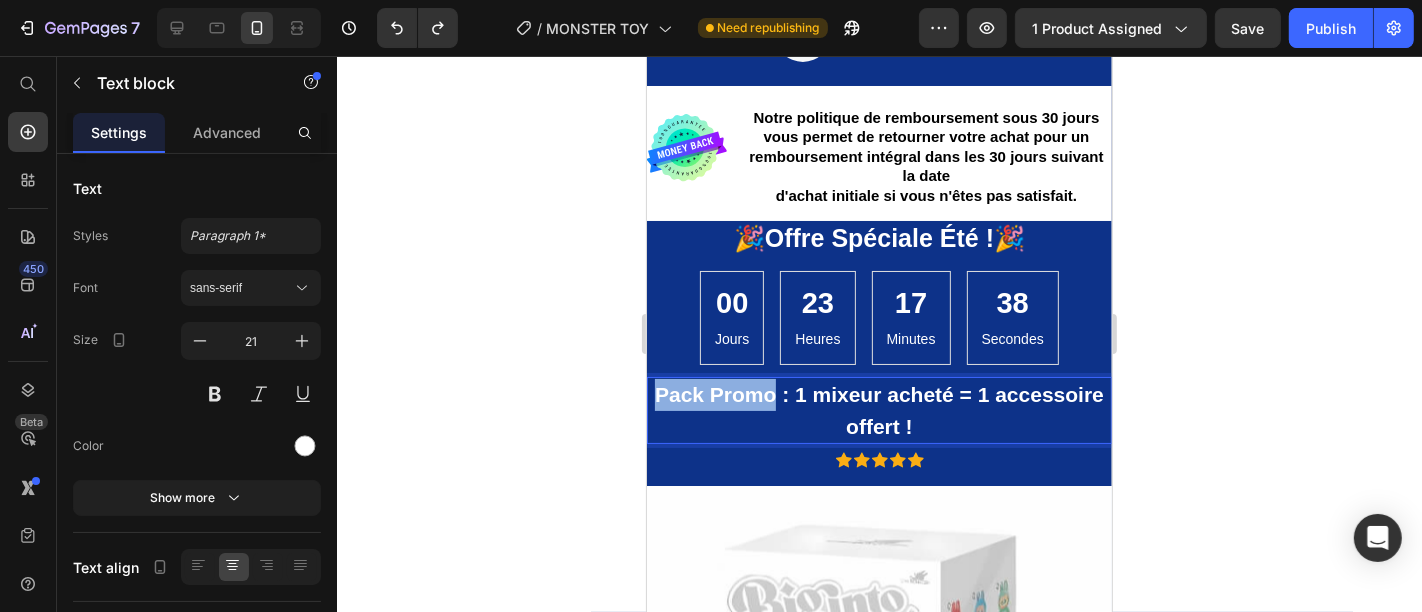 drag, startPoint x: 825, startPoint y: 392, endPoint x: 652, endPoint y: 403, distance: 173.34937 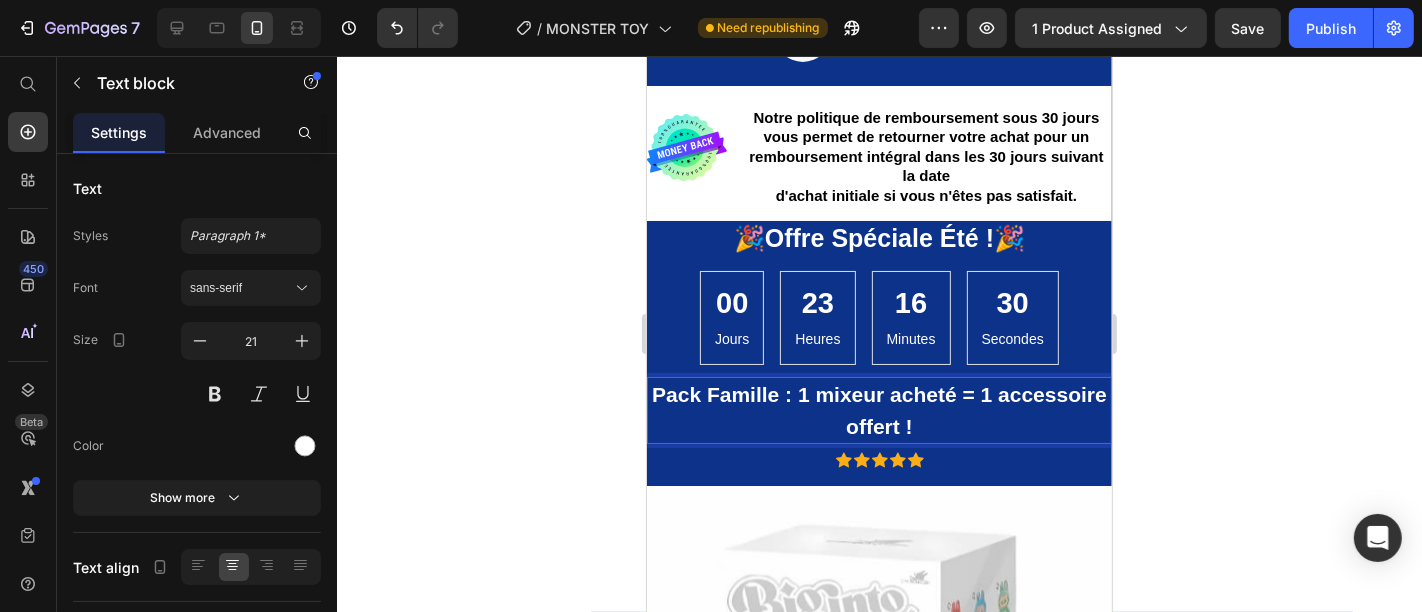 click on "Pack Famille : 1 mixeur acheté = 1 accessoire offert !" at bounding box center (878, 409) 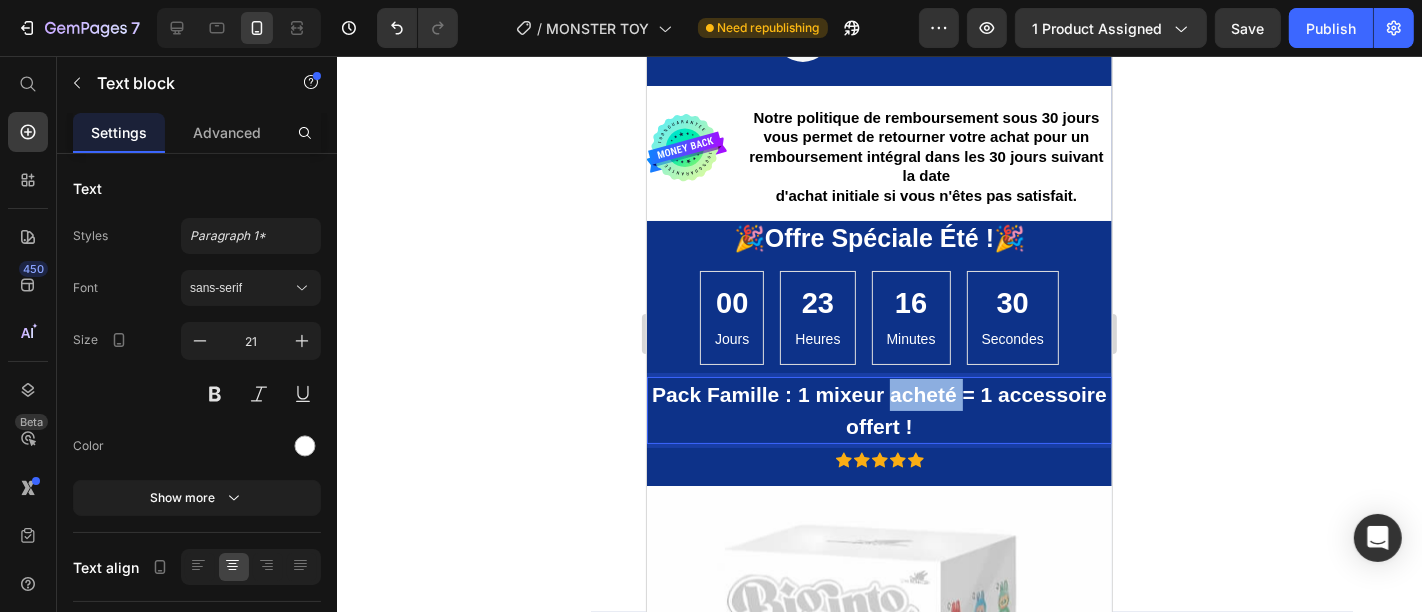 click on "Pack Famille : 1 mixeur acheté = 1 accessoire offert !" at bounding box center [878, 409] 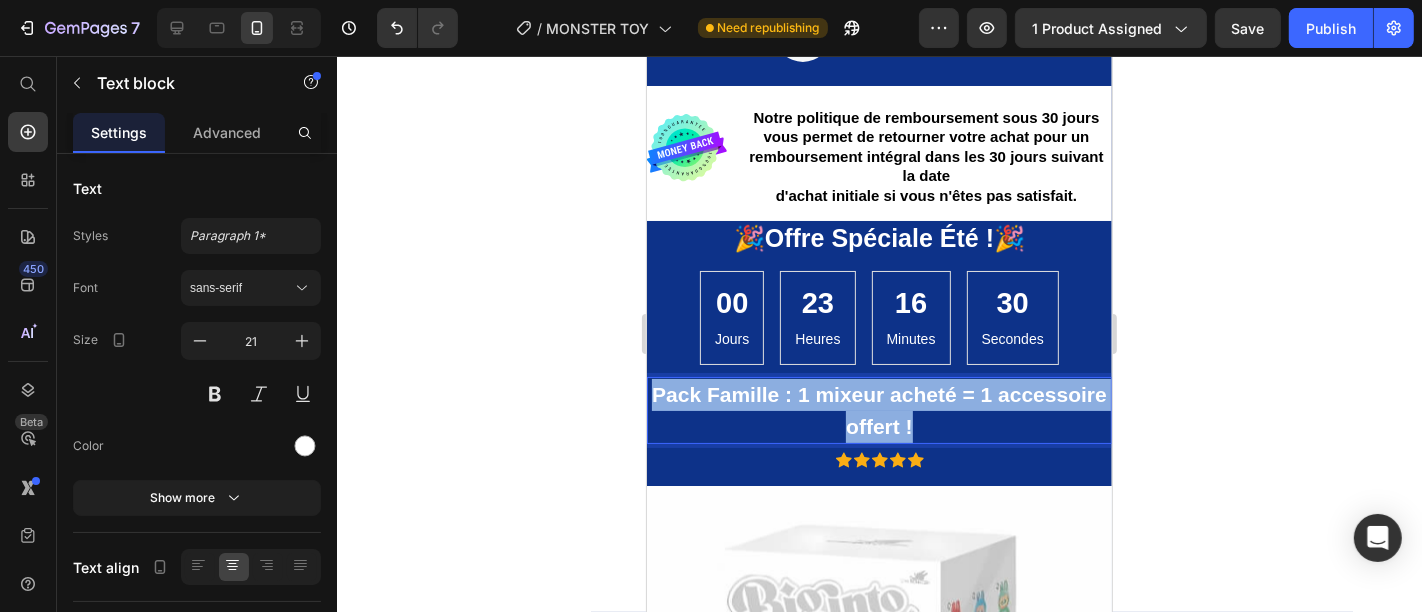 click on "Pack Famille : 1 mixeur acheté = 1 accessoire offert !" at bounding box center [878, 409] 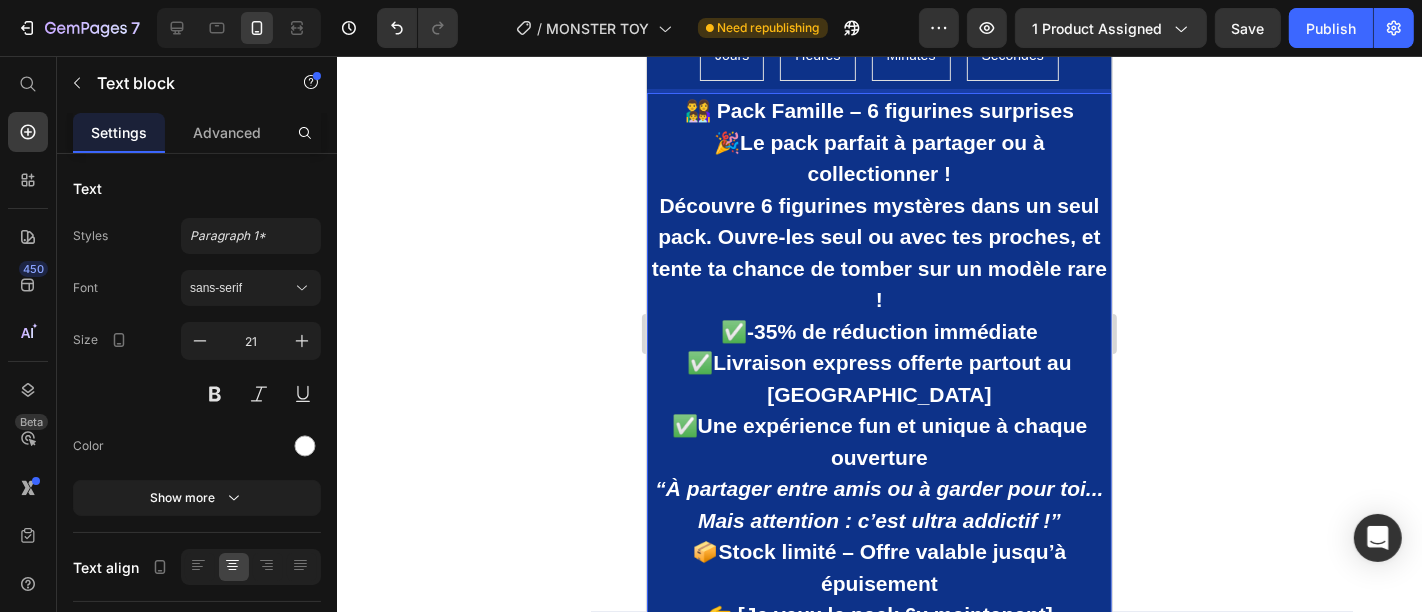 scroll, scrollTop: 3780, scrollLeft: 0, axis: vertical 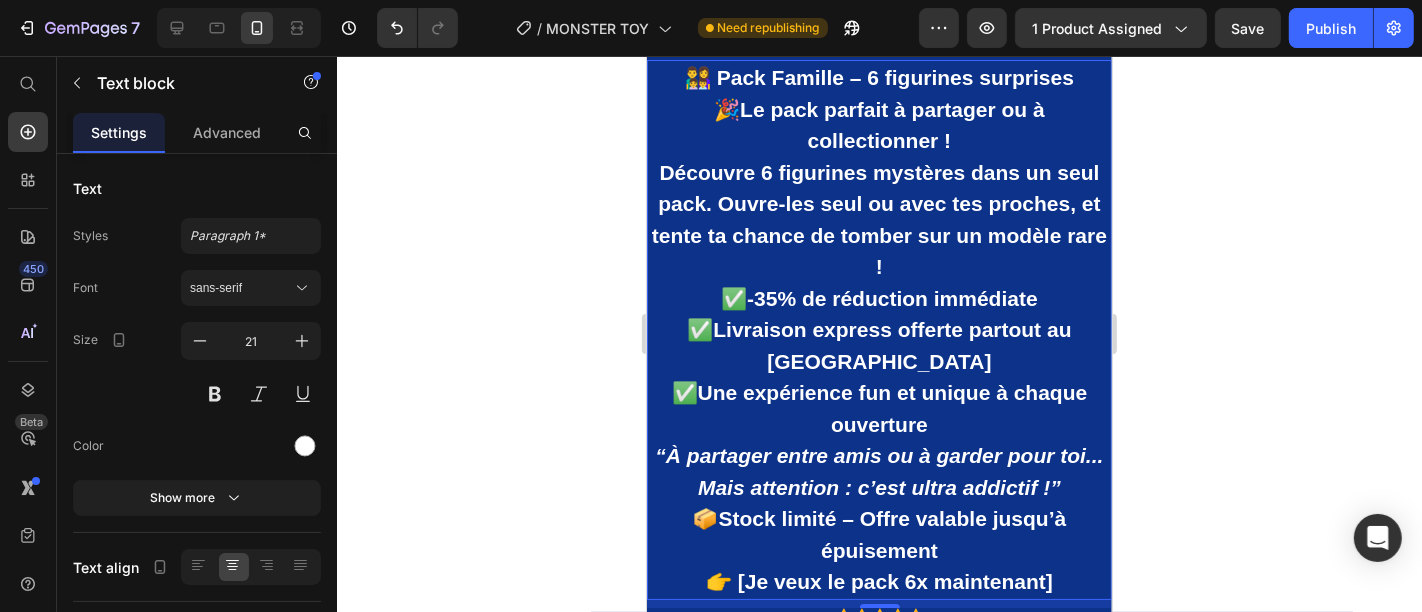 click 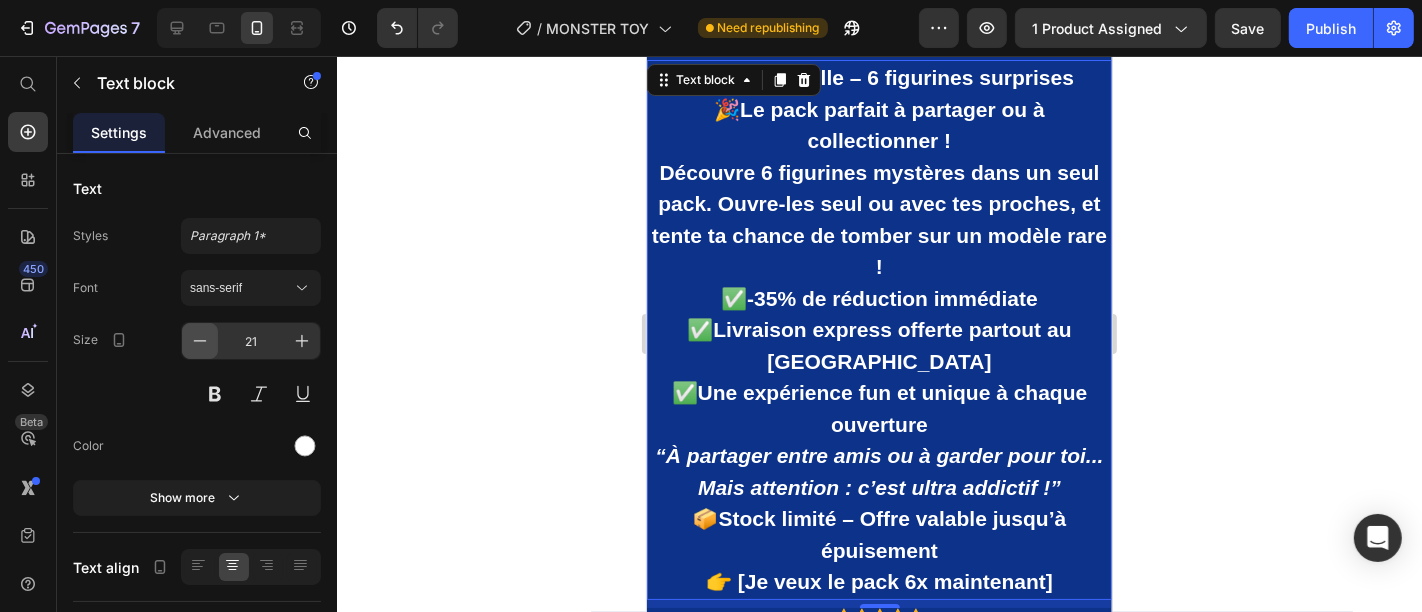click 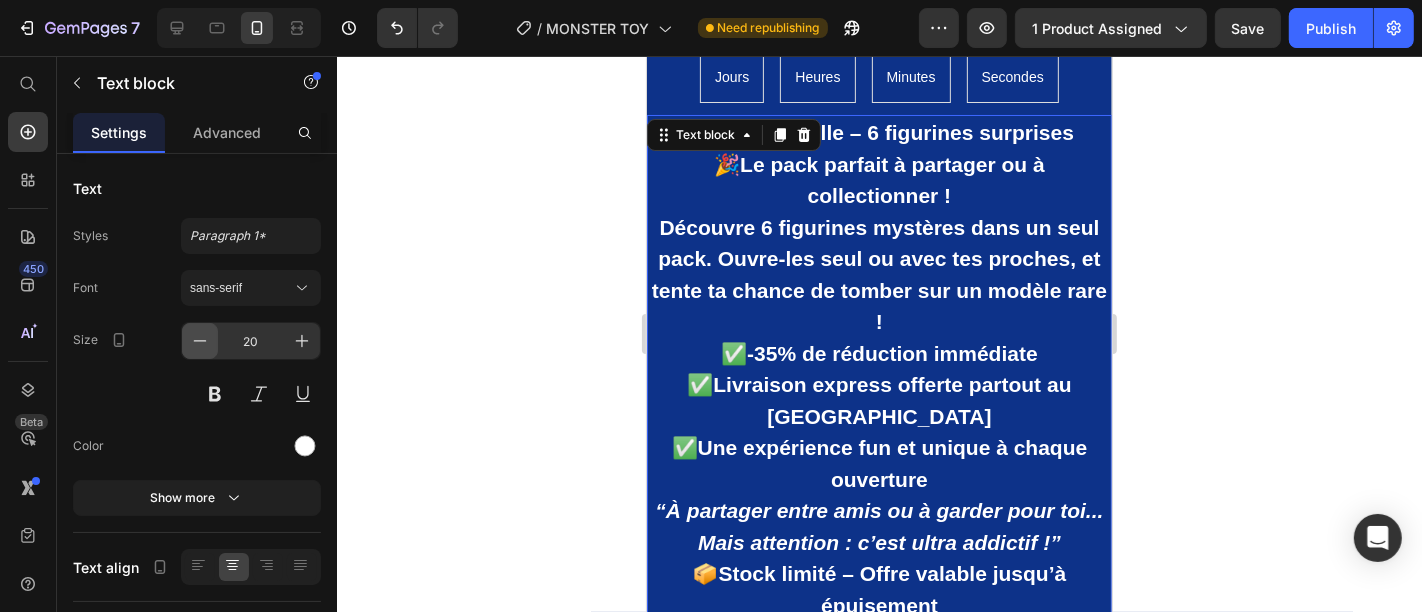 click 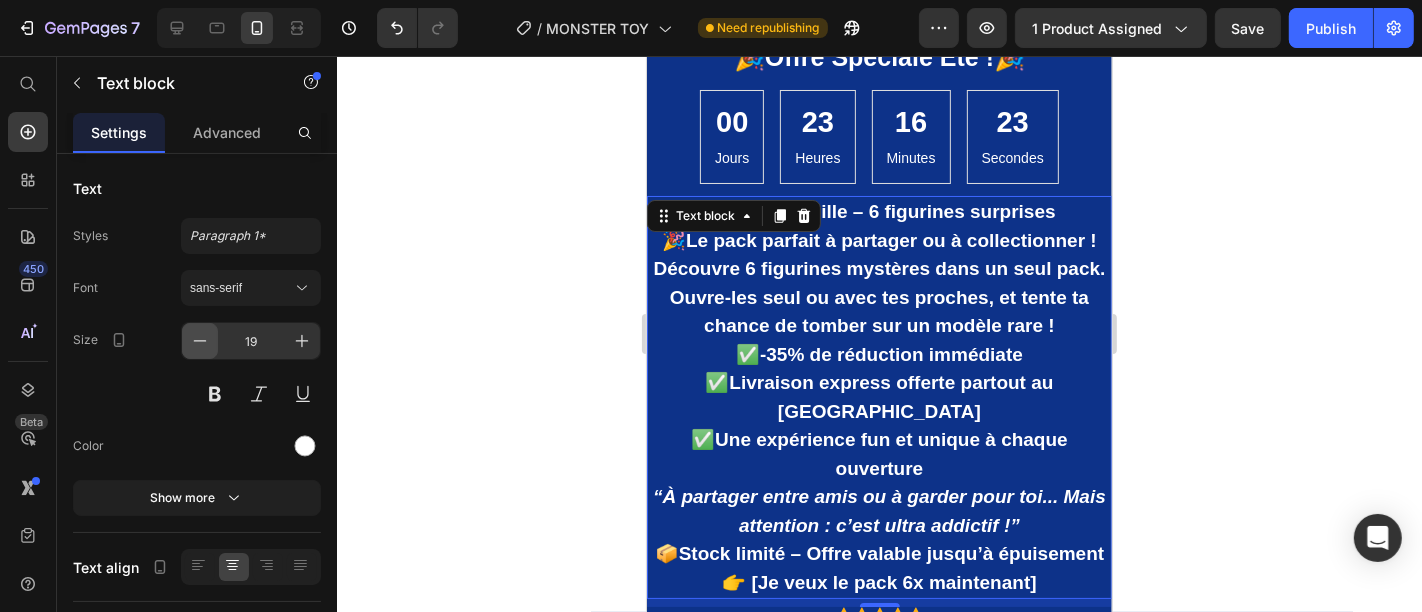 click 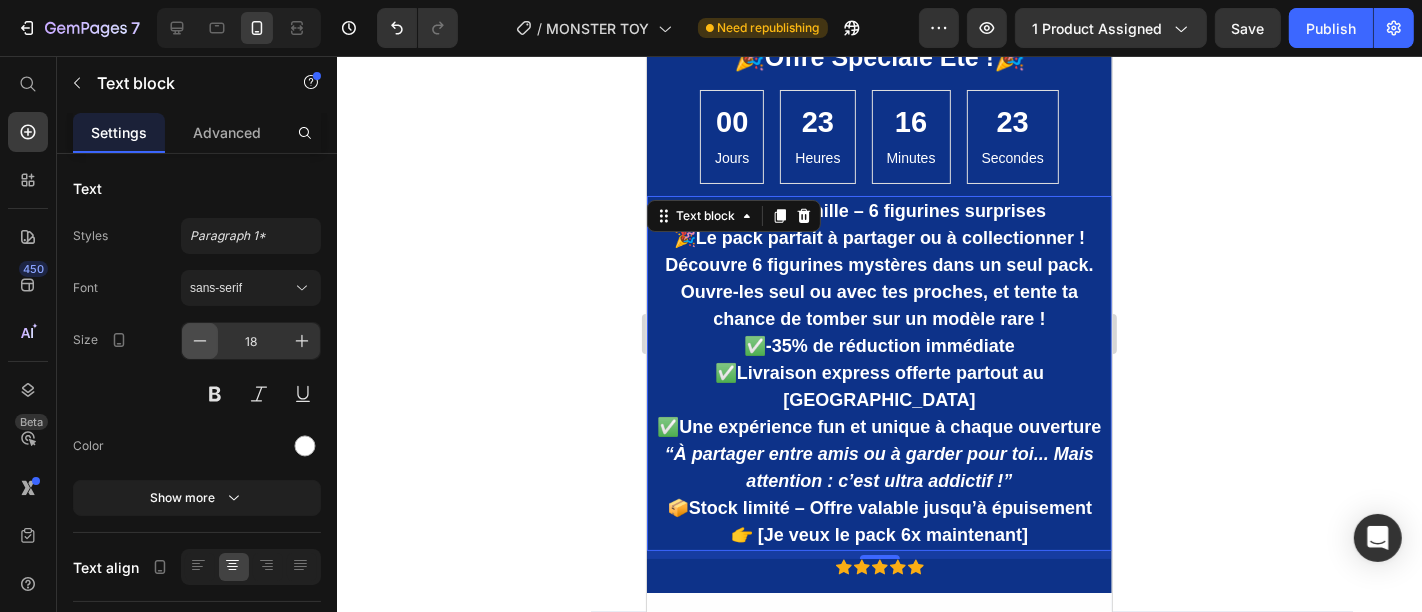 scroll, scrollTop: 3596, scrollLeft: 0, axis: vertical 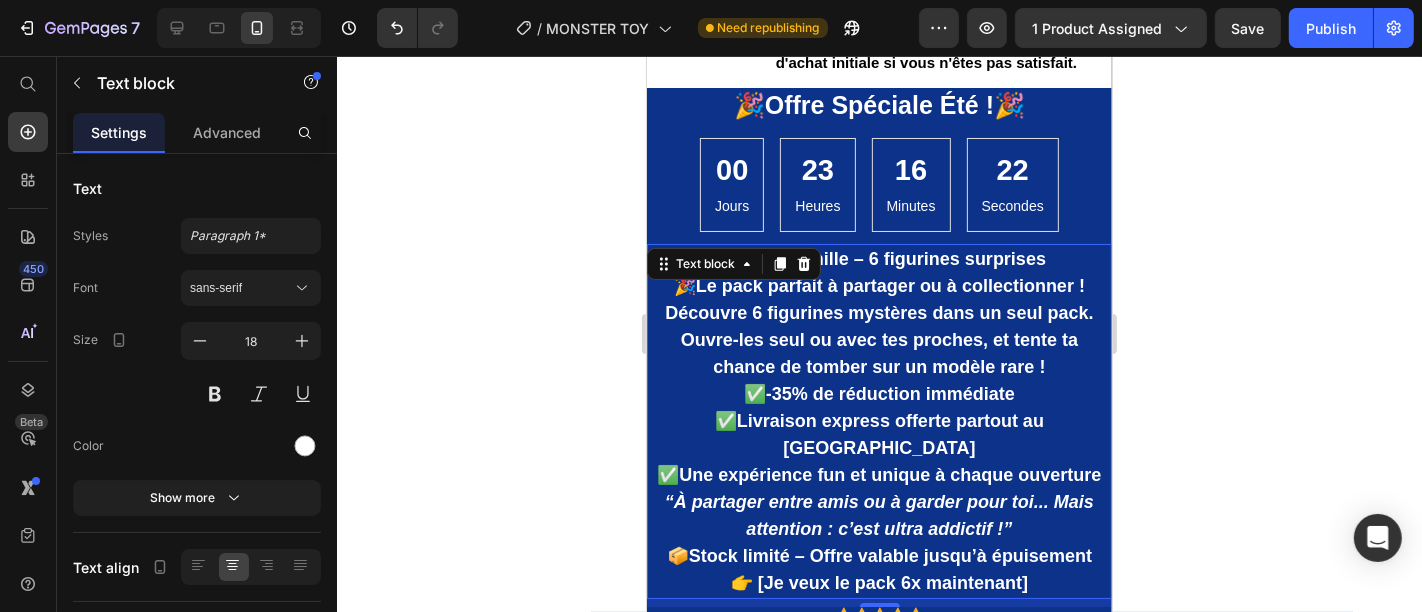 click 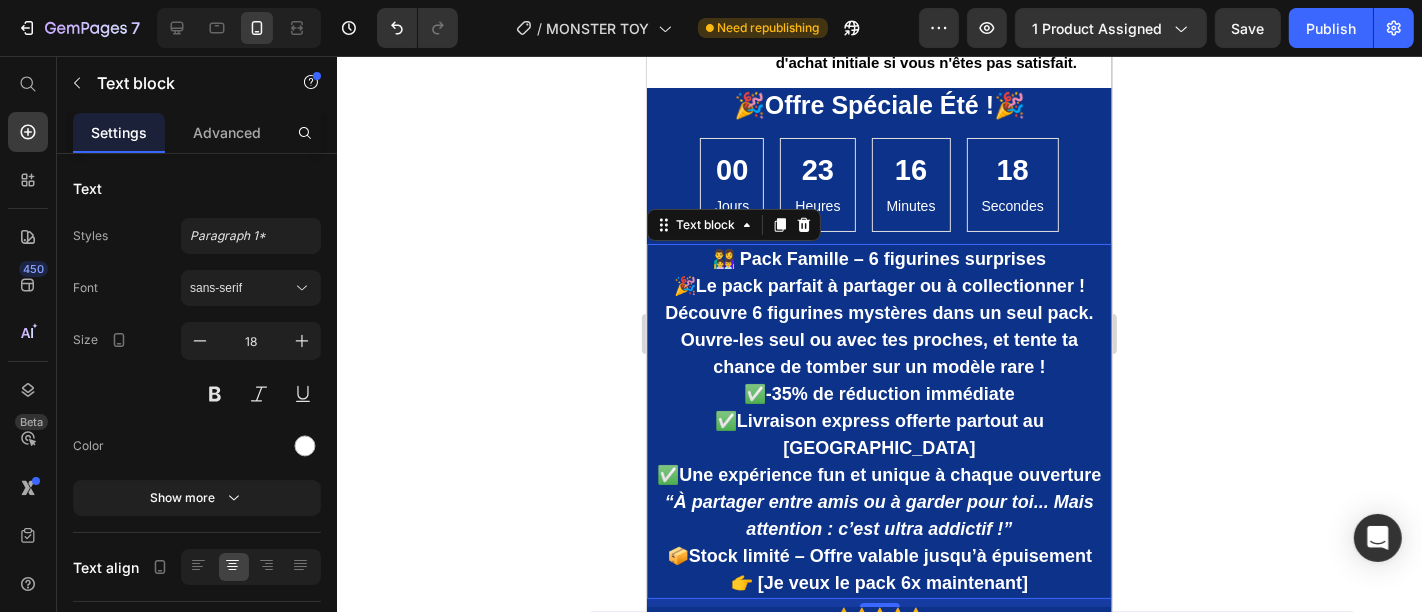 click on "👨‍👩‍👧‍👦 Pack Famille – 6 figurines surprises" at bounding box center (878, 258) 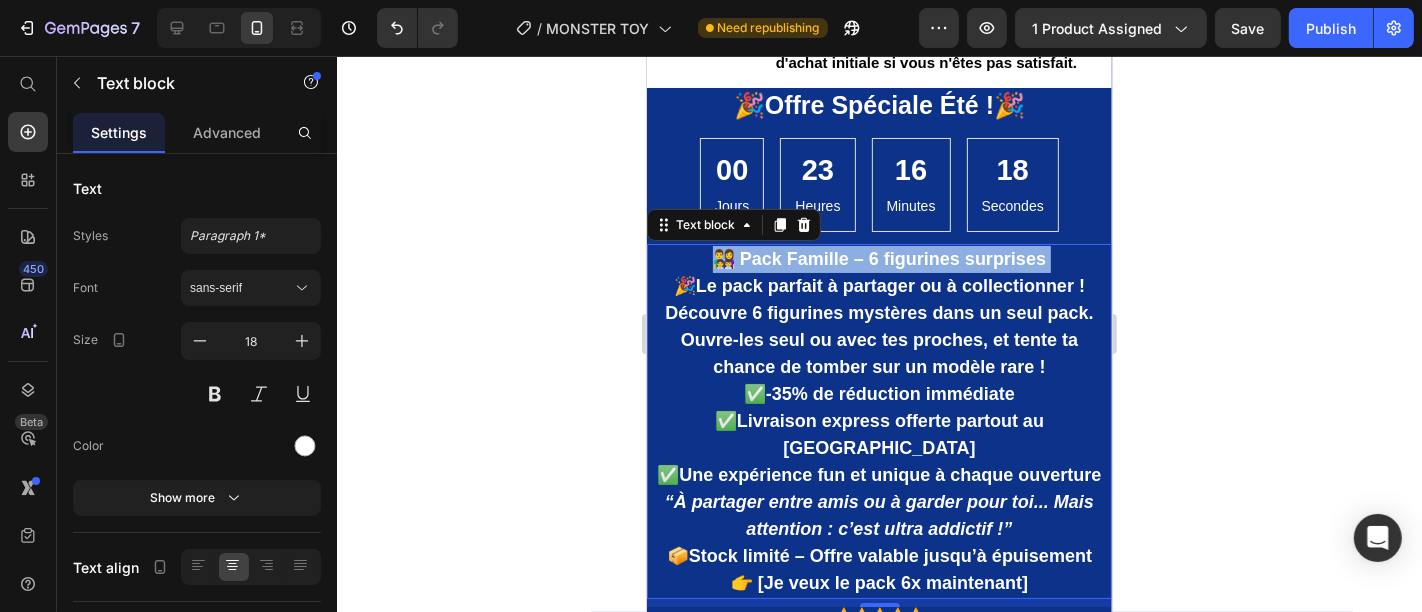 click on "👨‍👩‍👧‍👦 Pack Famille – 6 figurines surprises" at bounding box center [878, 258] 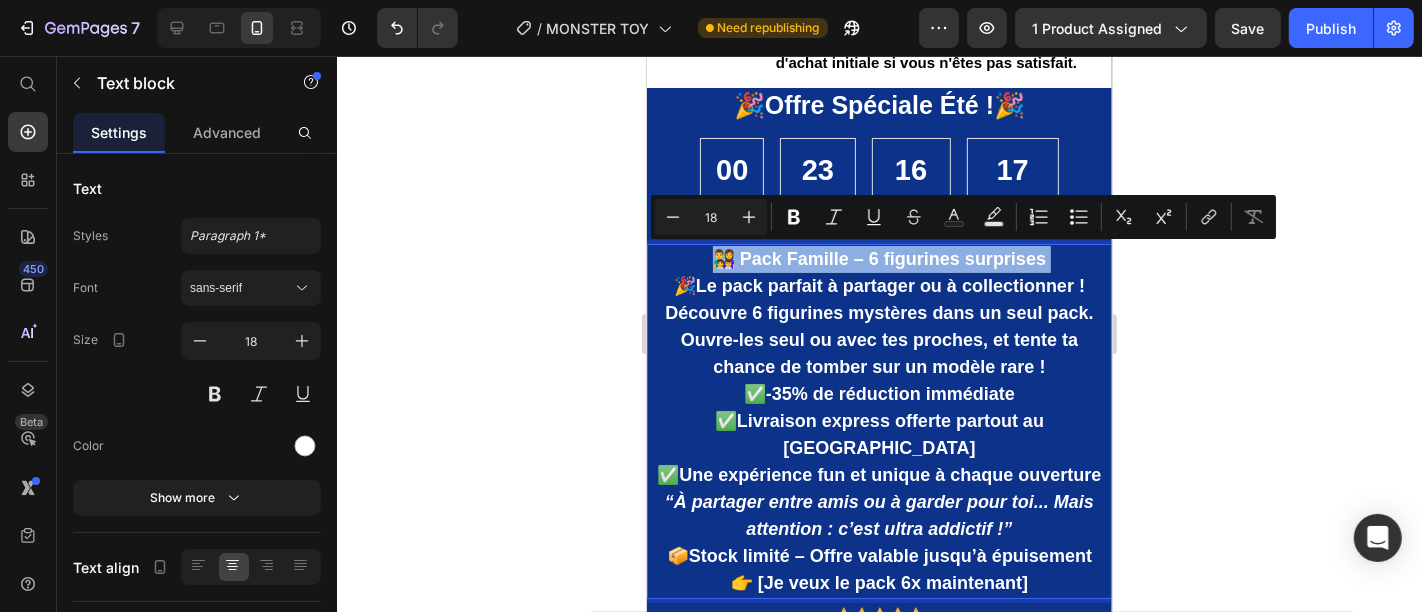 click on "👨‍👩‍👧‍👦 Pack Famille – 6 figurines surprises" at bounding box center (878, 258) 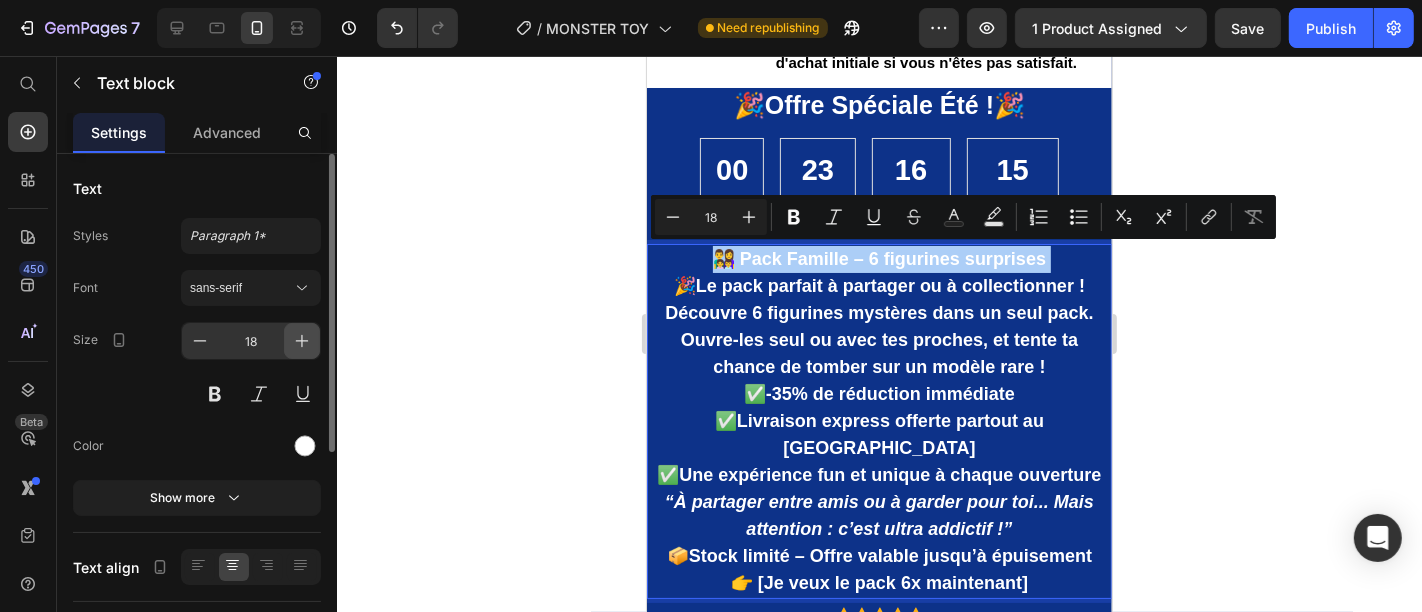 click 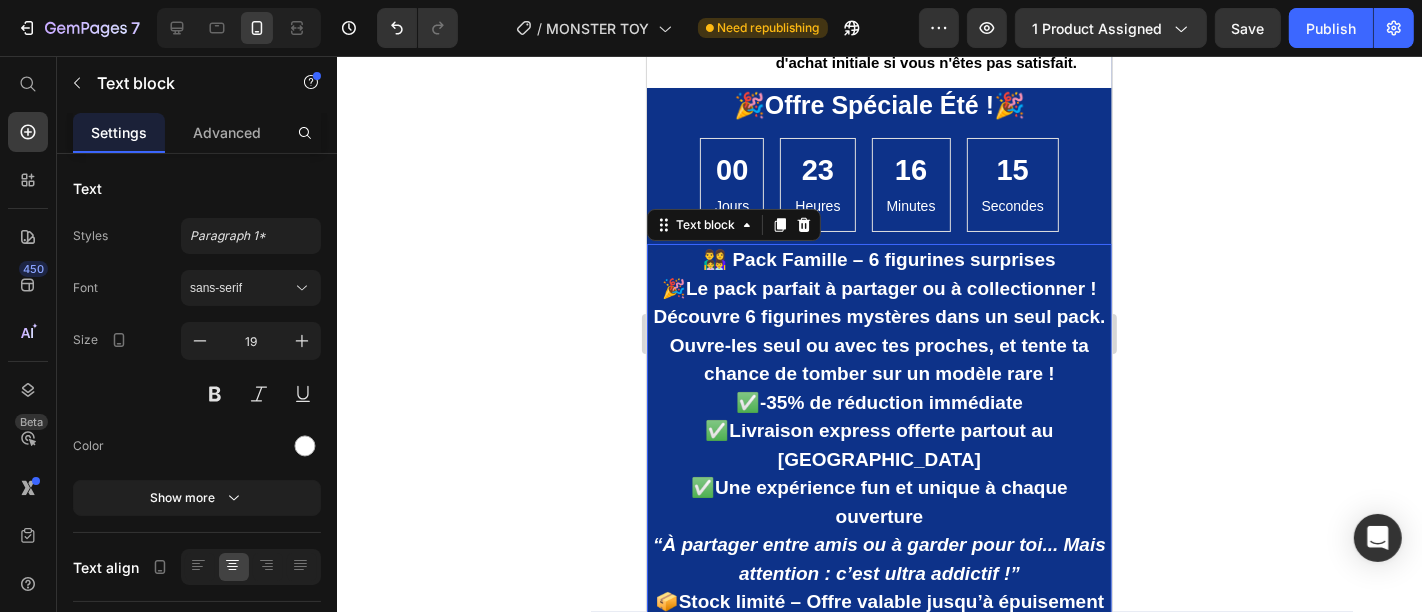click 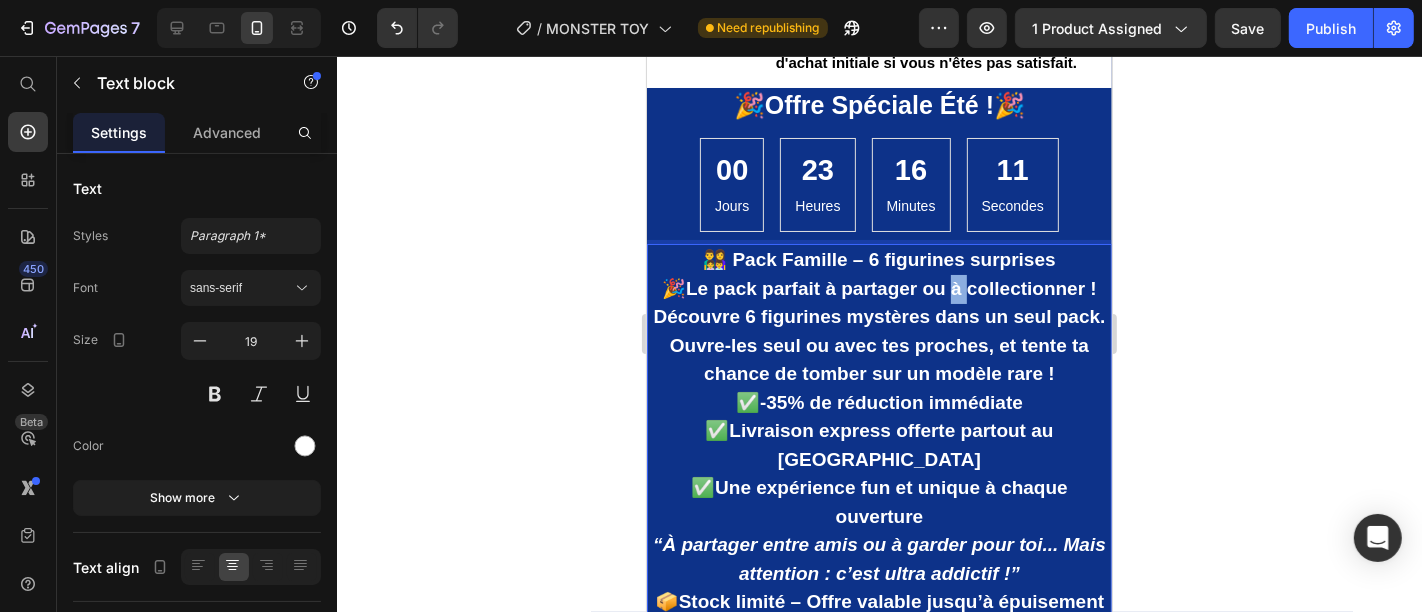 click on "🎉  Le pack parfait à partager ou à collectionner !" at bounding box center [878, 288] 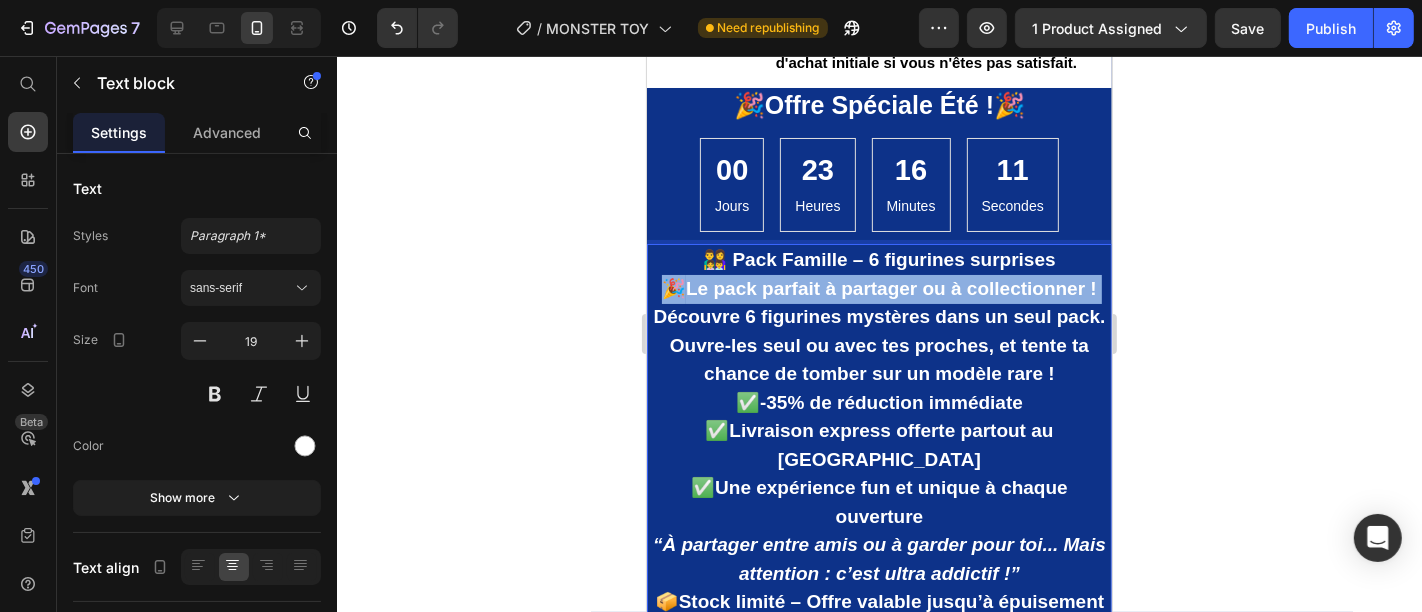 click on "🎉  Le pack parfait à partager ou à collectionner !" at bounding box center [878, 288] 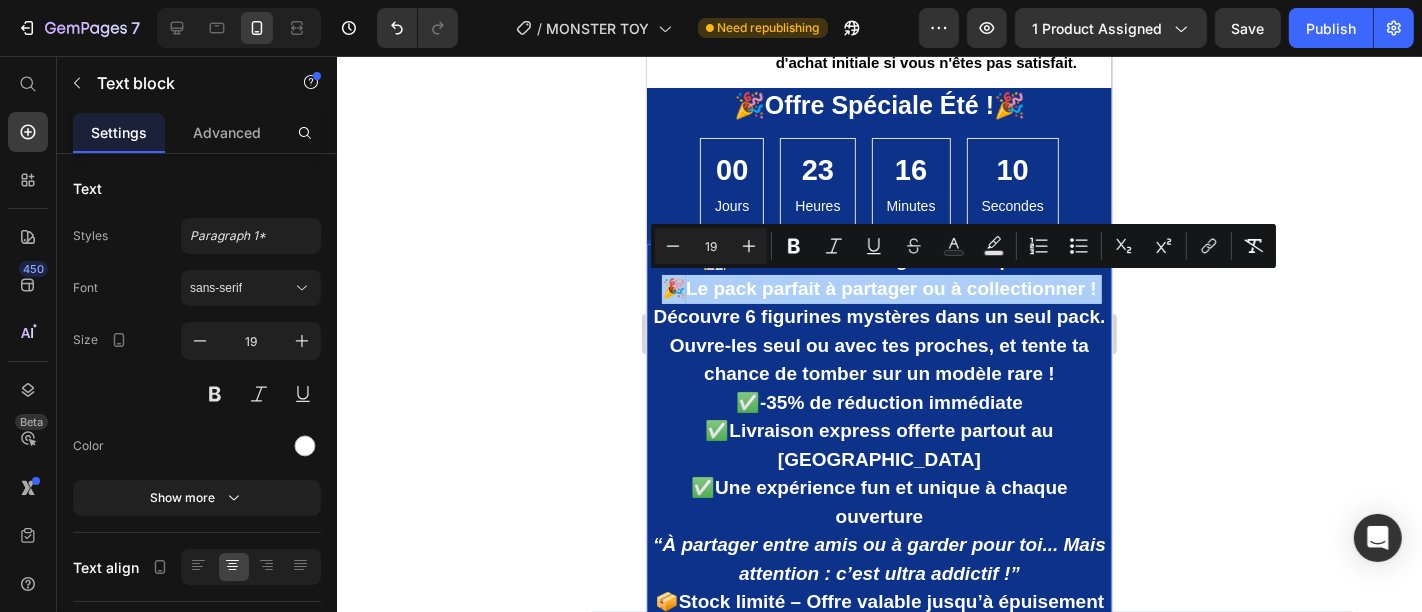 click 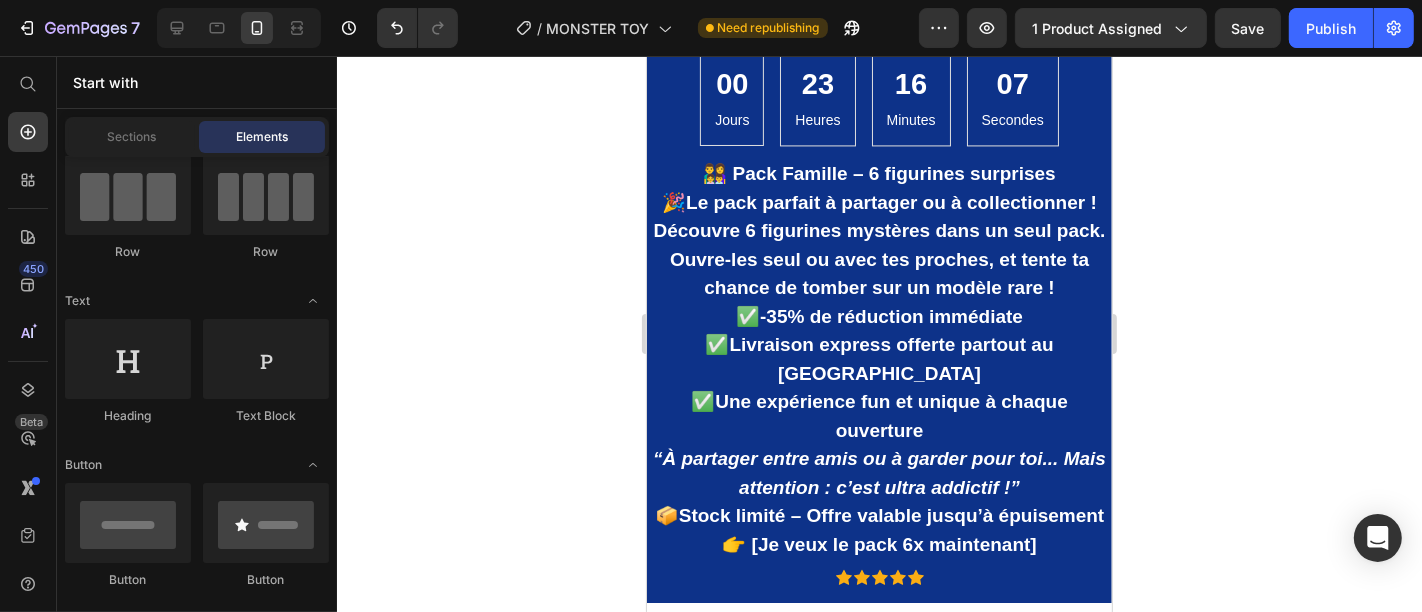 scroll, scrollTop: 3693, scrollLeft: 0, axis: vertical 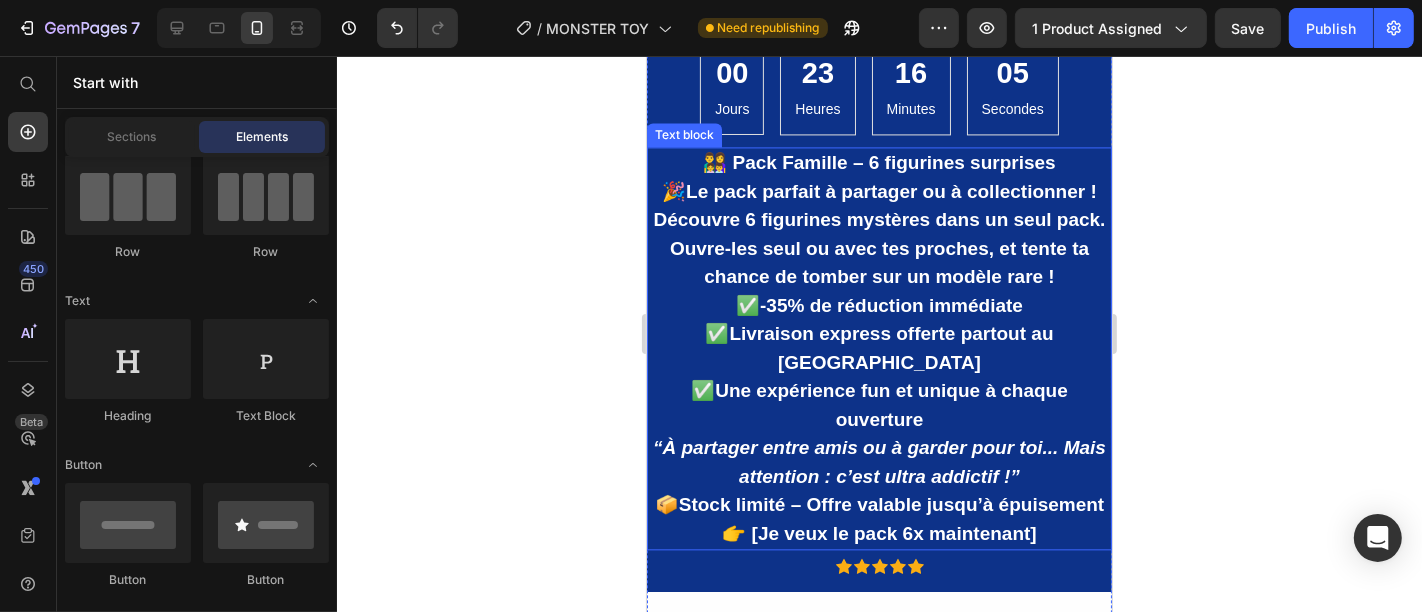 click on "👉 [Je veux le pack 6x maintenant]" at bounding box center (878, 533) 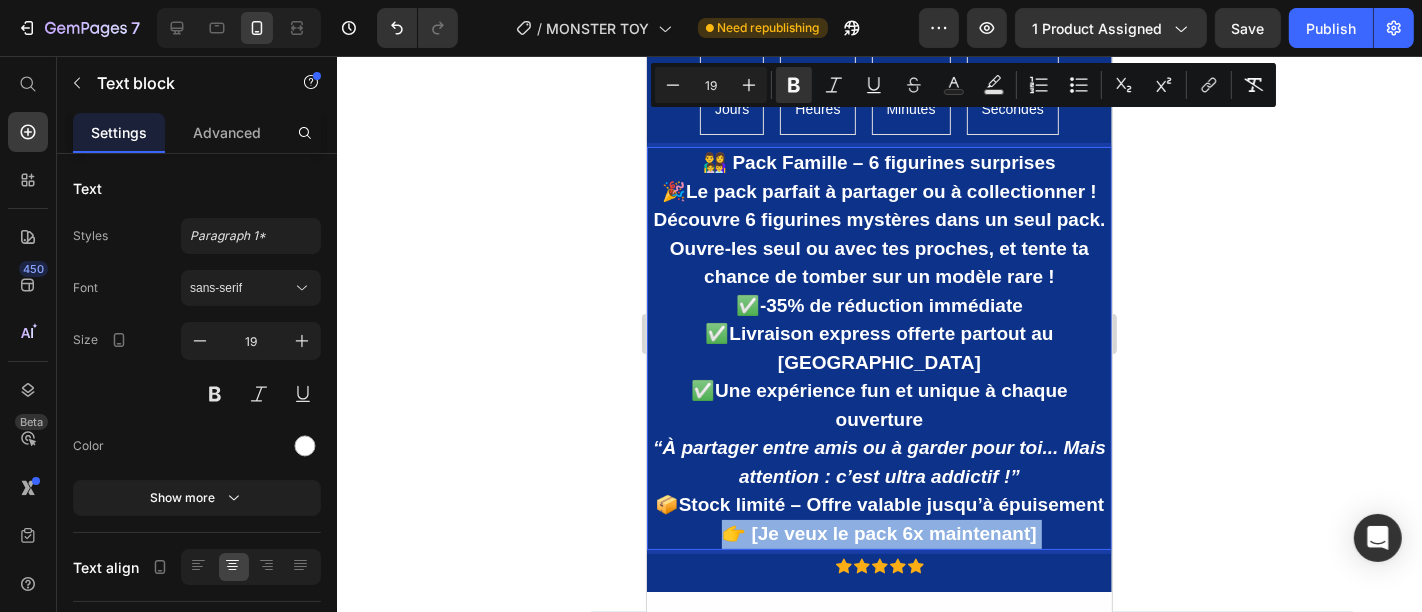 drag, startPoint x: 1044, startPoint y: 535, endPoint x: 731, endPoint y: 212, distance: 449.7755 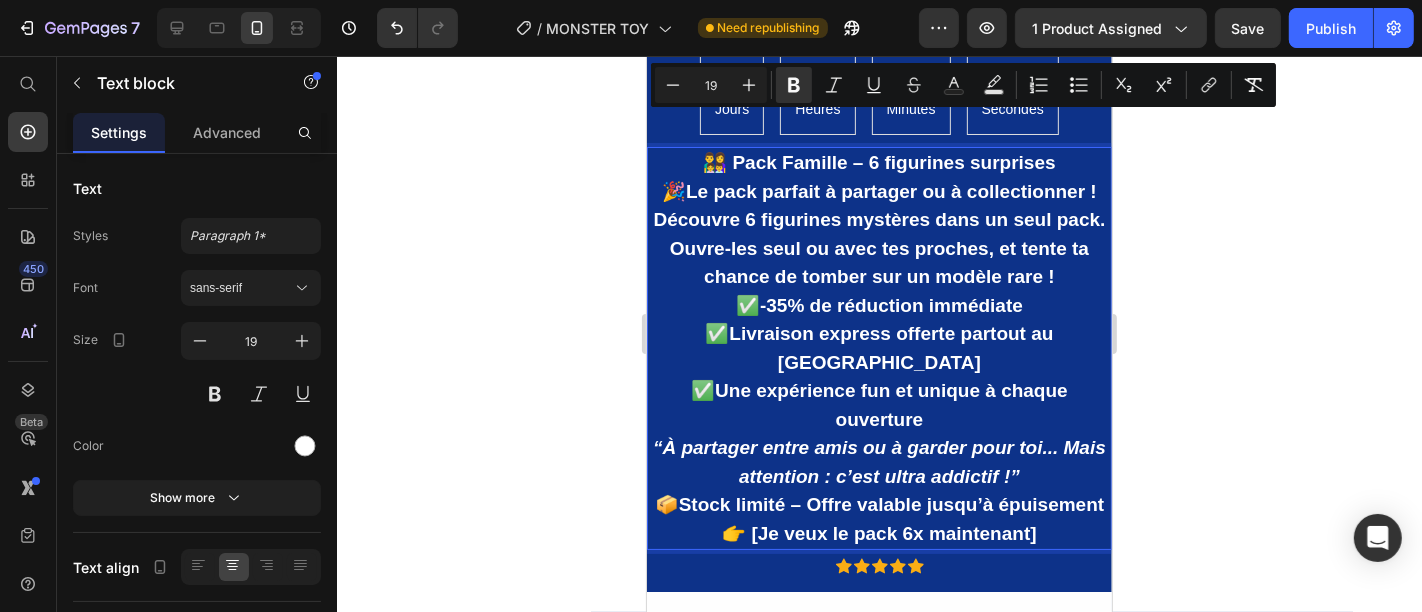 click on "📦  Stock limité – Offre valable jusqu’à épuisement" at bounding box center [878, 504] 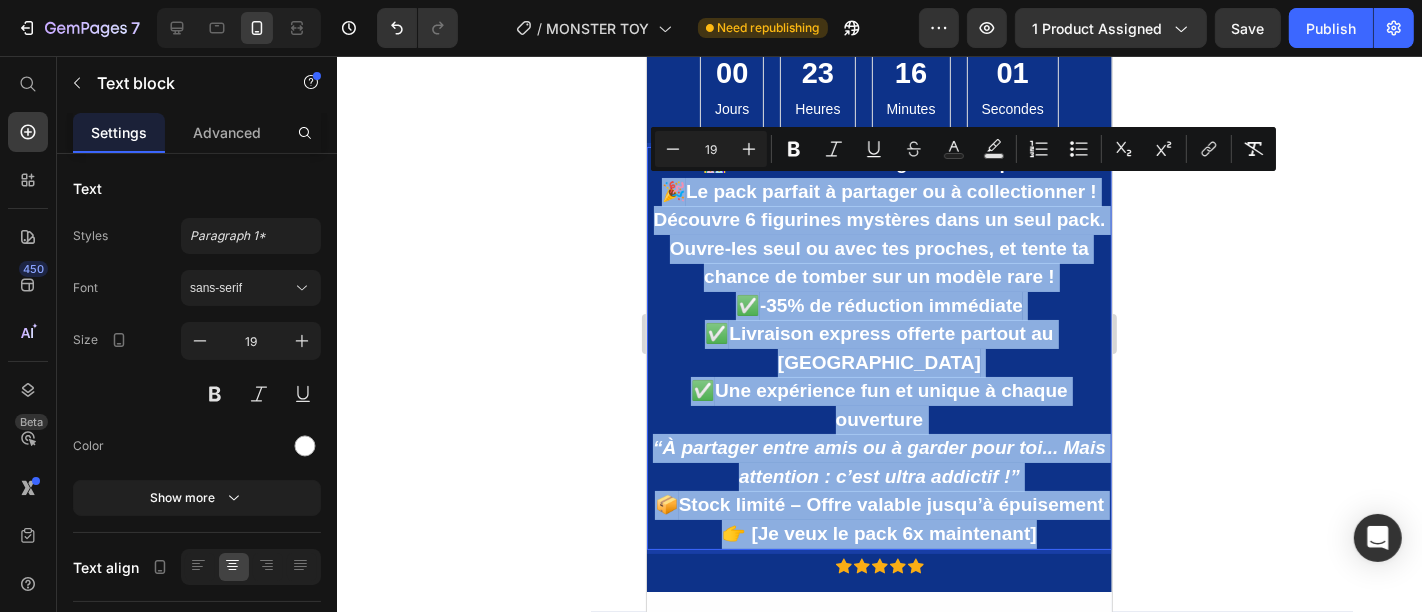 drag, startPoint x: 1034, startPoint y: 524, endPoint x: 643, endPoint y: 192, distance: 512.9376 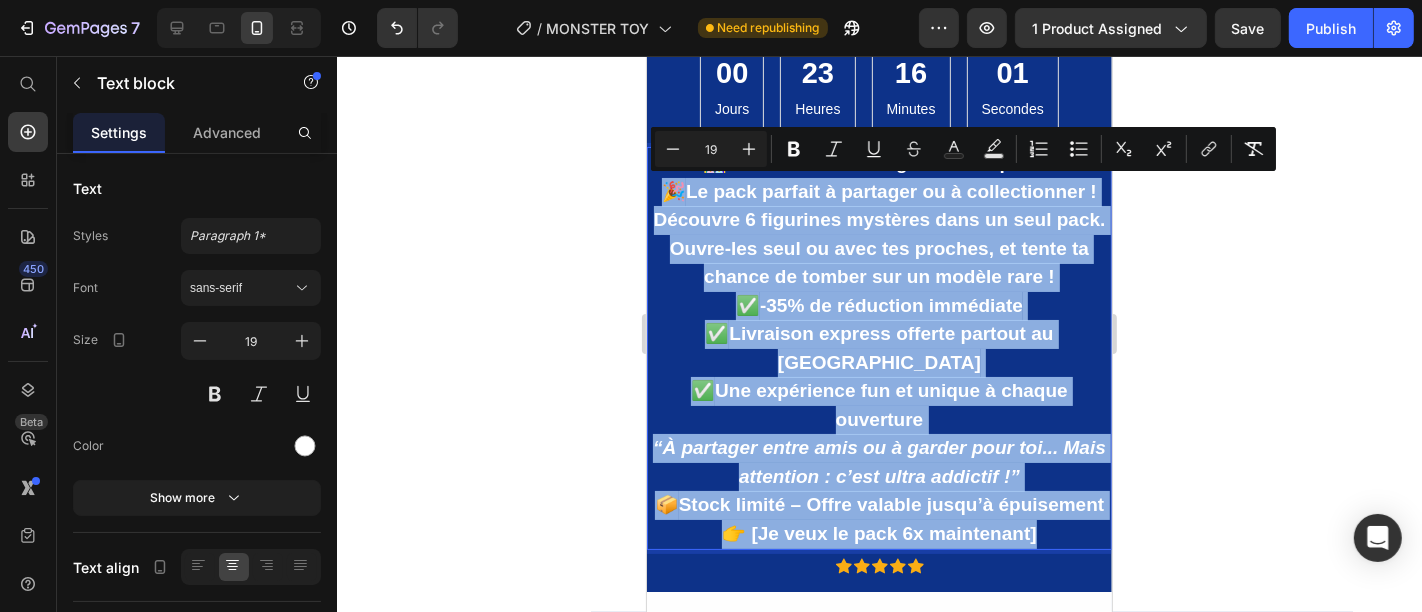 click on "Mobile  ( 465 px) iPhone 13 Mini iPhone 13 Pro iPhone 11 Pro Max iPhone 15 Pro Max Pixel 7 Galaxy S8+ Galaxy S20 Ultra iPad Mini iPad Air iPad Pro Header Image 1,352+ Heading Des produits ont atteint les consommateurs Text block Row Image 98.5% Heading Des clients satisfaits et commentaires cinq étoiles Text block Row Image 549+ Heading Recommandations de plus de 549 clients Text block Row Image Livraison gratuite Text block Livraison et retours gratuits Text block Row Image Essai sans souci Text block Retour facile dans les 60 jours Text block Row Image Garantie Text block Politique de garantie de 1 an Text block Row Image Service après-vente Text block Assistance 24/7 Text block Row Image   Notre politique de remboursement sous 30 jours vous permet de retourner votre achat pour un remboursement intégral dans les 30 jours suivant la date  d'achat initiale si vous n'êtes pas satisfait. Text Block Row 🎉  Offre Spéciale Été !  🎉 Heading 00 Jours 23 Heures 16 Minutes 01 Secondes CountDown Timer" at bounding box center (878, -81) 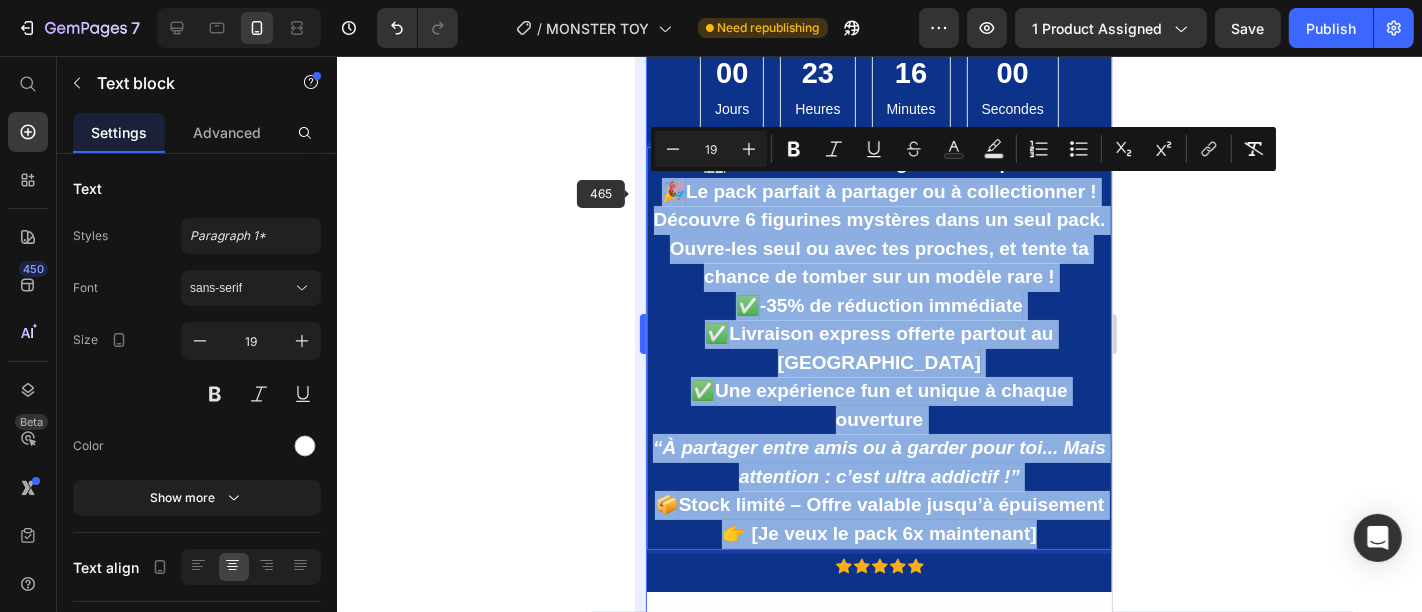 copy on "🎉  Le pack parfait à partager ou à collectionner ! Découvre 6 figurines mystères dans un seul pack. Ouvre-les seul ou avec tes proches, et tente ta chance de tomber sur un modèle rare ! ✅  -35% de réduction immédiate ✅  Livraison express offerte partout au [GEOGRAPHIC_DATA] ✅  Une expérience fun et unique à chaque ouverture “À partager entre amis ou à garder pour toi... Mais attention : c’est ultra addictif !” 📦  Stock limité – Offre valable jusqu’à épuisement 👉 [Je veux le pack 6x maintenant]" 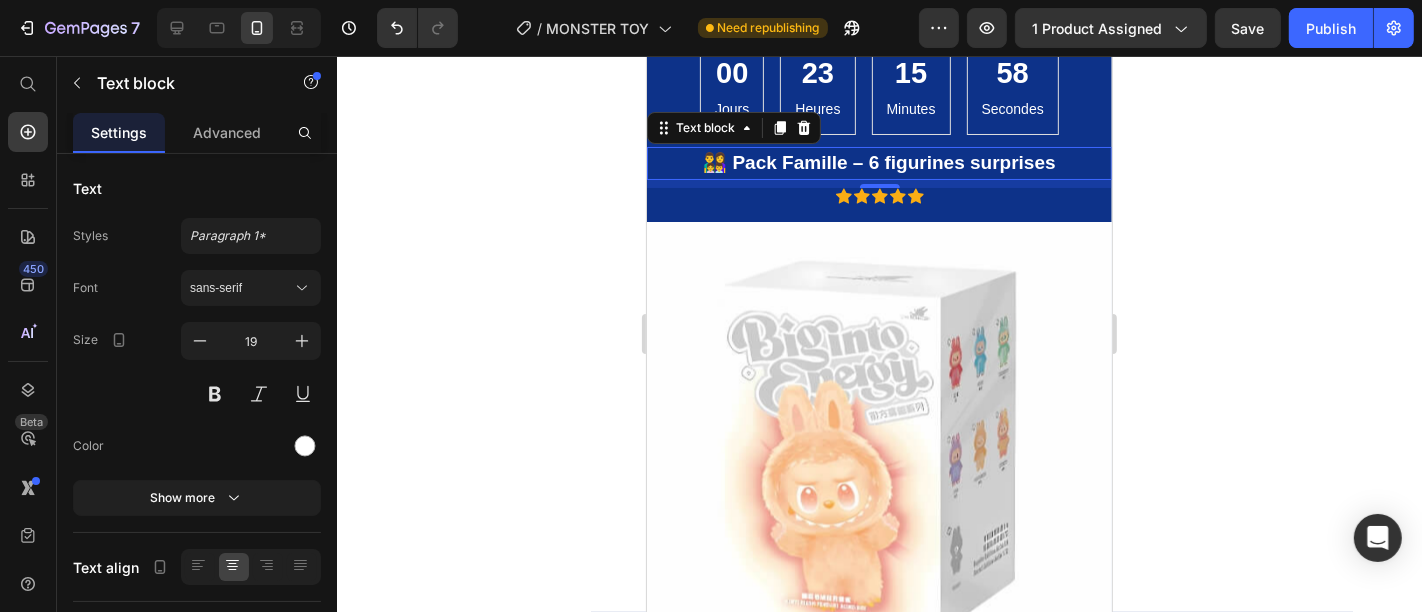 click 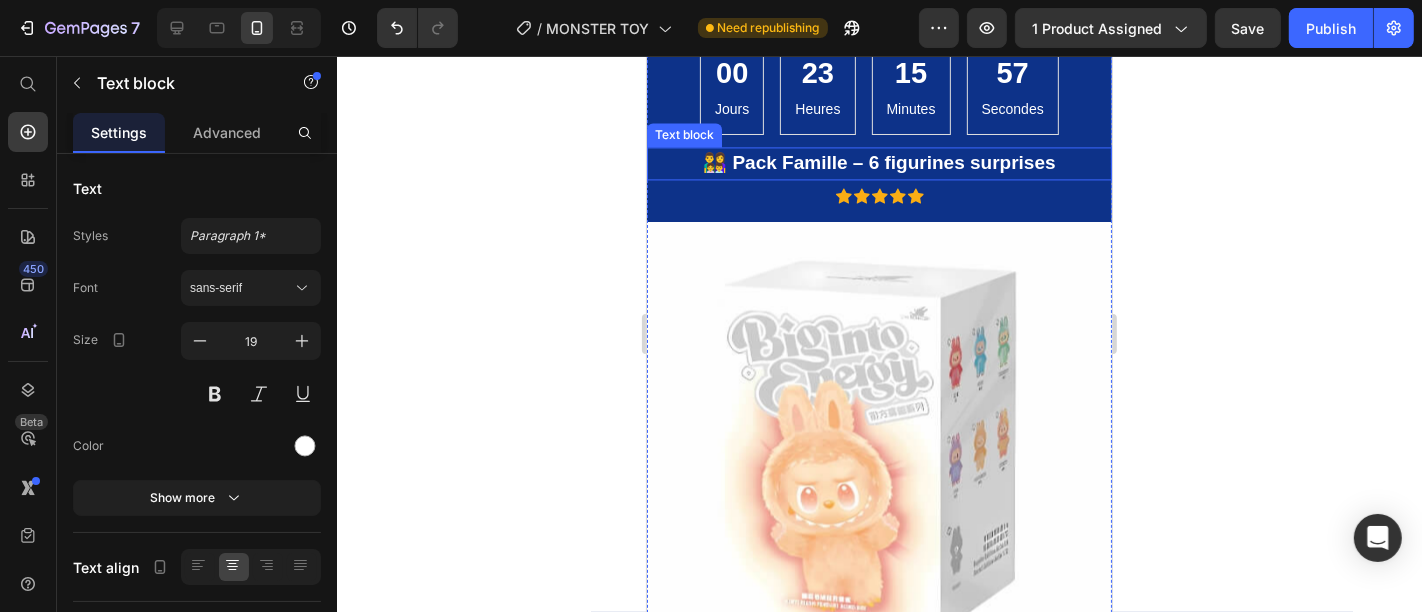 click on "👨‍👩‍👧‍👦 Pack Famille – 6 figurines surprises" at bounding box center (878, 162) 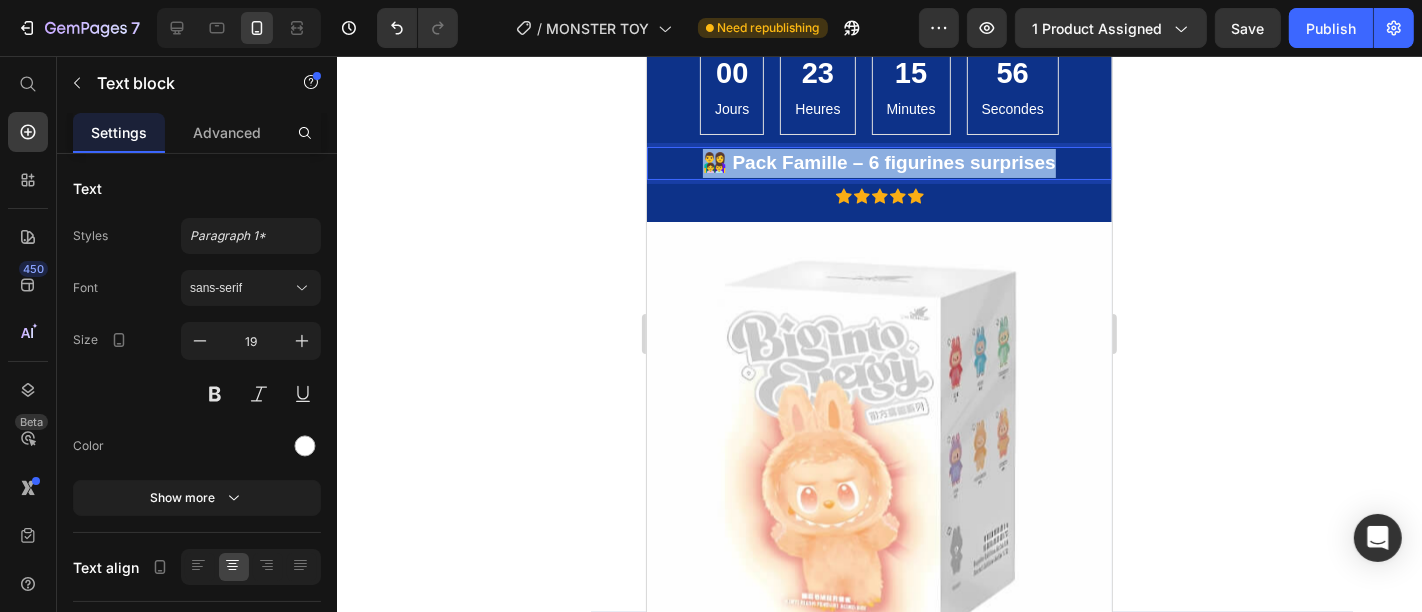 click on "👨‍👩‍👧‍👦 Pack Famille – 6 figurines surprises" at bounding box center (878, 162) 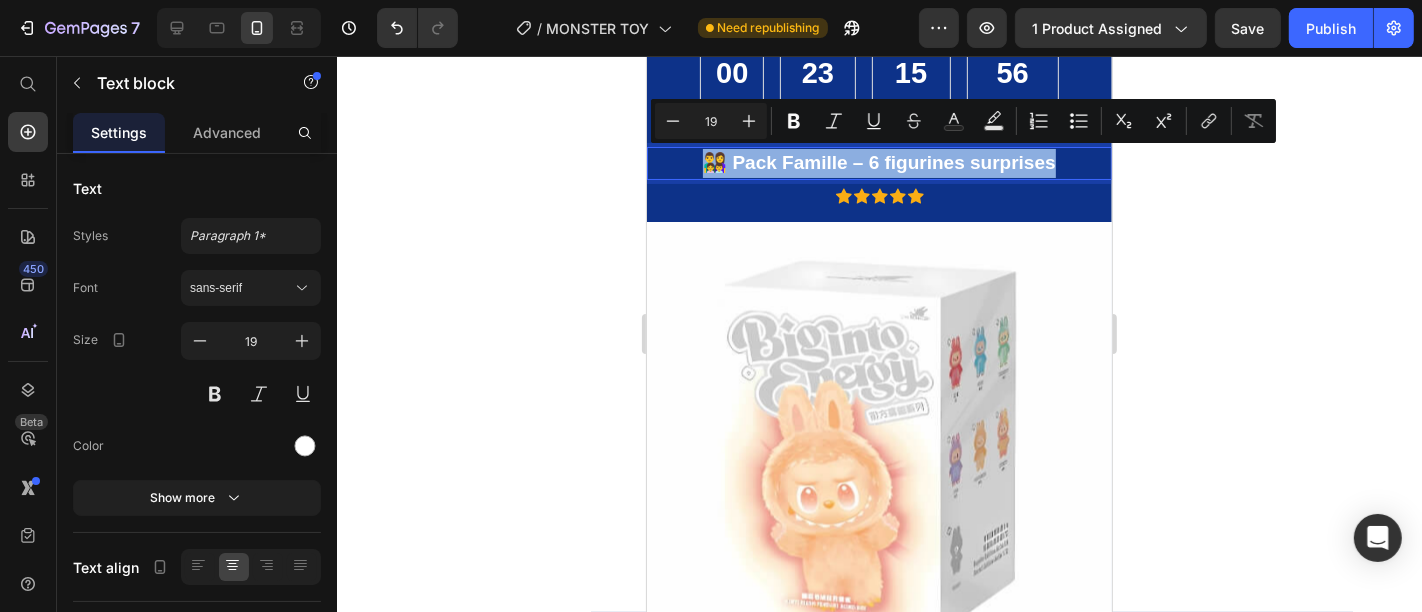 click on "👨‍👩‍👧‍👦 Pack Famille – 6 figurines surprises" at bounding box center (878, 162) 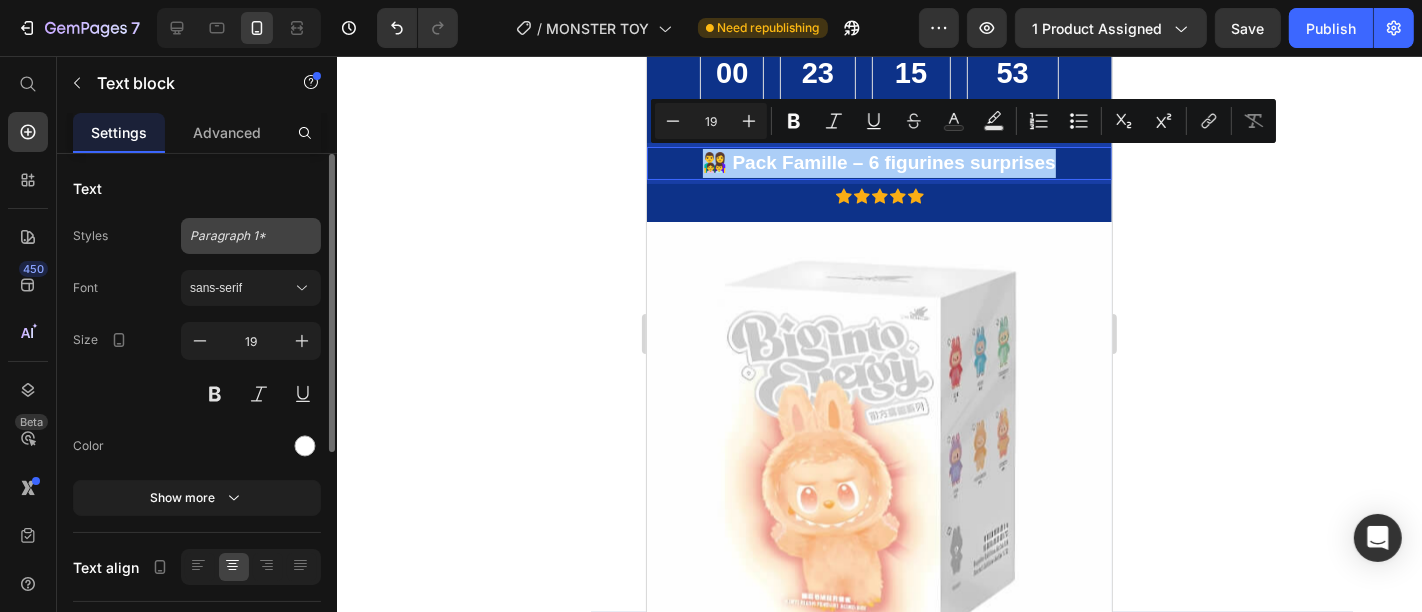click on "Paragraph 1*" at bounding box center (251, 236) 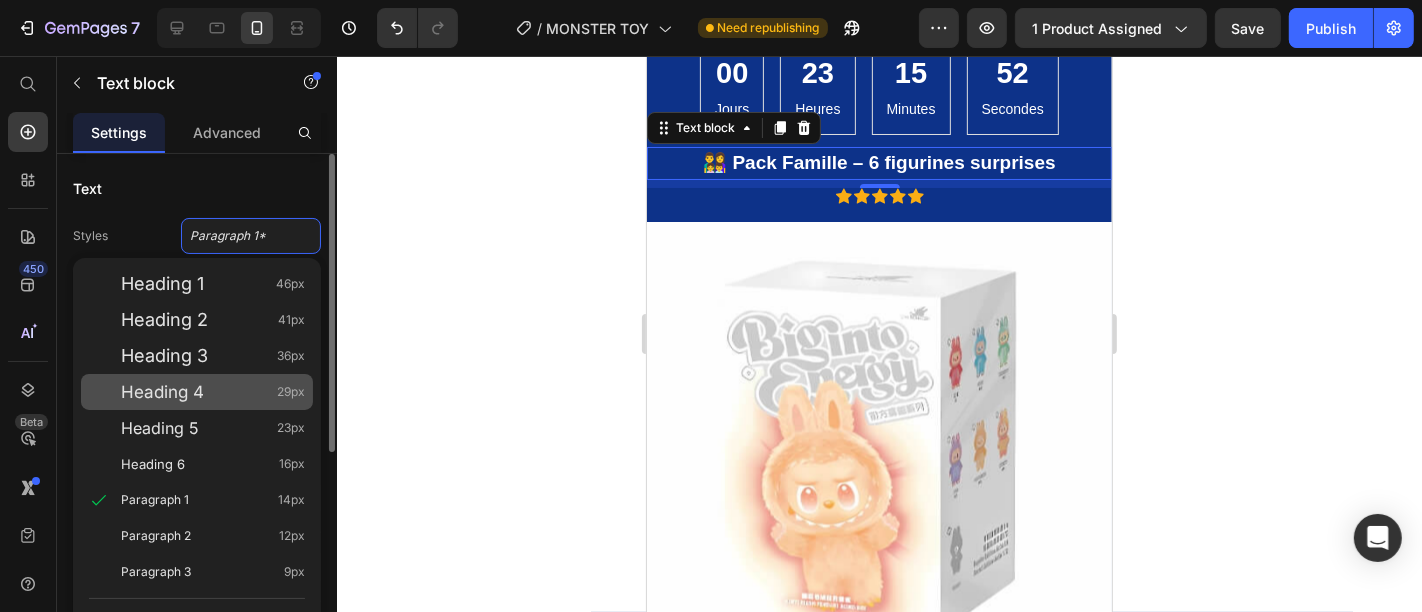 click on "Heading 4" at bounding box center [162, 392] 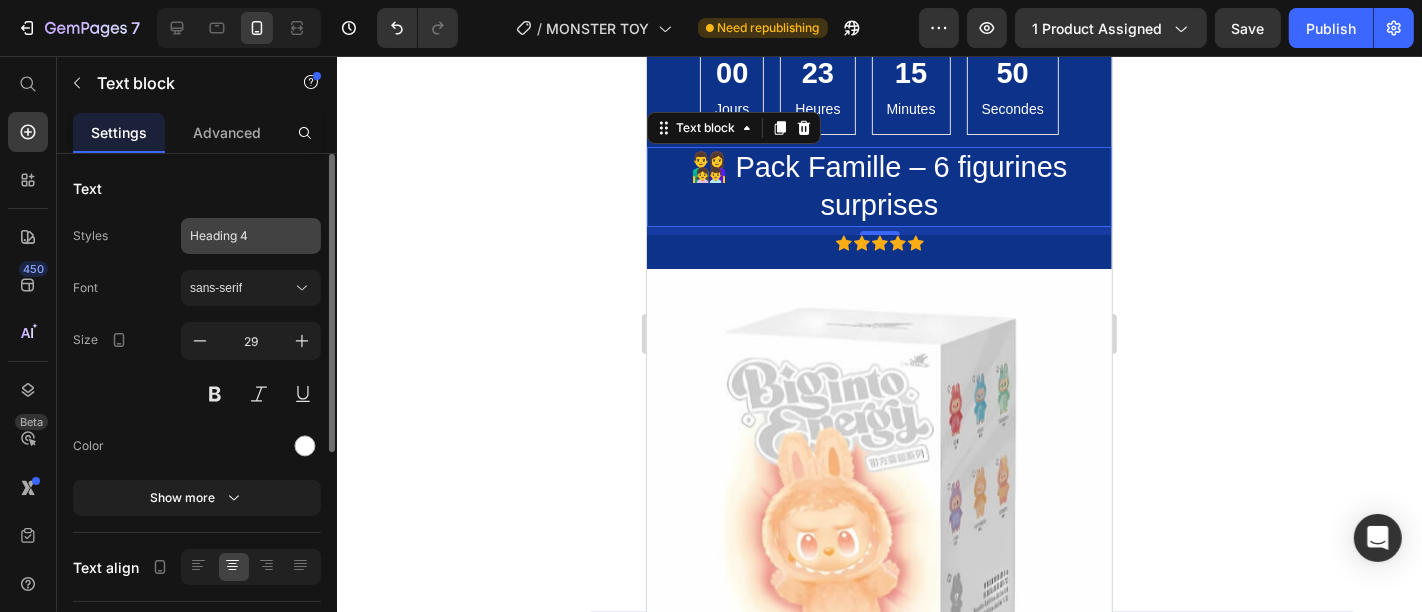 click on "Heading 4" 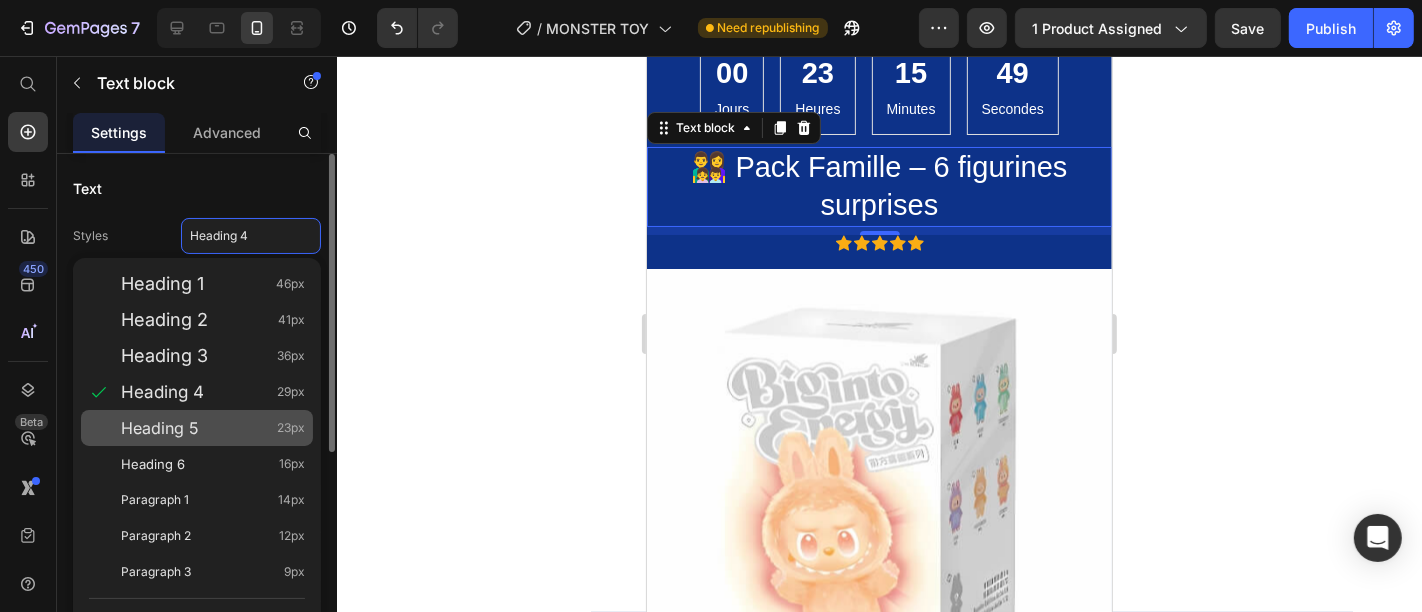 click on "Heading 5" at bounding box center (160, 428) 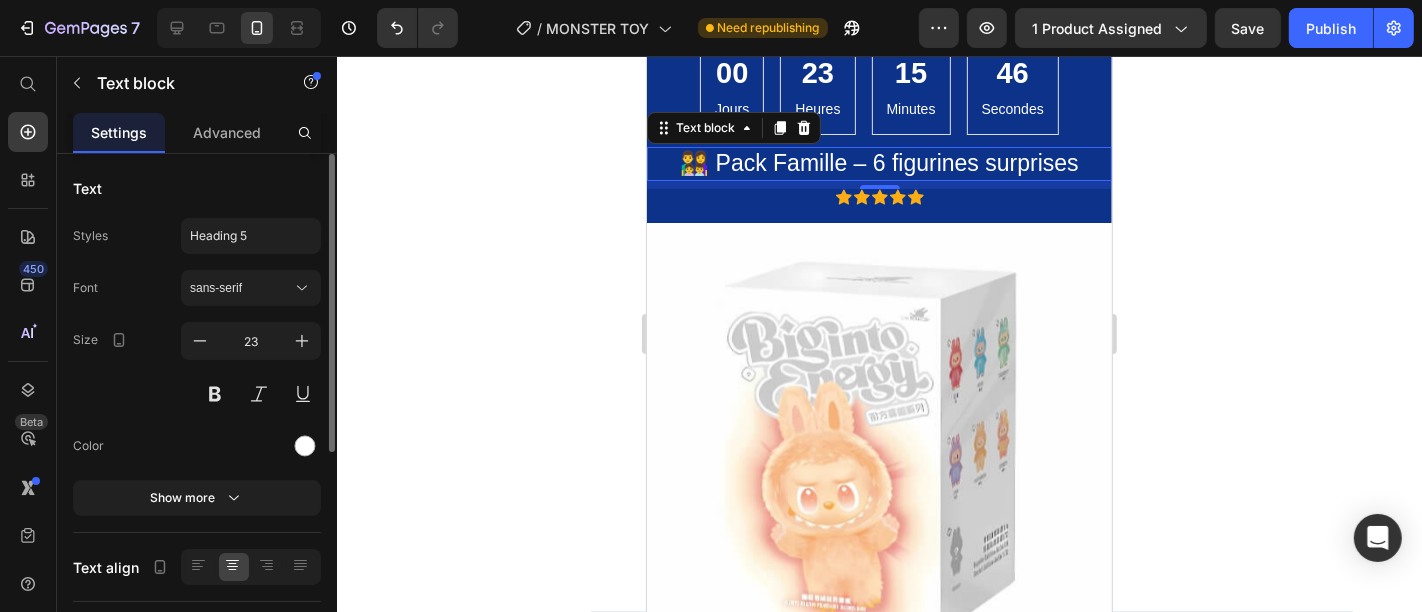 click 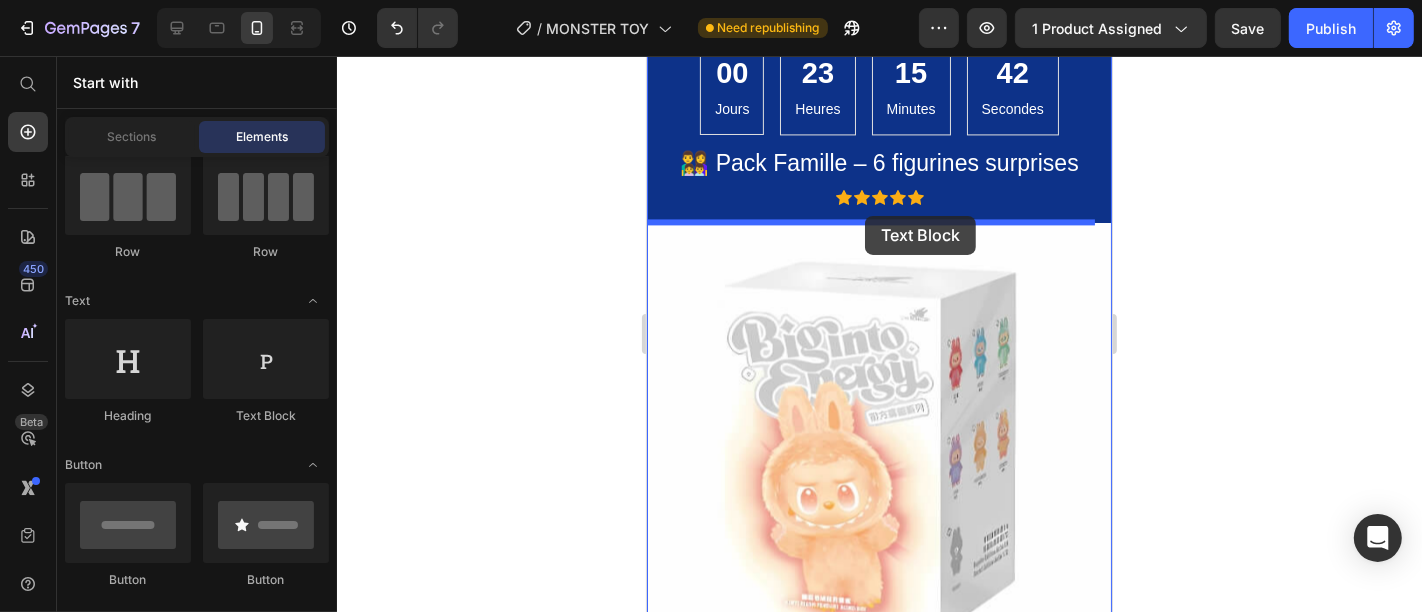drag, startPoint x: 923, startPoint y: 395, endPoint x: 864, endPoint y: 211, distance: 193.22784 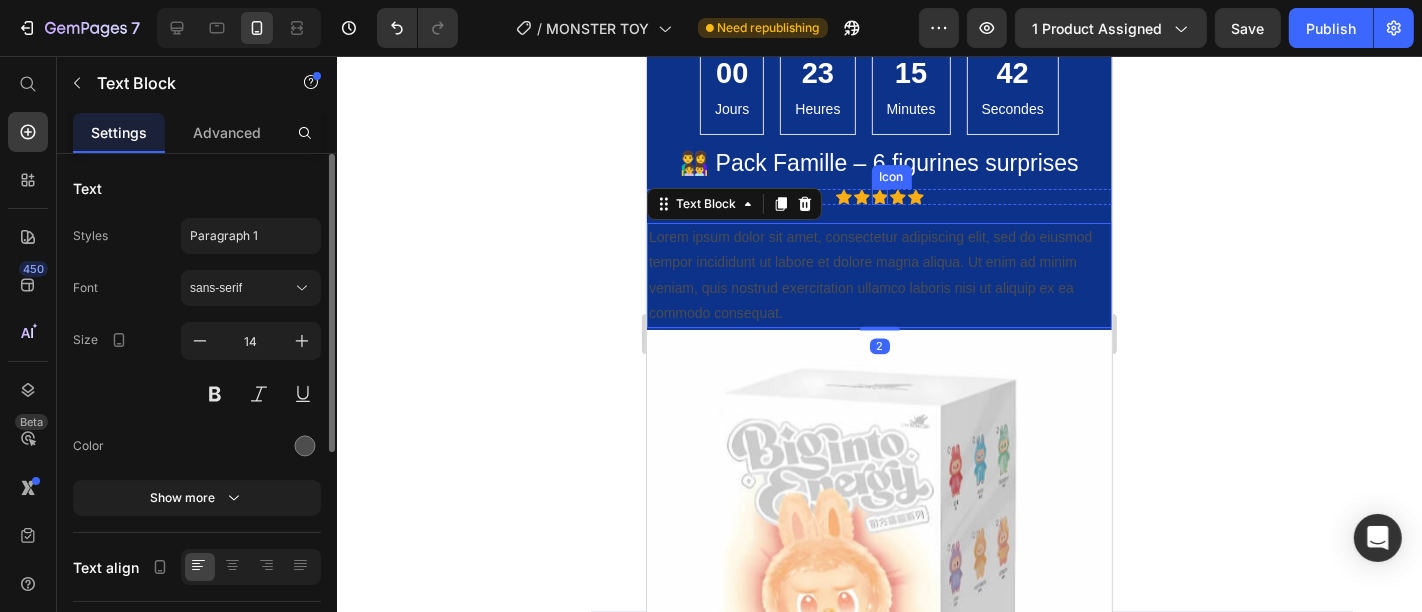 click 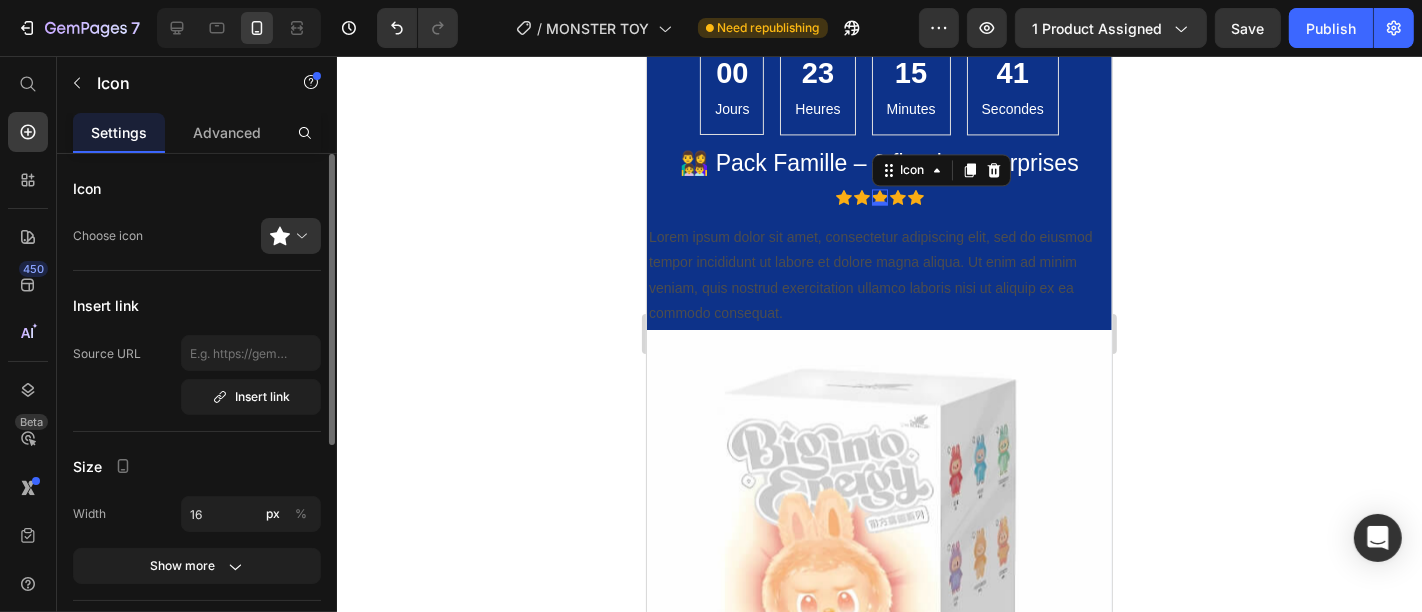click 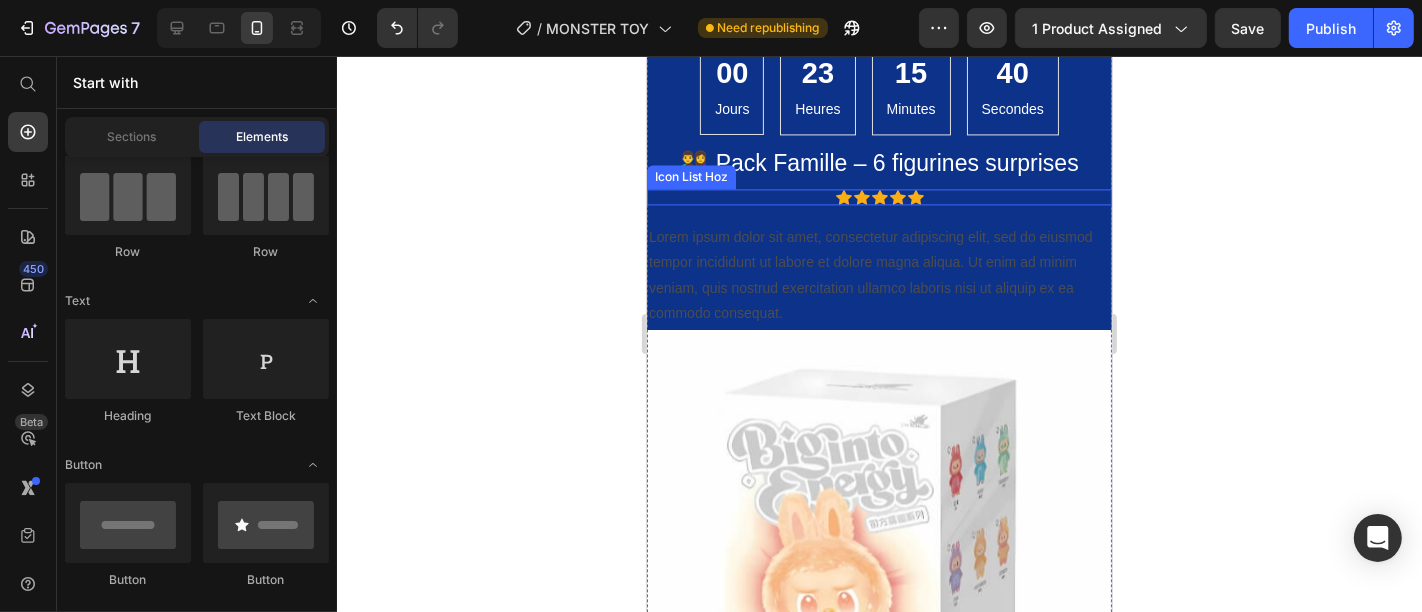 click on "Icon                Icon                Icon                Icon                Icon" at bounding box center [878, 196] 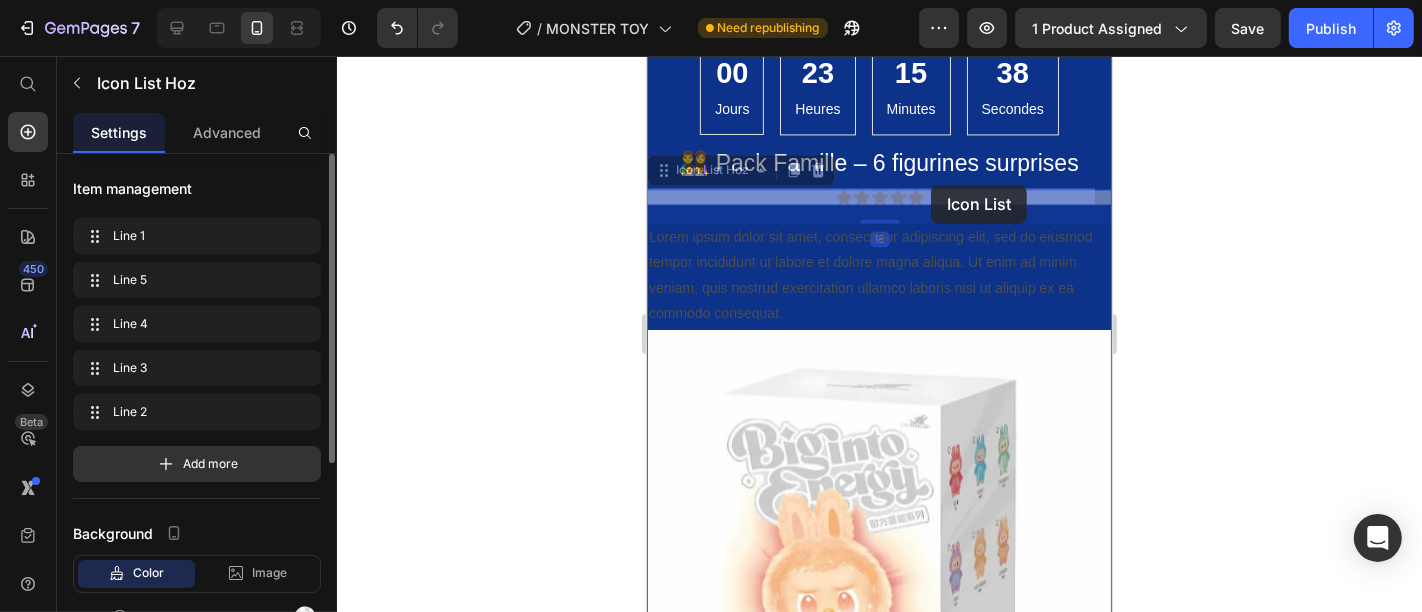 drag, startPoint x: 978, startPoint y: 191, endPoint x: 930, endPoint y: 184, distance: 48.507732 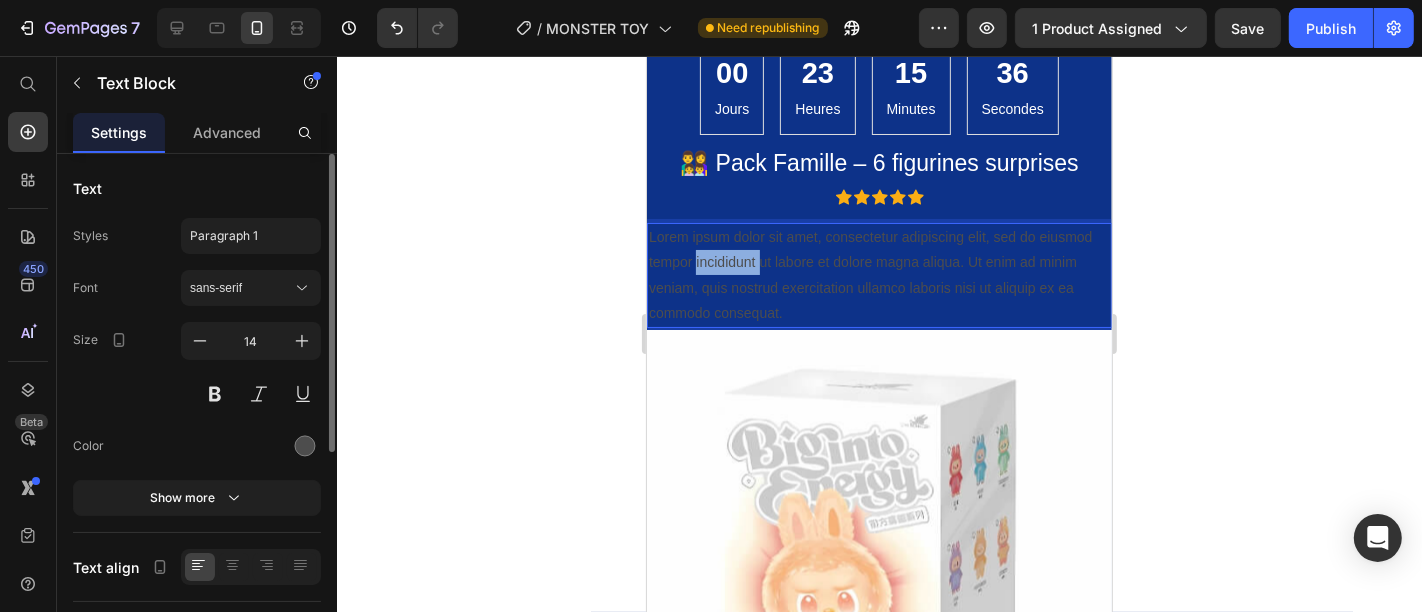 click on "Lorem ipsum dolor sit amet, consectetur adipiscing elit, sed do eiusmod tempor incididunt ut labore et dolore magna aliqua. Ut enim ad minim veniam, quis nostrud exercitation ullamco laboris nisi ut aliquip ex ea commodo consequat." at bounding box center (878, 274) 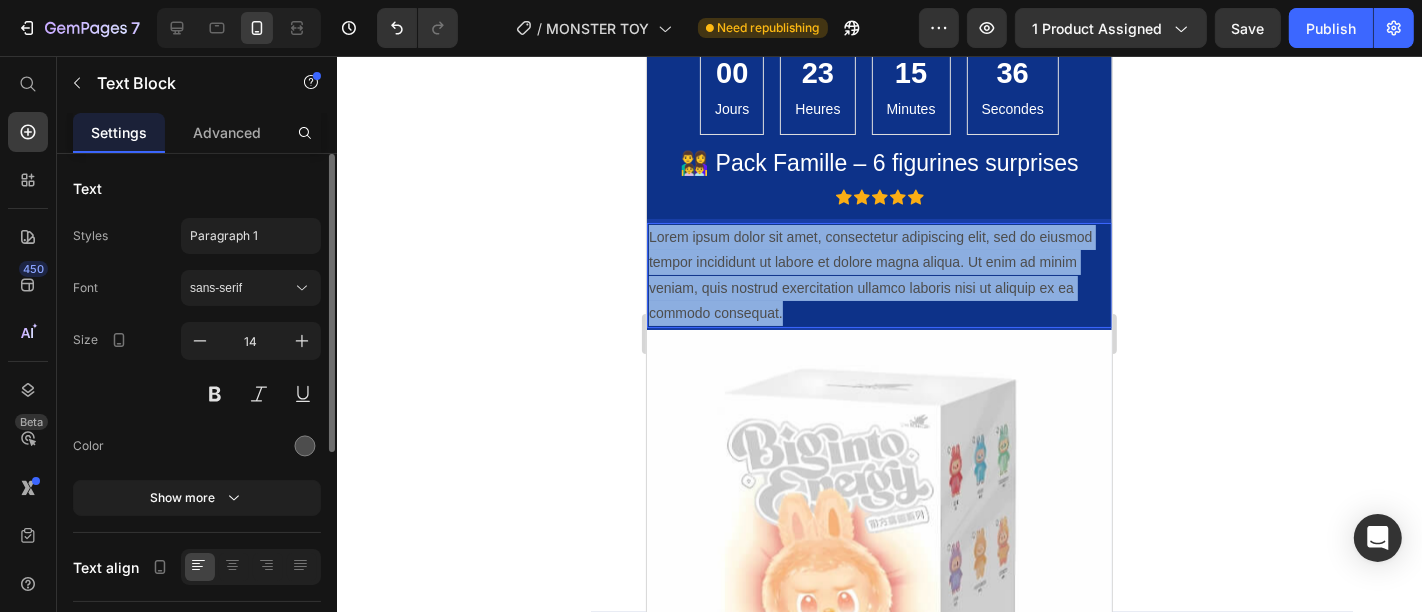 click on "Lorem ipsum dolor sit amet, consectetur adipiscing elit, sed do eiusmod tempor incididunt ut labore et dolore magna aliqua. Ut enim ad minim veniam, quis nostrud exercitation ullamco laboris nisi ut aliquip ex ea commodo consequat." at bounding box center [878, 274] 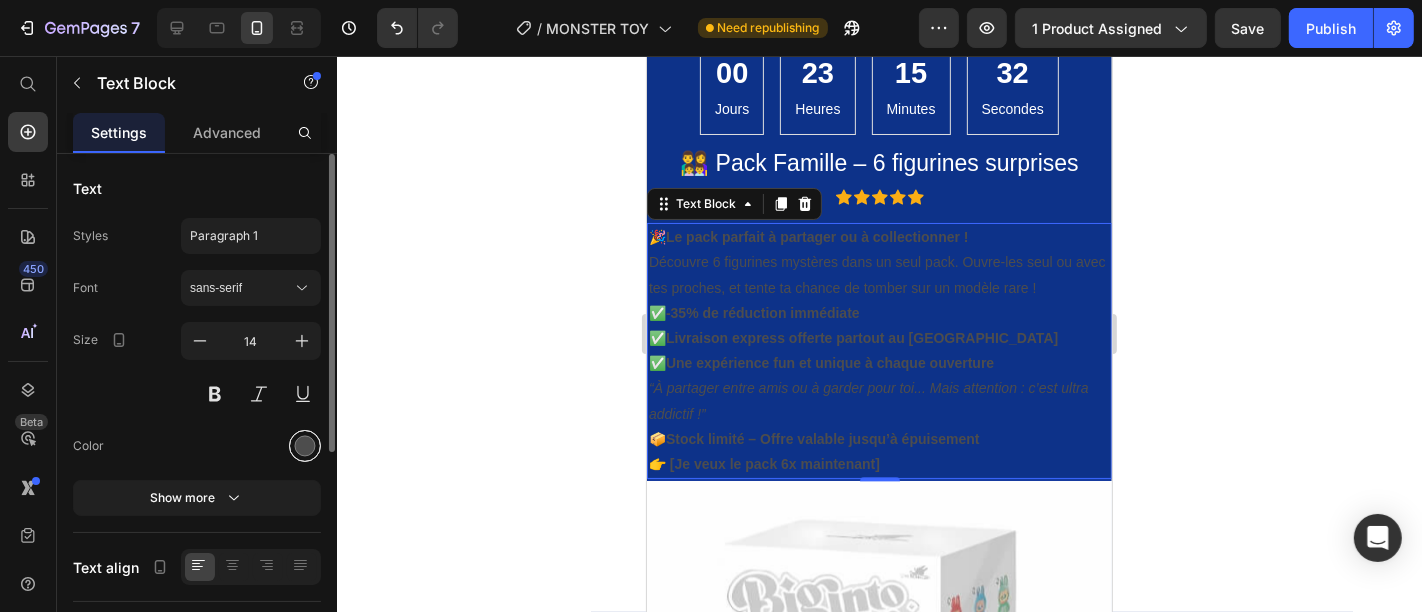 click at bounding box center (305, 446) 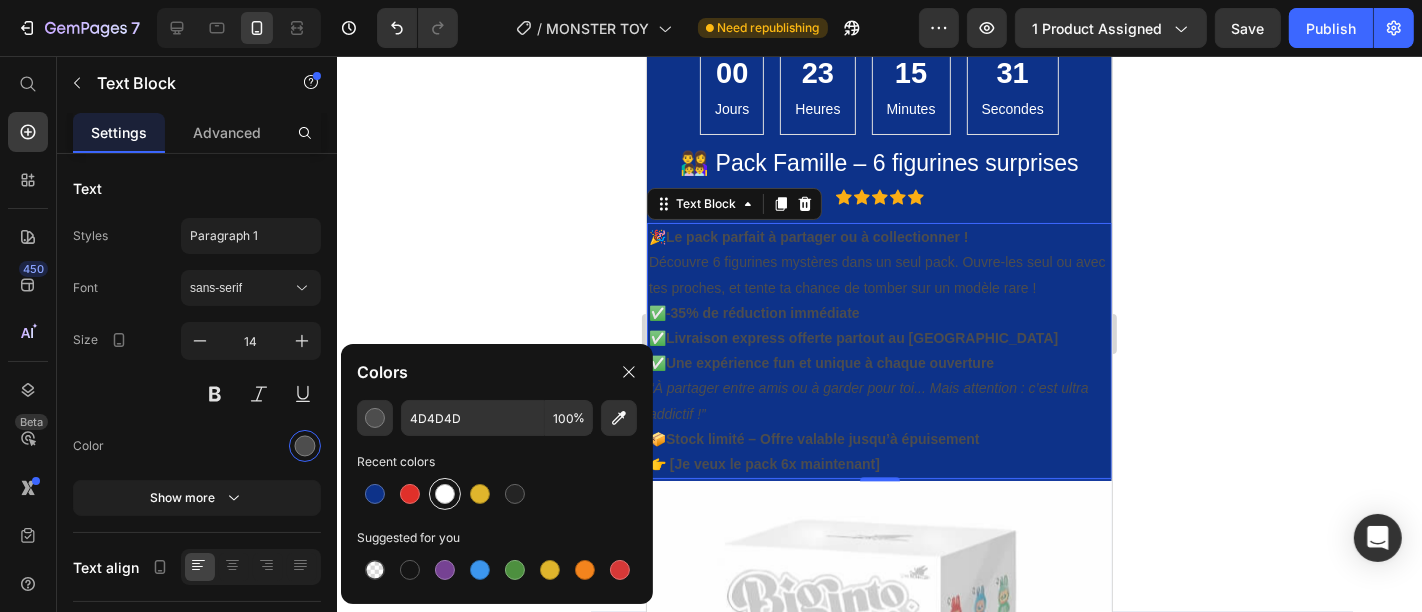 click at bounding box center [445, 494] 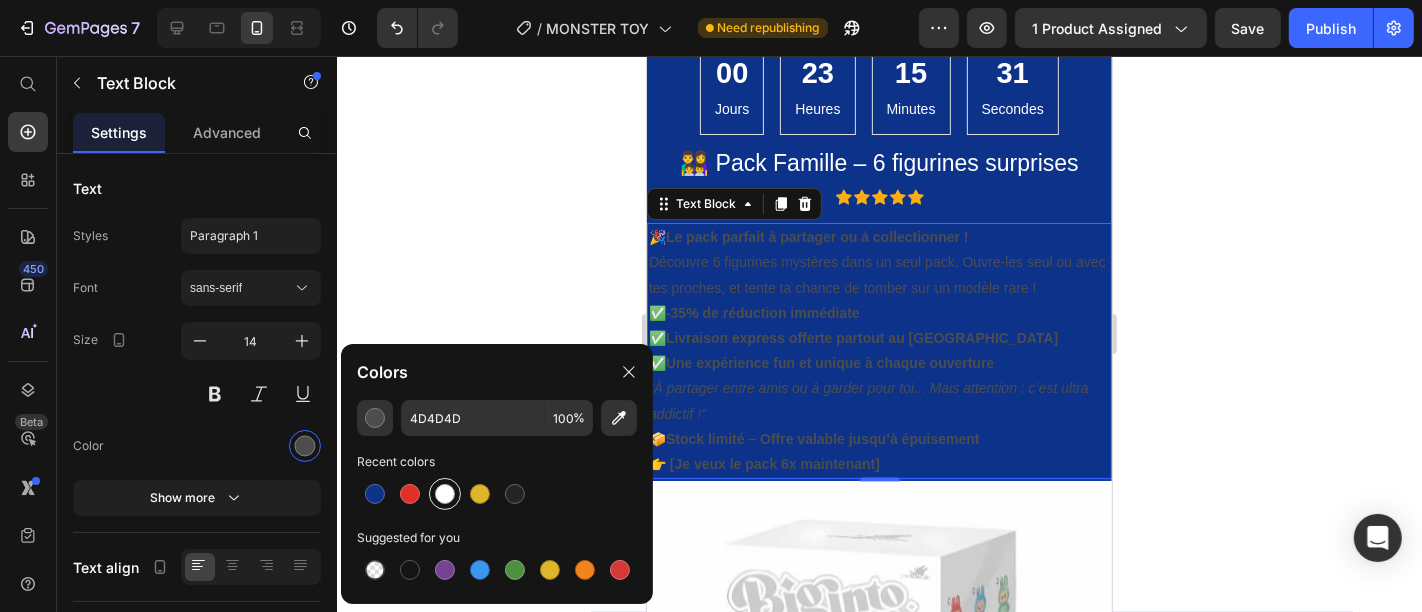 type on "FFFFFF" 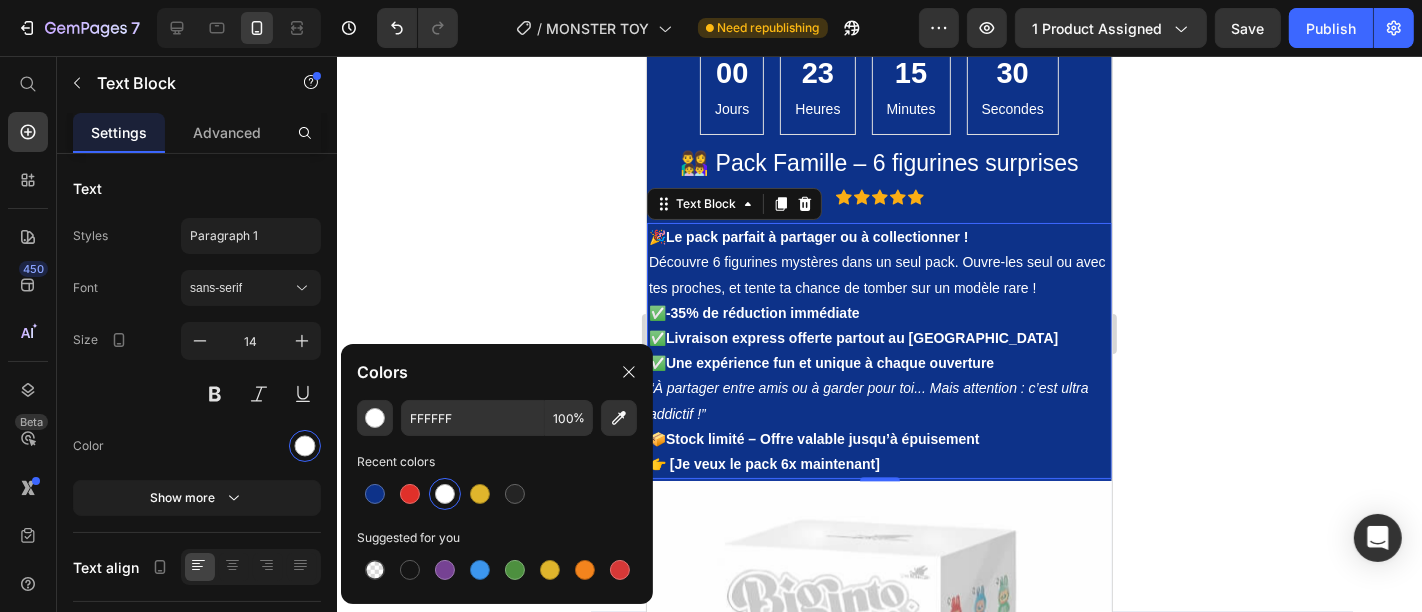 click 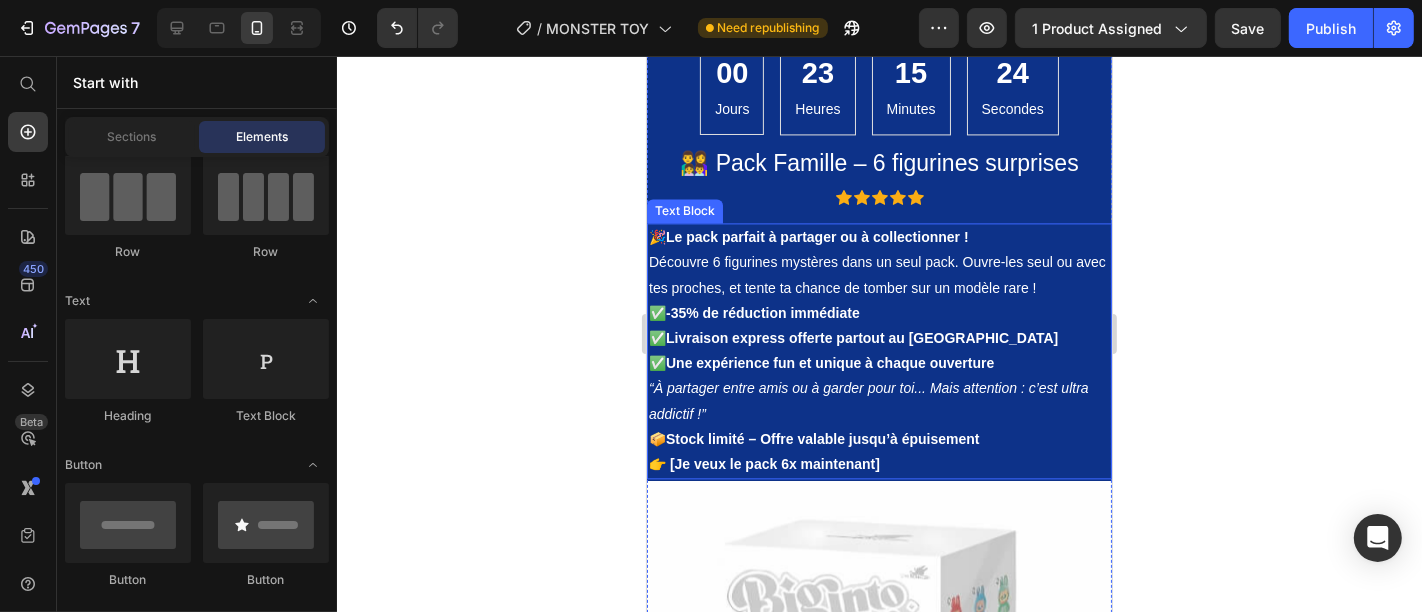click 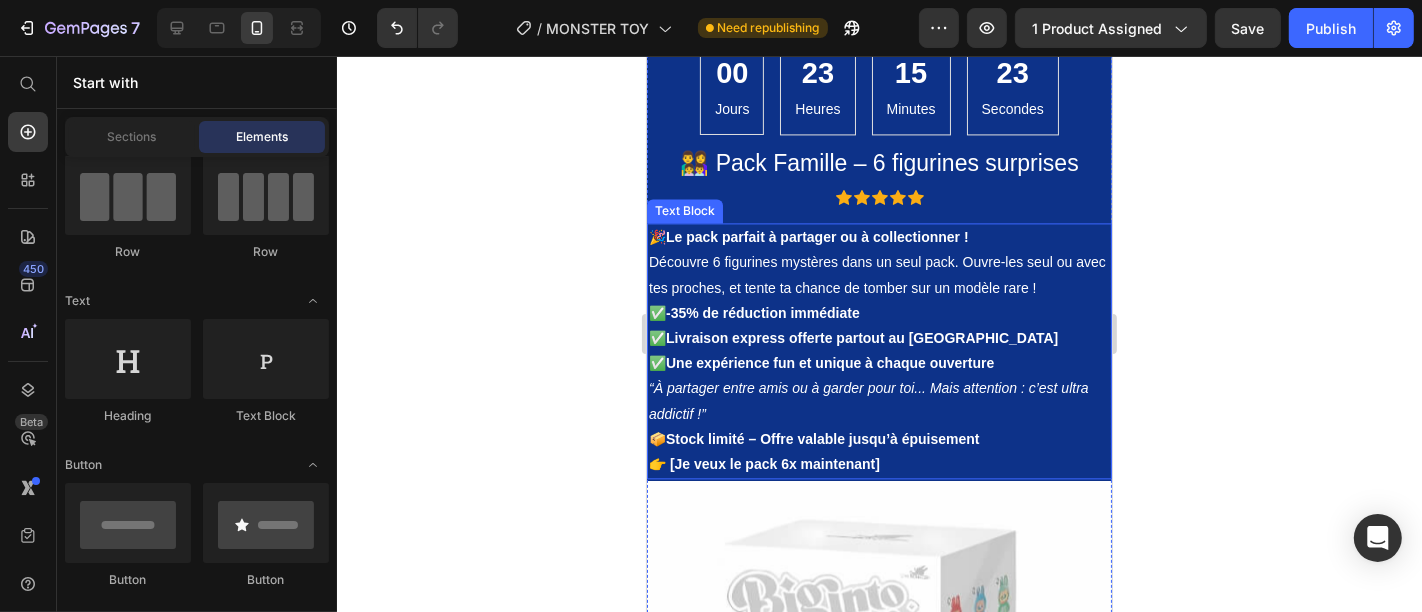 click 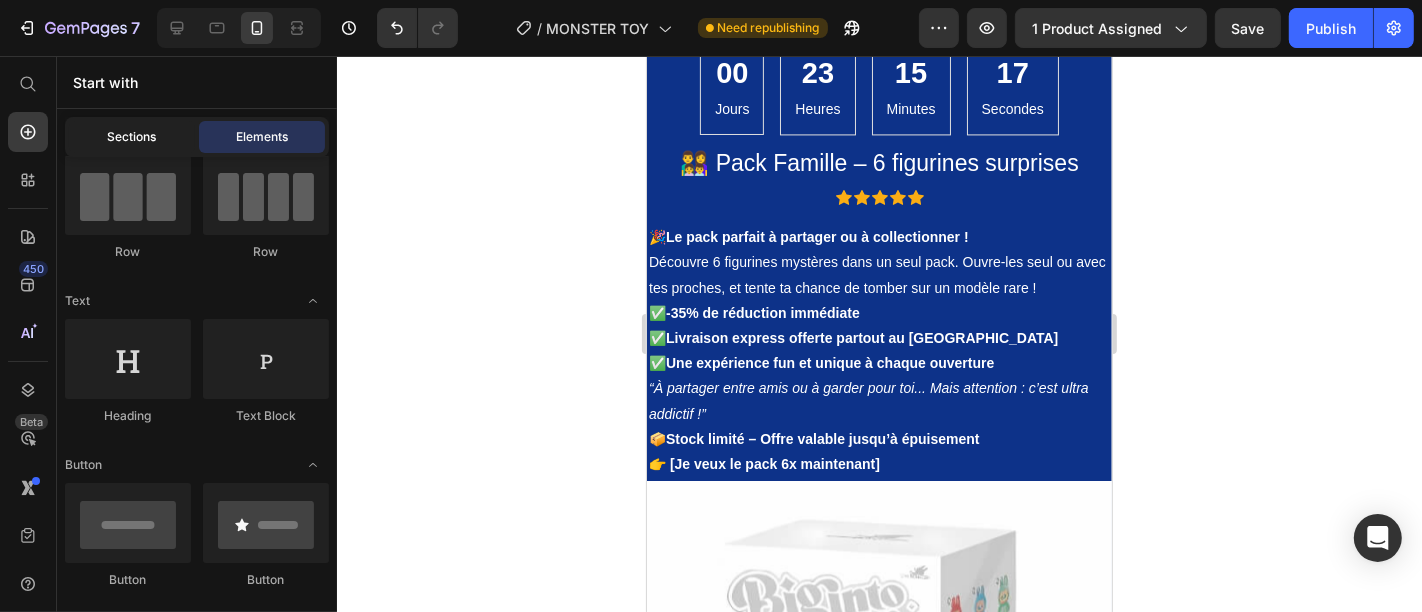 click on "Sections" at bounding box center (132, 137) 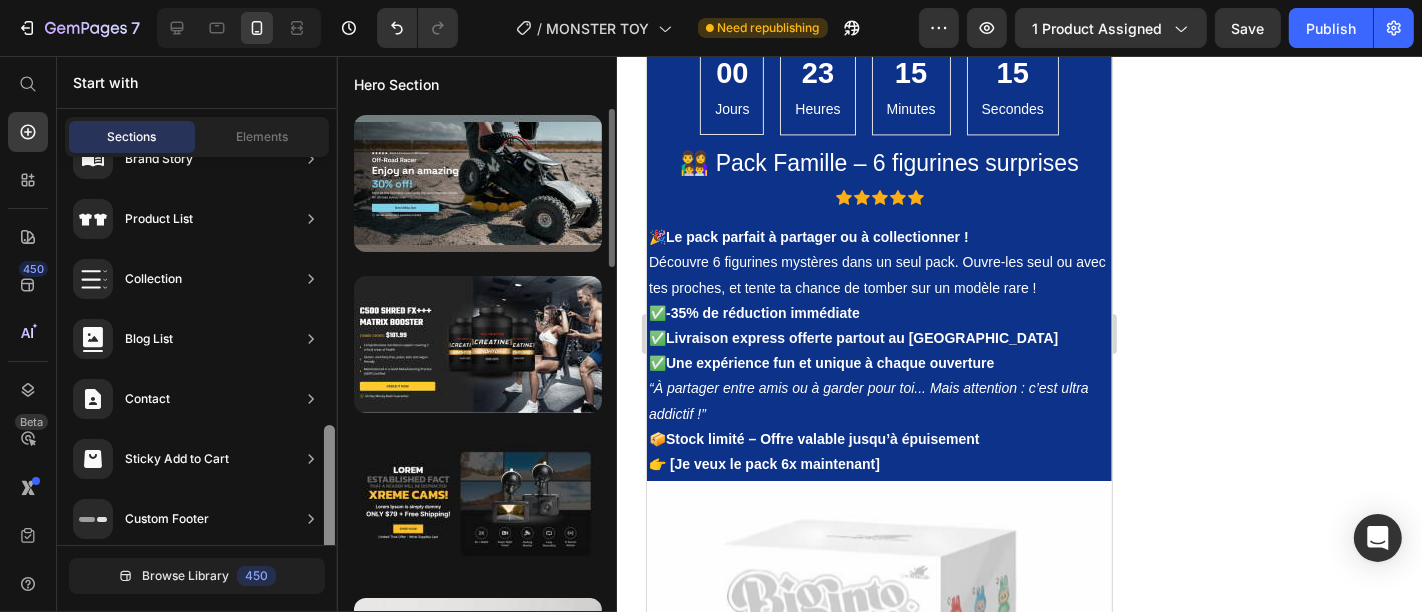 scroll, scrollTop: 771, scrollLeft: 0, axis: vertical 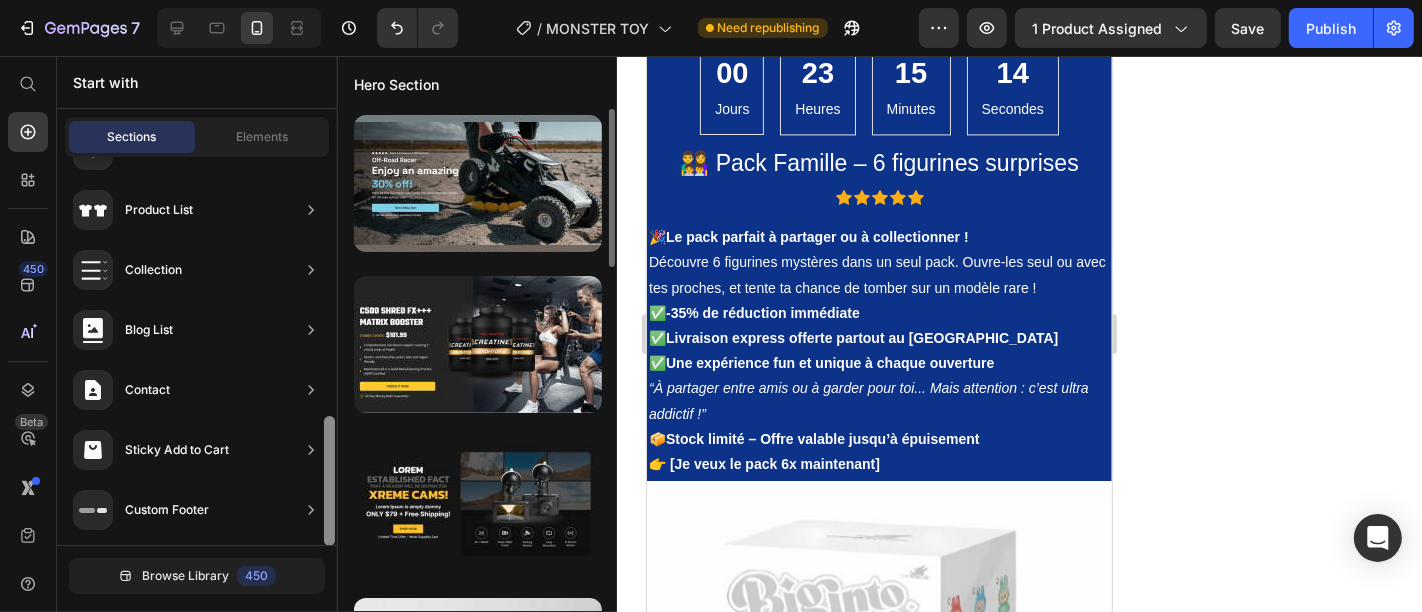 drag, startPoint x: 324, startPoint y: 203, endPoint x: 339, endPoint y: 467, distance: 264.42578 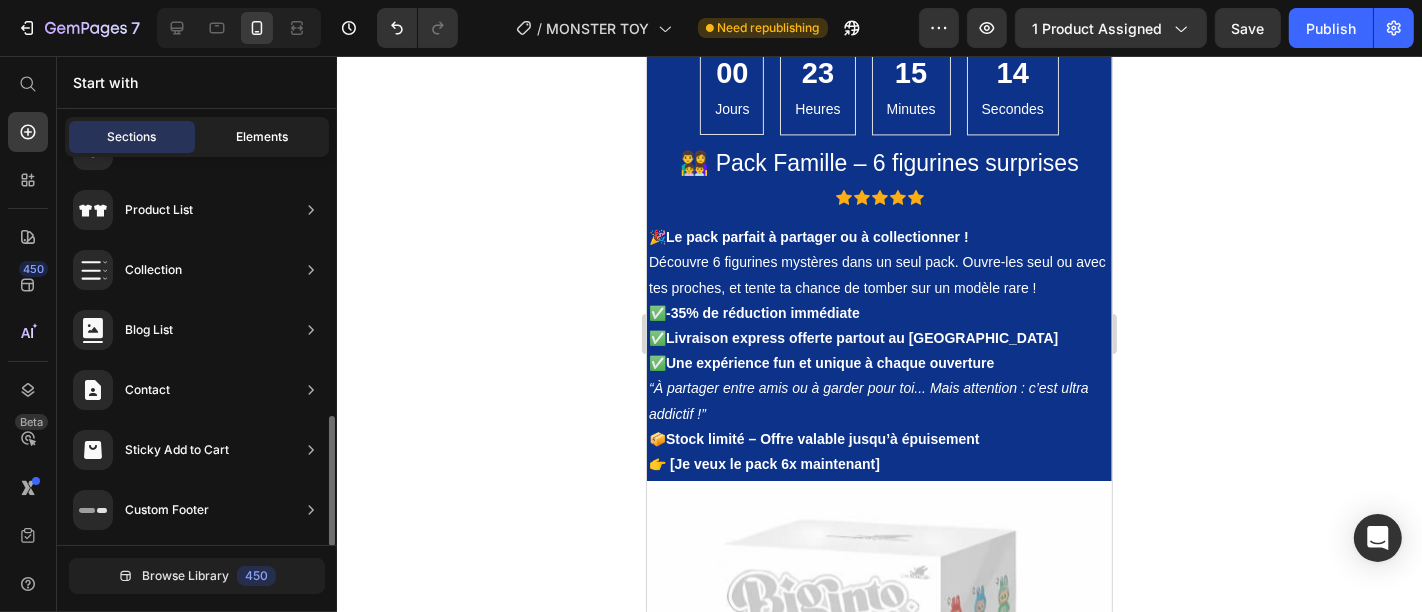 click on "Elements" at bounding box center (262, 137) 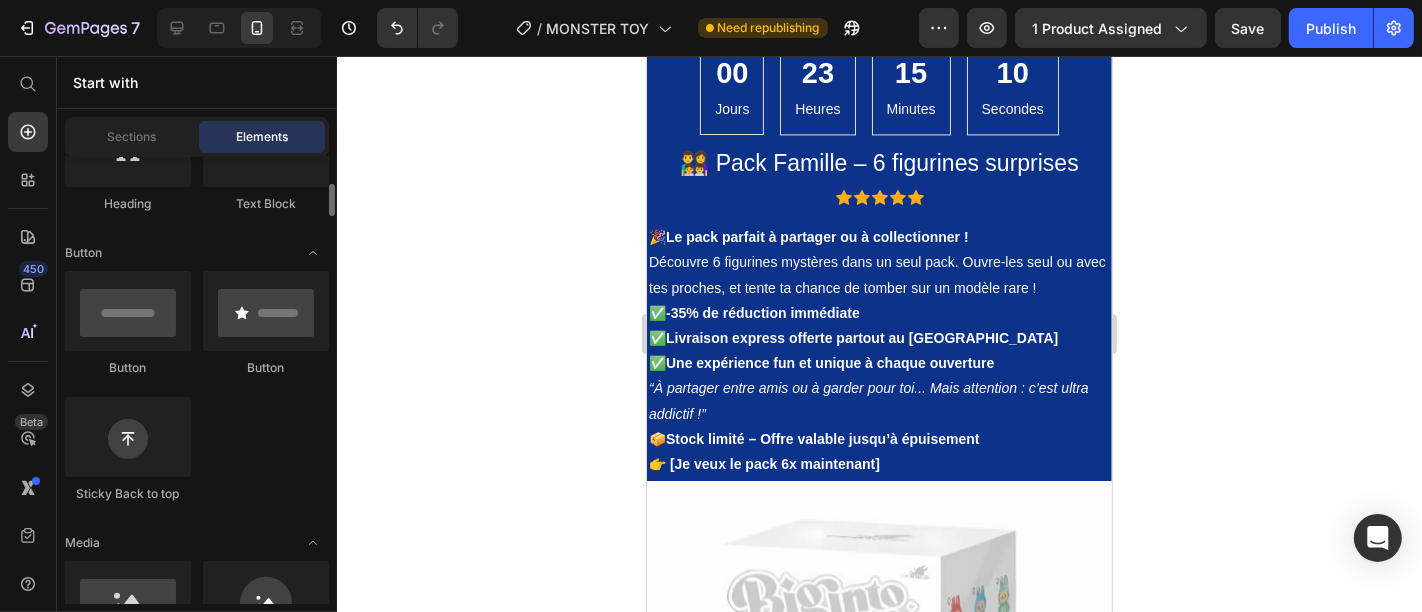 scroll, scrollTop: 414, scrollLeft: 0, axis: vertical 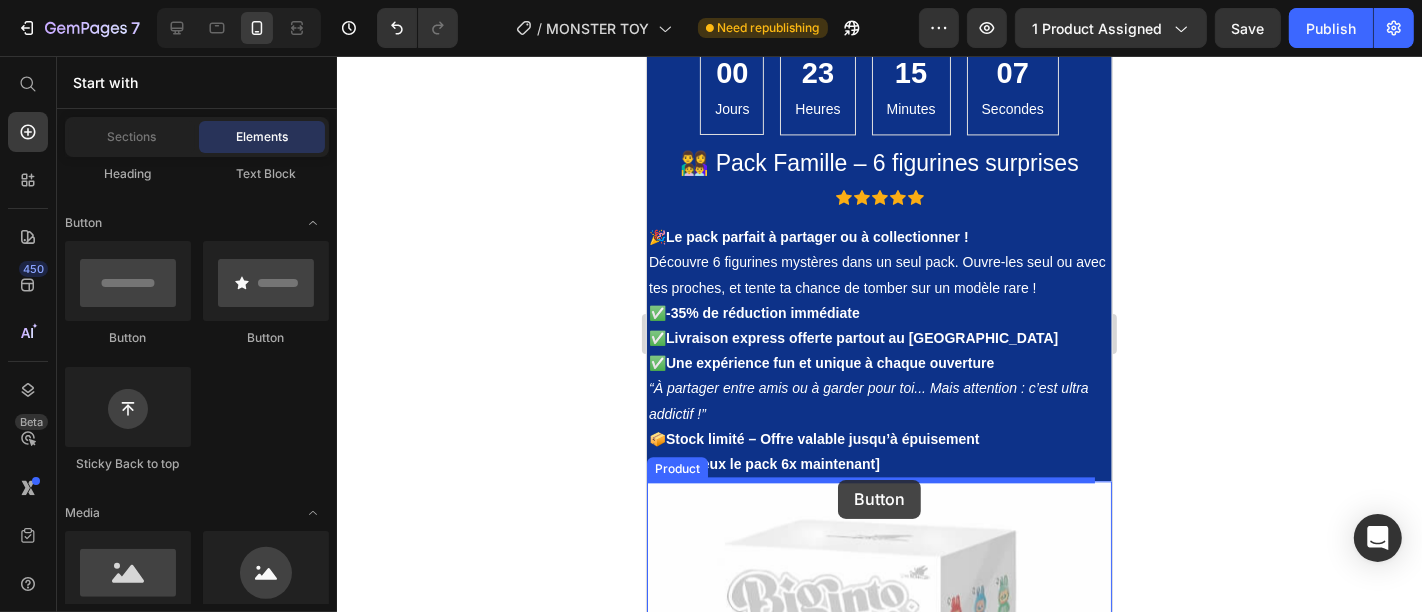 drag, startPoint x: 761, startPoint y: 333, endPoint x: 837, endPoint y: 479, distance: 164.59648 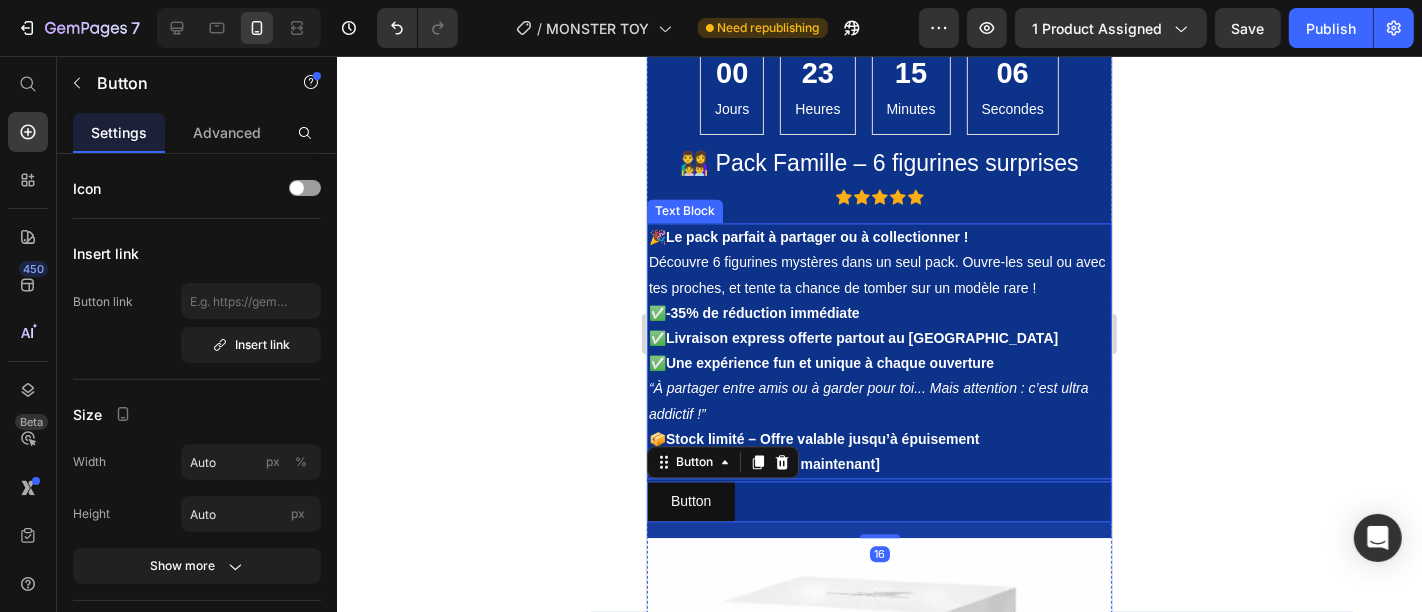 click 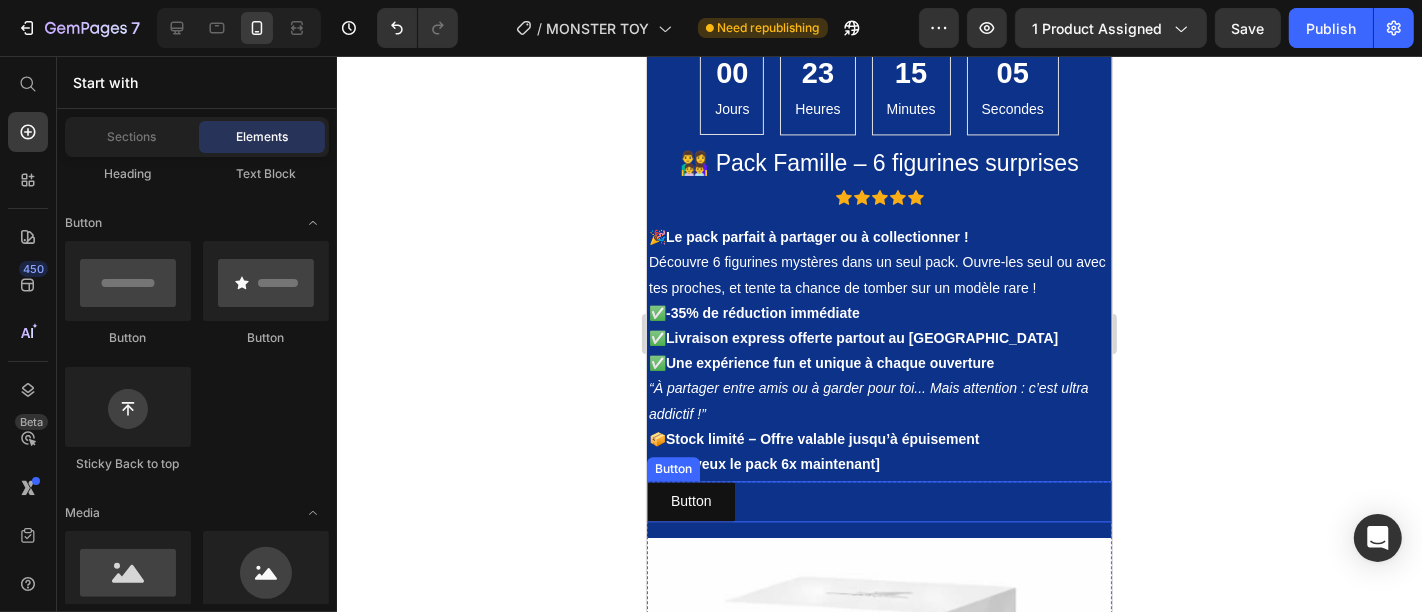 click on "Button Button" at bounding box center (878, 500) 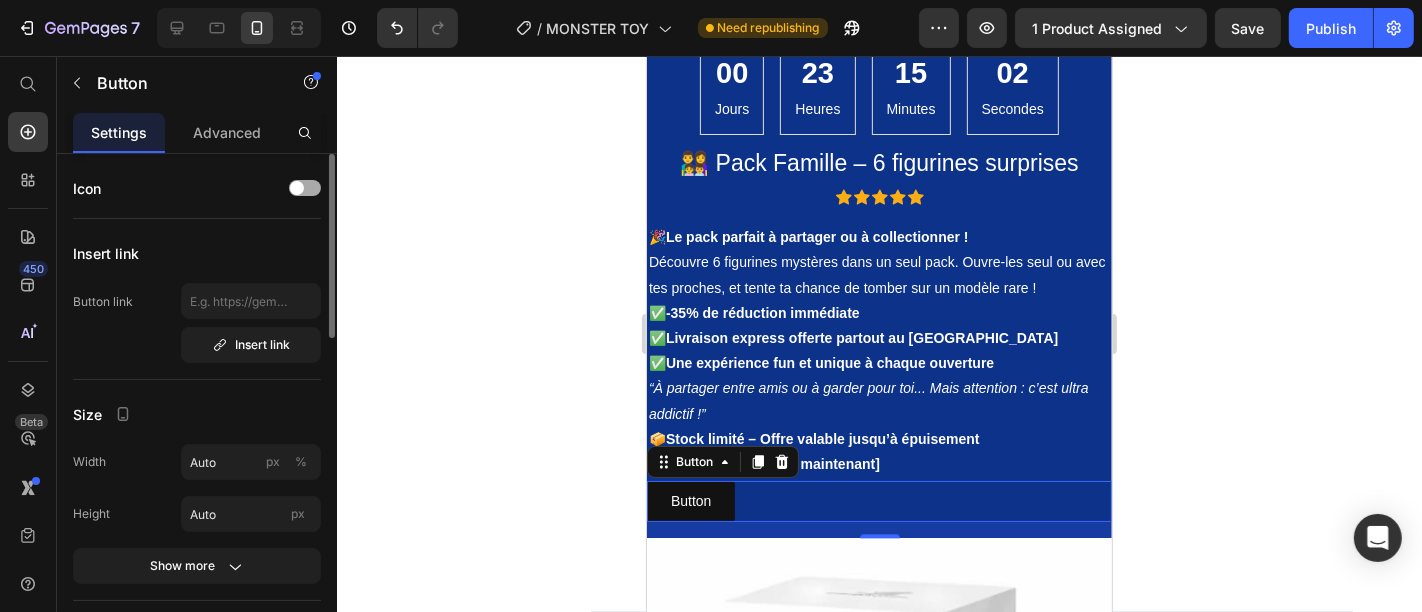 click at bounding box center (297, 188) 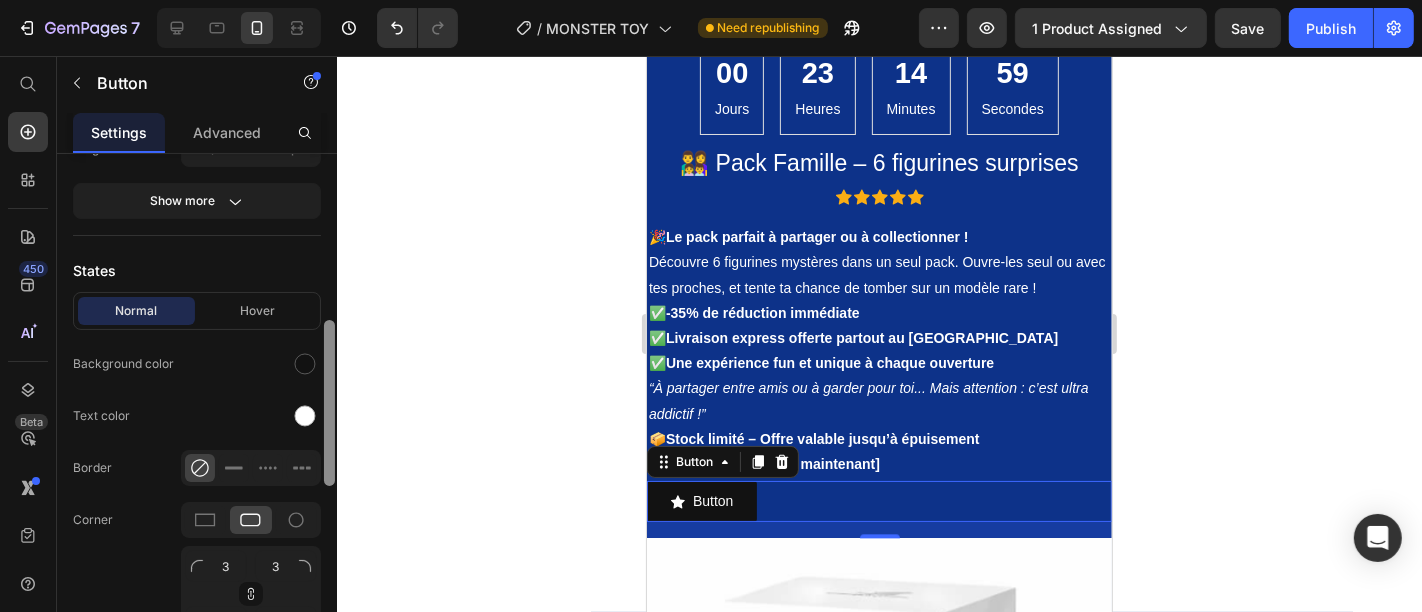 scroll, scrollTop: 520, scrollLeft: 0, axis: vertical 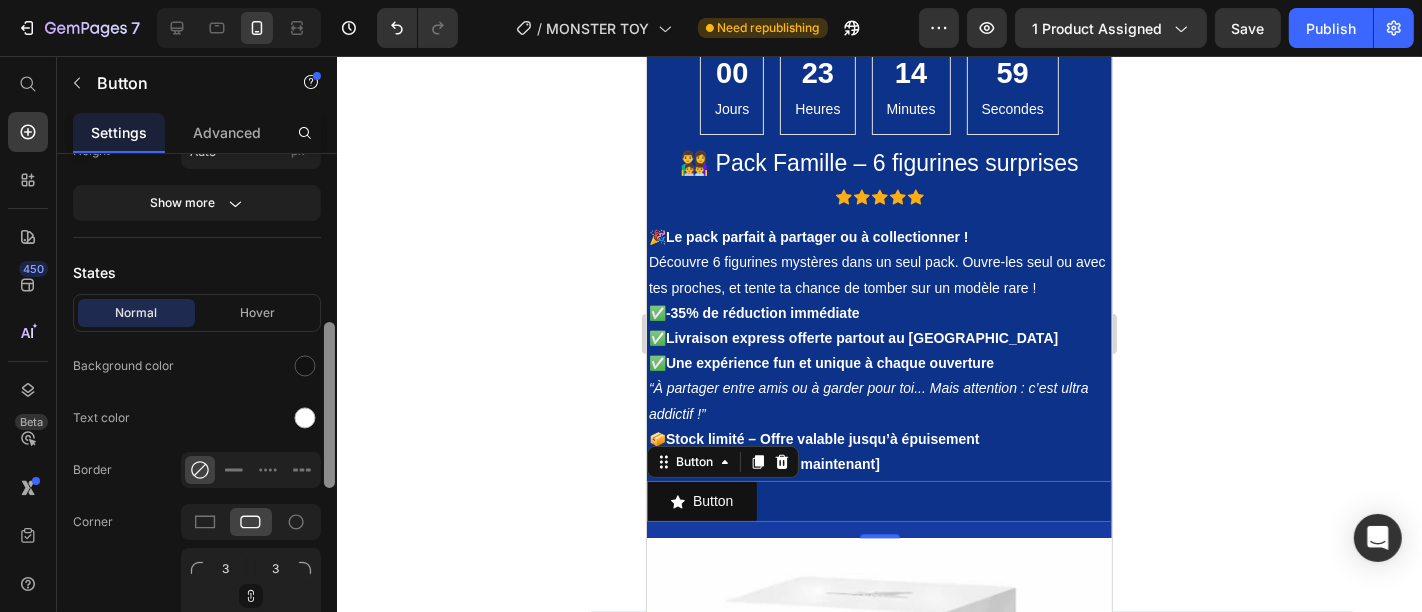 drag, startPoint x: 326, startPoint y: 217, endPoint x: 331, endPoint y: 384, distance: 167.07483 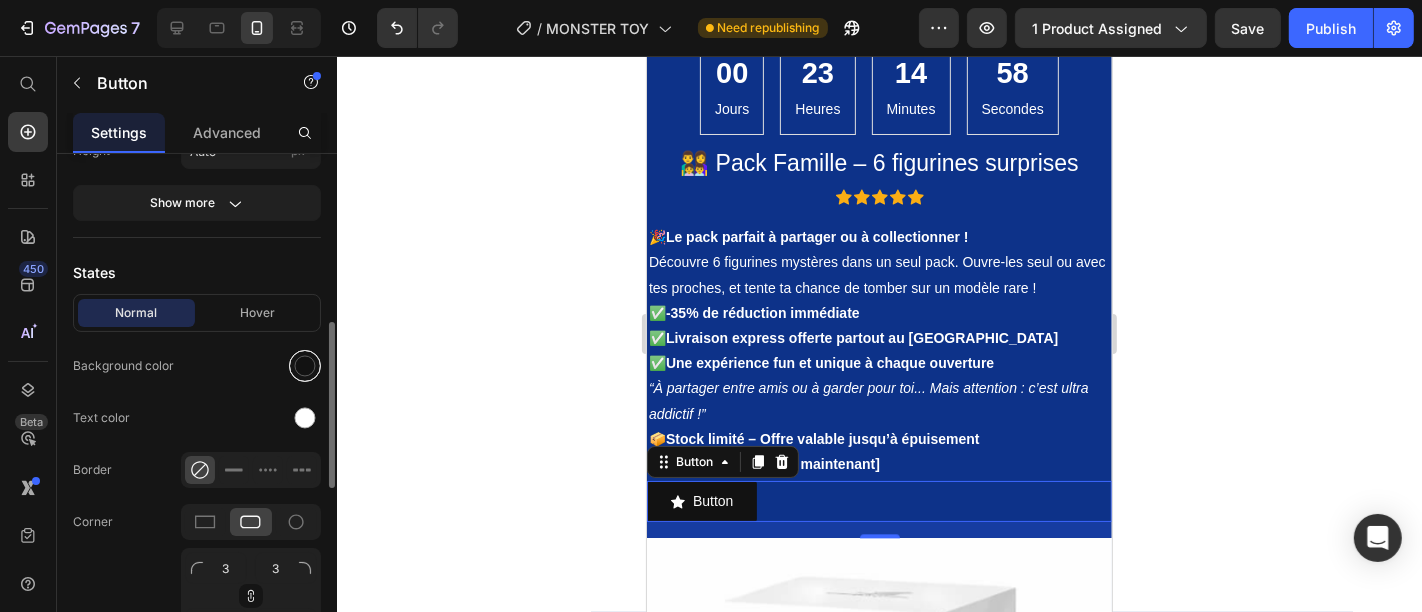 click at bounding box center (305, 366) 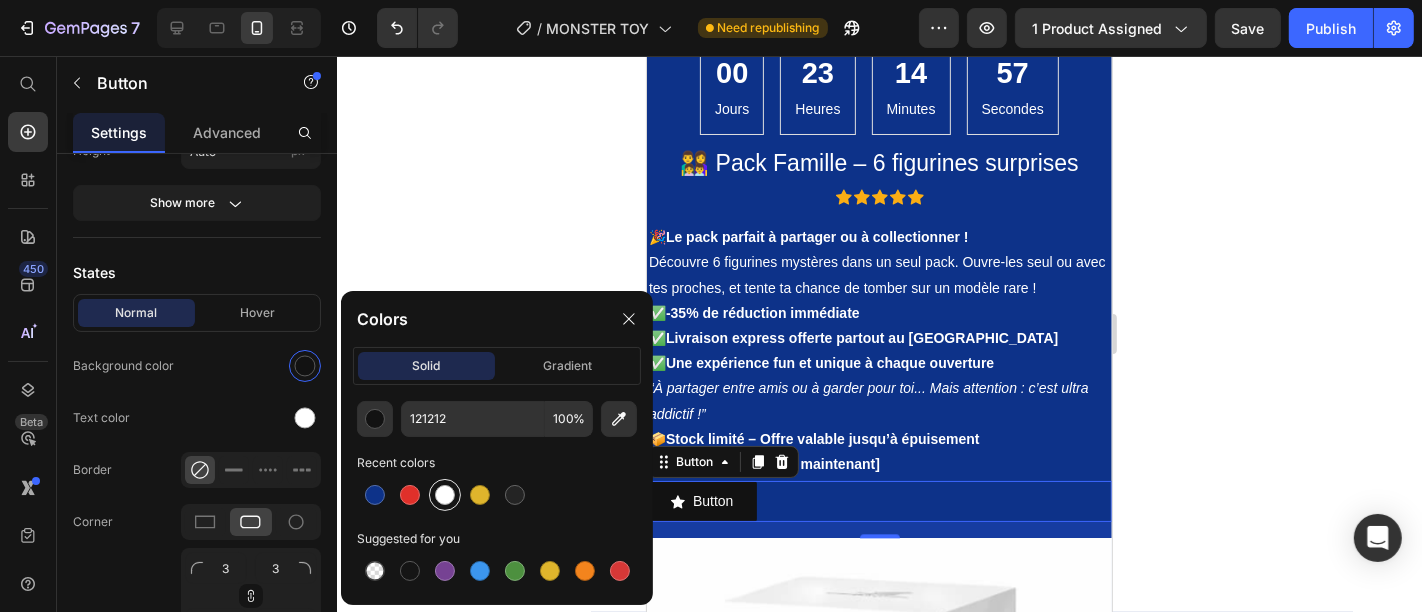 click at bounding box center [445, 495] 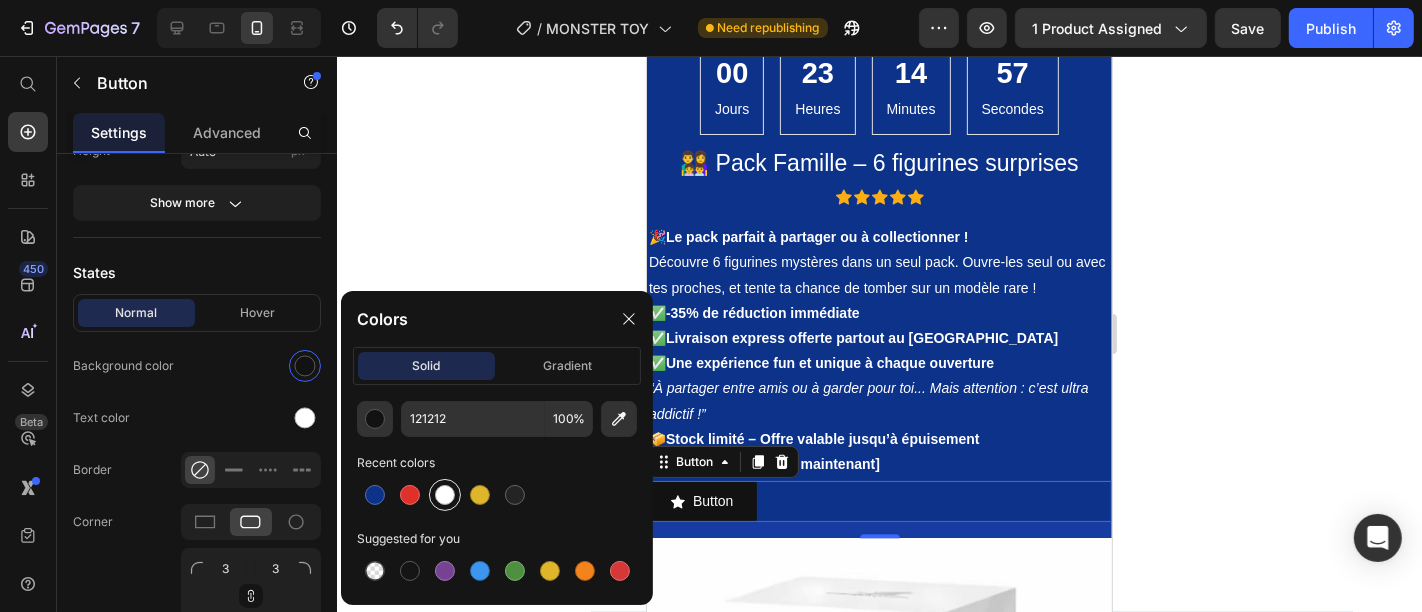 type on "FFFFFF" 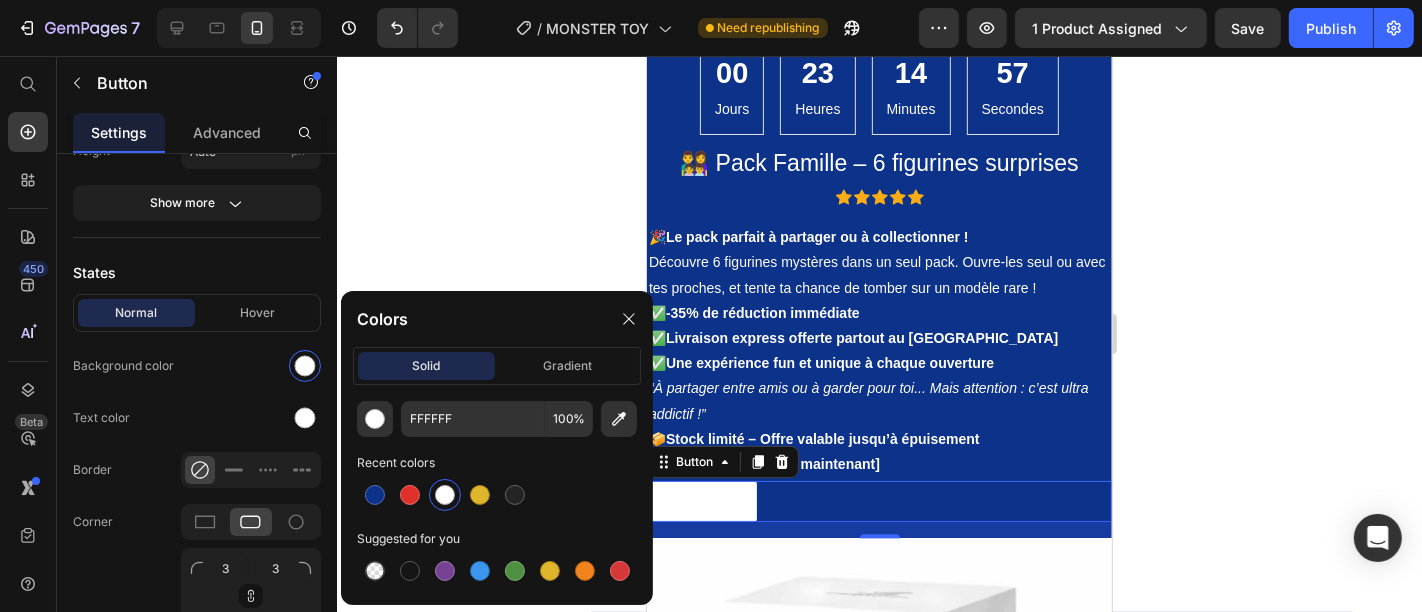 click at bounding box center (445, 495) 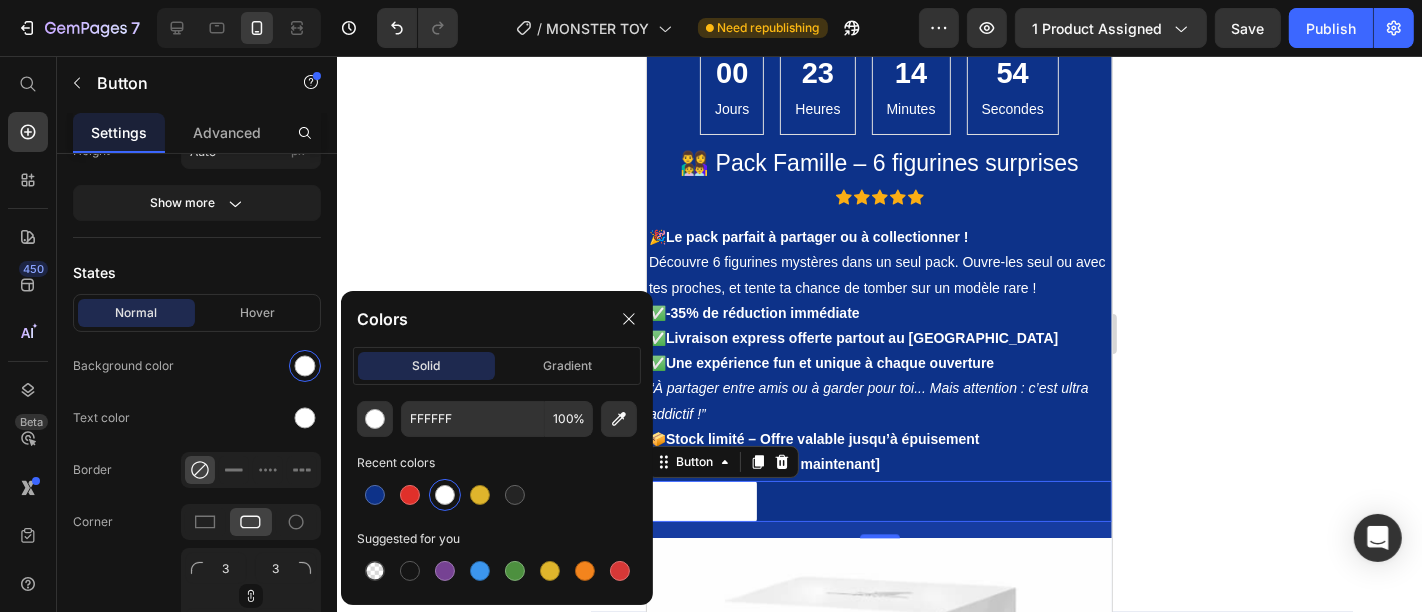 click 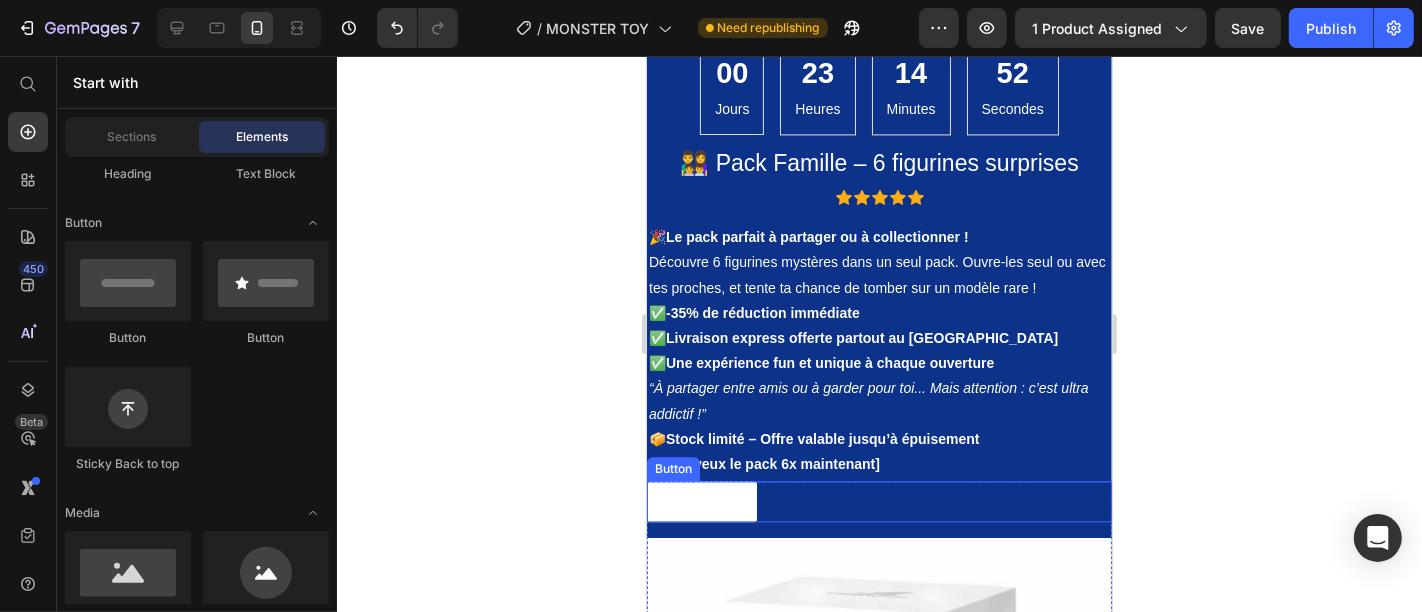 click on "Button Button" at bounding box center (878, 500) 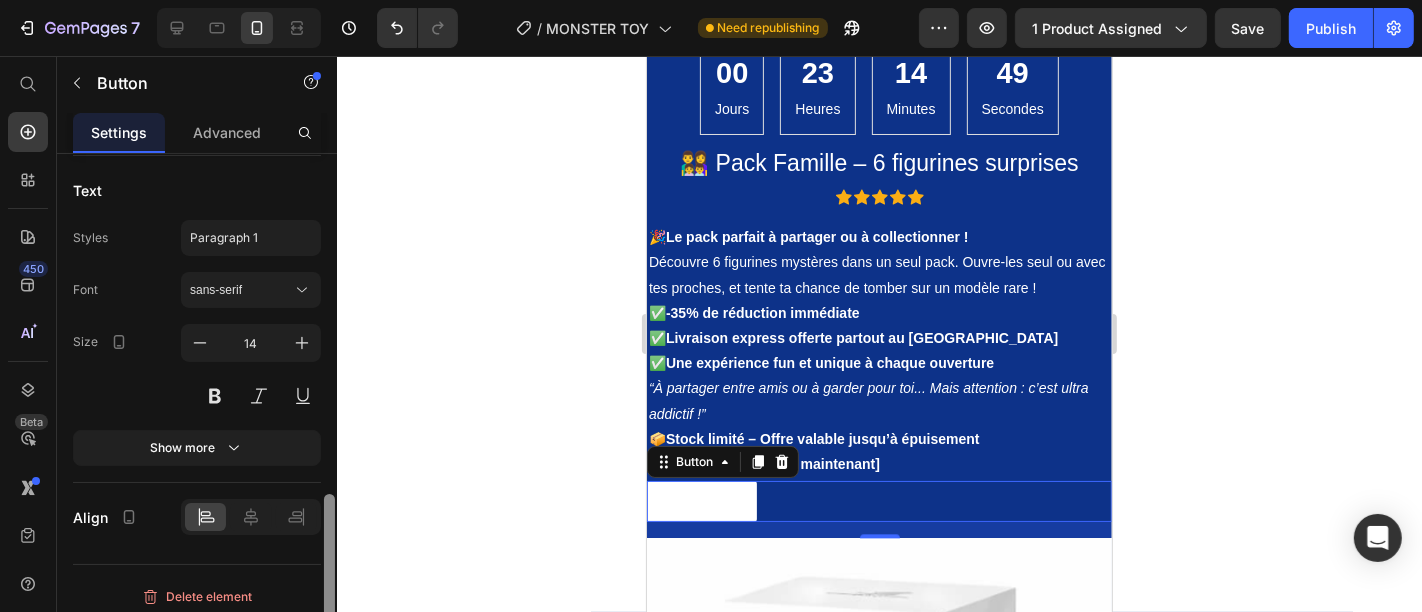 scroll, scrollTop: 1082, scrollLeft: 0, axis: vertical 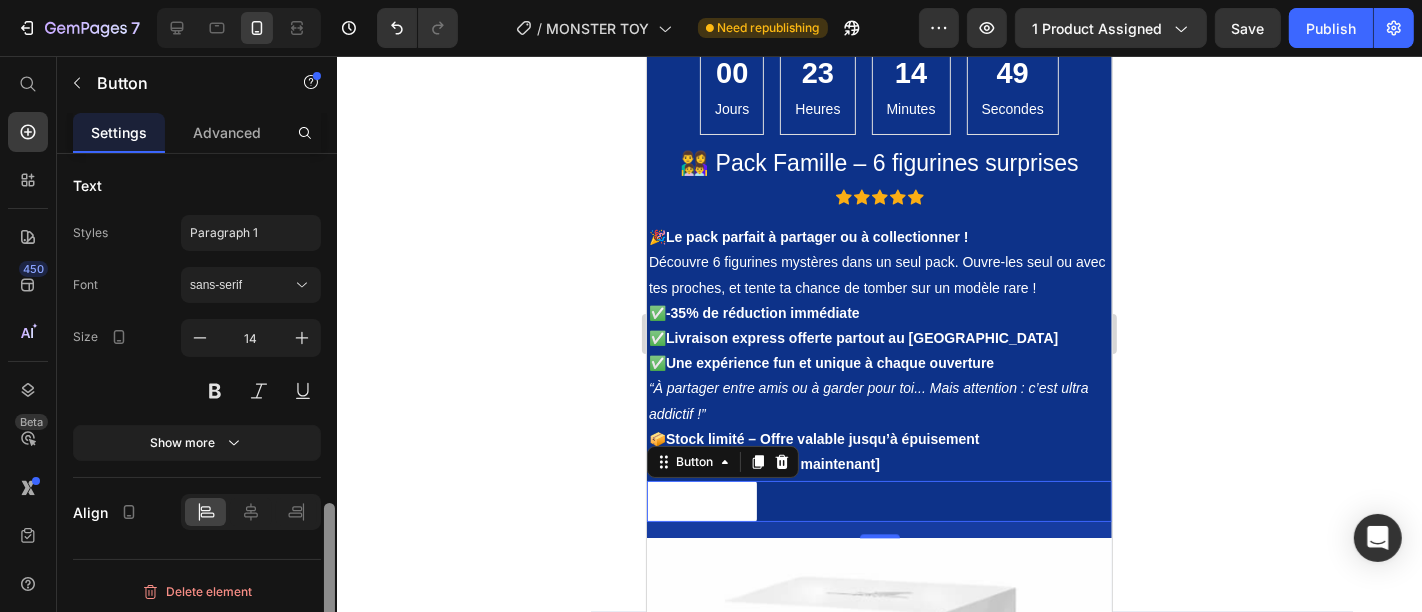drag, startPoint x: 328, startPoint y: 336, endPoint x: 330, endPoint y: 542, distance: 206.0097 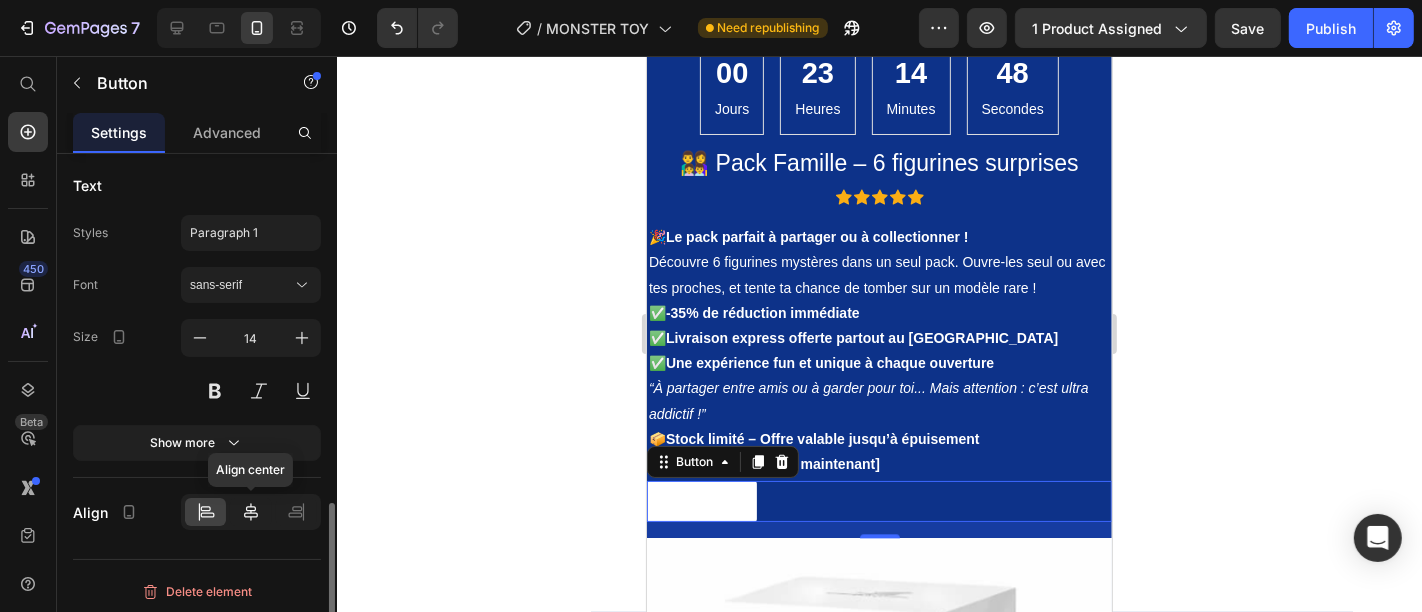 click 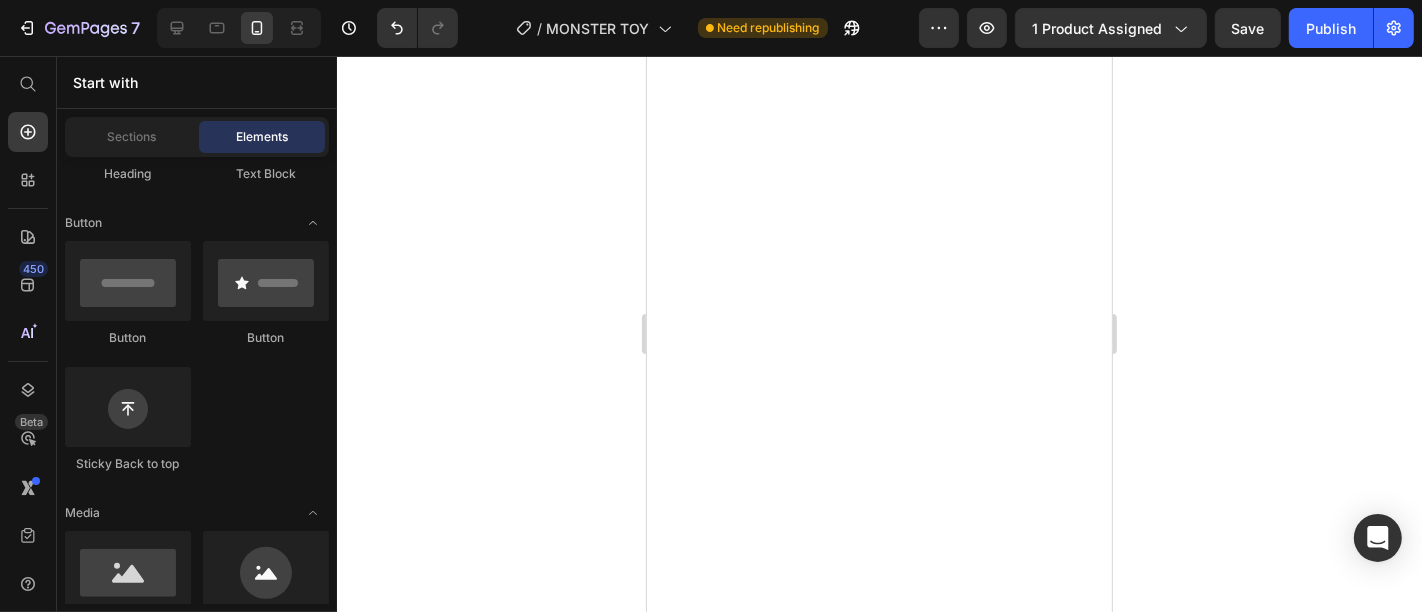 scroll, scrollTop: 4468, scrollLeft: 0, axis: vertical 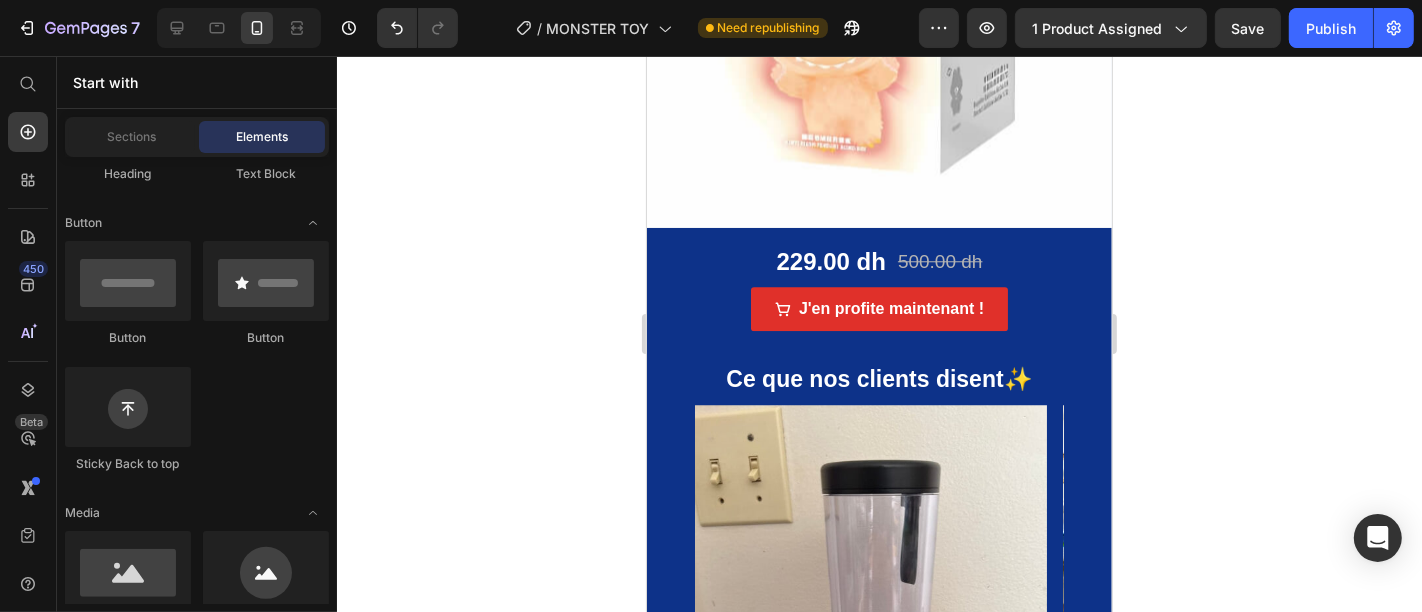 drag, startPoint x: 1102, startPoint y: 371, endPoint x: 1762, endPoint y: 472, distance: 667.6833 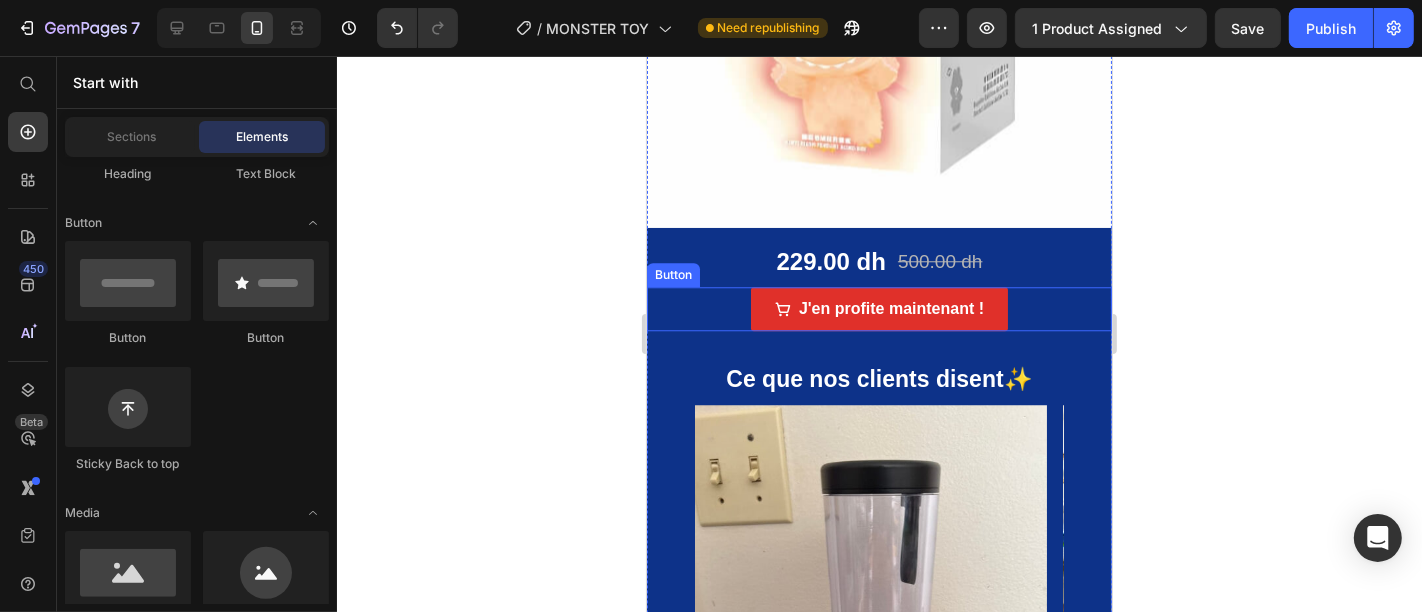 click on "J'en profite maintenant !   Button" at bounding box center (878, 308) 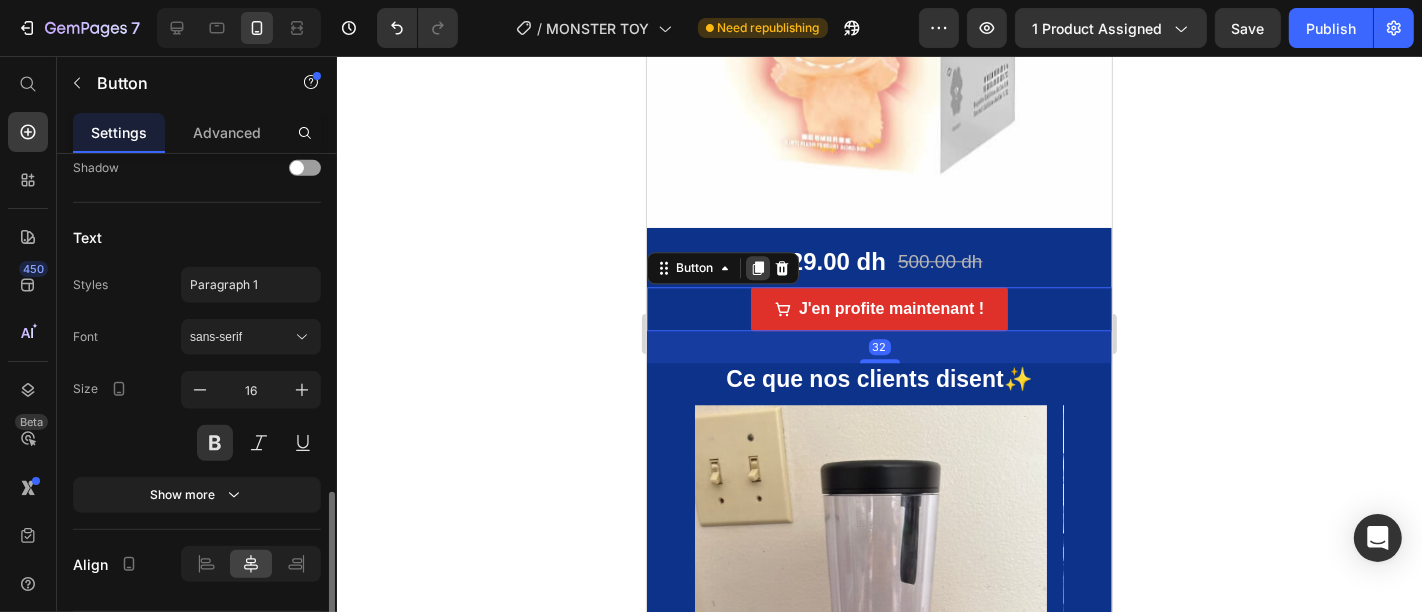 click 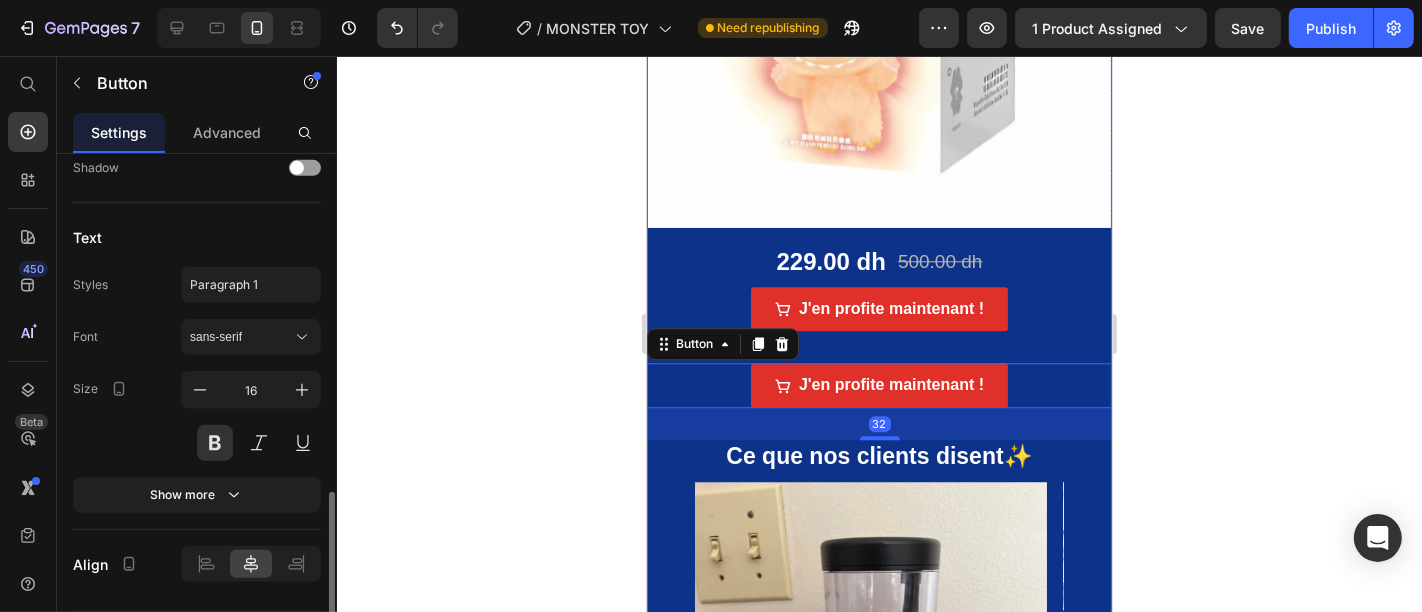 scroll, scrollTop: 1082, scrollLeft: 0, axis: vertical 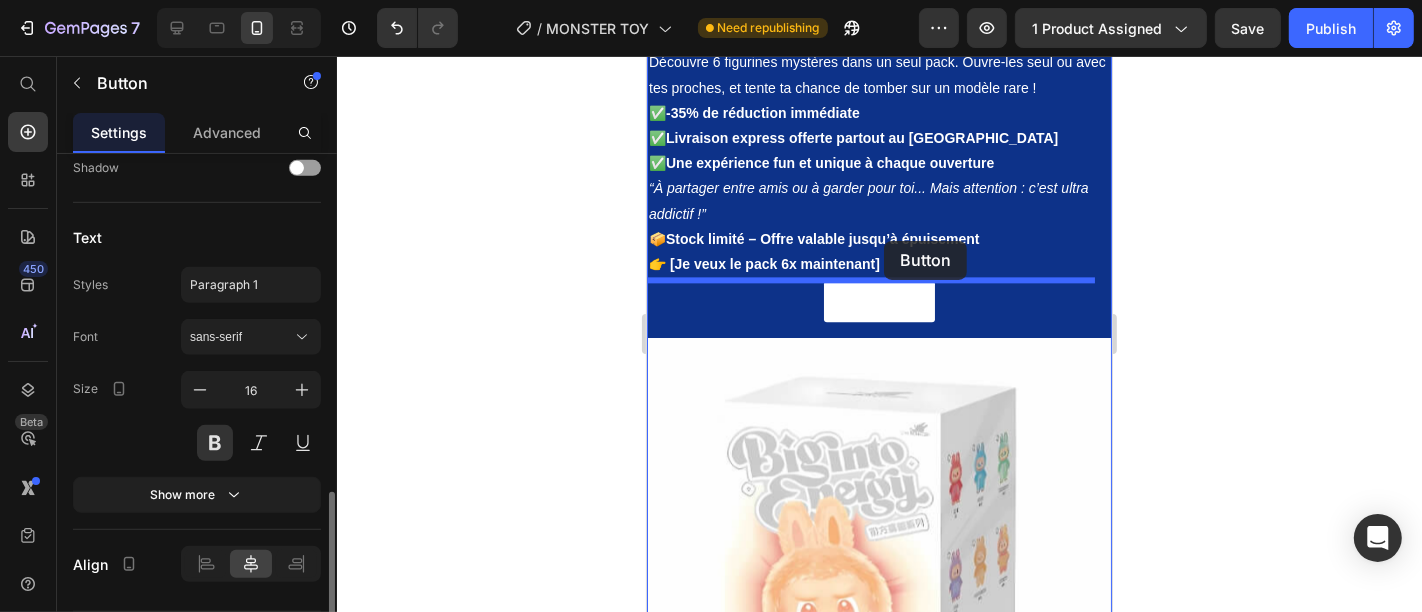 drag, startPoint x: 1030, startPoint y: 366, endPoint x: 883, endPoint y: 240, distance: 193.61043 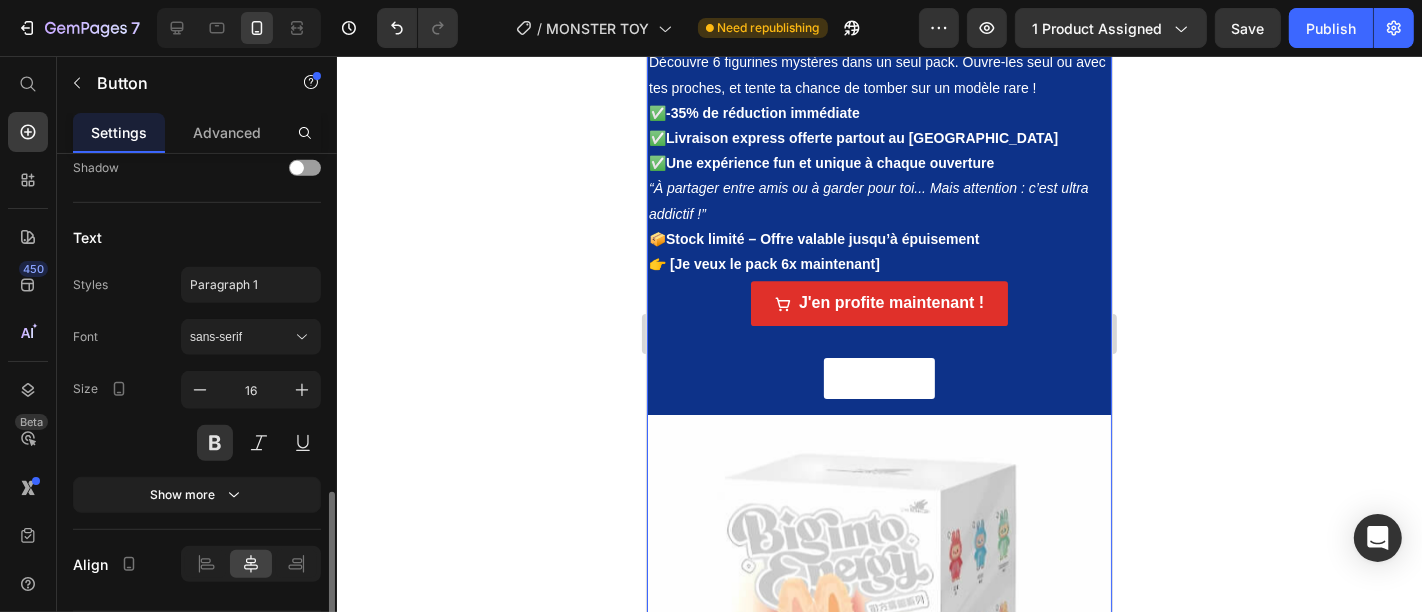 click on "Button Button" at bounding box center [878, 377] 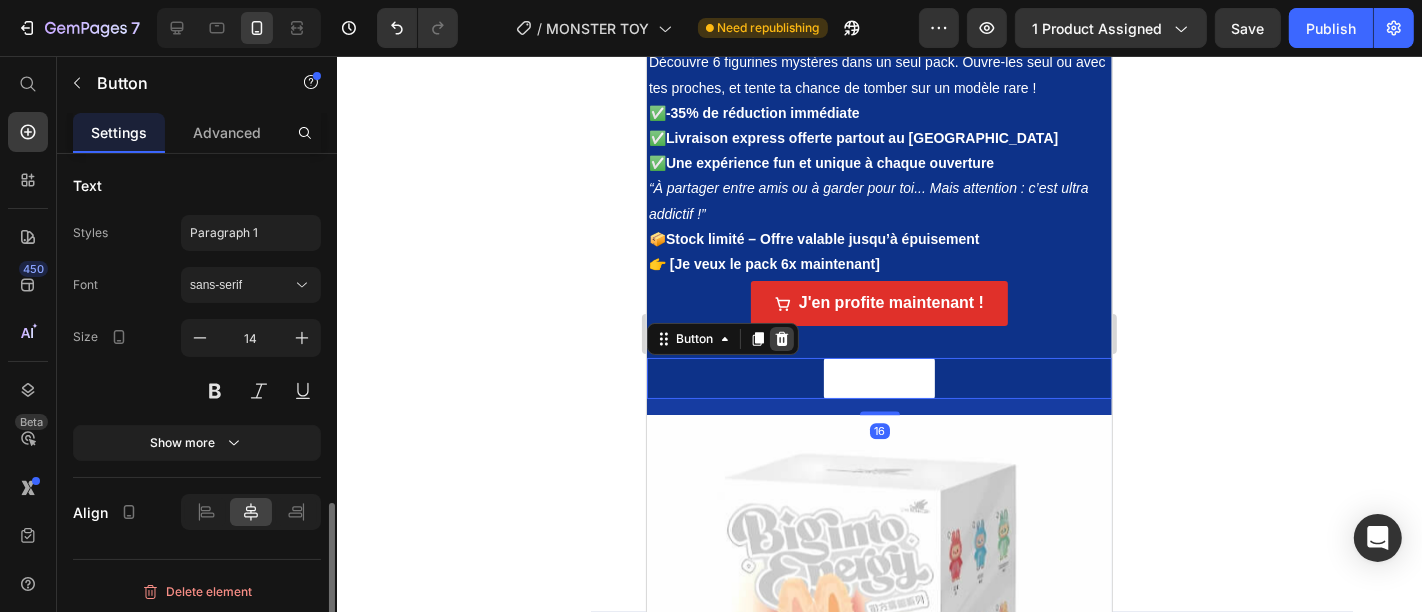 click 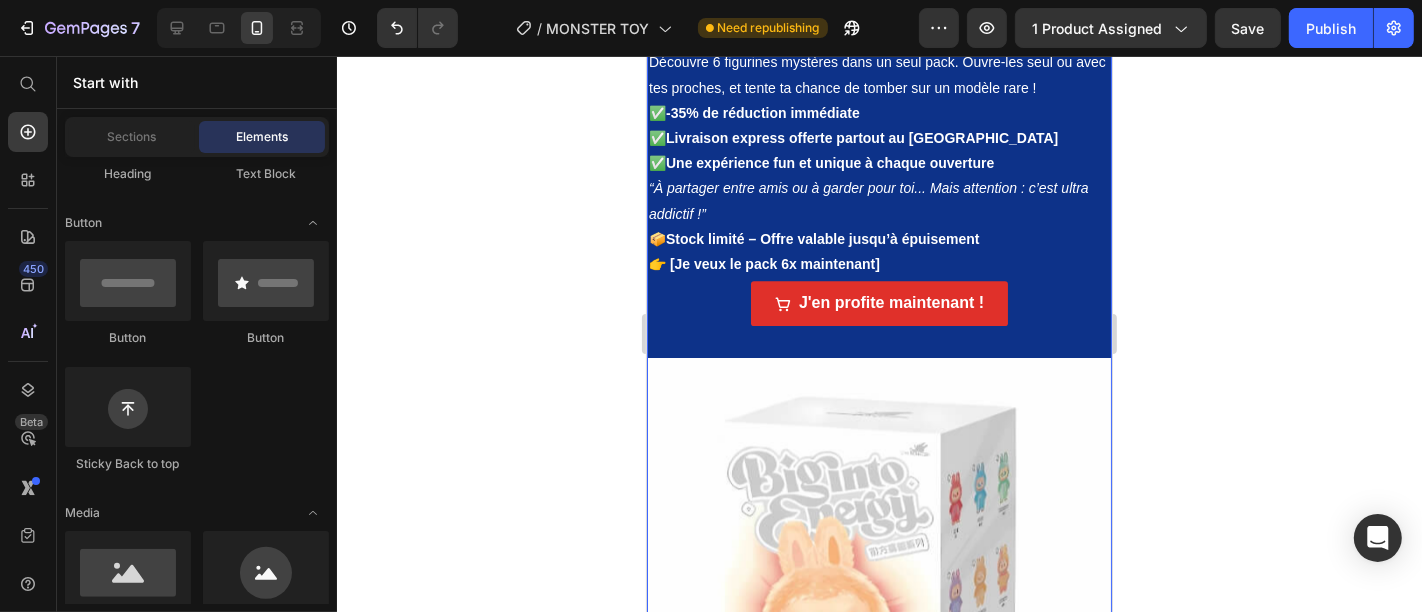 click on "J'en profite maintenant !   Button" at bounding box center [878, 302] 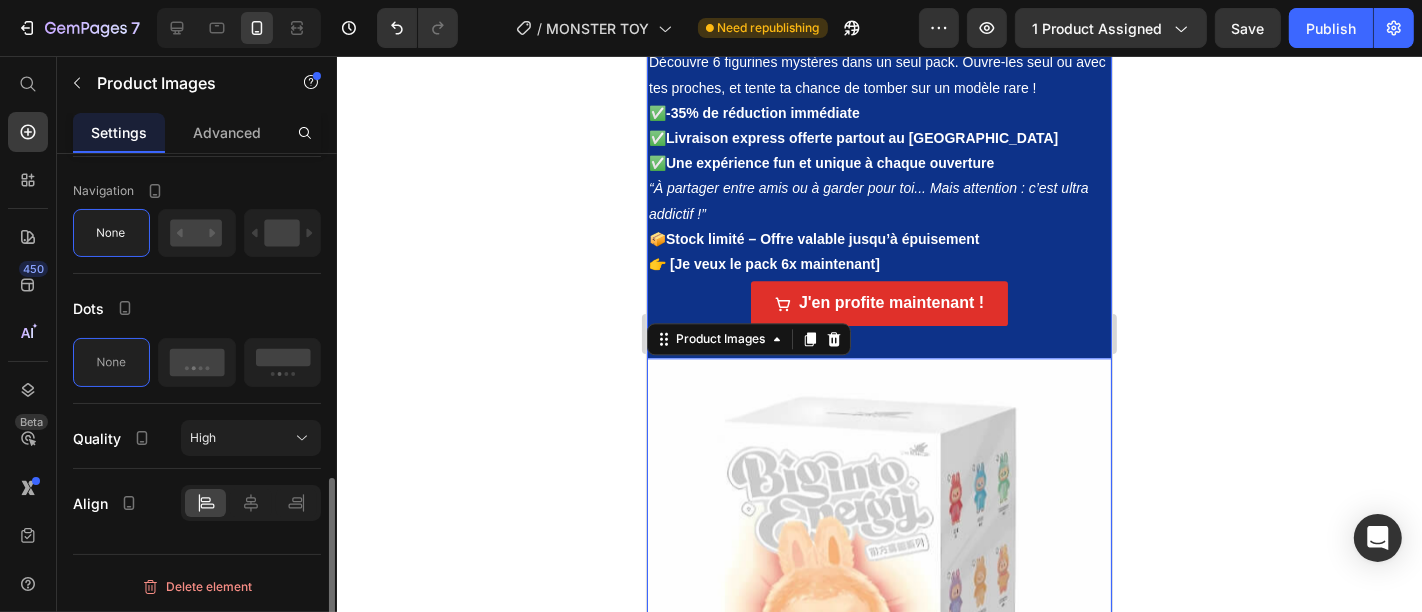 drag, startPoint x: 871, startPoint y: 354, endPoint x: 875, endPoint y: 342, distance: 12.649111 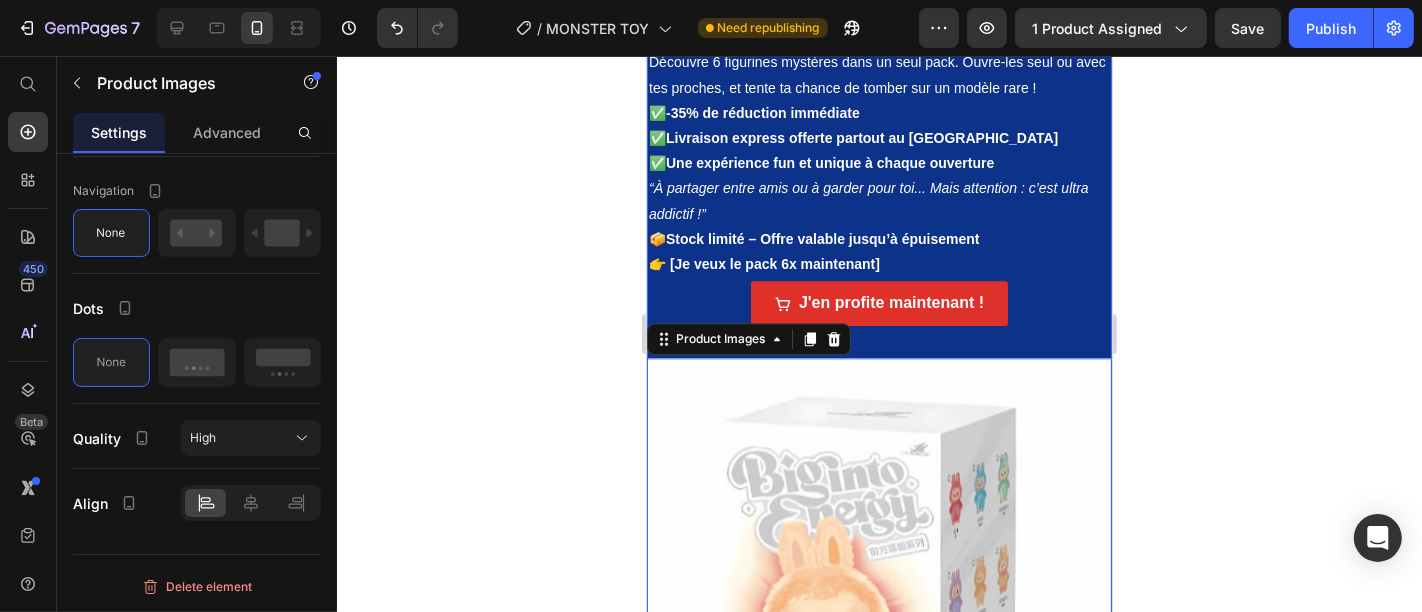 scroll, scrollTop: 0, scrollLeft: 0, axis: both 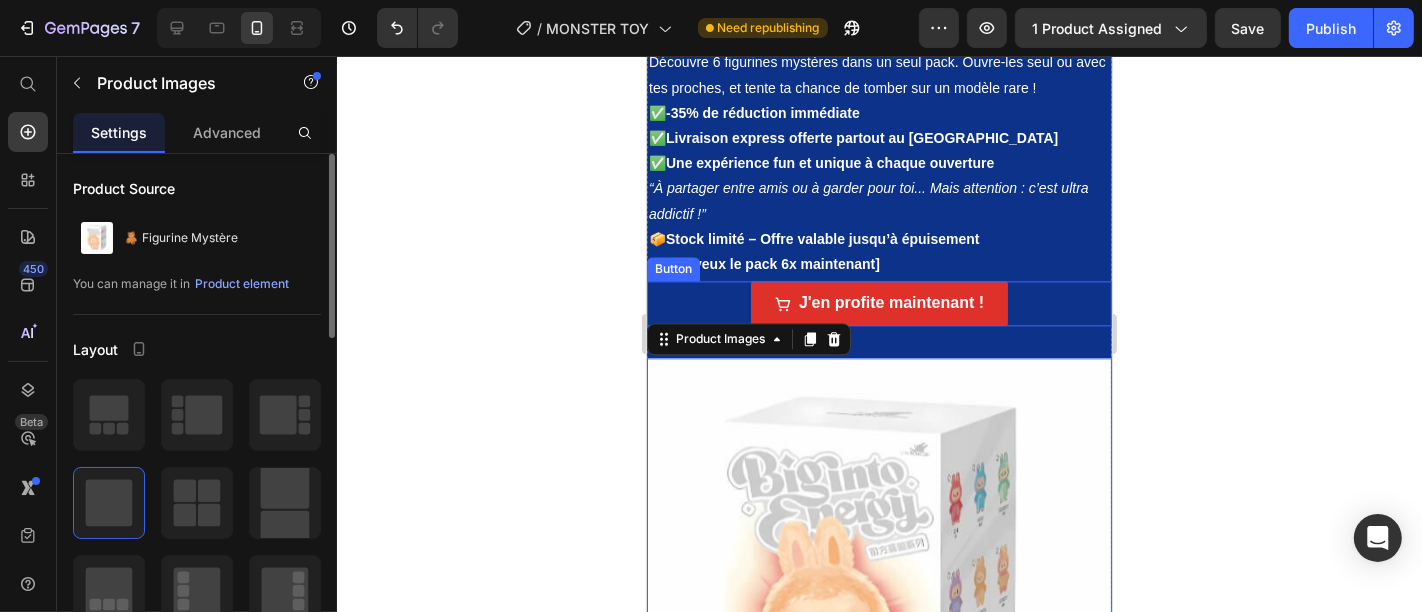 click on "J'en profite maintenant !   Button" at bounding box center [878, 302] 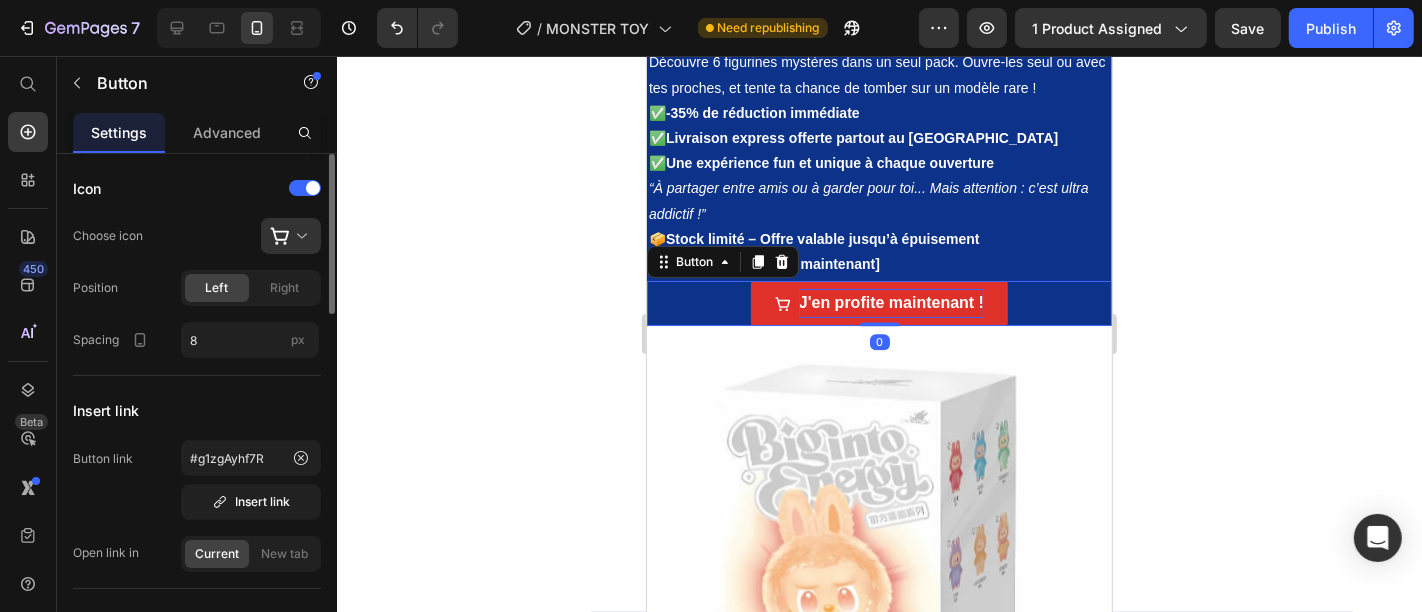 drag, startPoint x: 874, startPoint y: 353, endPoint x: 887, endPoint y: 312, distance: 43.011627 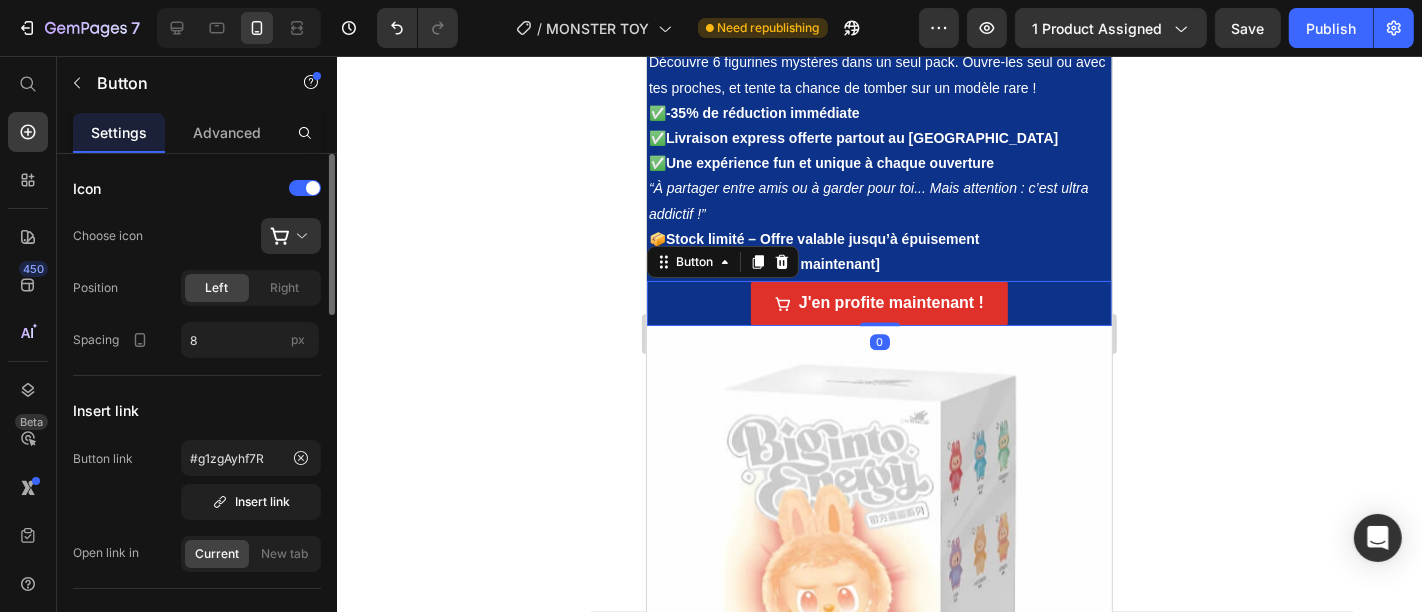 click at bounding box center (878, 557) 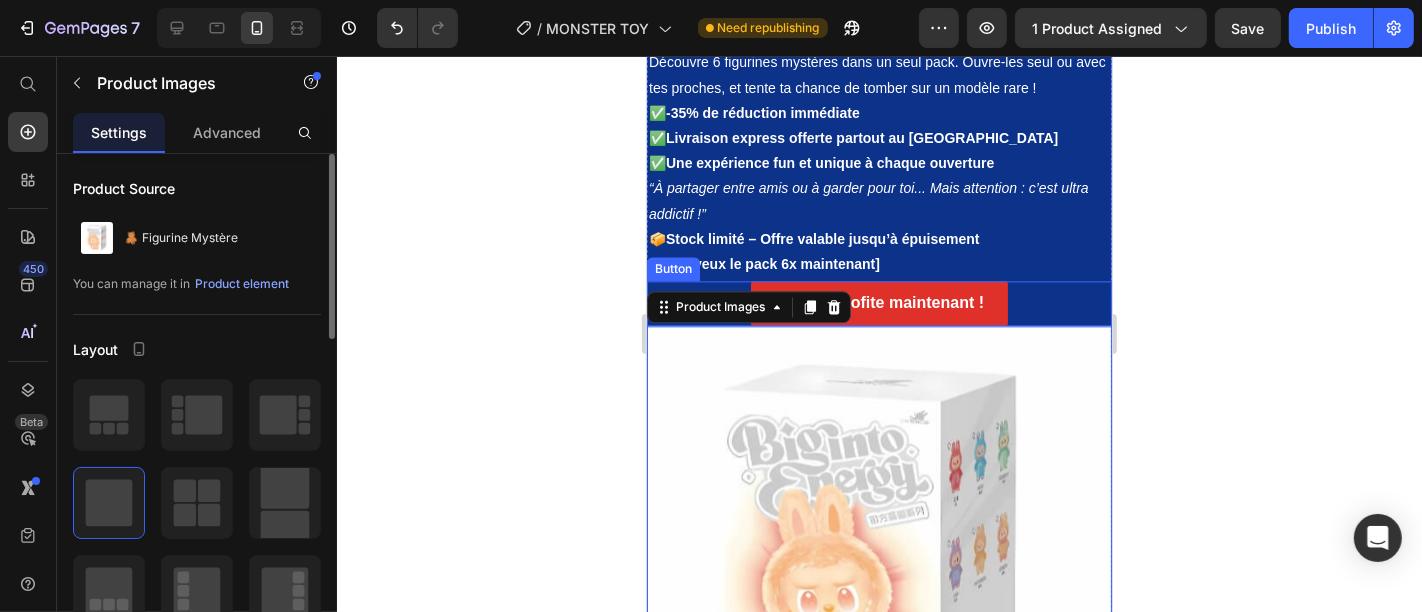 click on "J'en profite maintenant !   Button" at bounding box center [878, 302] 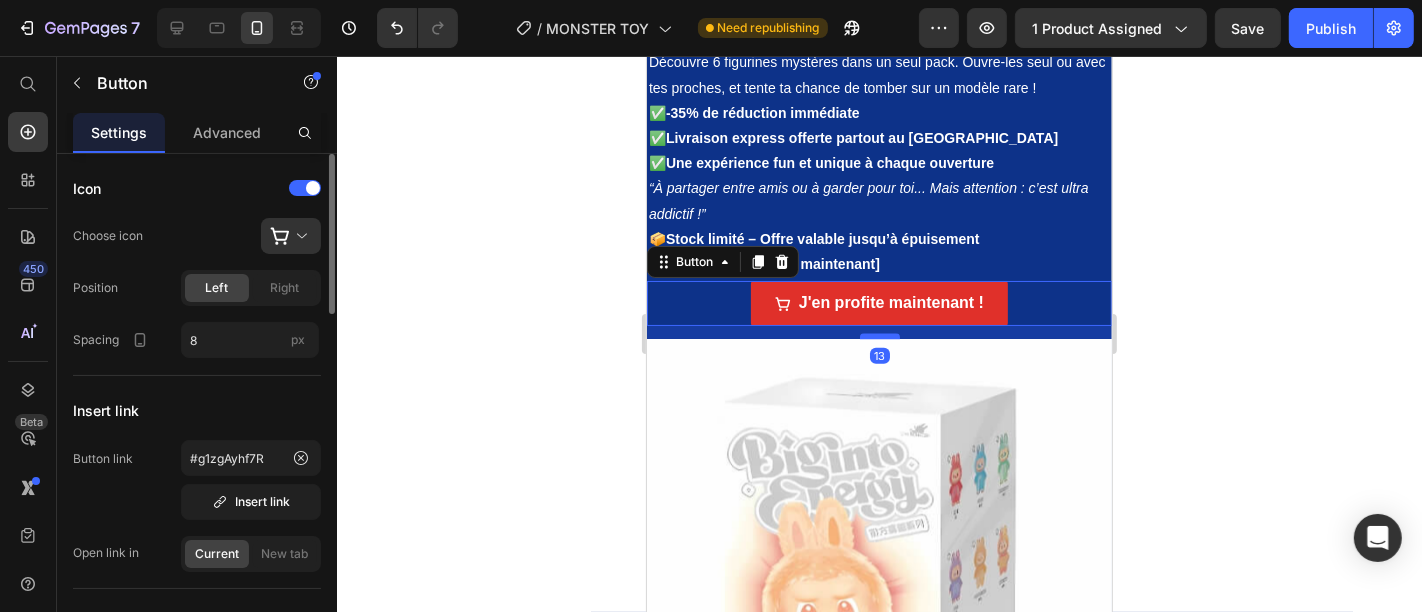 drag, startPoint x: 873, startPoint y: 321, endPoint x: 878, endPoint y: 332, distance: 12.083046 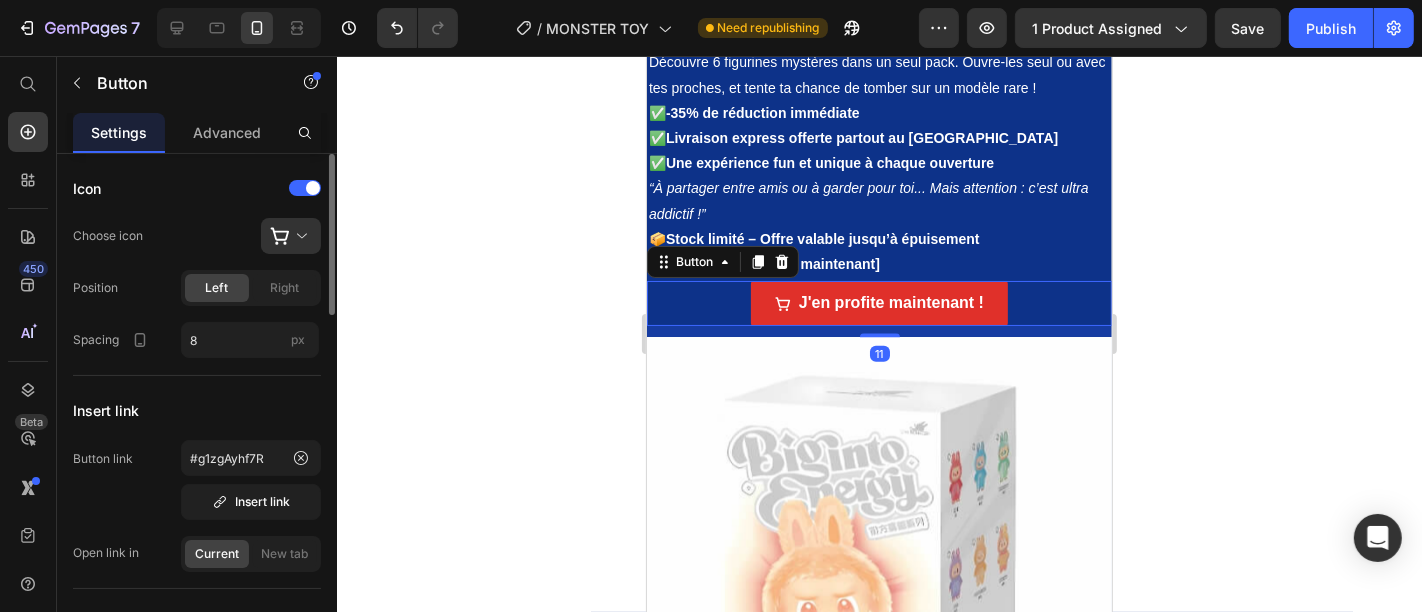 click 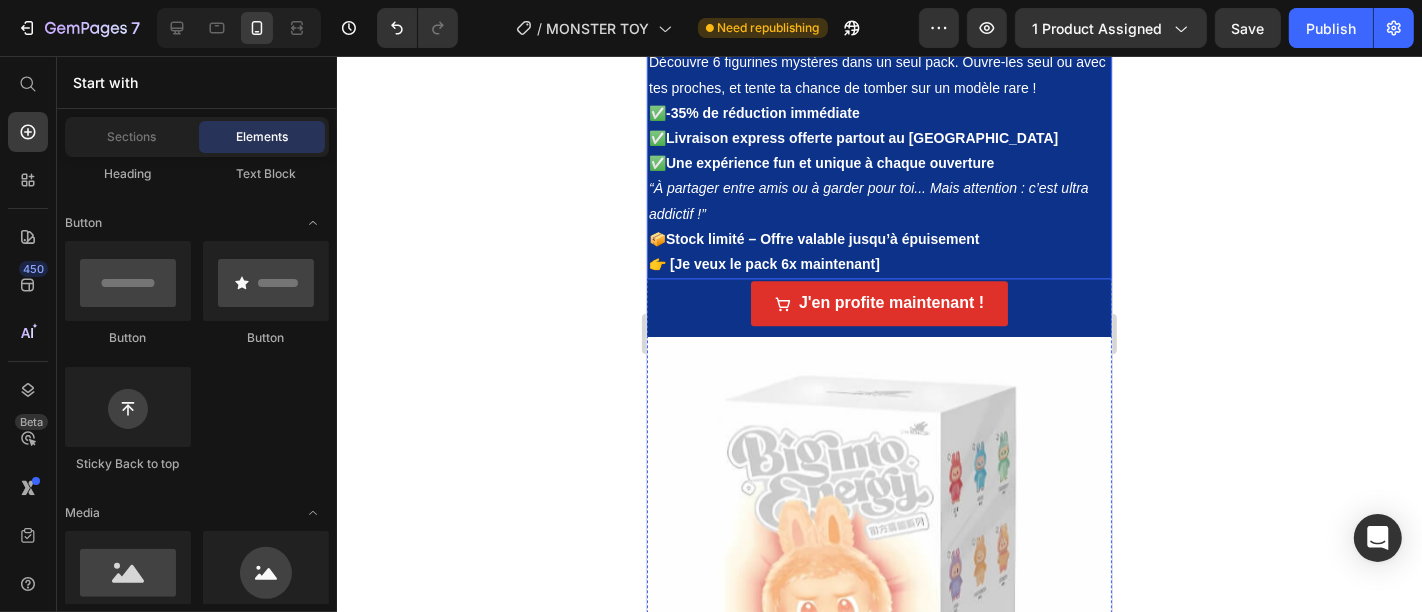 click on "👉 [Je veux le pack 6x maintenant]" at bounding box center (878, 263) 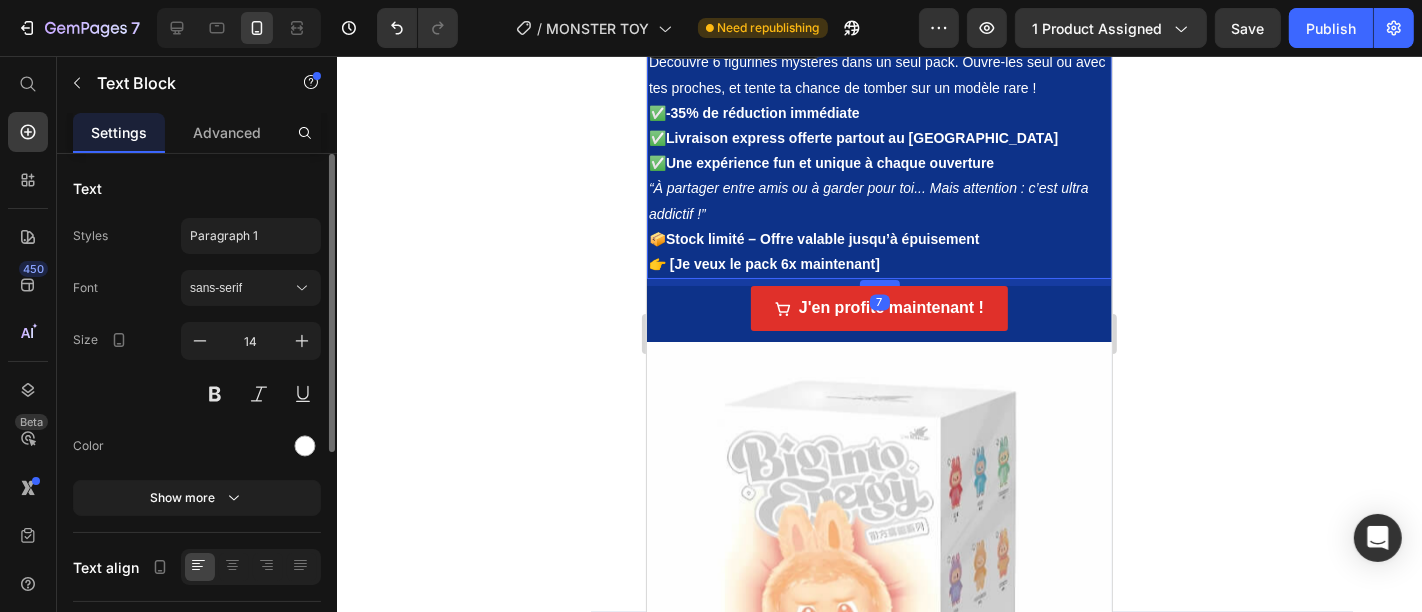 click at bounding box center [879, 282] 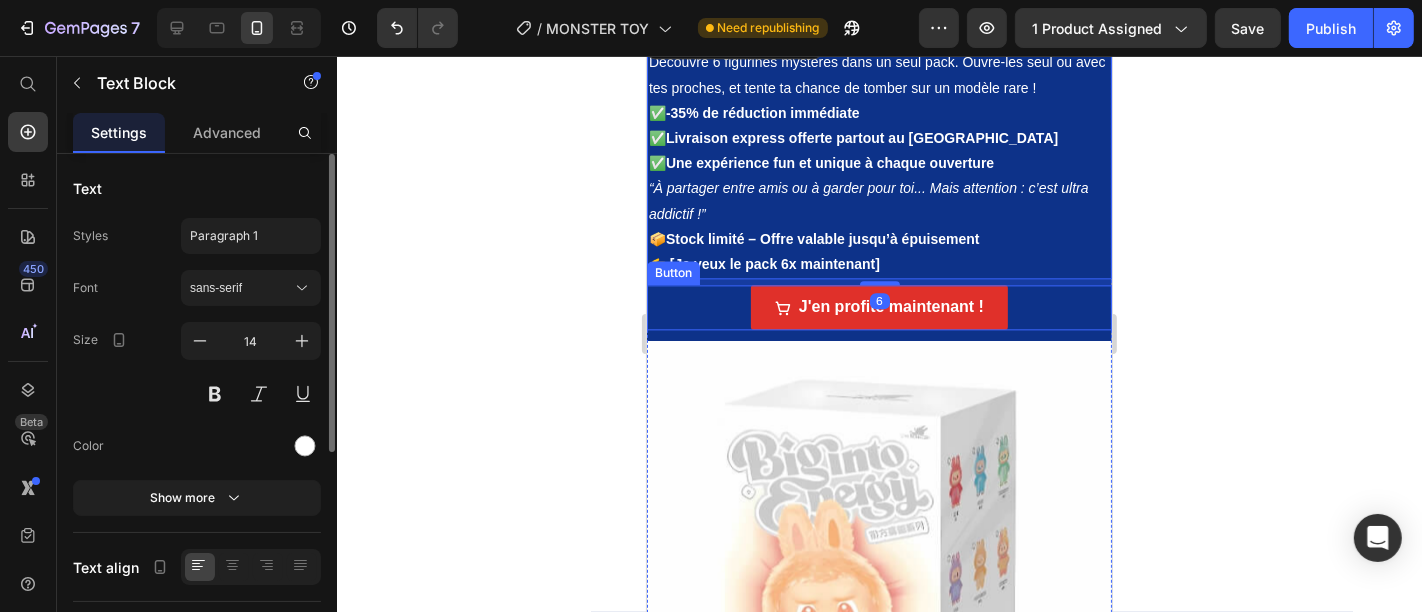 click on "J'en profite maintenant !   Button" at bounding box center [878, 306] 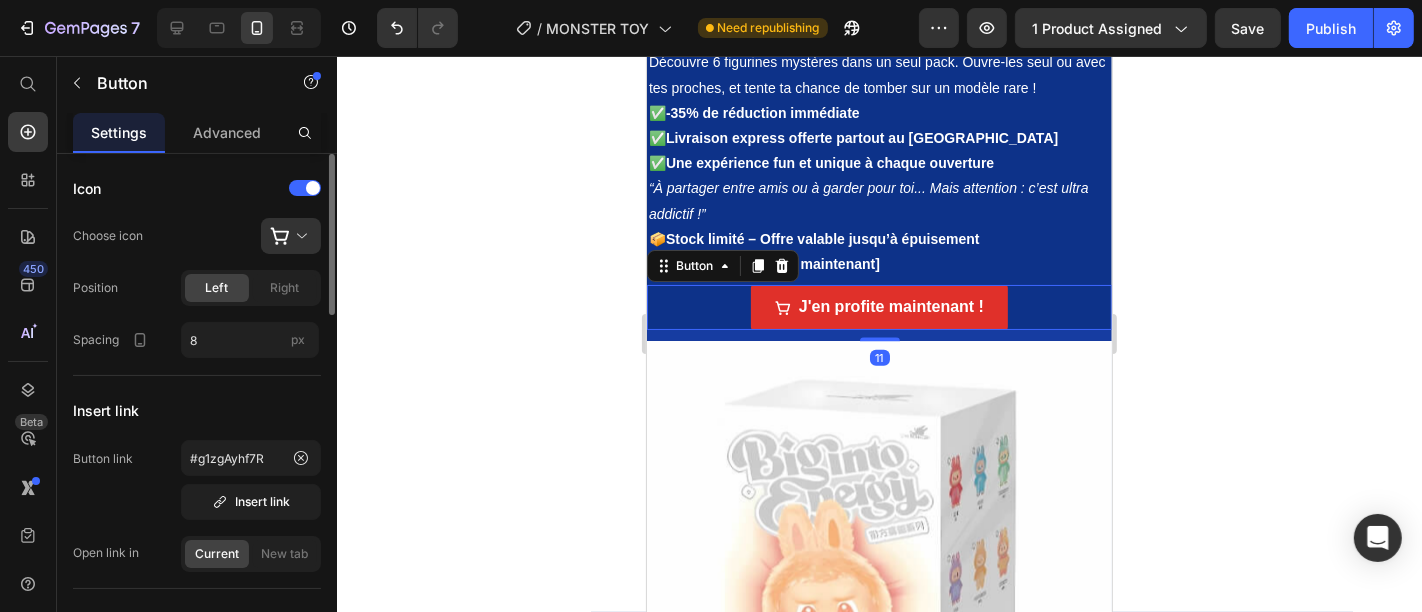 click 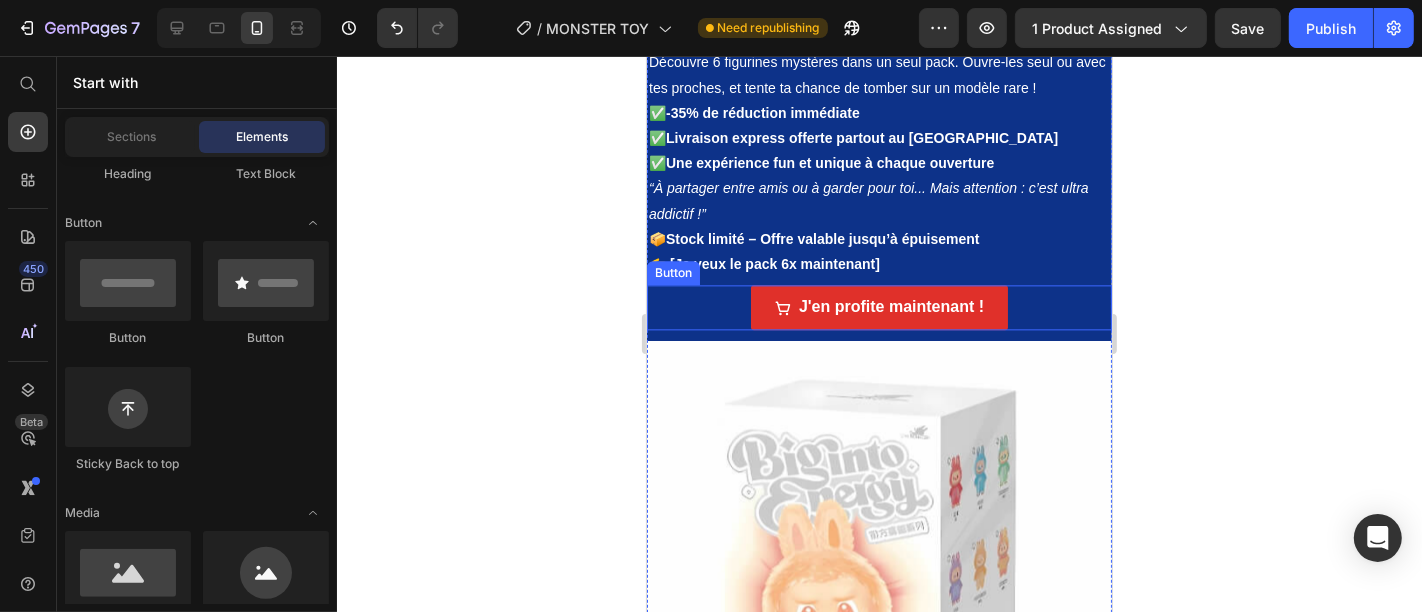 click on "J'en profite maintenant !   Button" at bounding box center [878, 306] 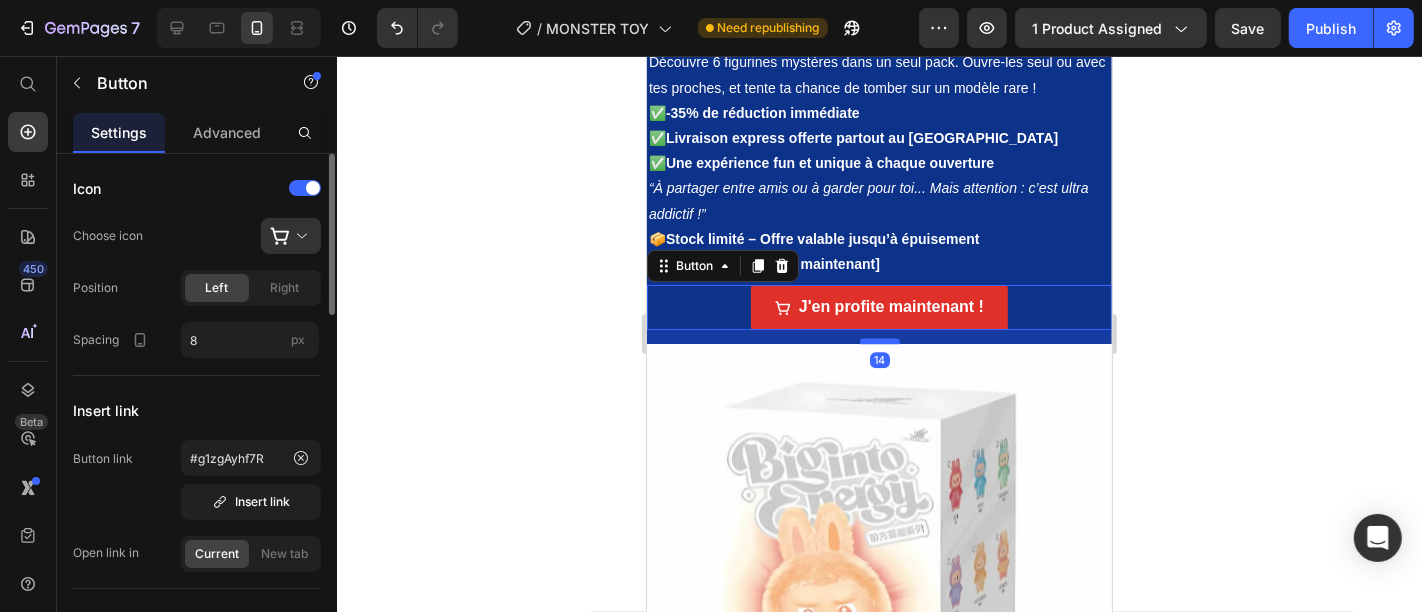 click at bounding box center [879, 340] 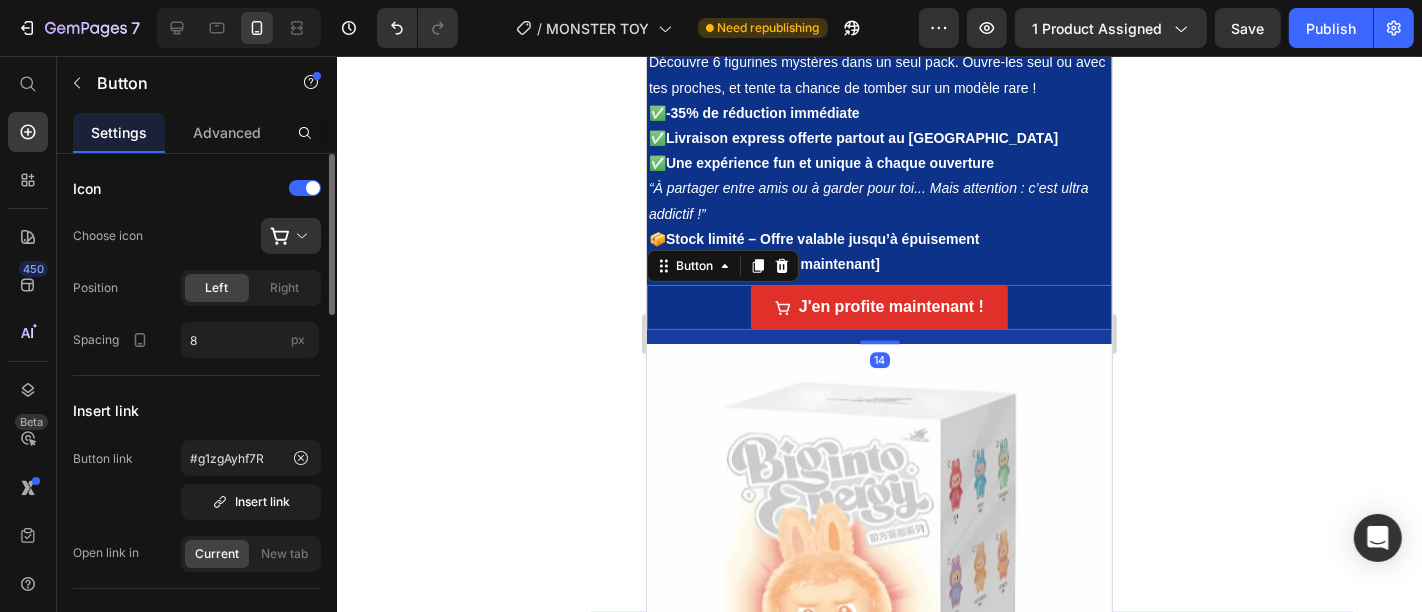 click 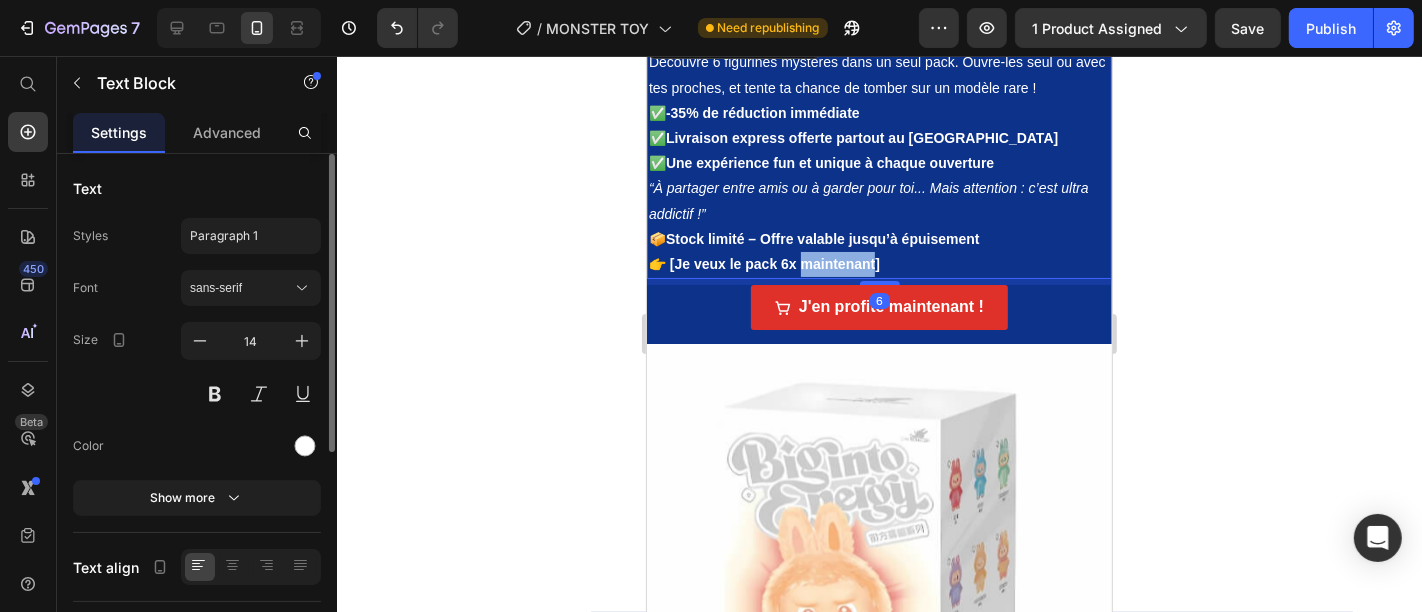 click on "👉 [Je veux le pack 6x maintenant]" at bounding box center [763, 263] 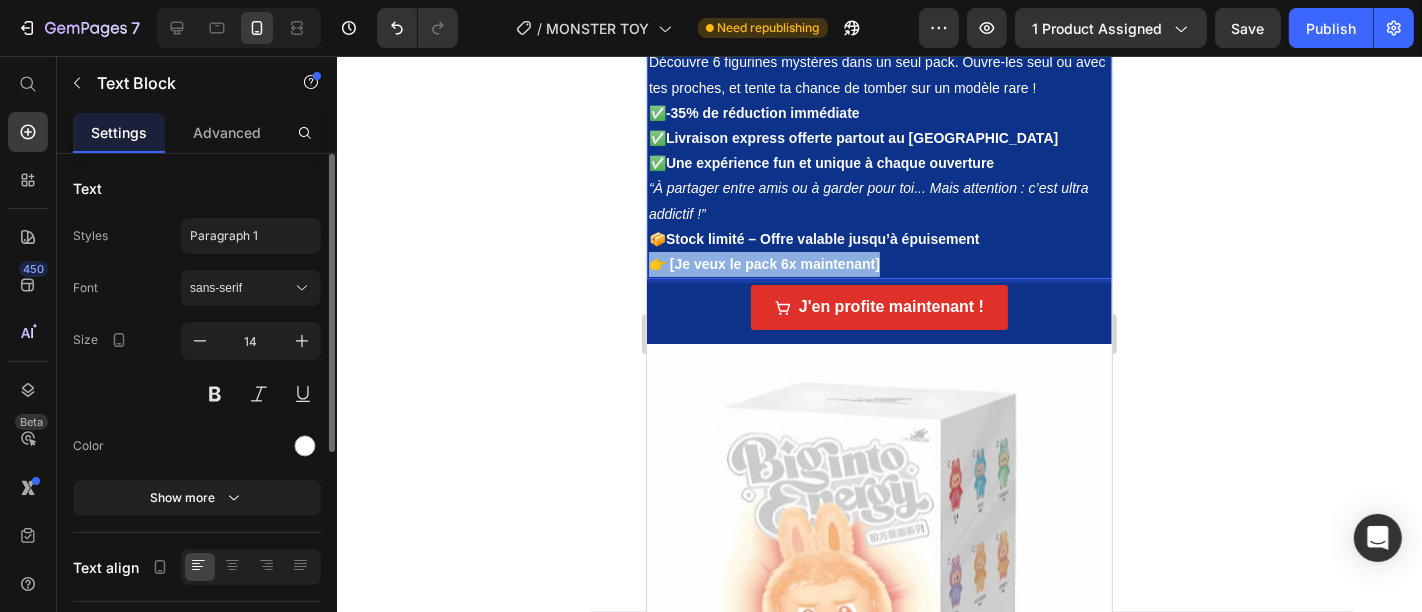 click on "👉 [Je veux le pack 6x maintenant]" at bounding box center [763, 263] 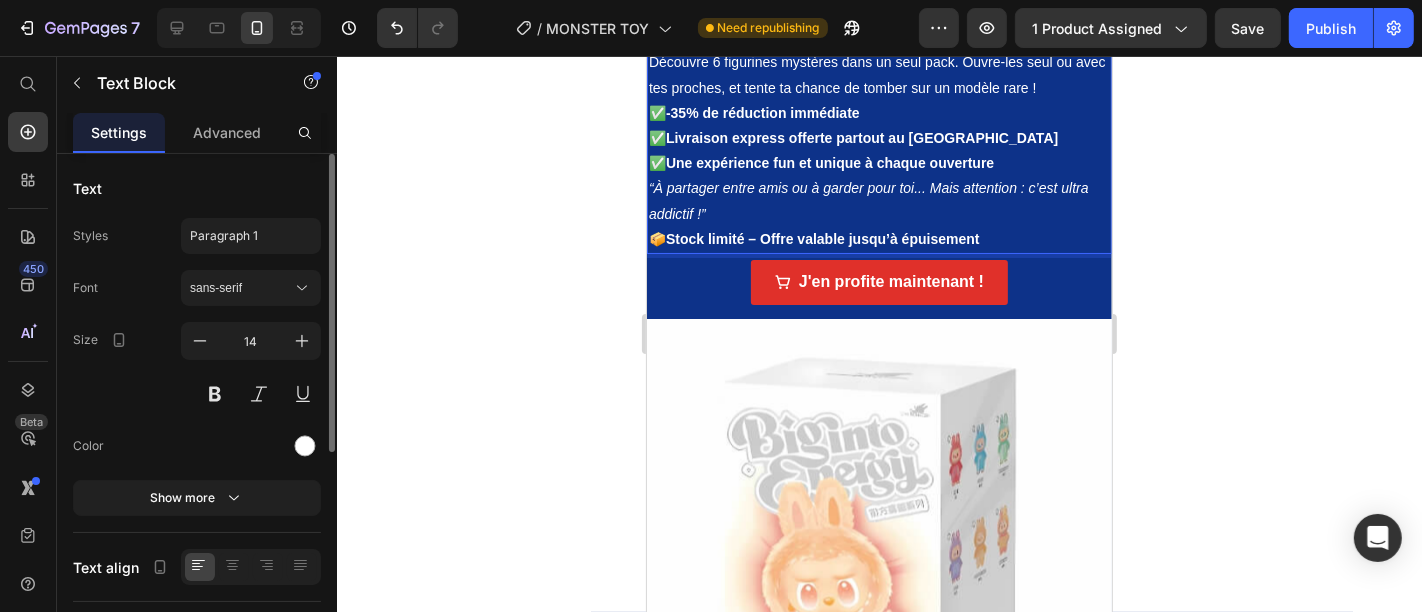 click 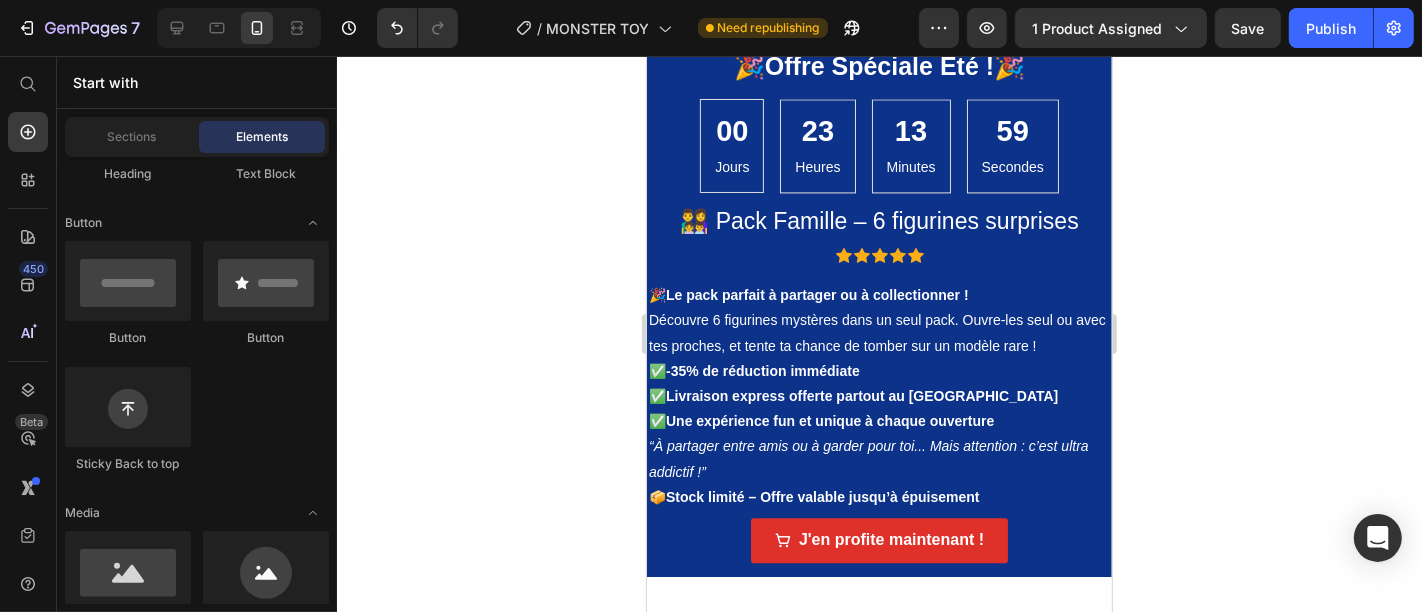 scroll, scrollTop: 3645, scrollLeft: 0, axis: vertical 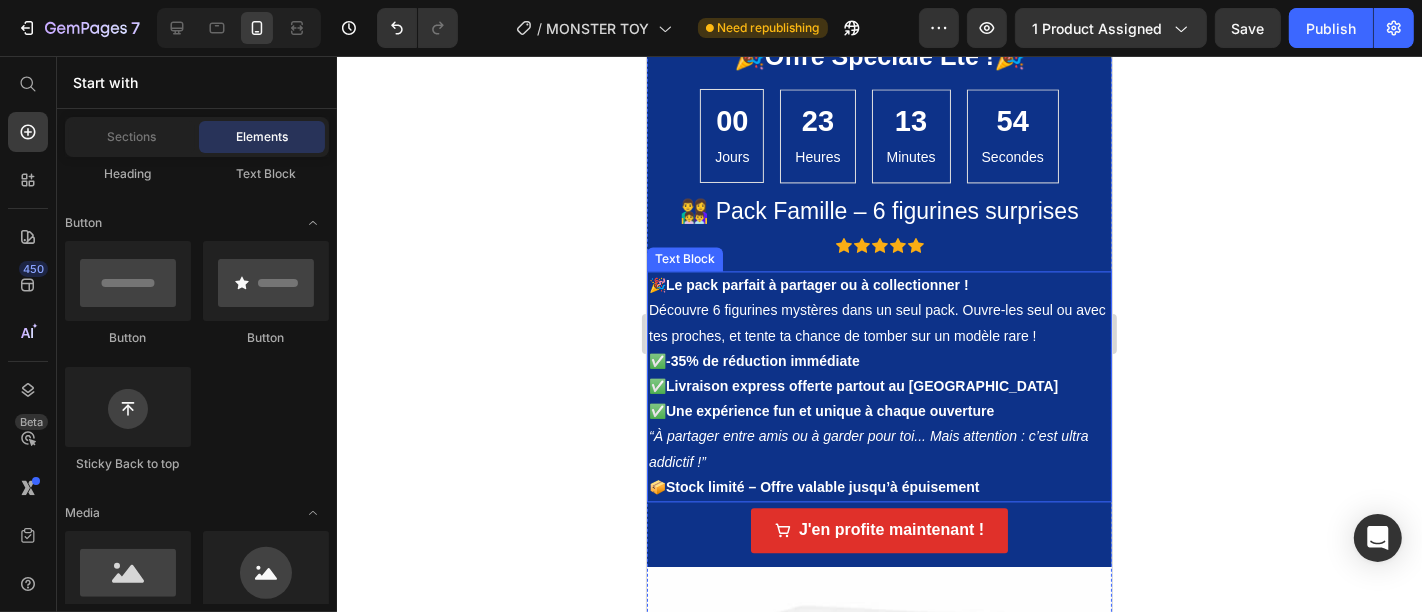 click on "“À partager entre amis ou à garder pour toi... Mais attention : c’est ultra addictif !”" at bounding box center [878, 448] 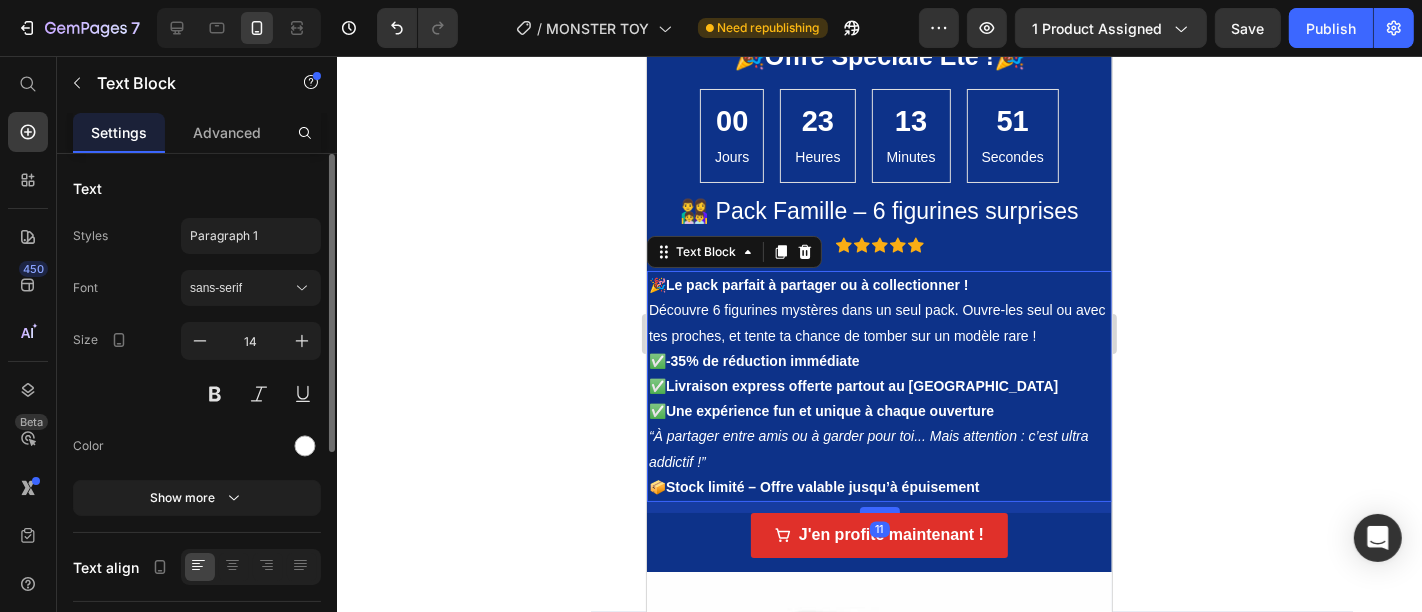 click at bounding box center (879, 509) 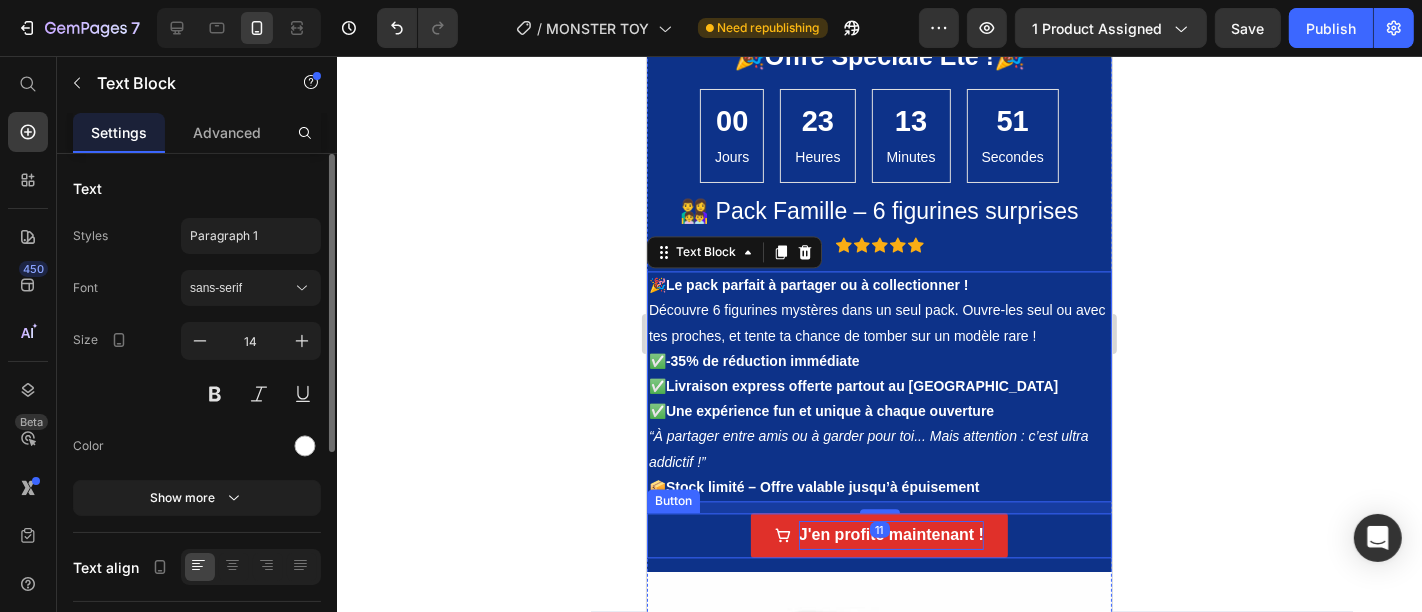 click on "J'en profite maintenant !   Button" at bounding box center [878, 534] 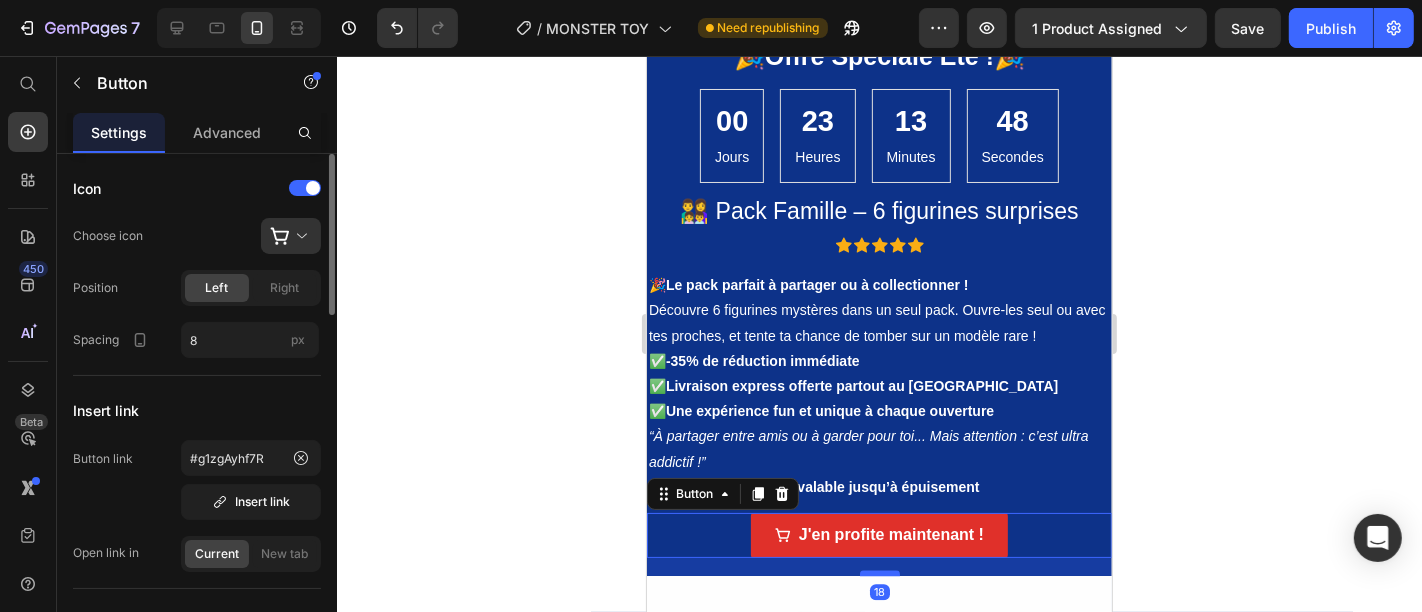 click at bounding box center (879, 572) 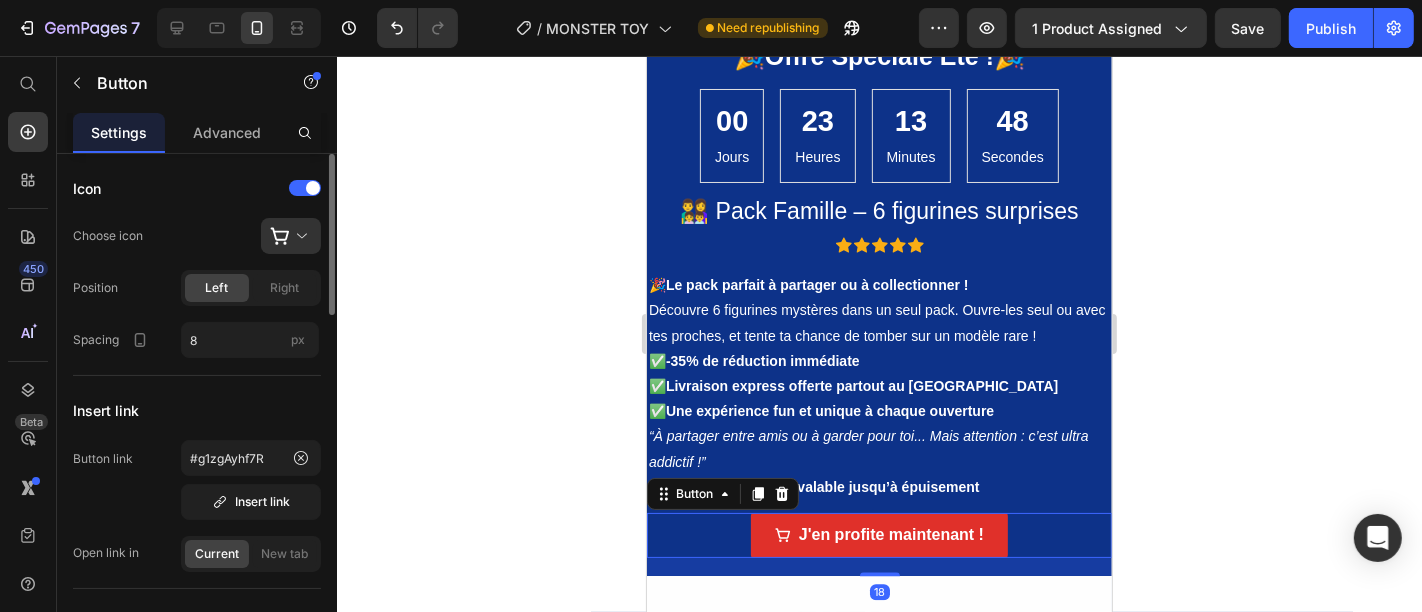 click 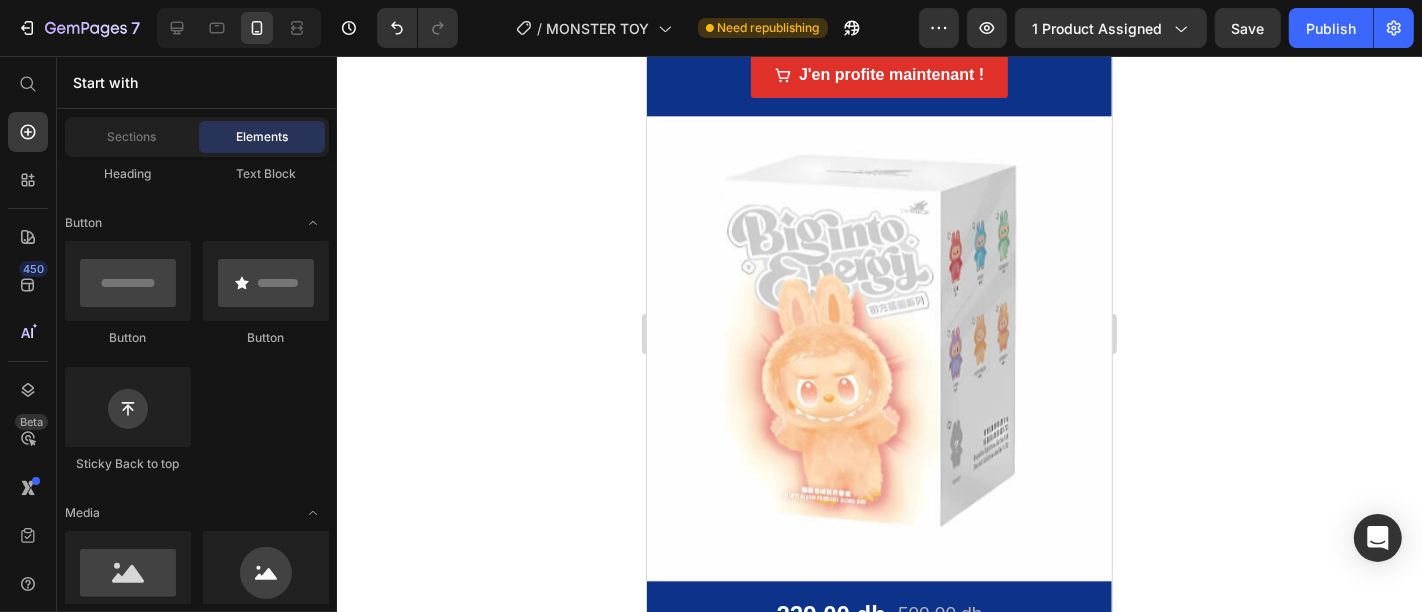 scroll, scrollTop: 4116, scrollLeft: 0, axis: vertical 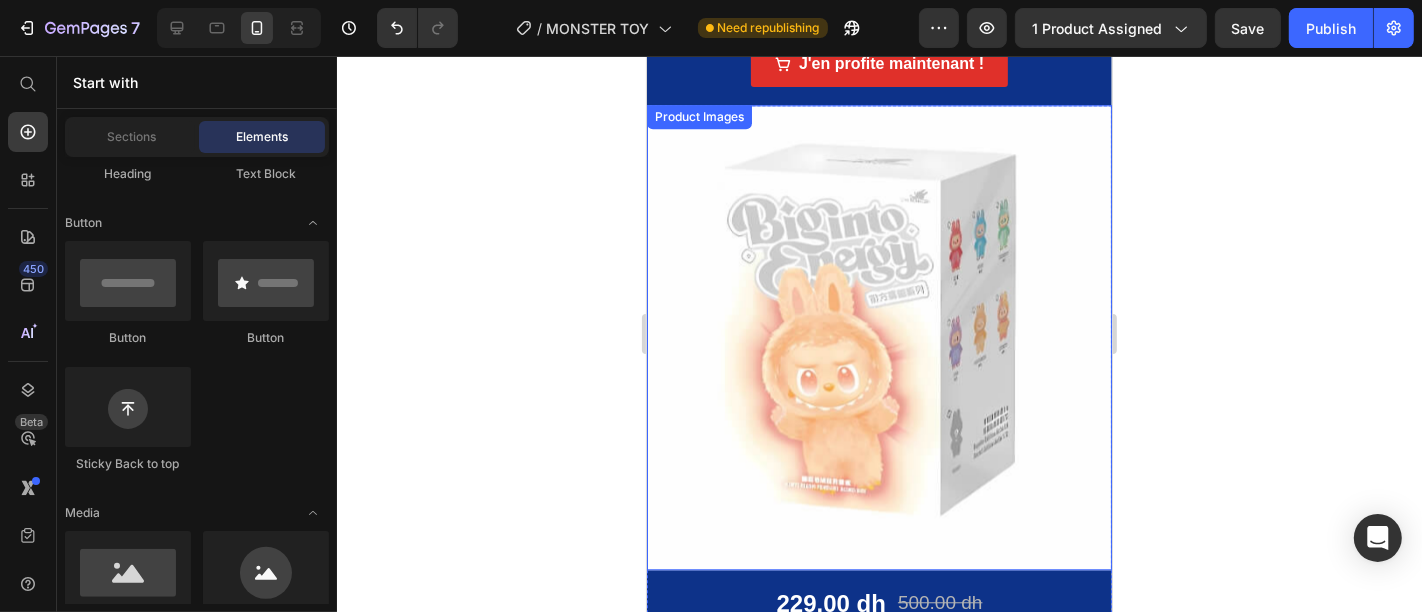 click at bounding box center [878, 336] 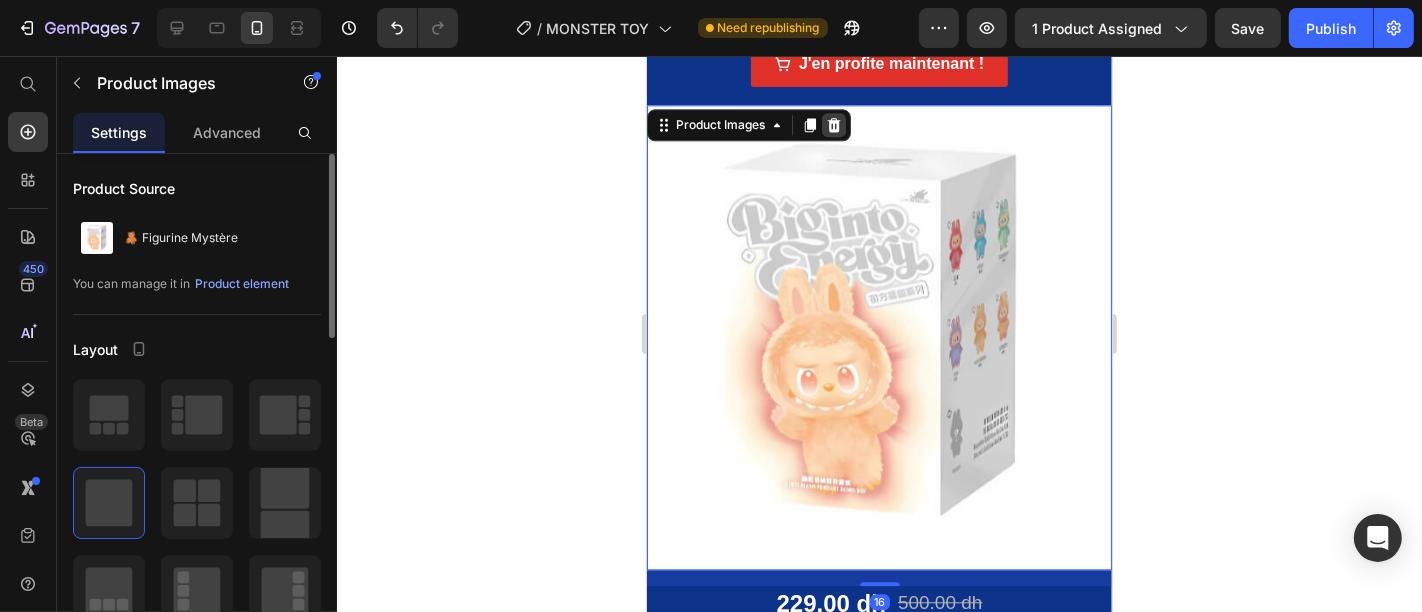 click 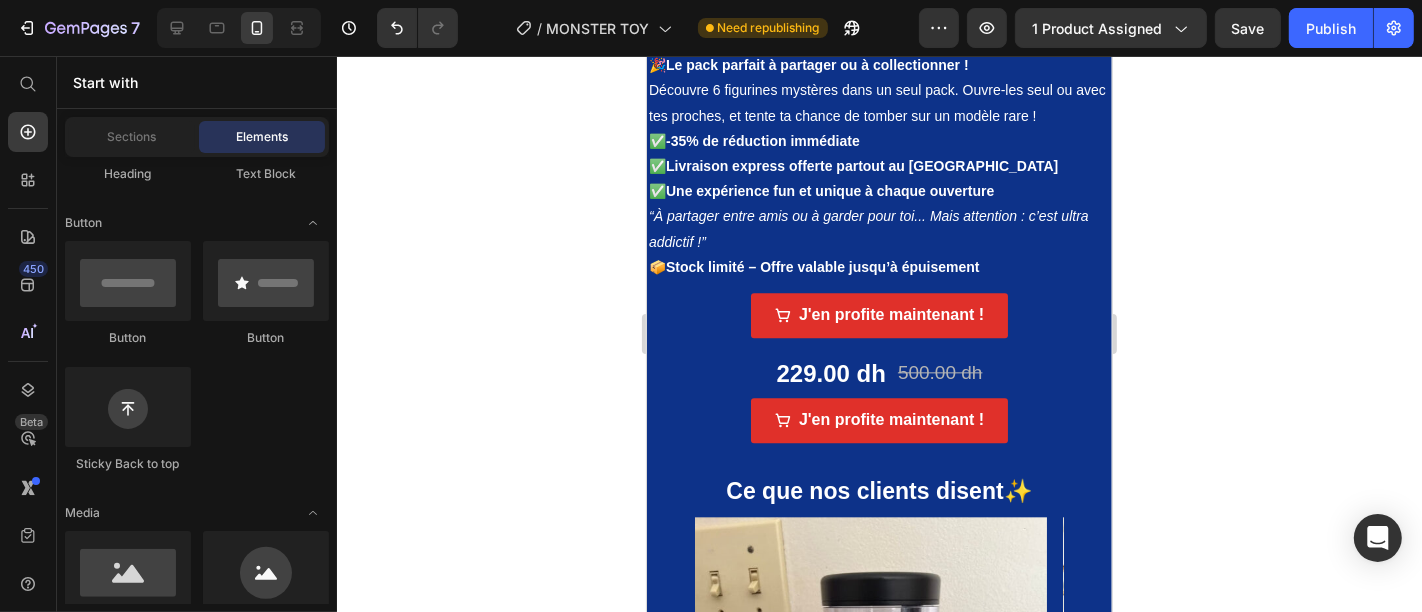 scroll, scrollTop: 3846, scrollLeft: 0, axis: vertical 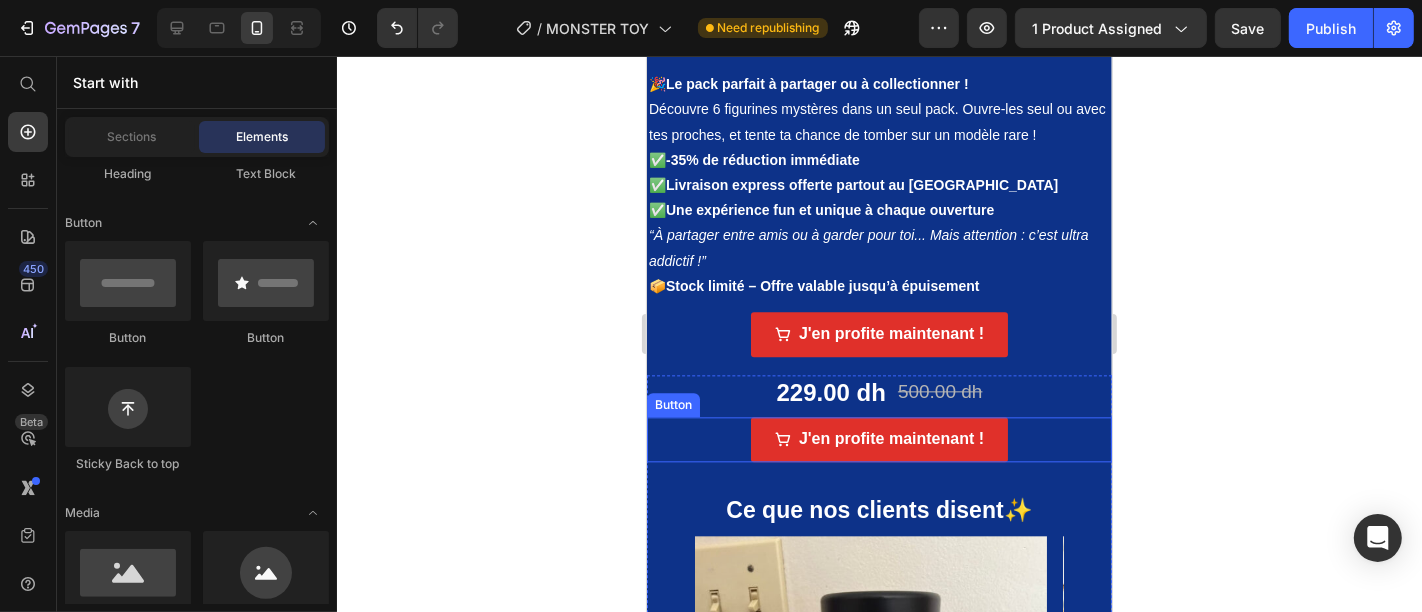 click on "J'en profite maintenant !   Button" at bounding box center (878, 438) 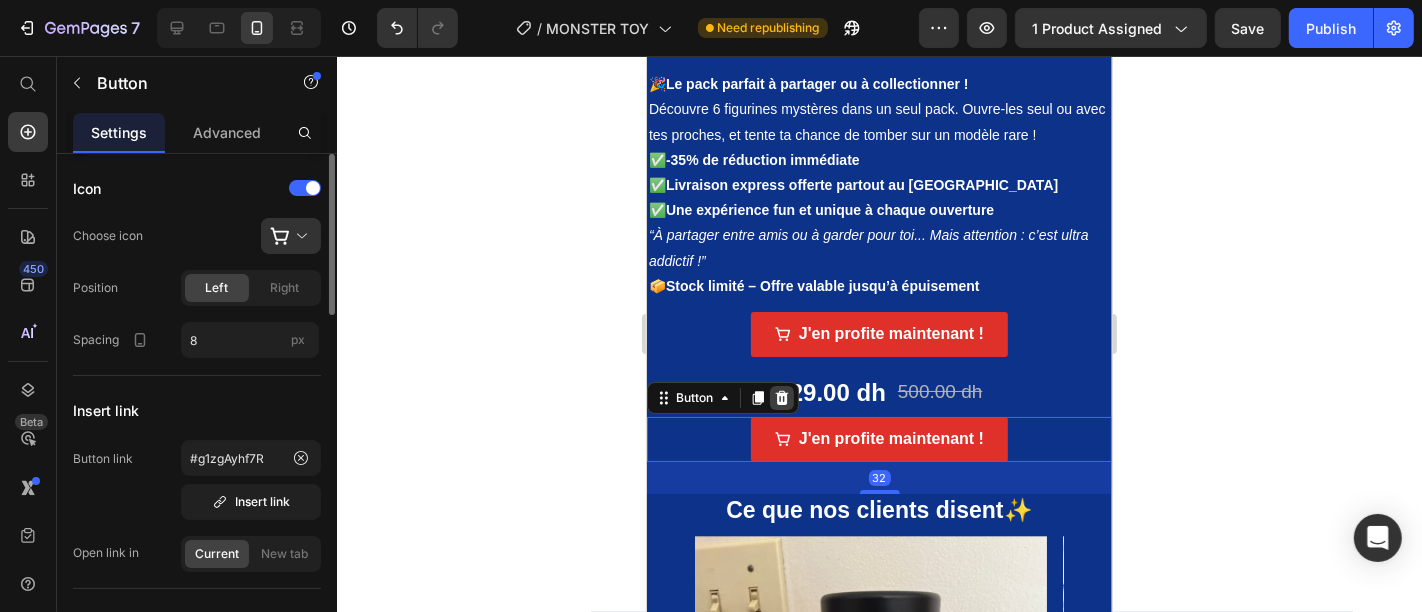click 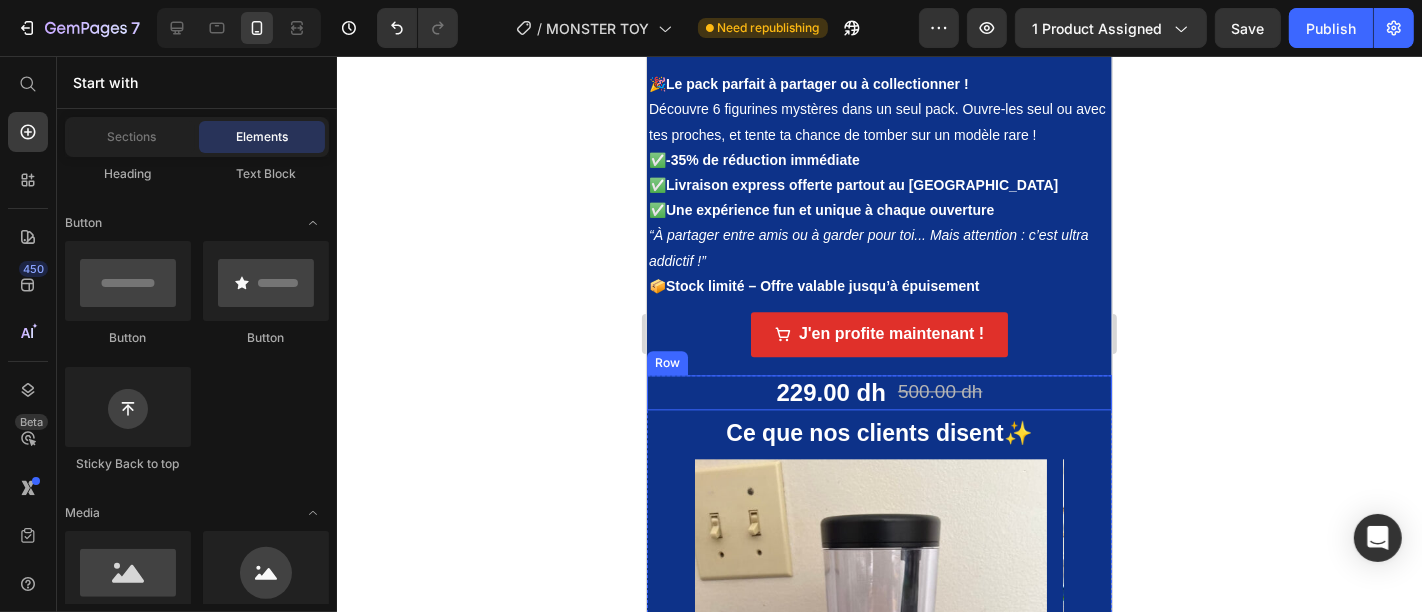 click on "229.00 dh (P) Price 500.00 dh (P) Price Row" at bounding box center (878, 391) 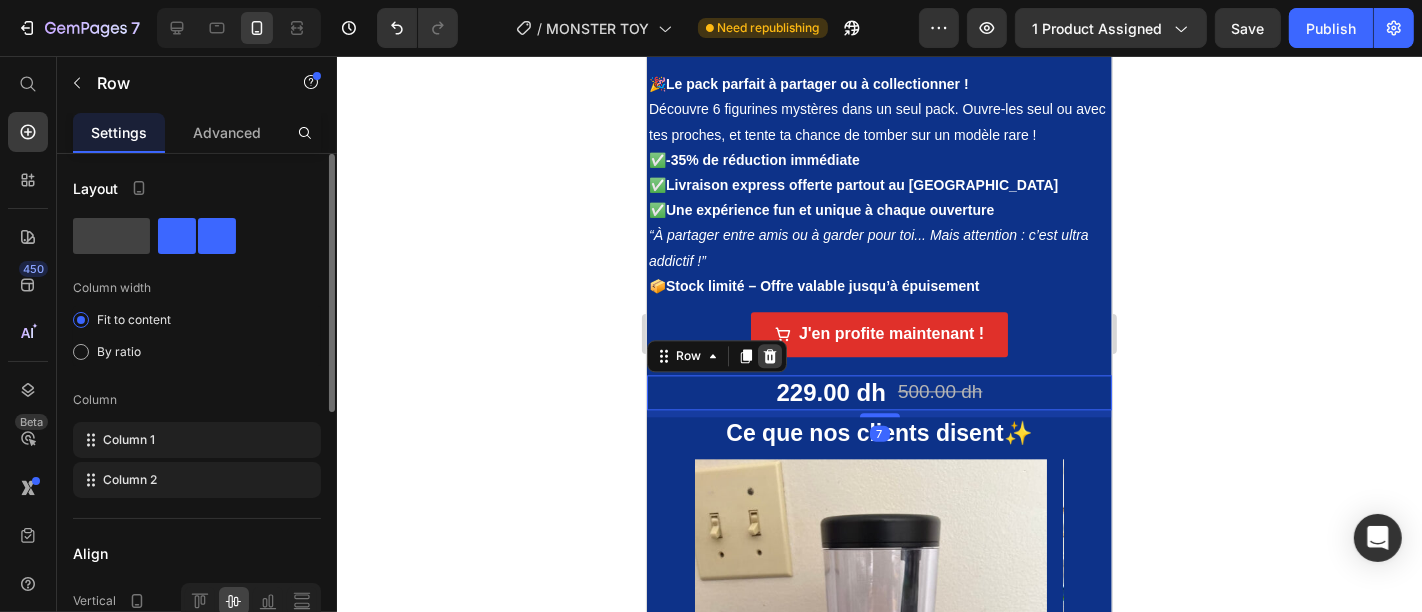 click 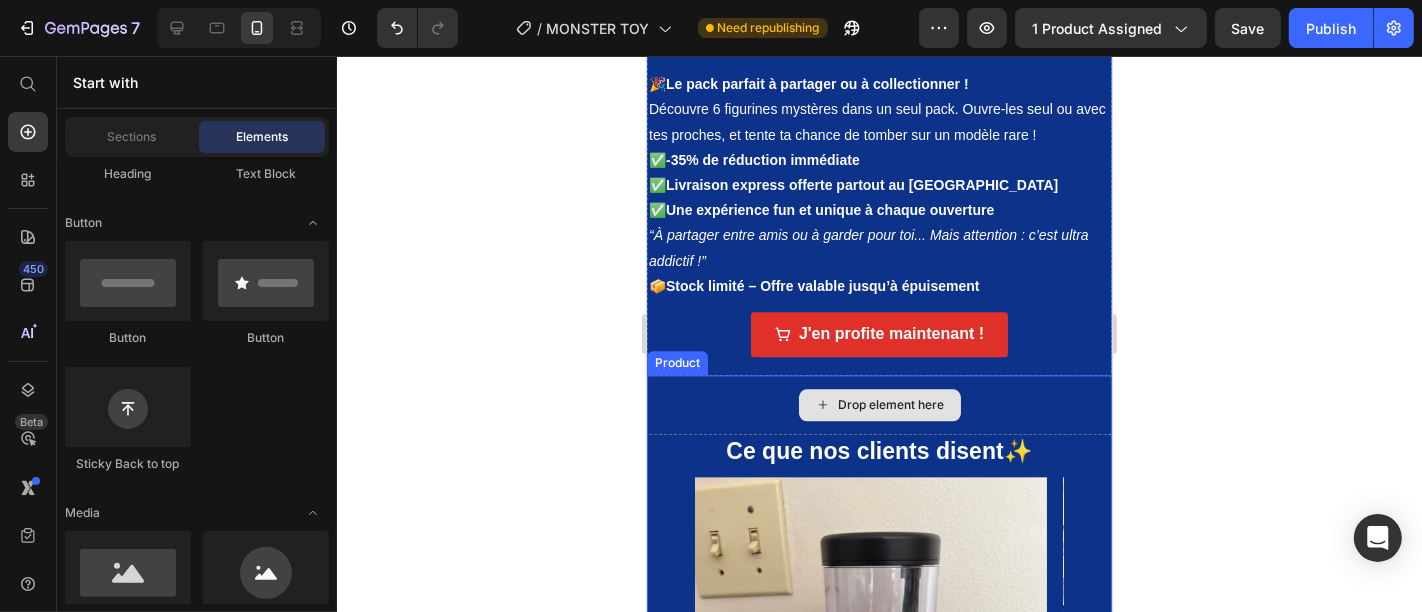 click on "Drop element here" at bounding box center [878, 404] 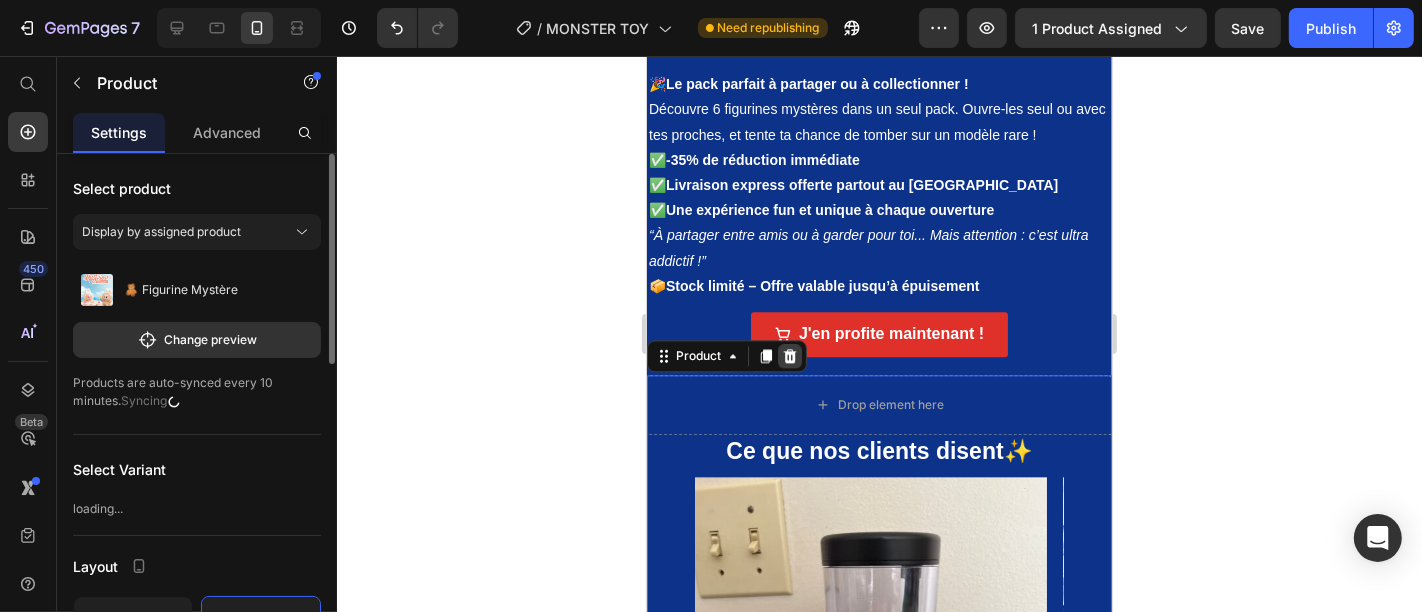 click 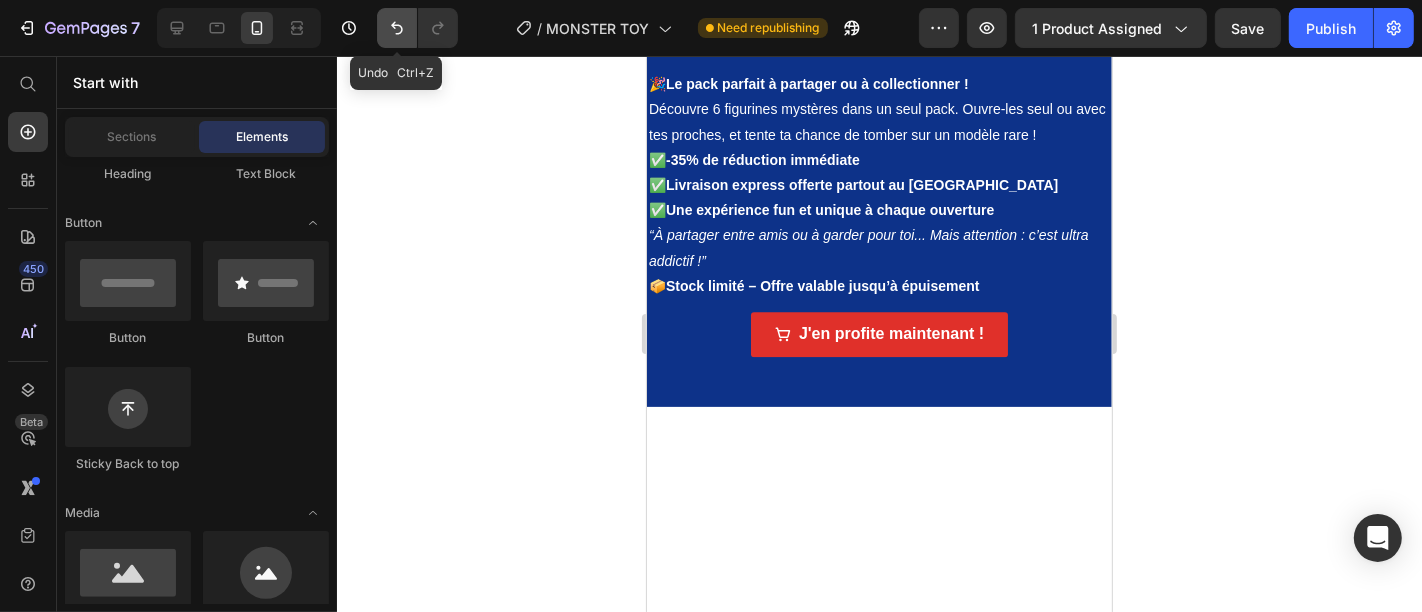 click 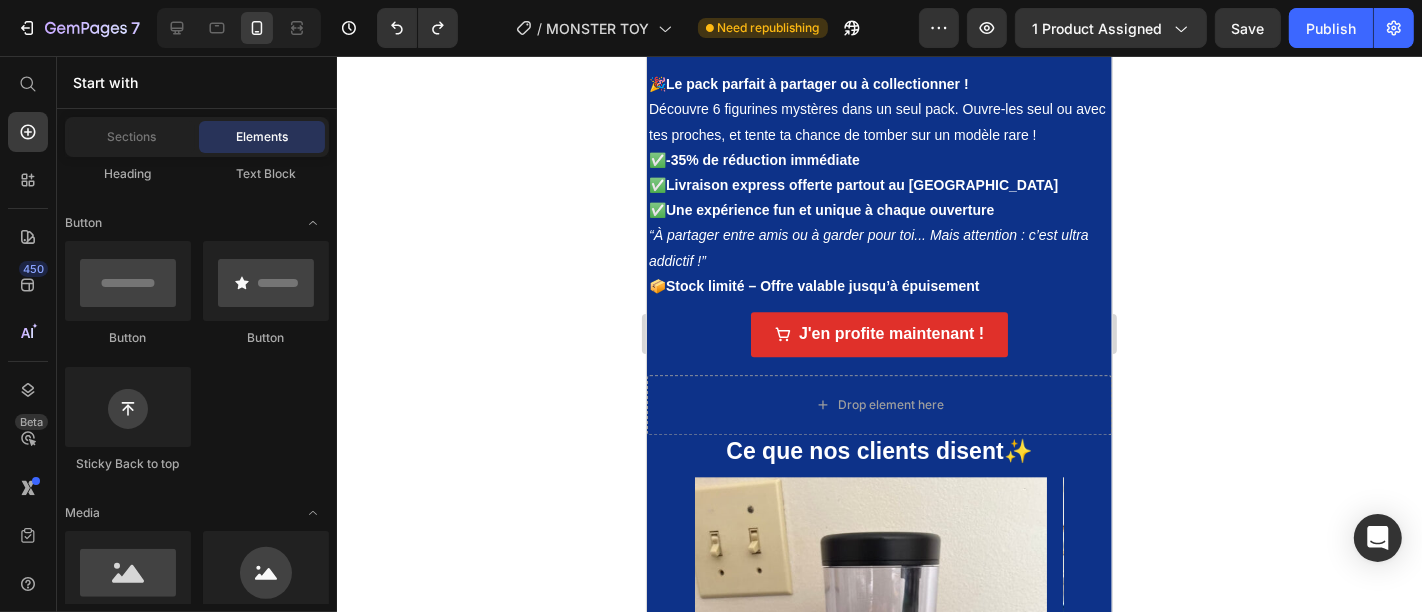 click 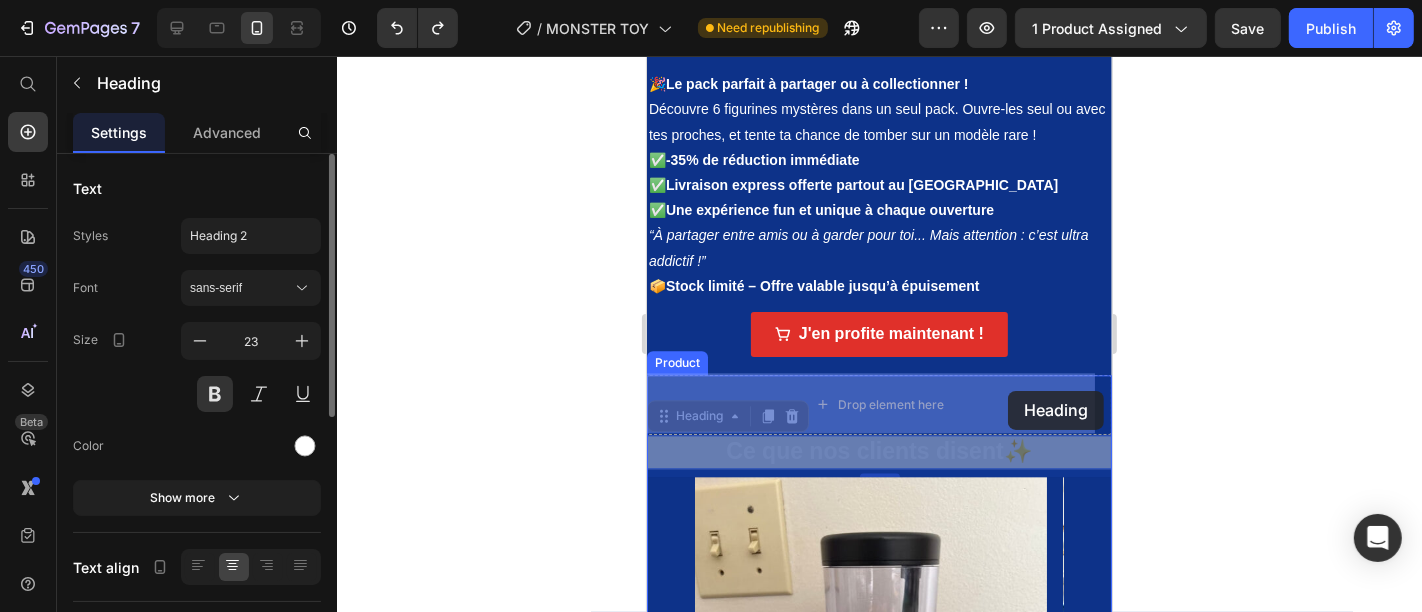 drag, startPoint x: 1044, startPoint y: 450, endPoint x: 1007, endPoint y: 390, distance: 70.491135 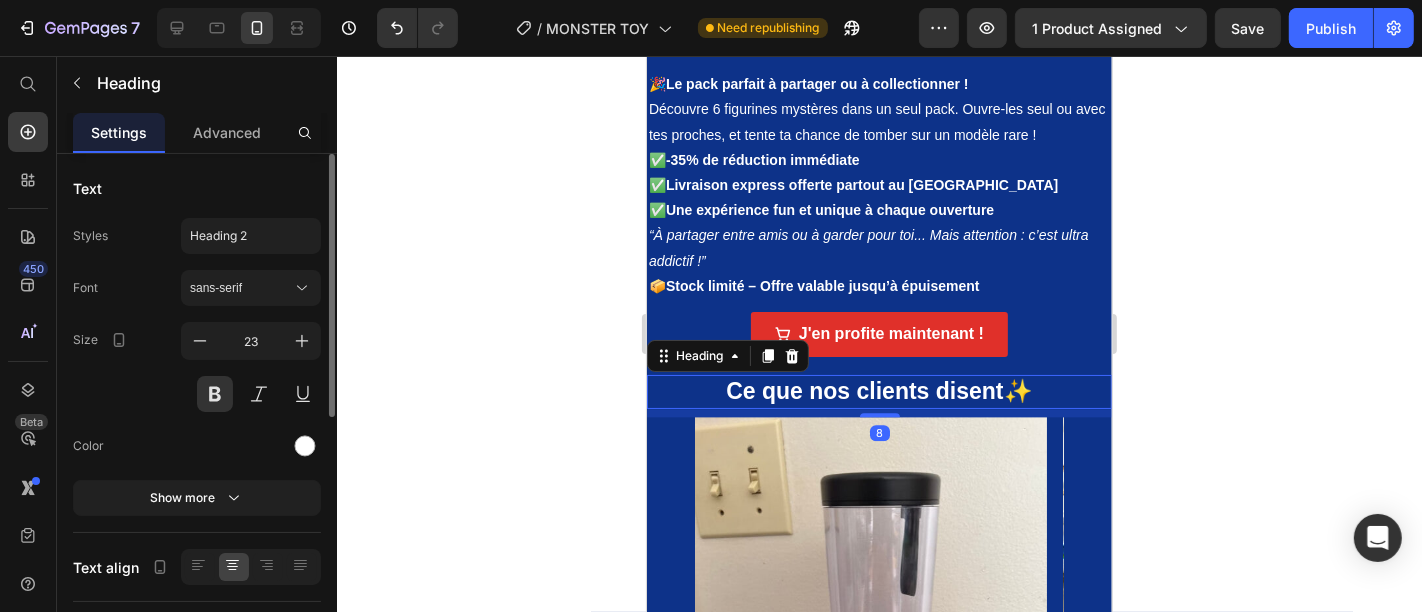click 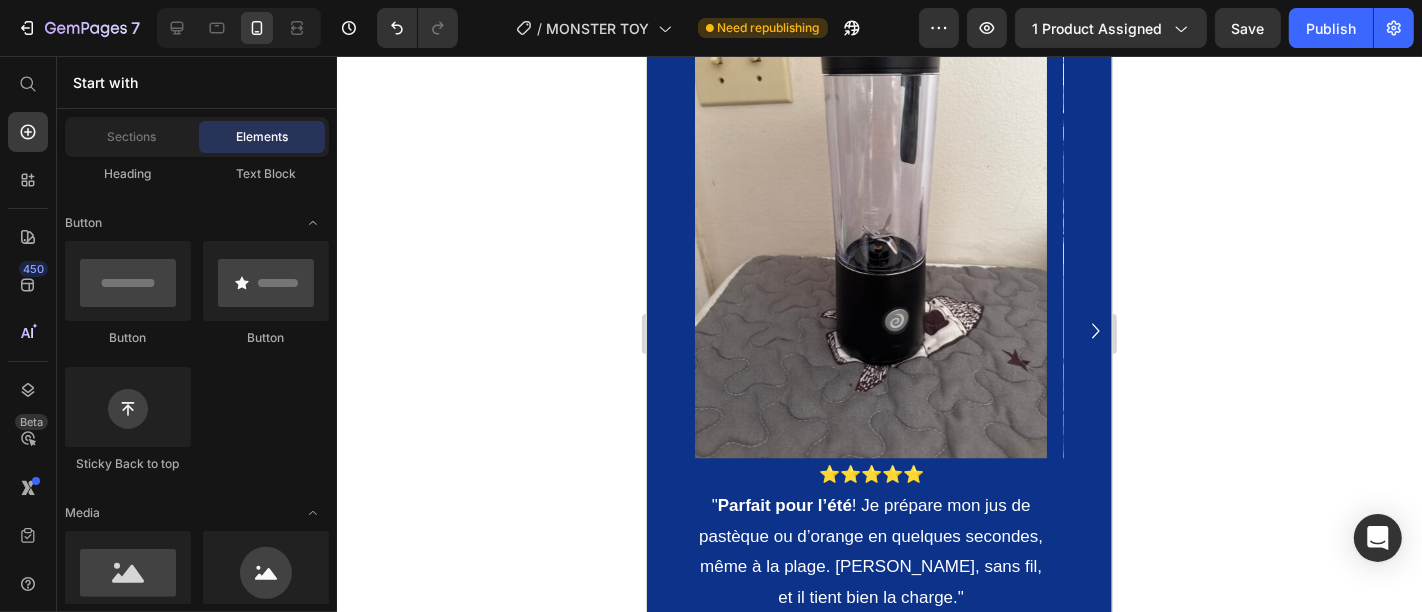 scroll, scrollTop: 4965, scrollLeft: 0, axis: vertical 